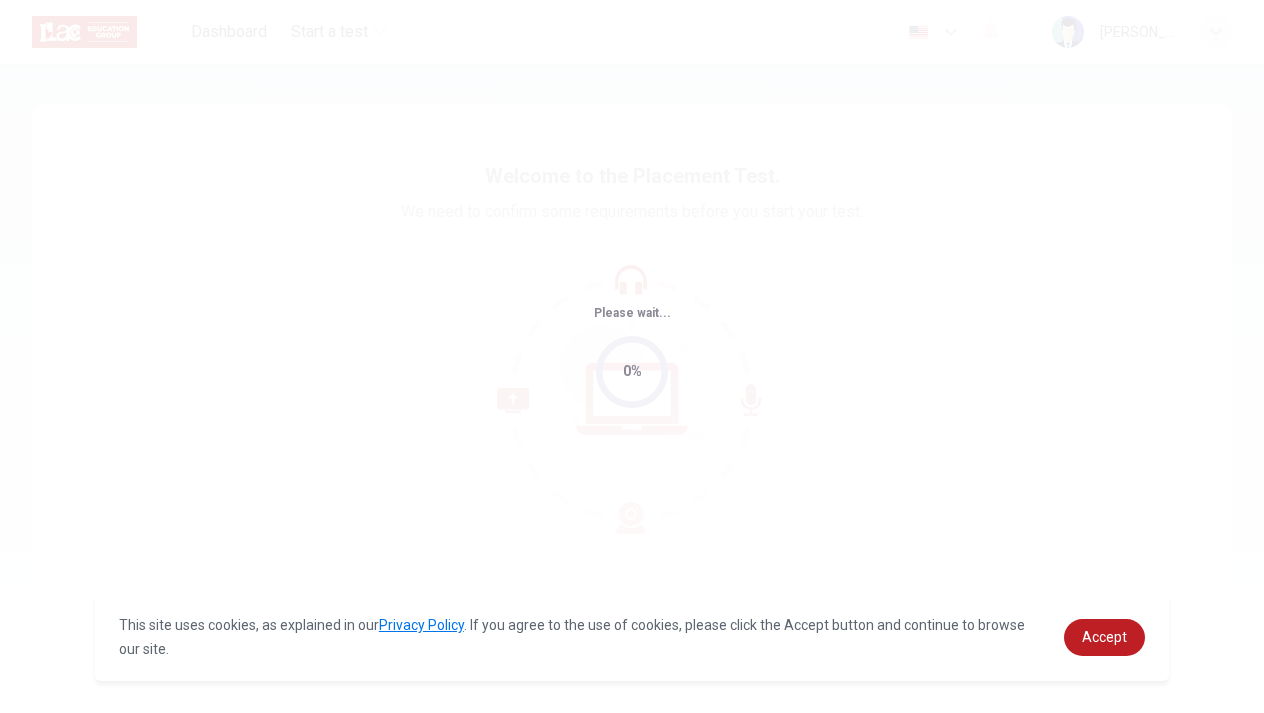 scroll, scrollTop: 0, scrollLeft: 0, axis: both 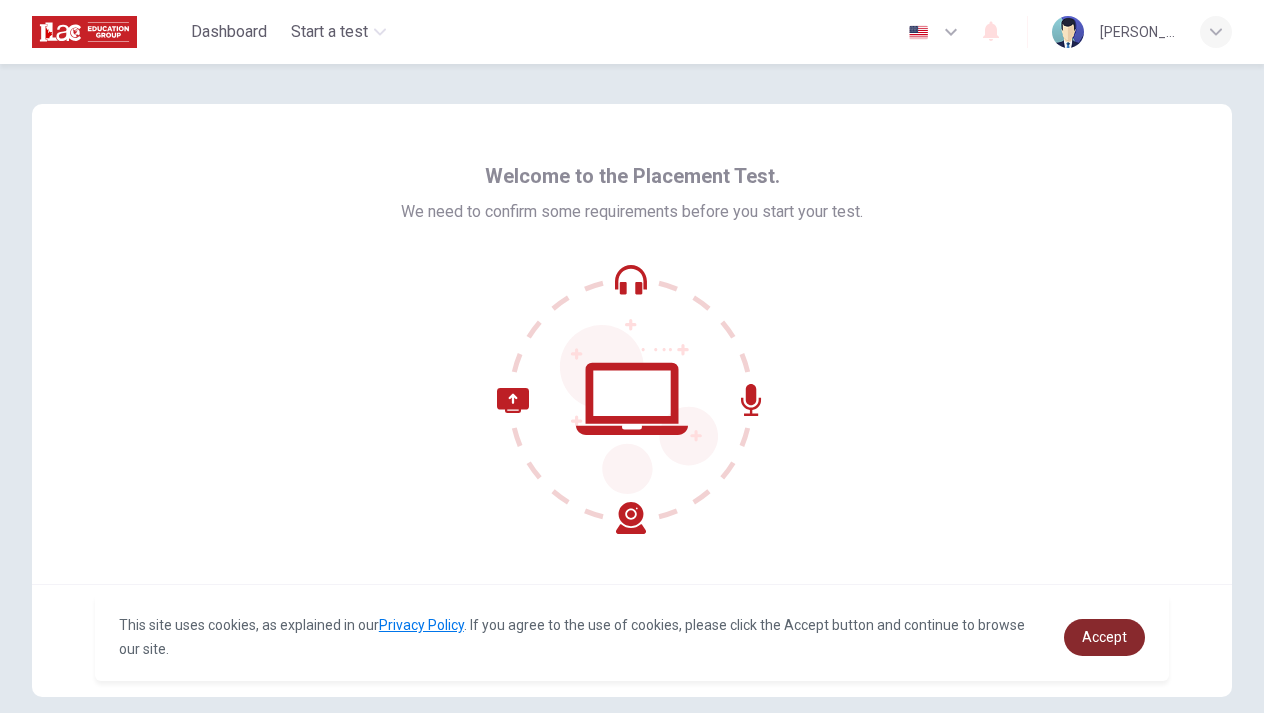 click on "Accept" at bounding box center (1104, 637) 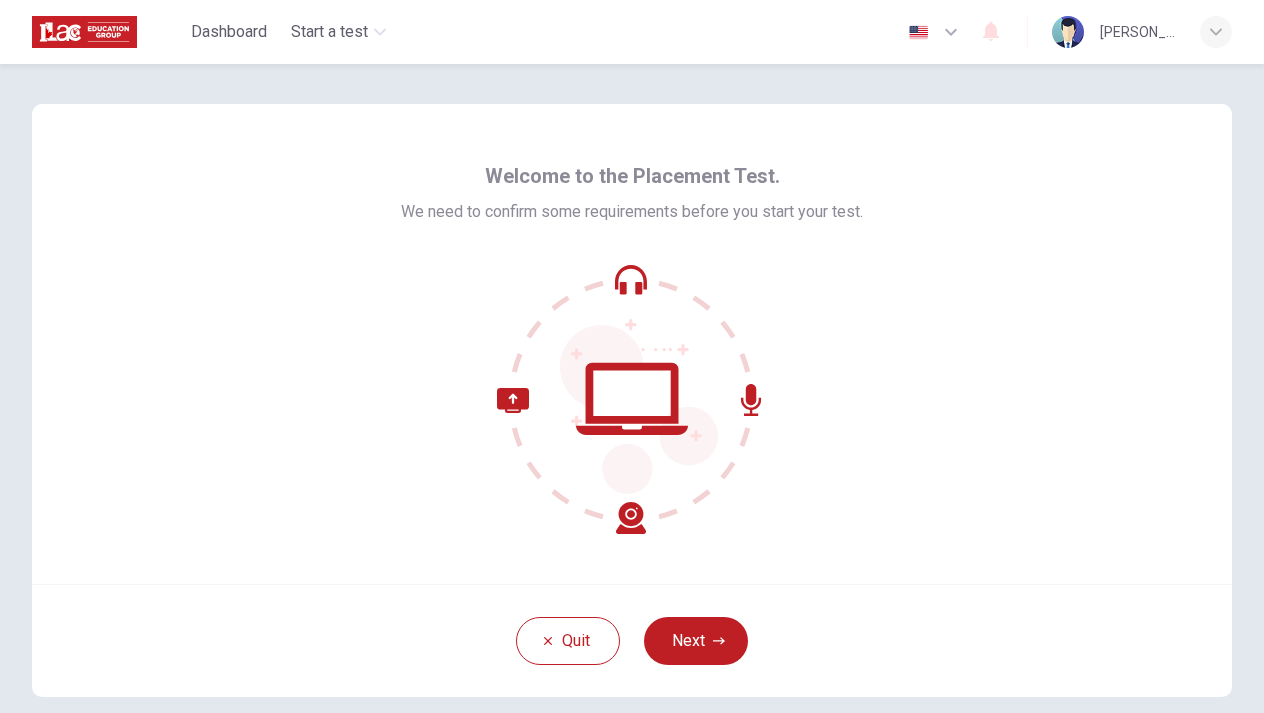click on "Next" at bounding box center [696, 641] 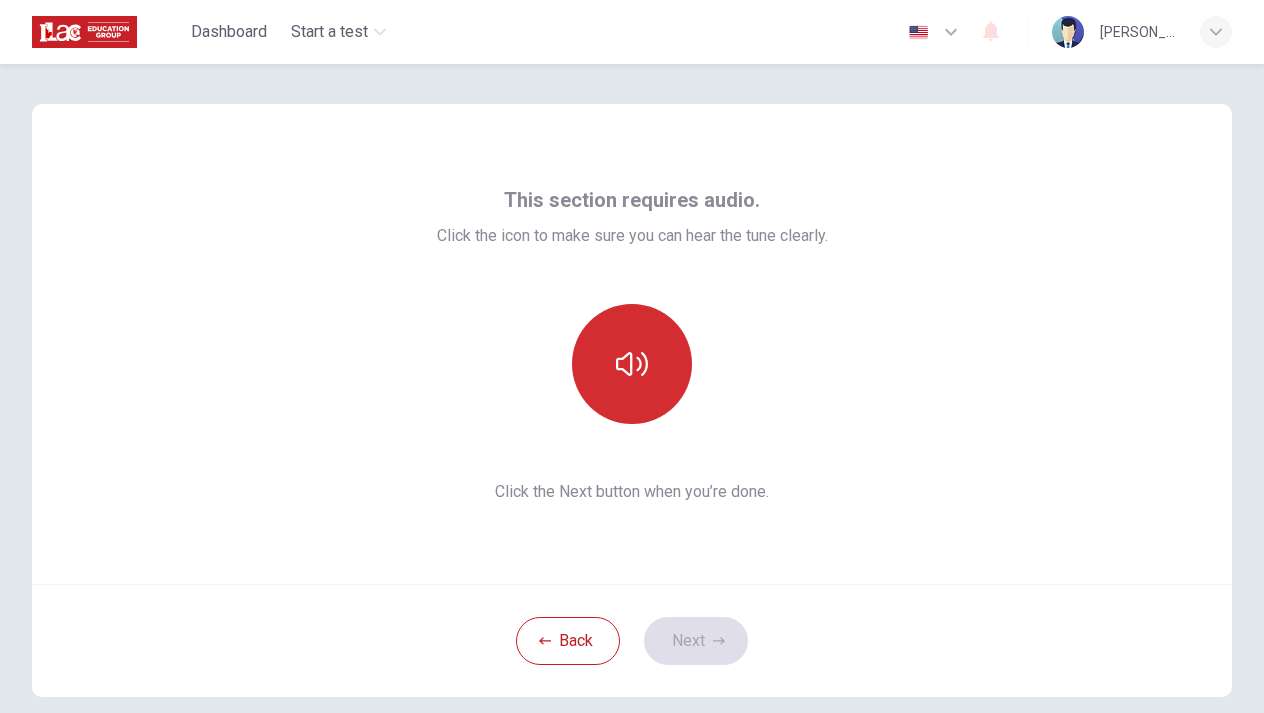 click at bounding box center (632, 364) 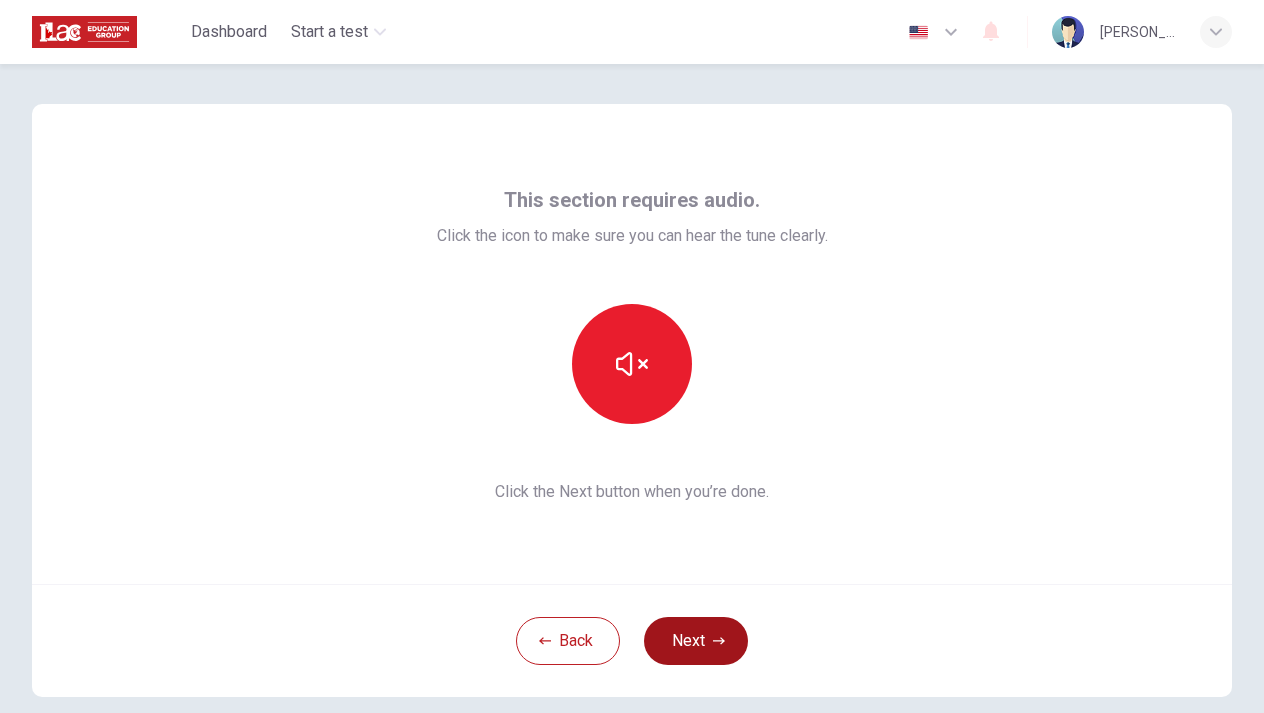 click on "Next" at bounding box center [696, 641] 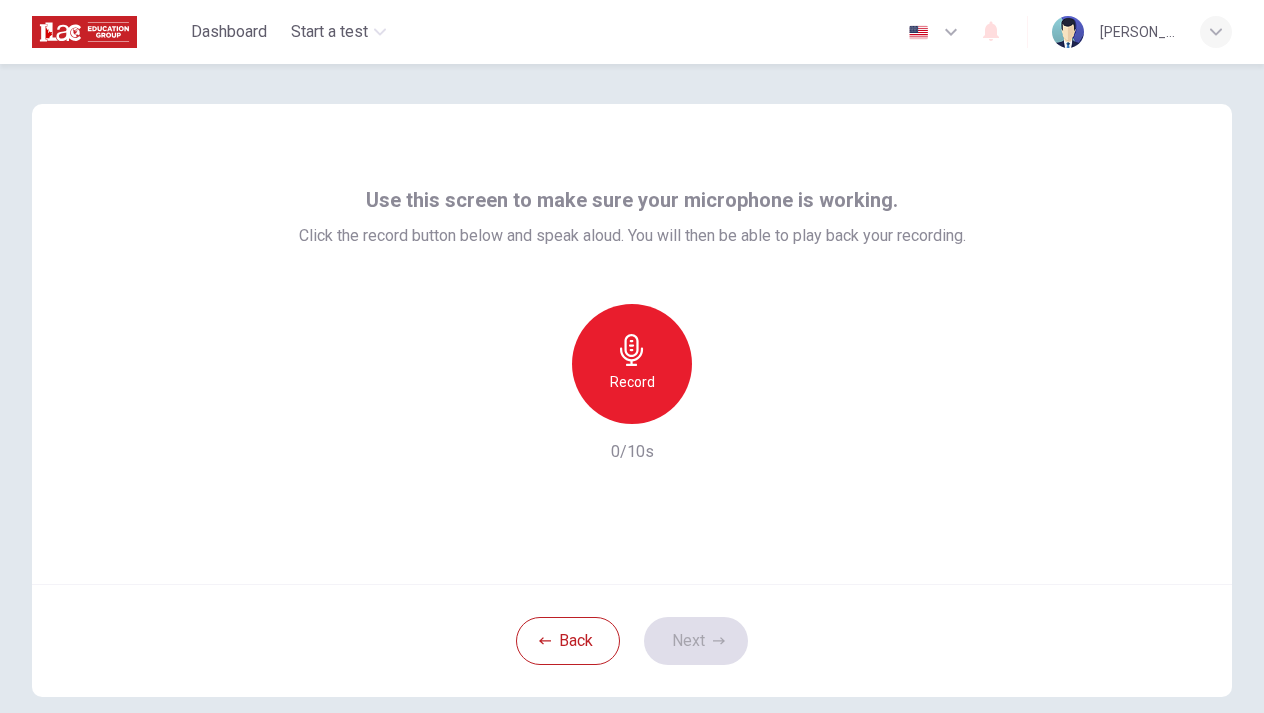 click on "Record" at bounding box center (632, 382) 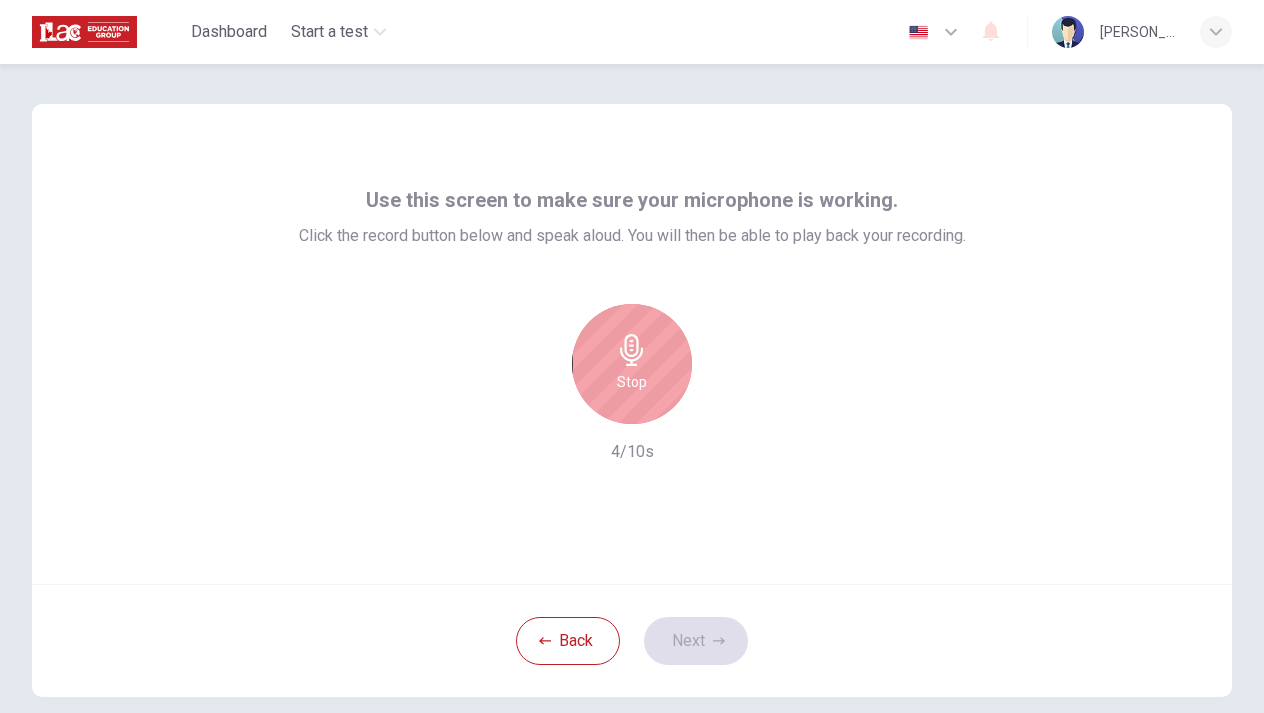 click on "Stop" at bounding box center [632, 364] 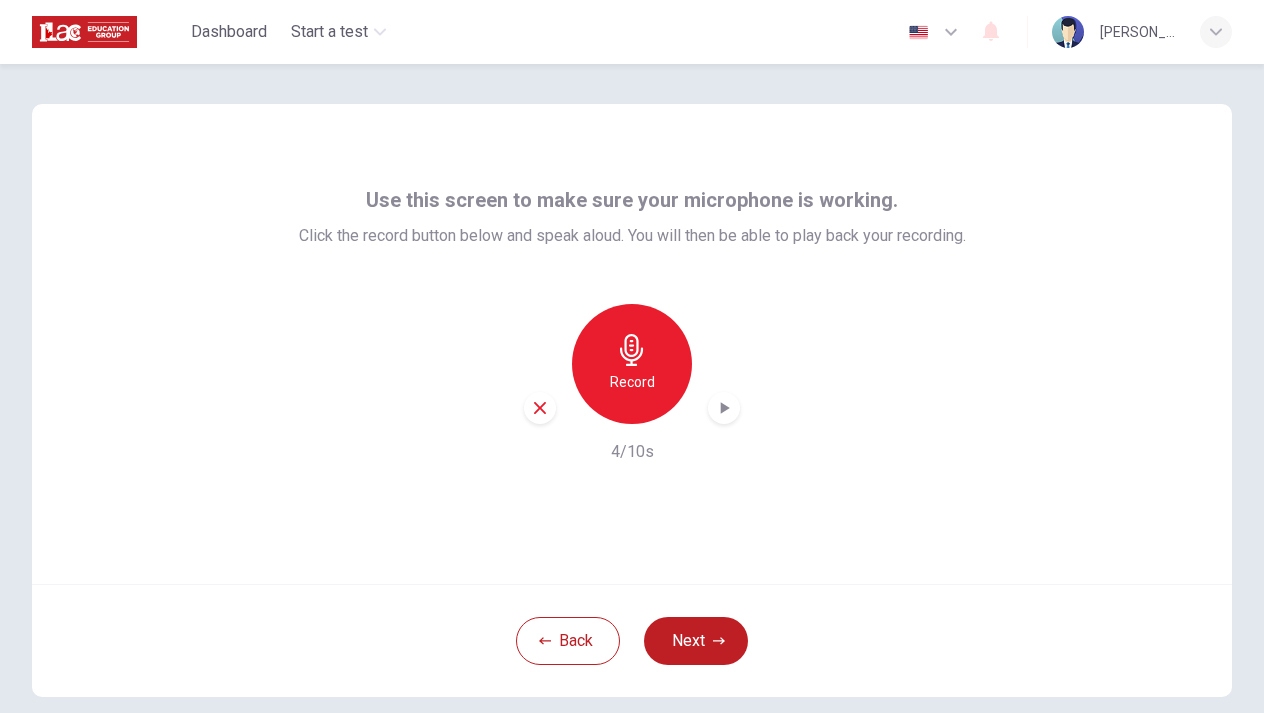 click 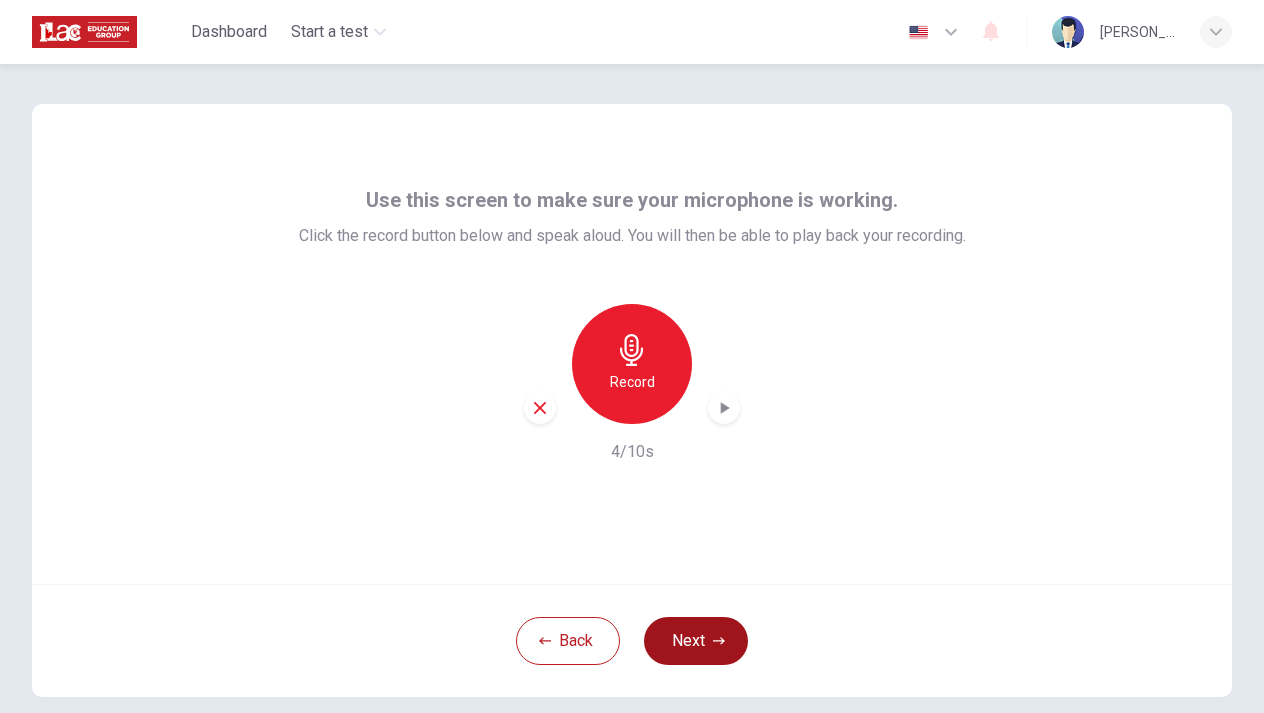click on "Next" at bounding box center [696, 641] 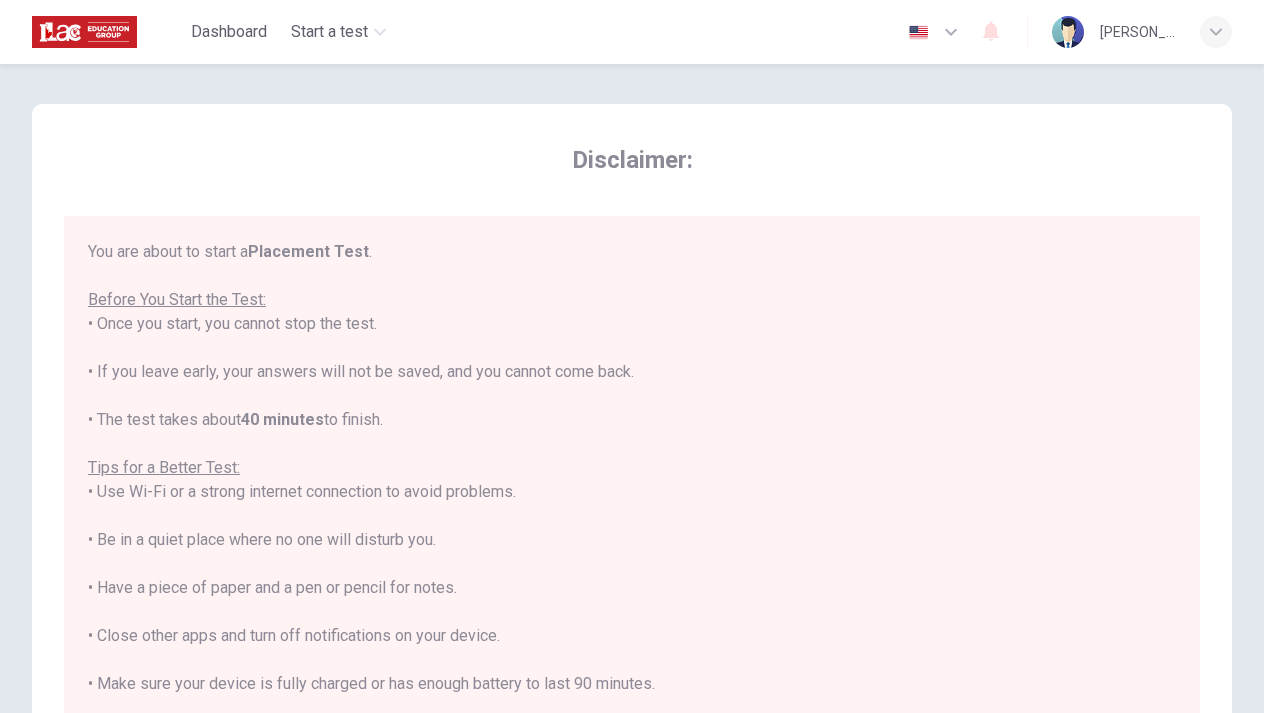 scroll, scrollTop: 21, scrollLeft: 0, axis: vertical 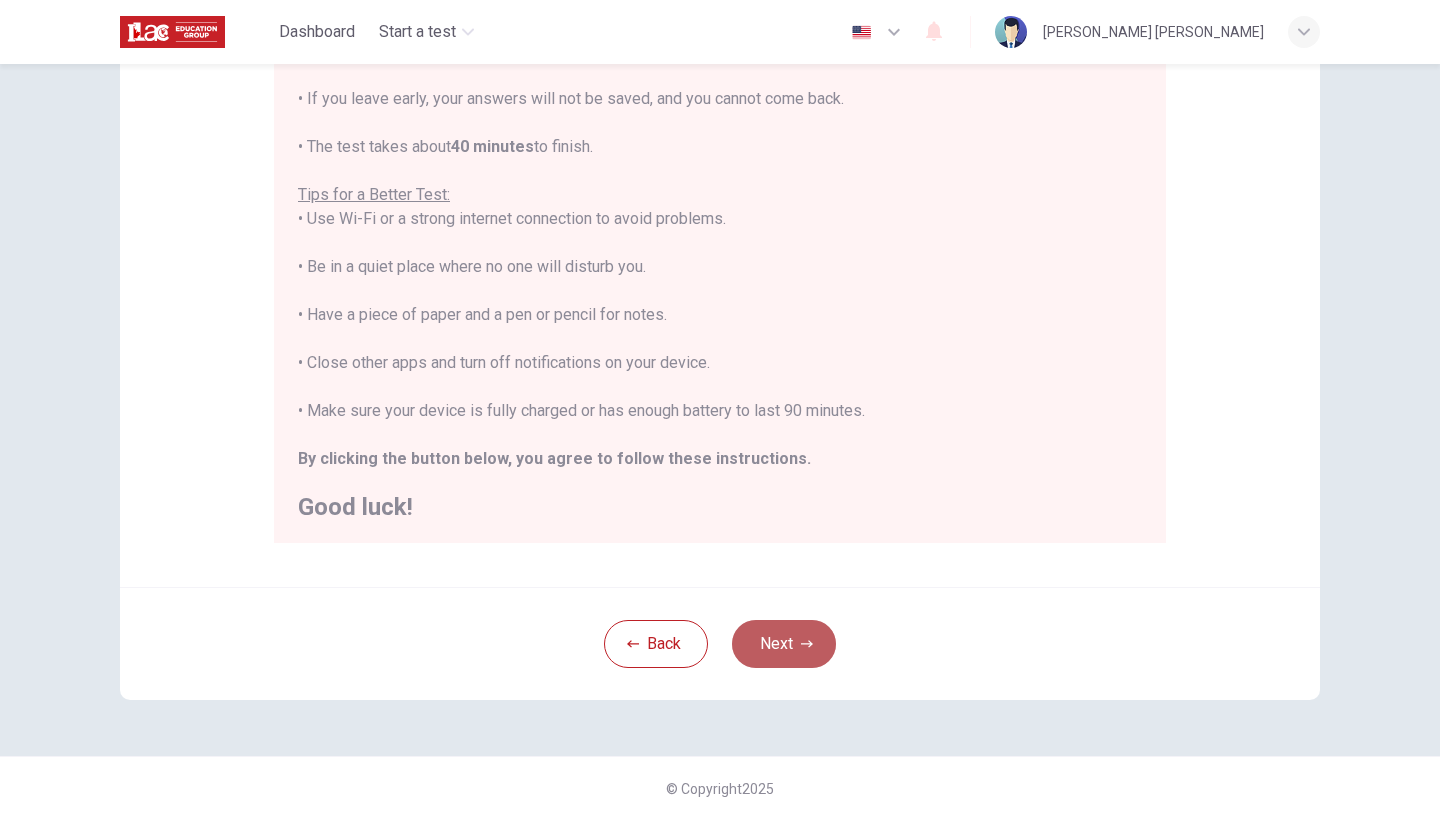 click on "Next" at bounding box center (784, 644) 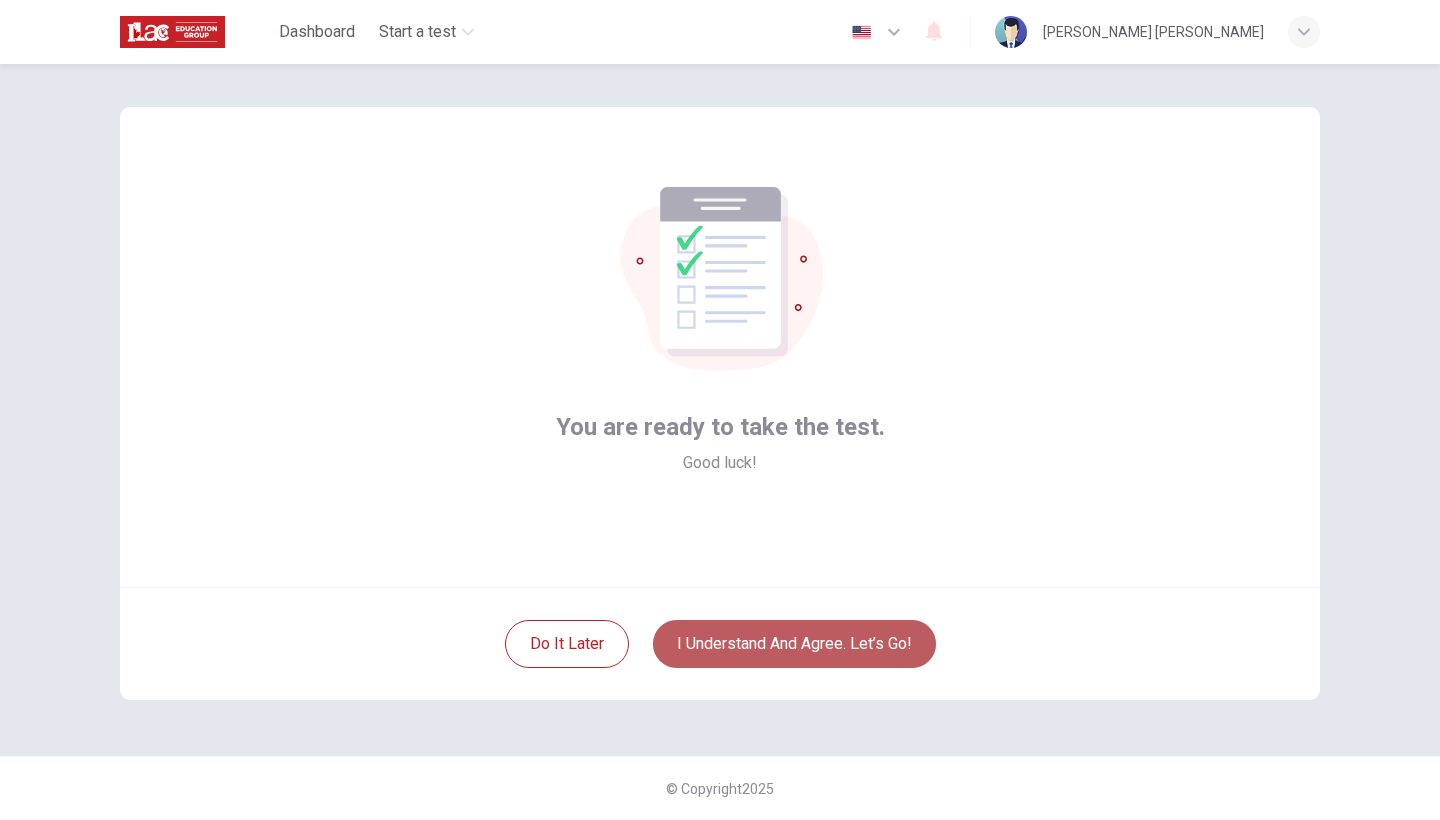 click on "I understand and agree. Let’s go!" at bounding box center [794, 644] 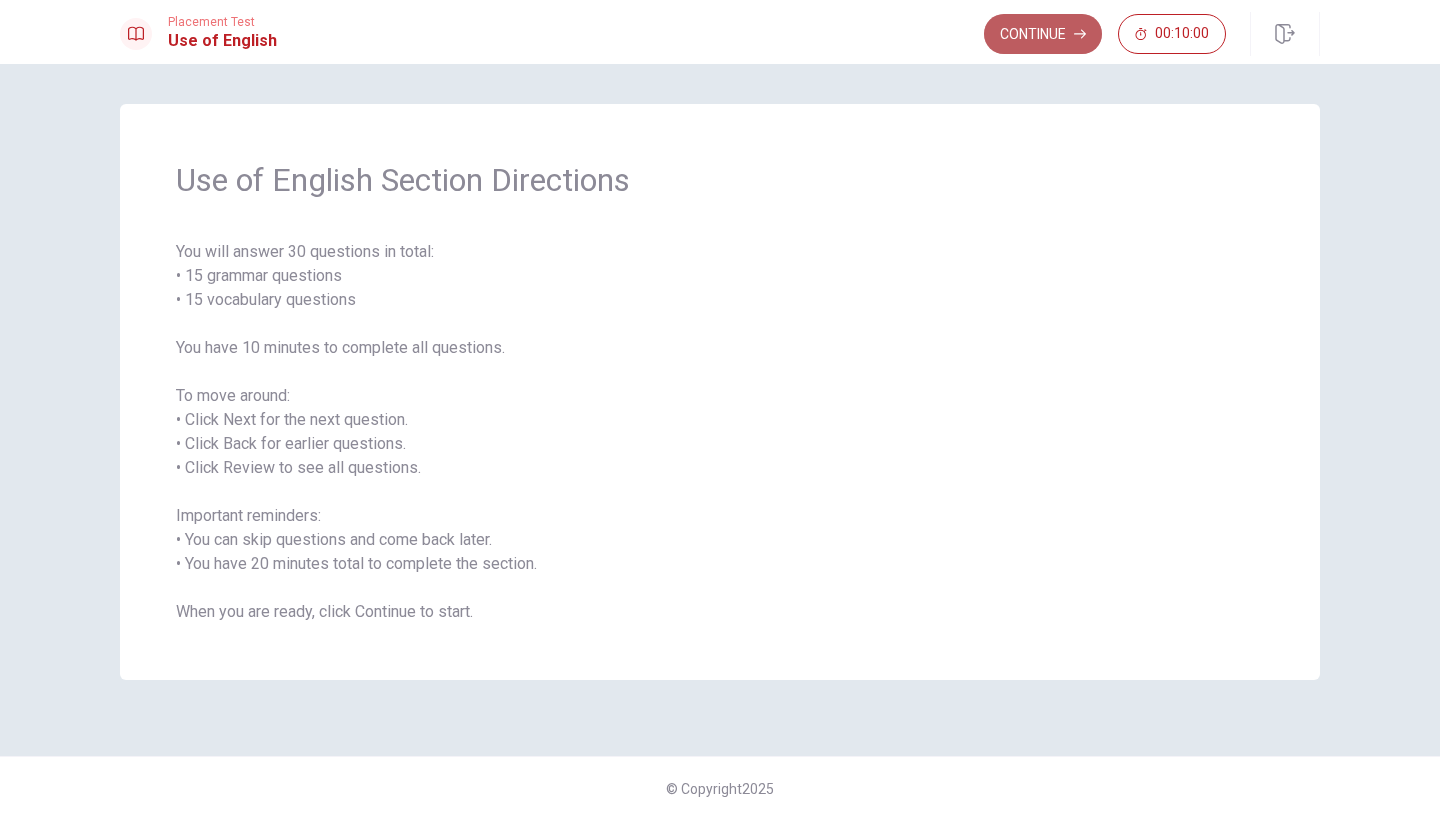 click on "Continue" at bounding box center (1043, 34) 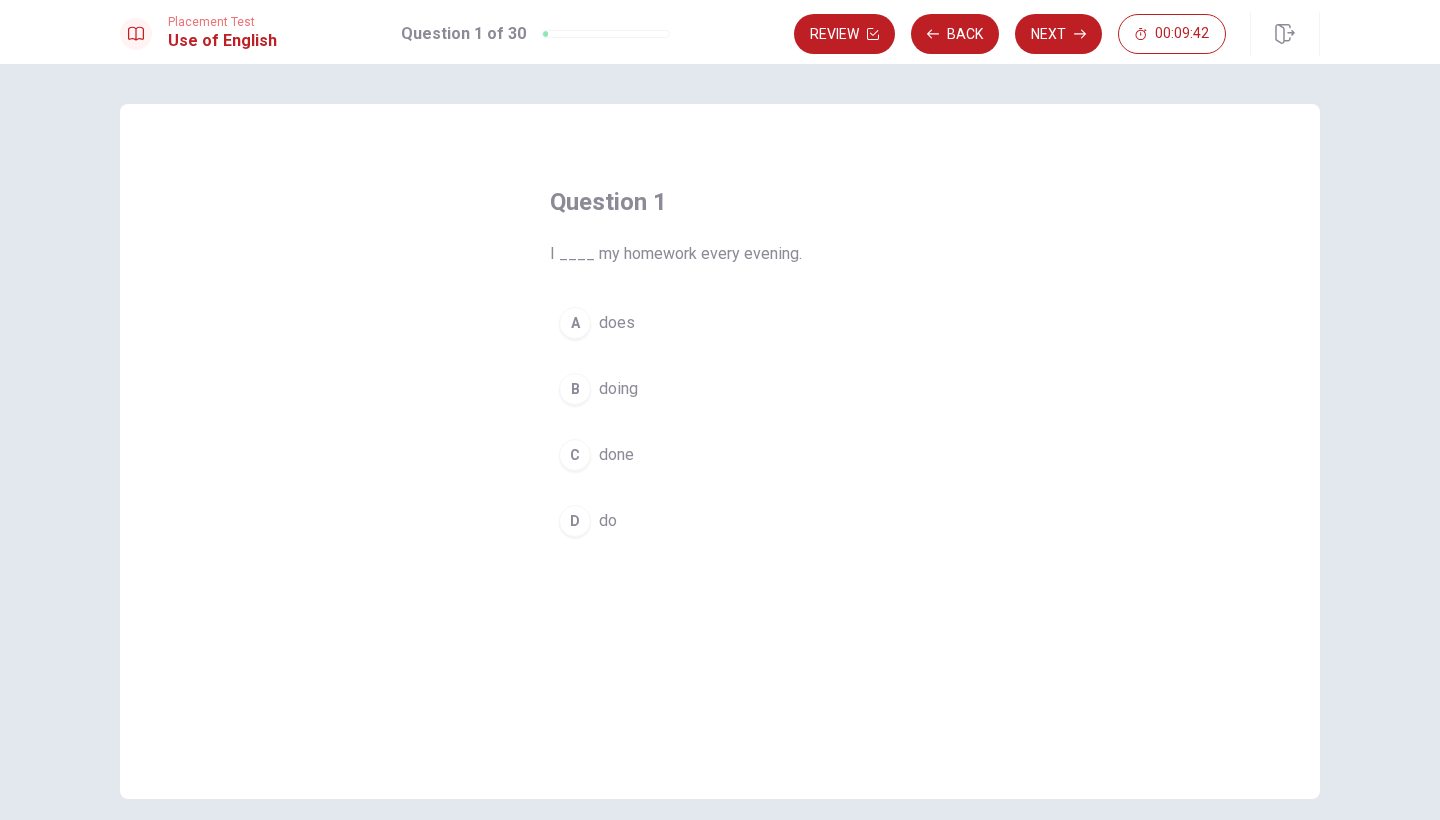 click on "D" at bounding box center (575, 521) 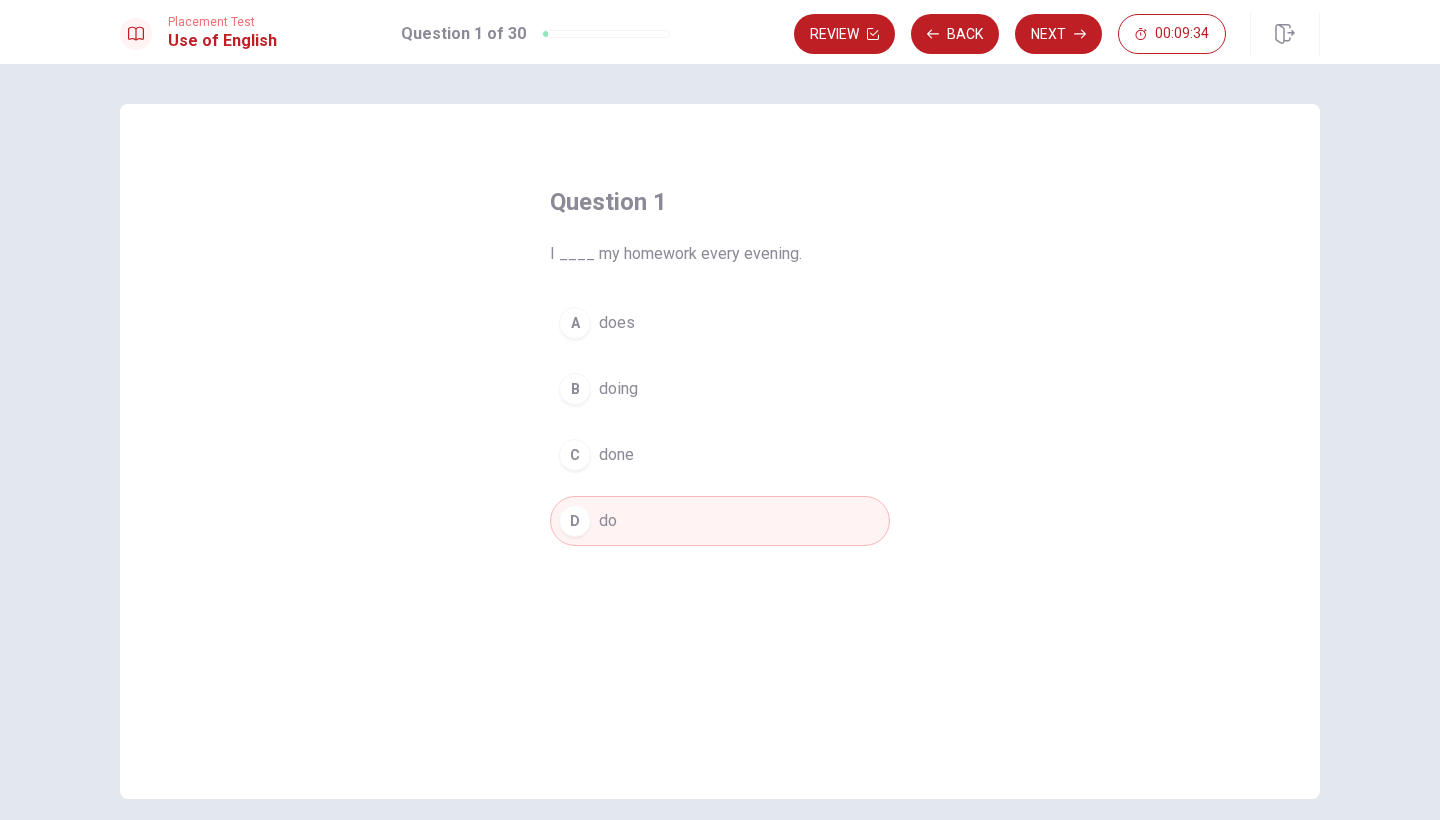 click on "B" at bounding box center [575, 389] 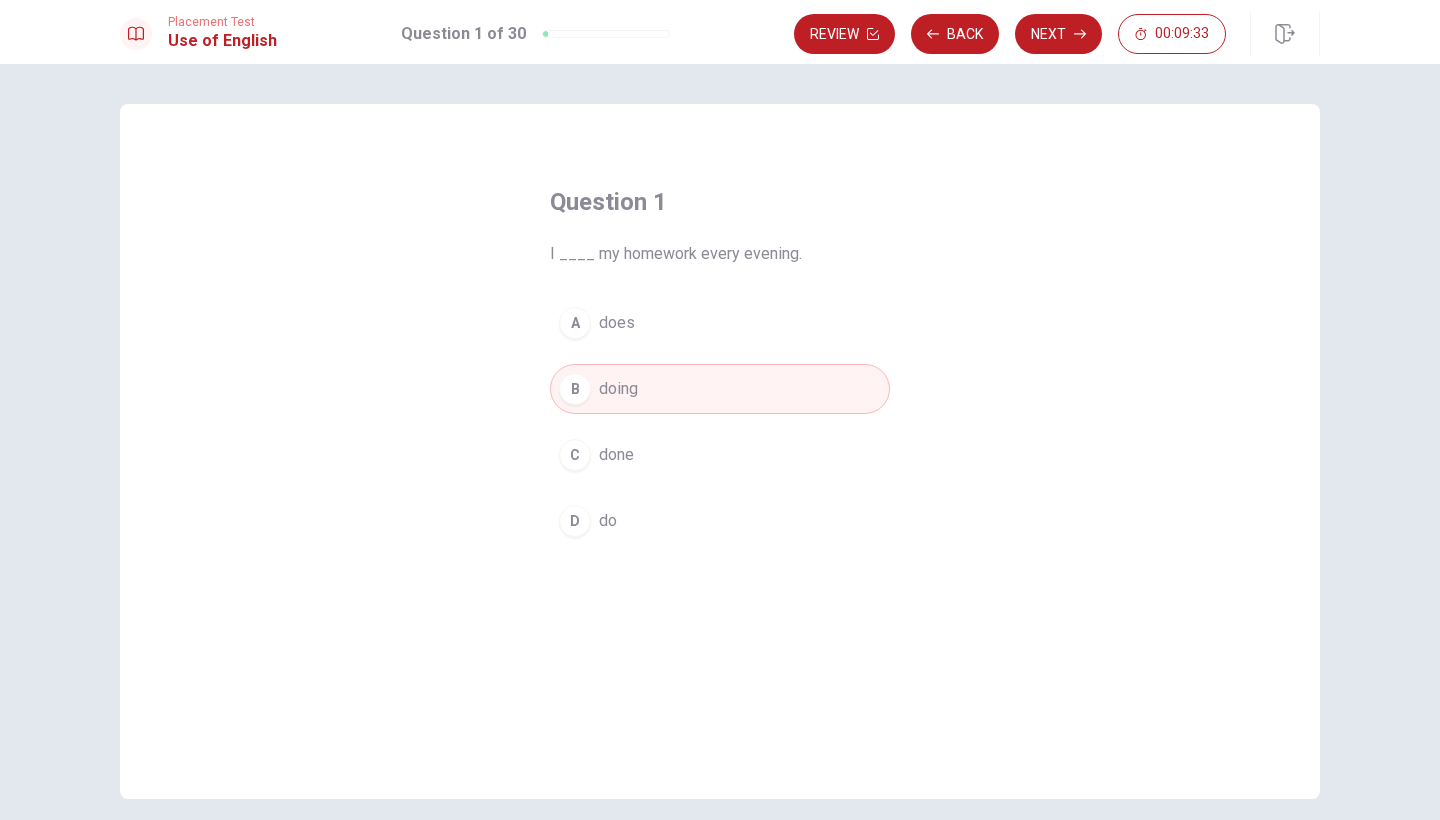 click on "do" at bounding box center [608, 521] 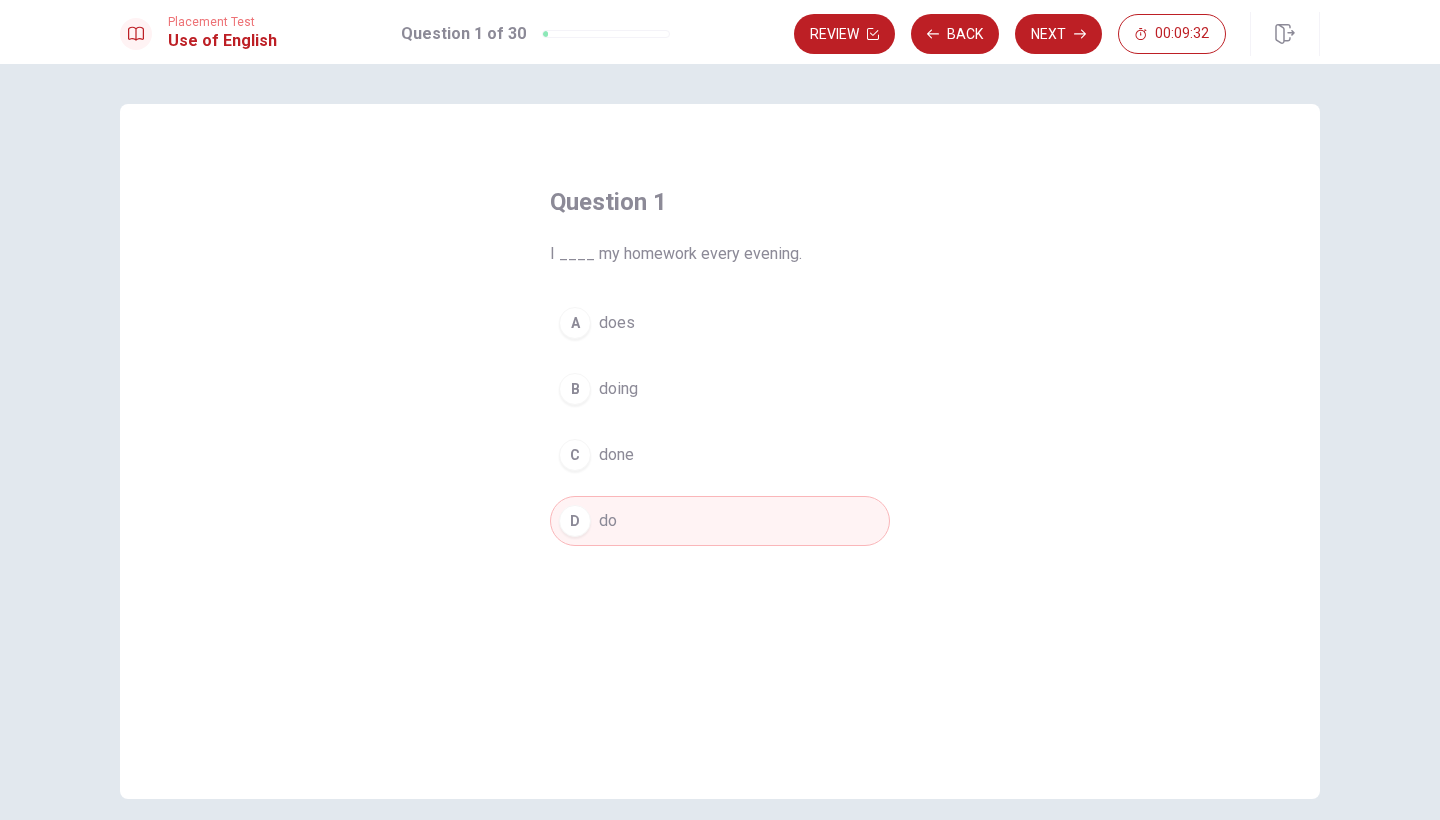 click on "C done" at bounding box center [720, 455] 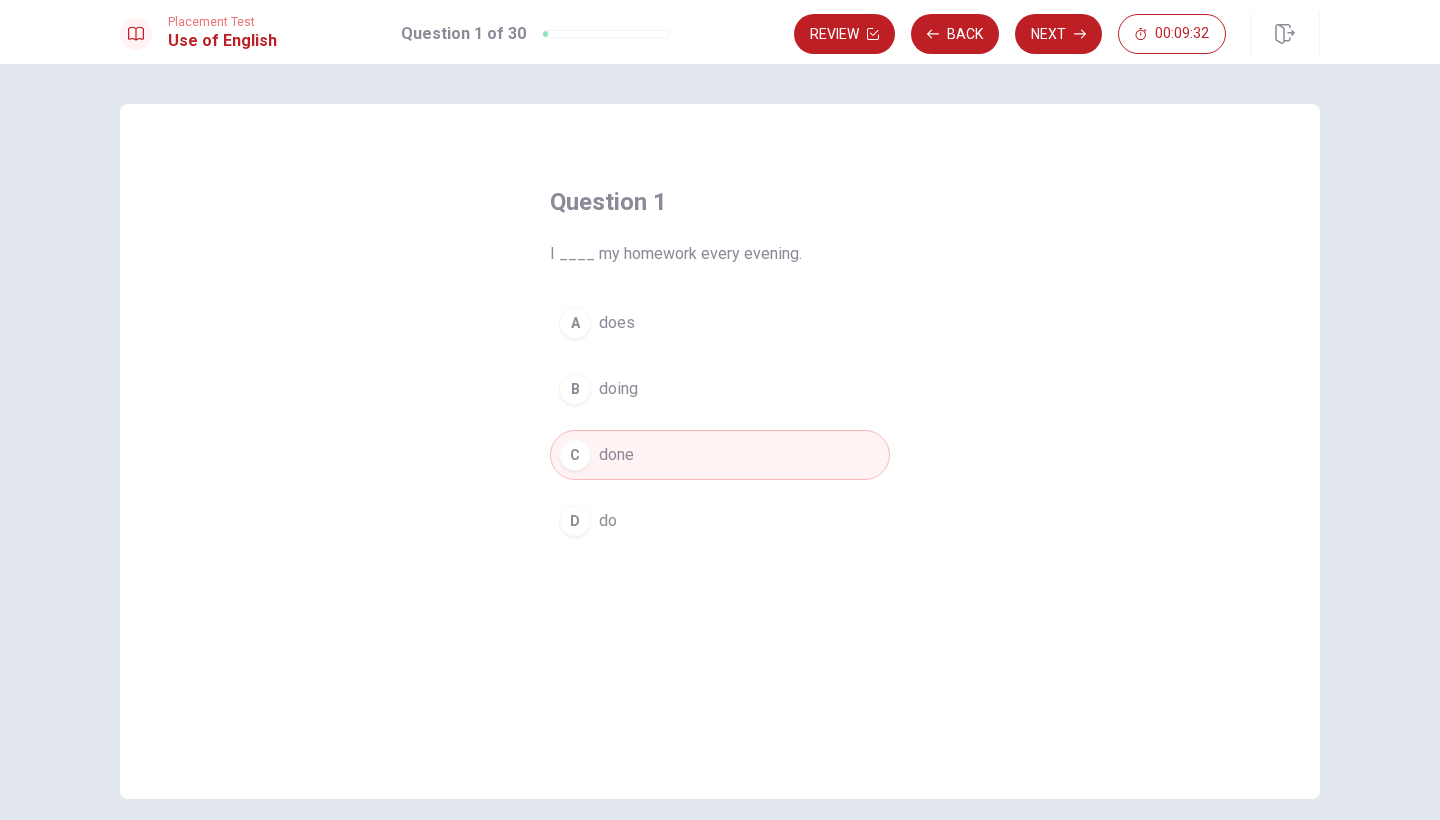 click on "A does" at bounding box center [720, 323] 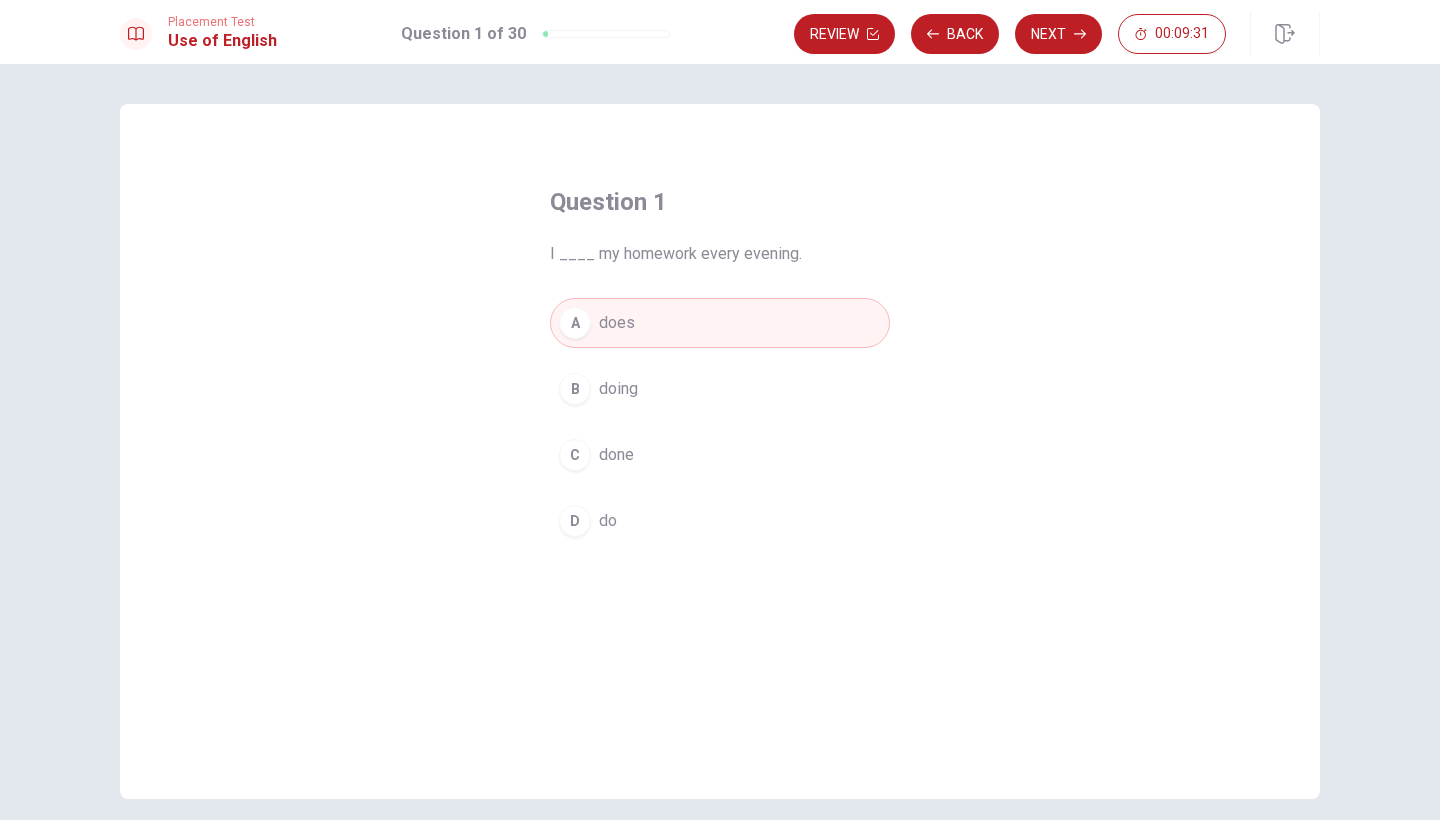 click on "do" at bounding box center [608, 521] 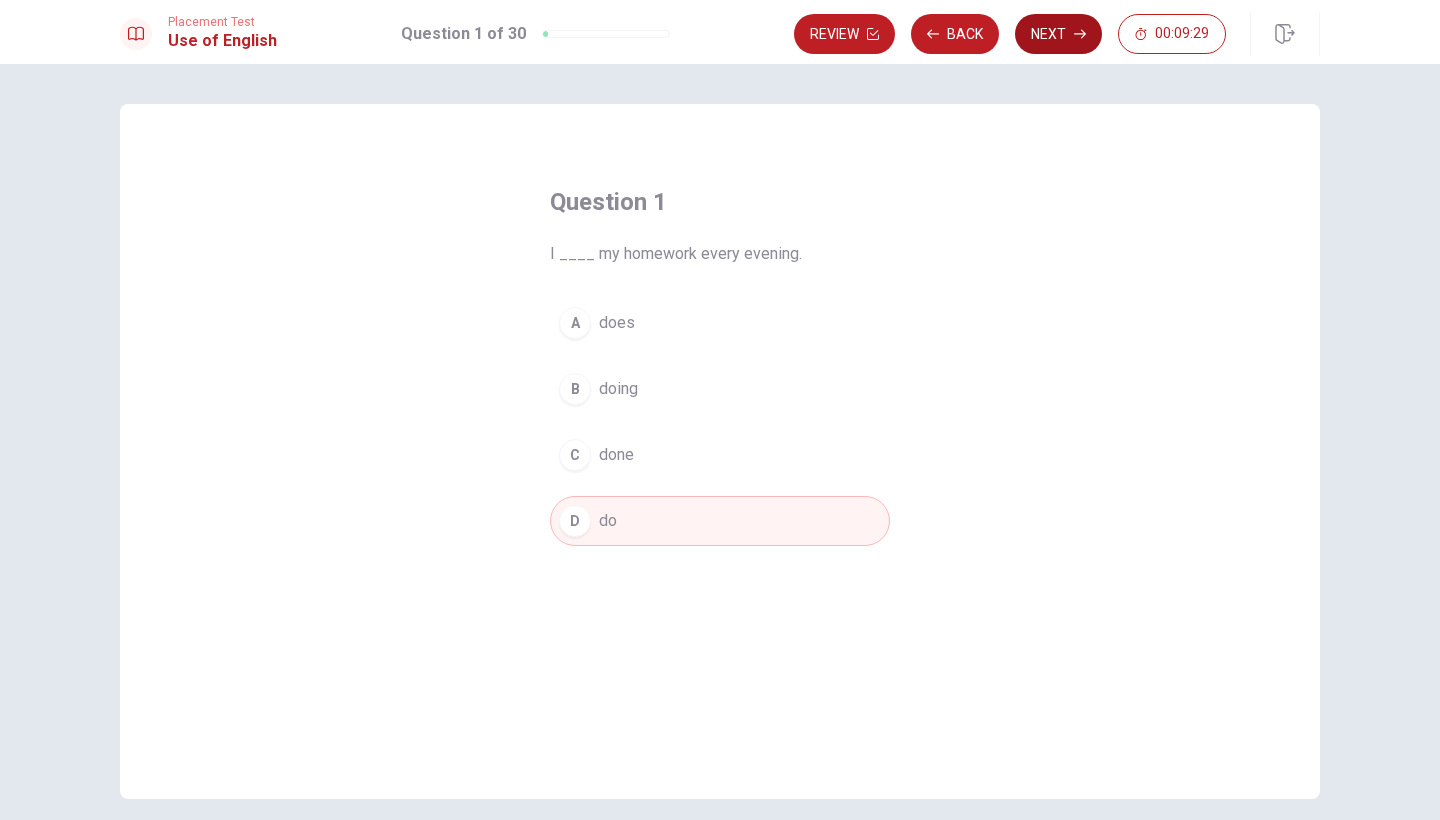 click on "Next" at bounding box center [1058, 34] 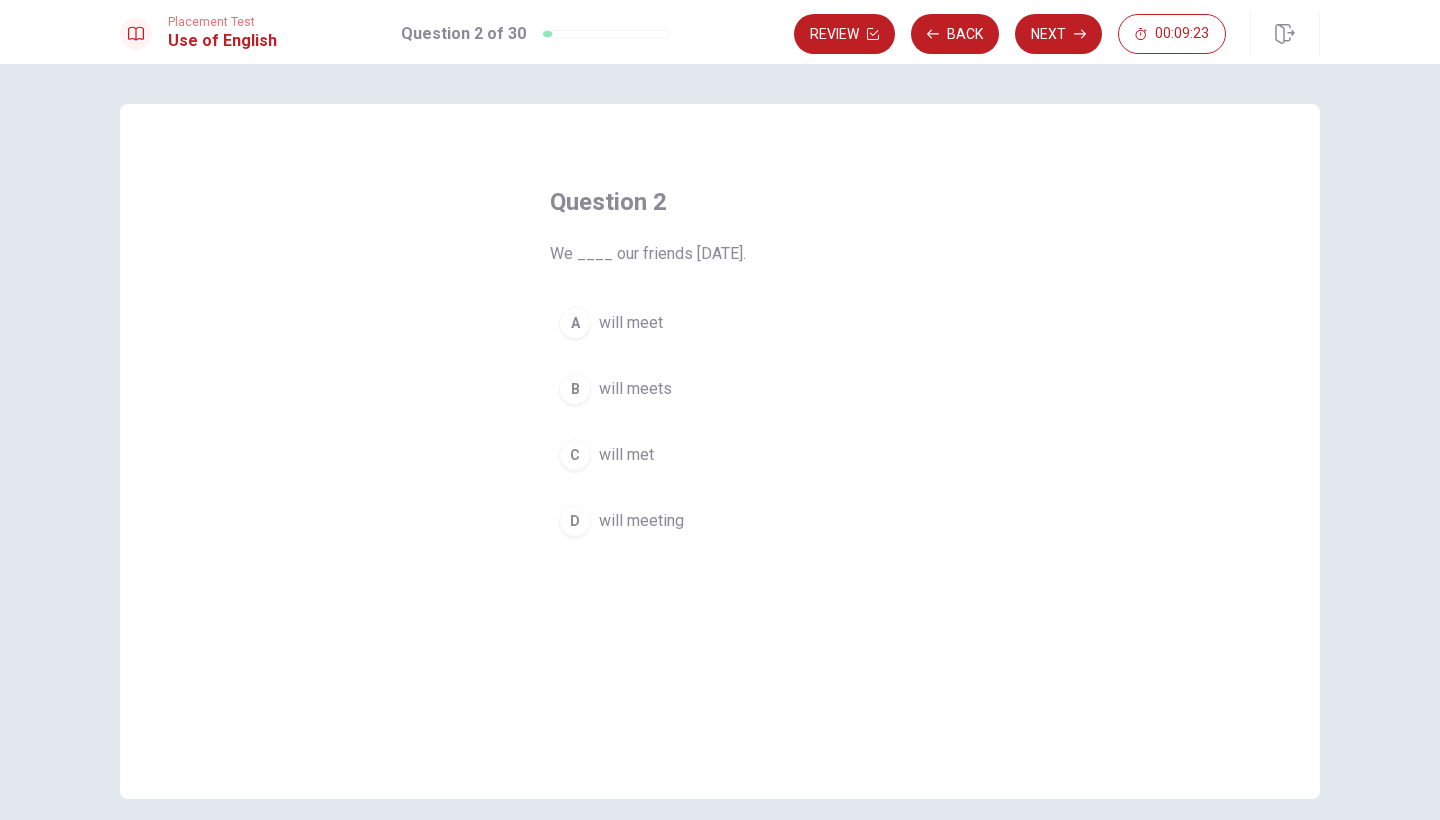 click on "will meet" at bounding box center [631, 323] 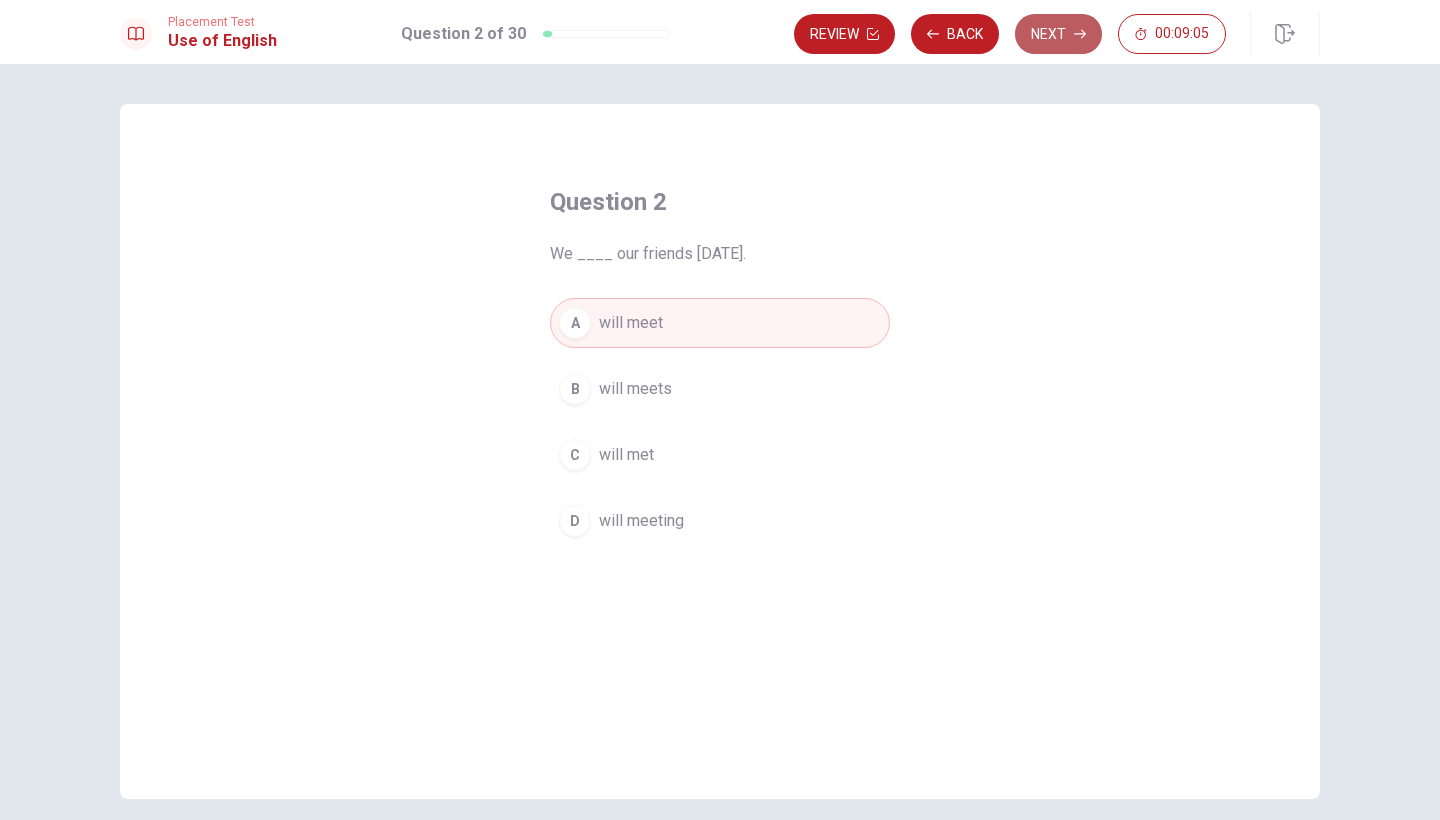 click on "Next" at bounding box center (1058, 34) 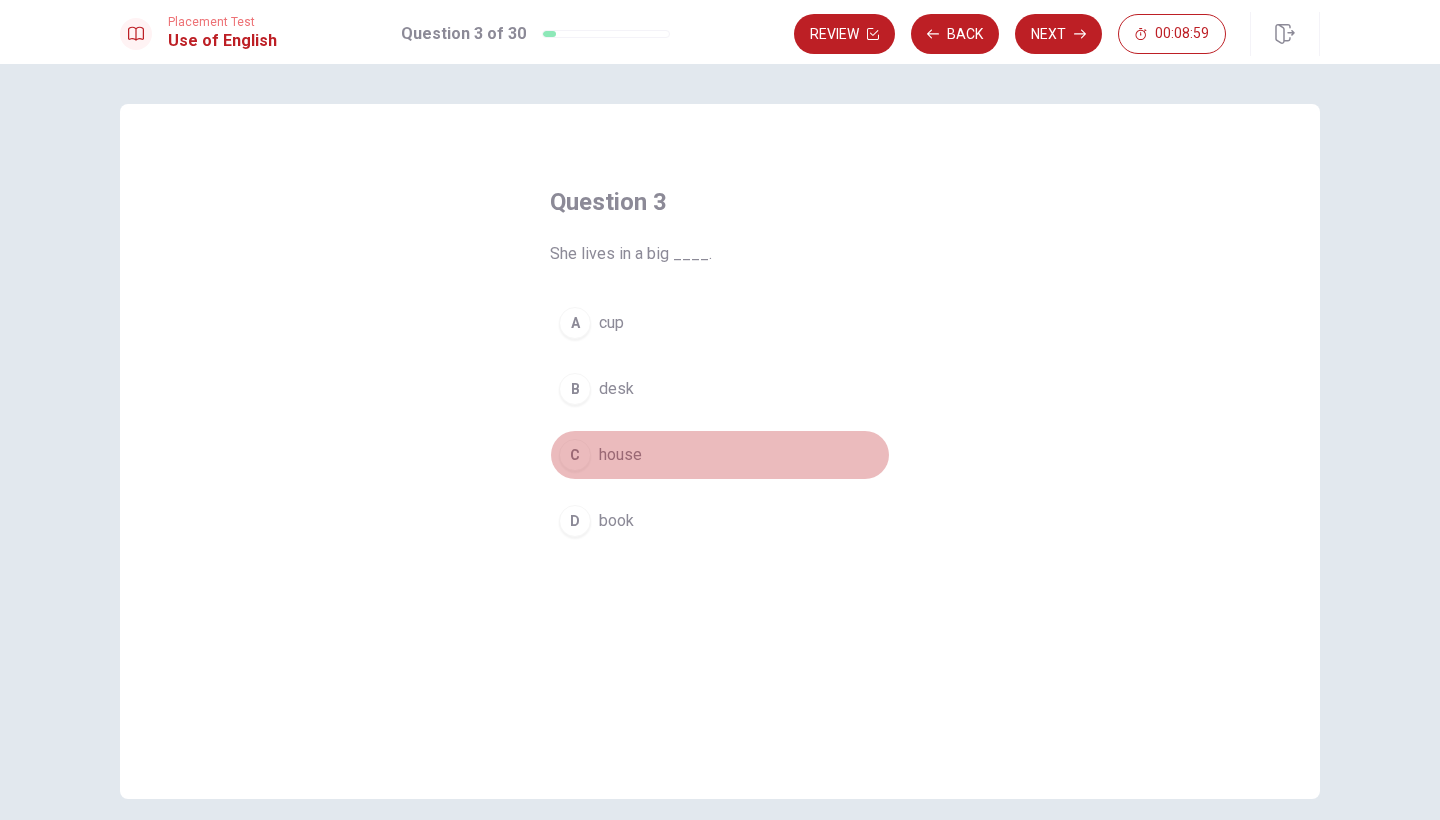 click on "C" at bounding box center (575, 455) 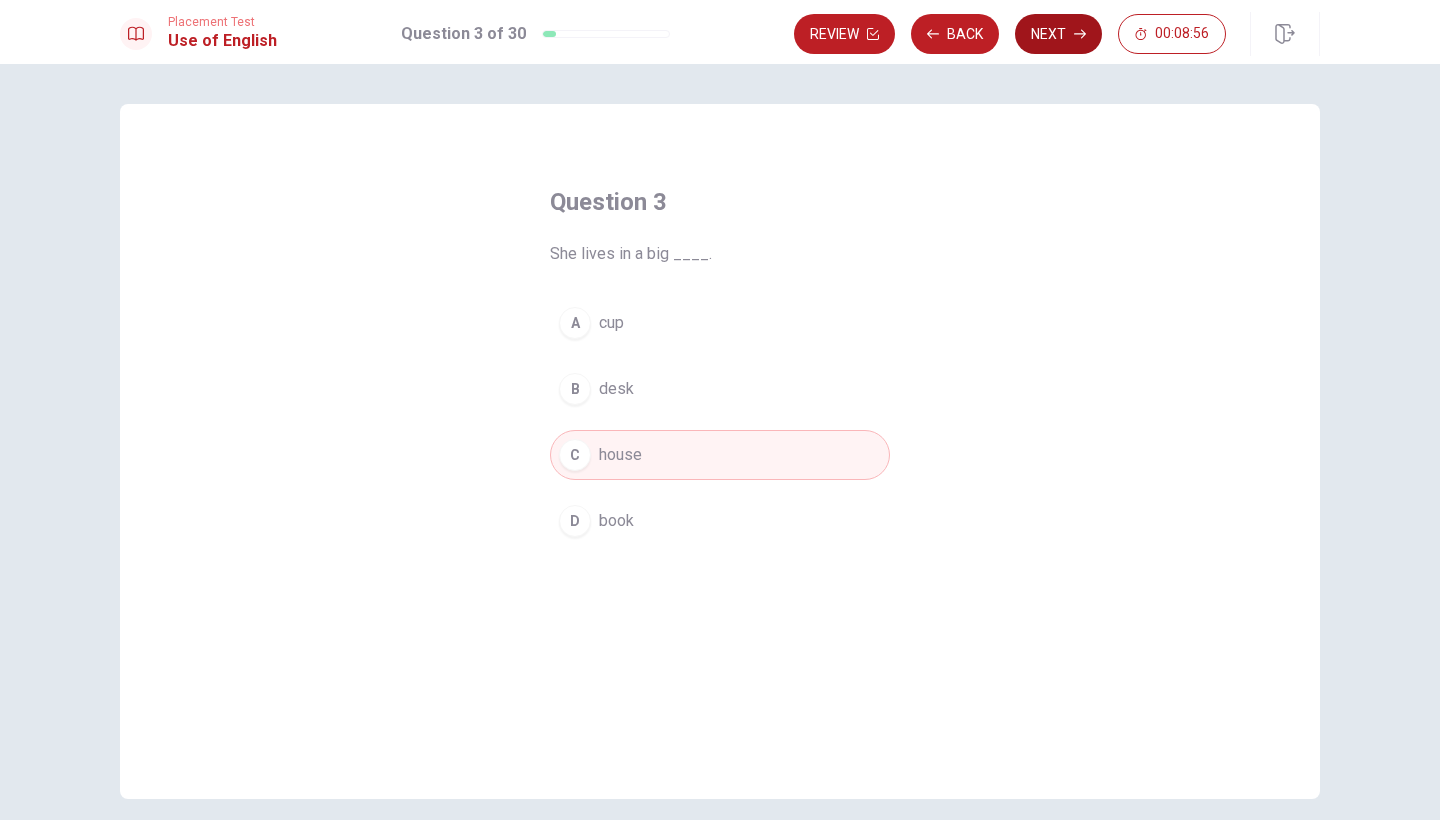 click on "Next" at bounding box center (1058, 34) 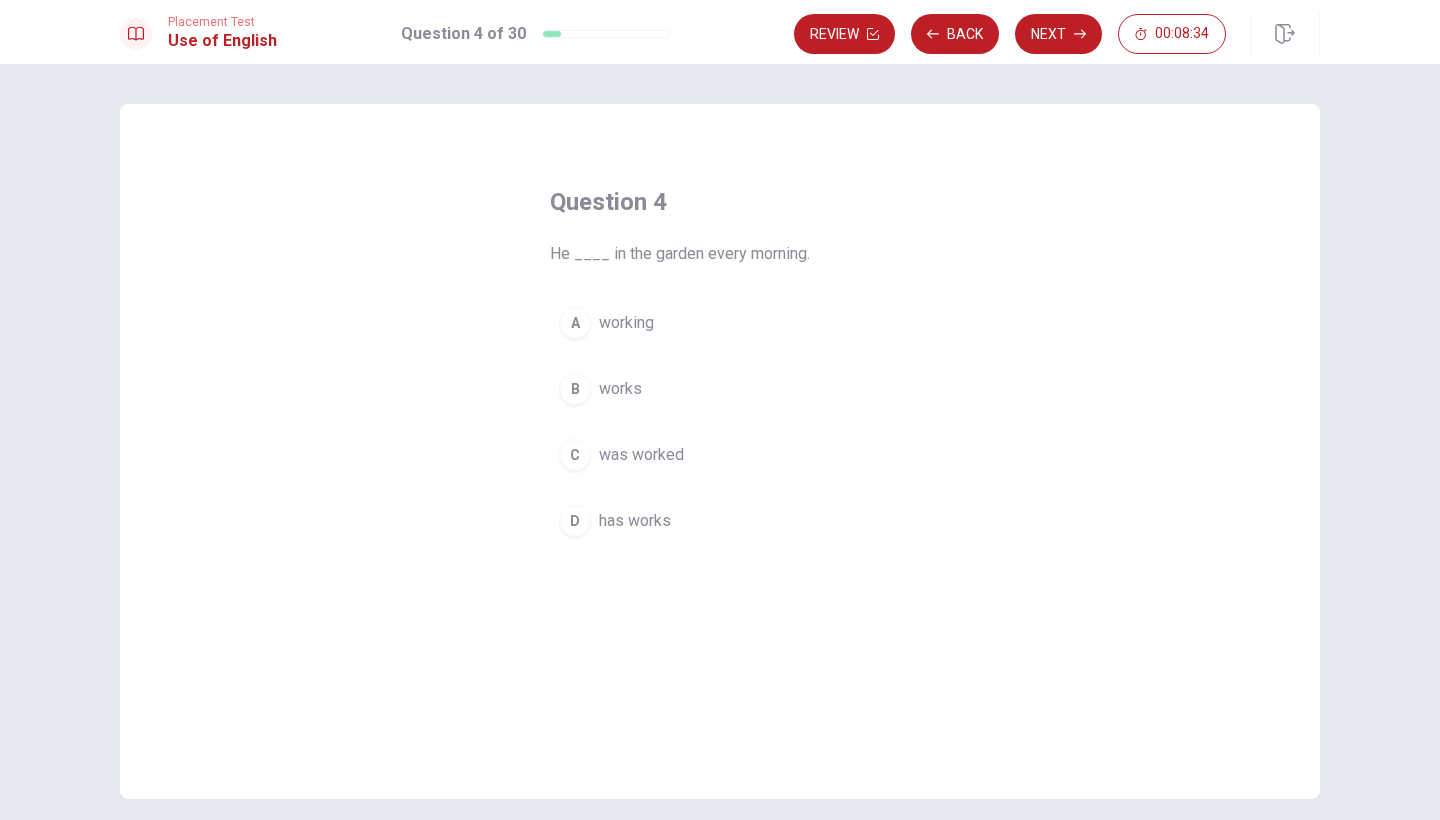click on "B works" at bounding box center [720, 389] 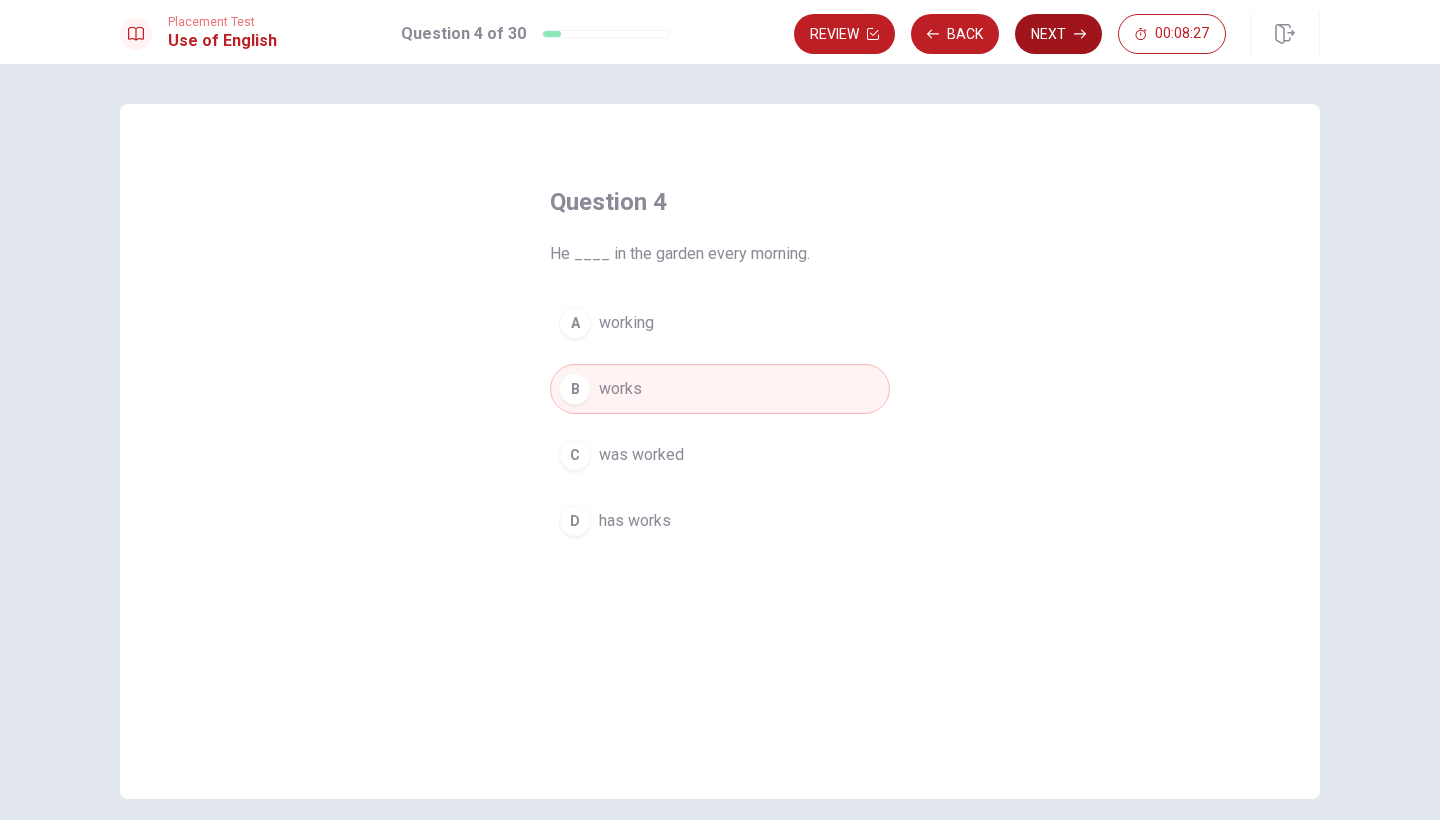 click 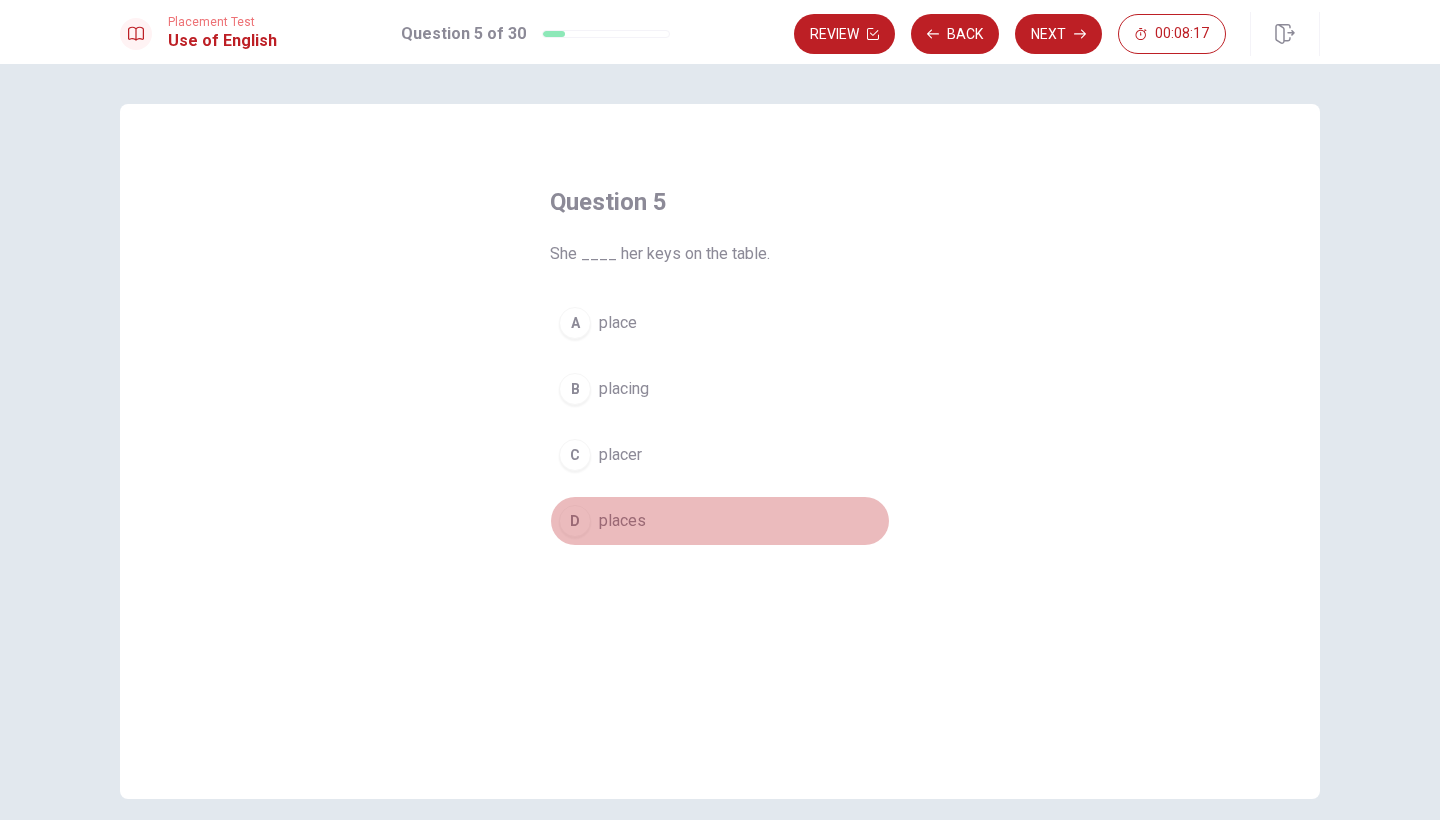 click on "D" at bounding box center (575, 521) 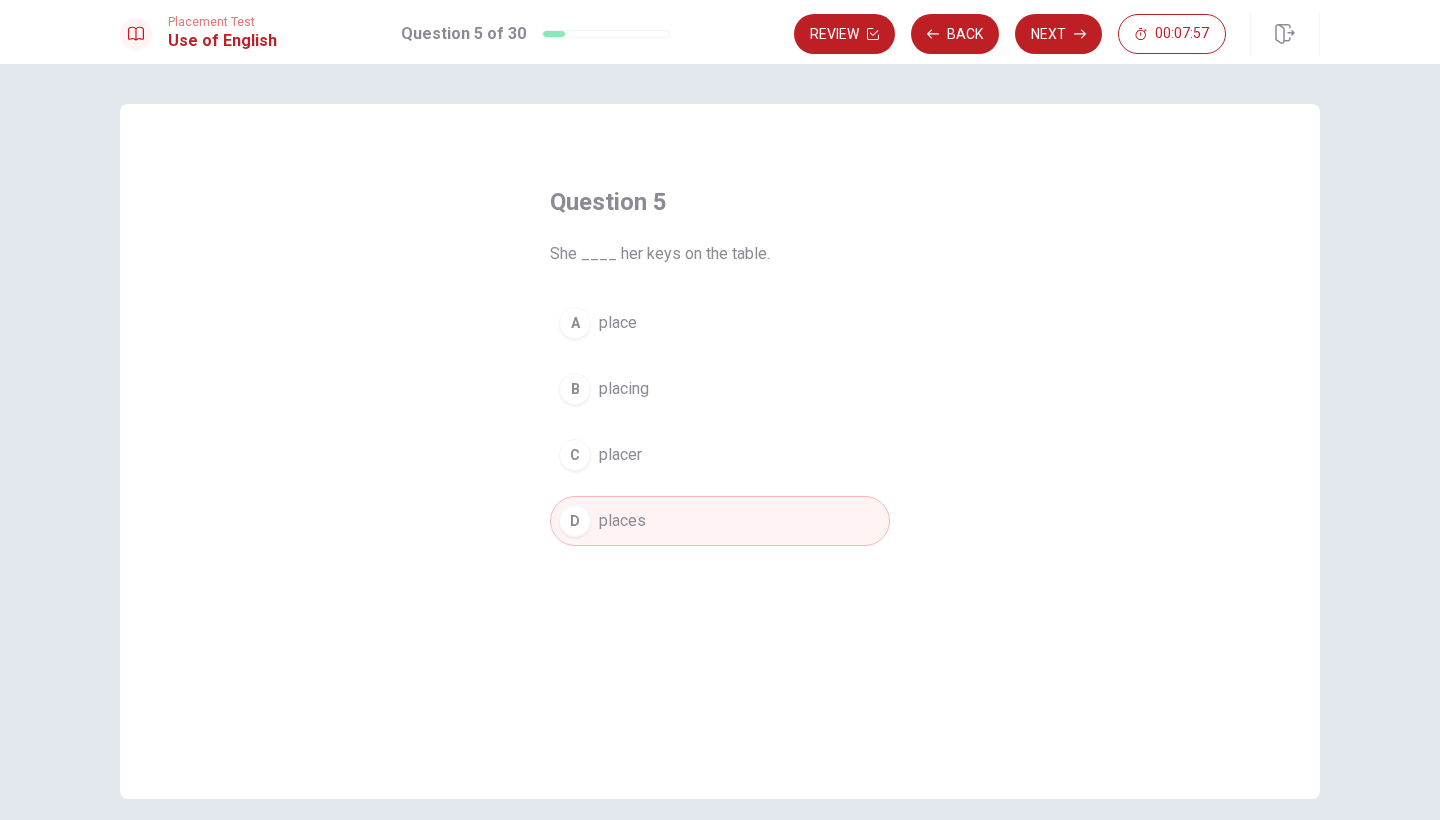 click on "Next" at bounding box center [1058, 34] 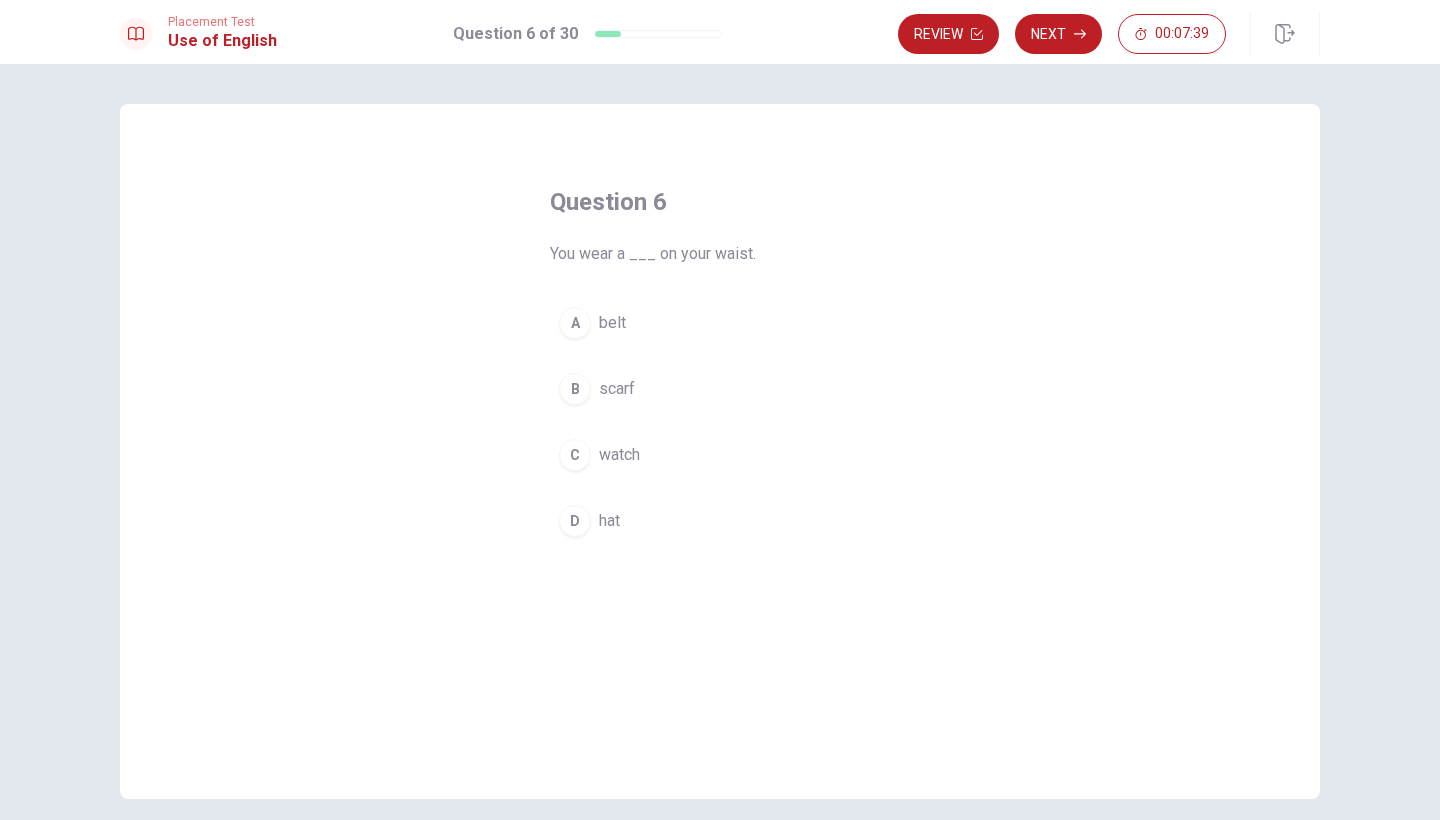 click on "A" at bounding box center [575, 323] 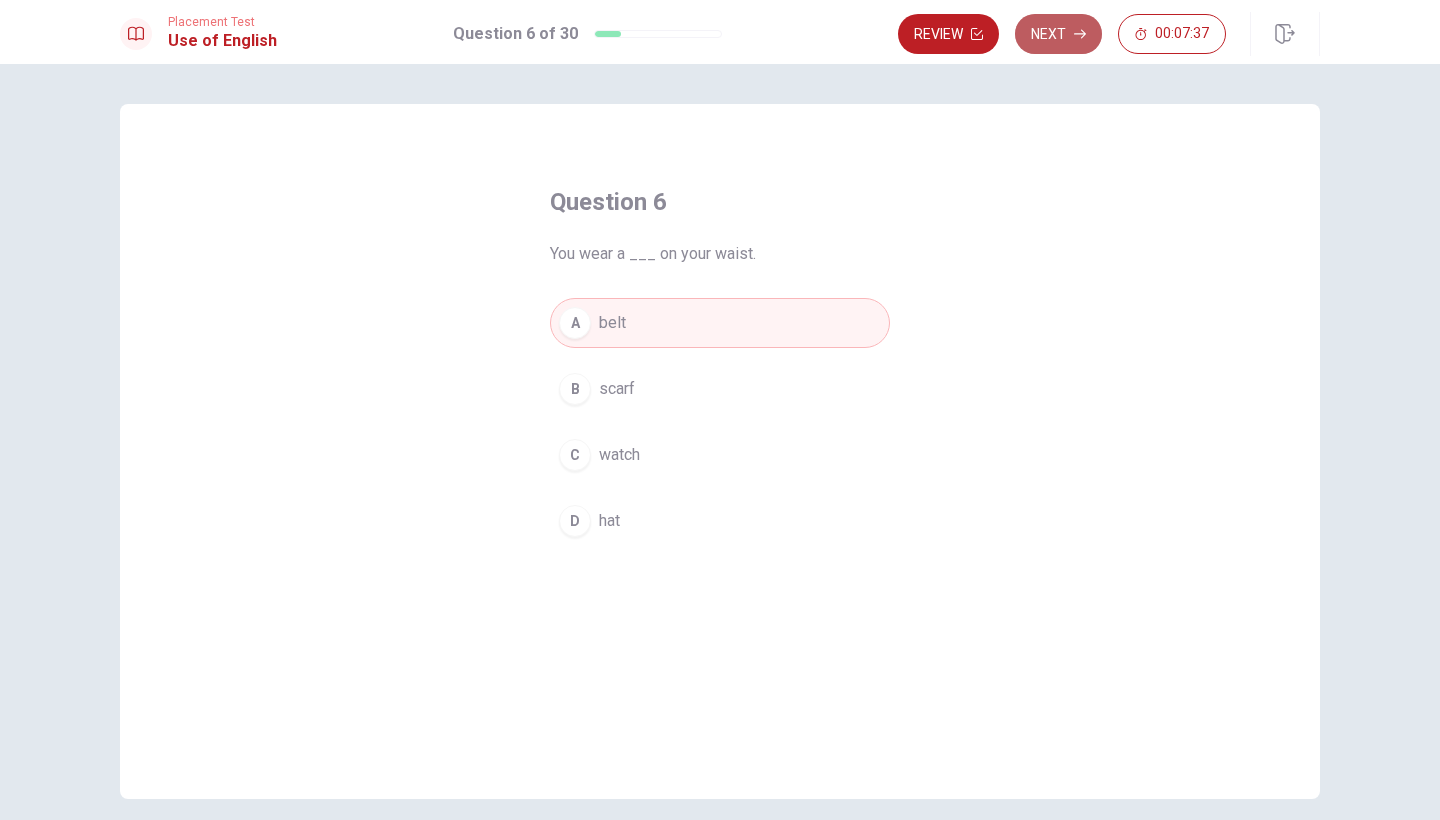 click on "Next" at bounding box center [1058, 34] 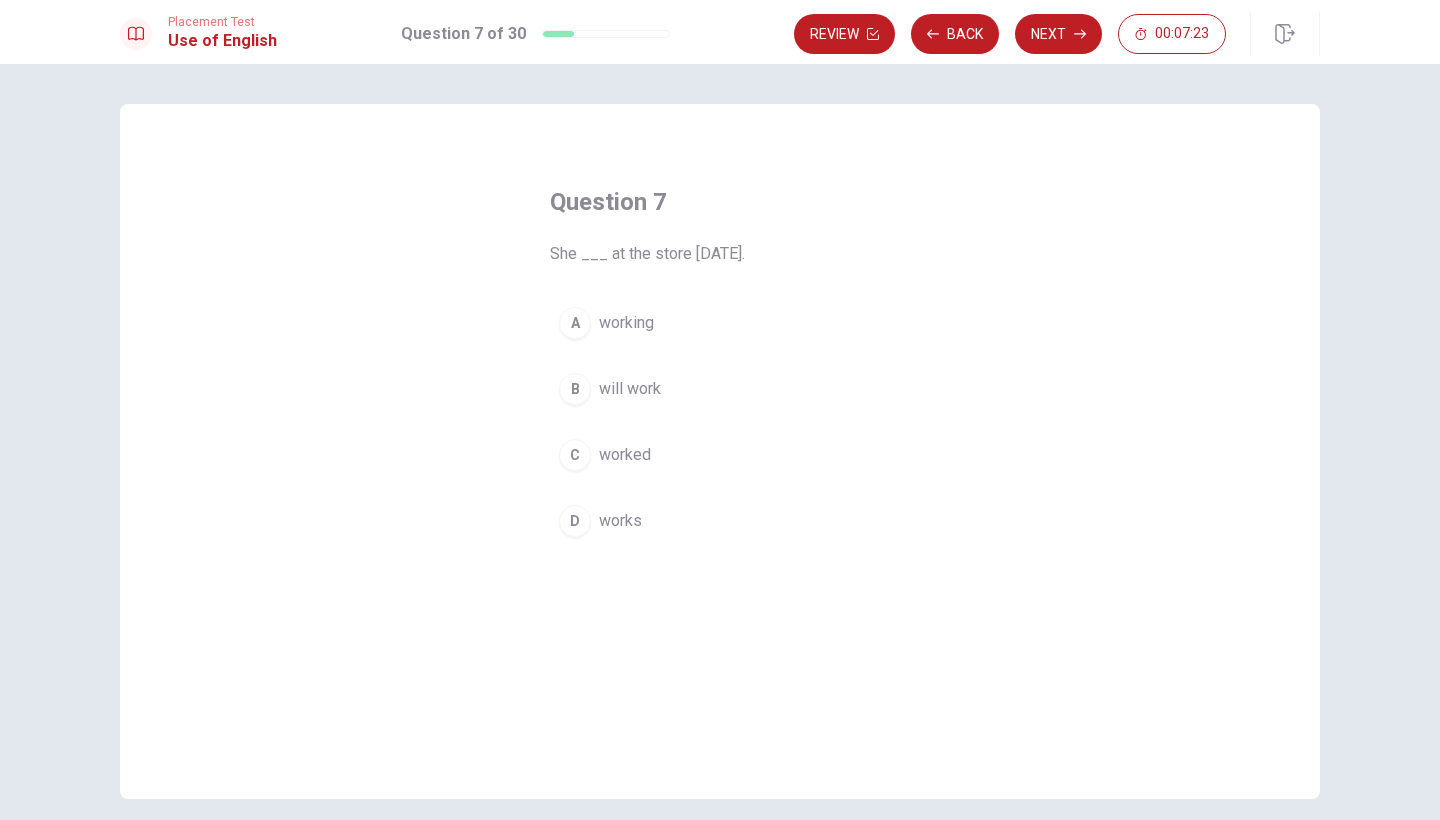 click on "C" at bounding box center (575, 455) 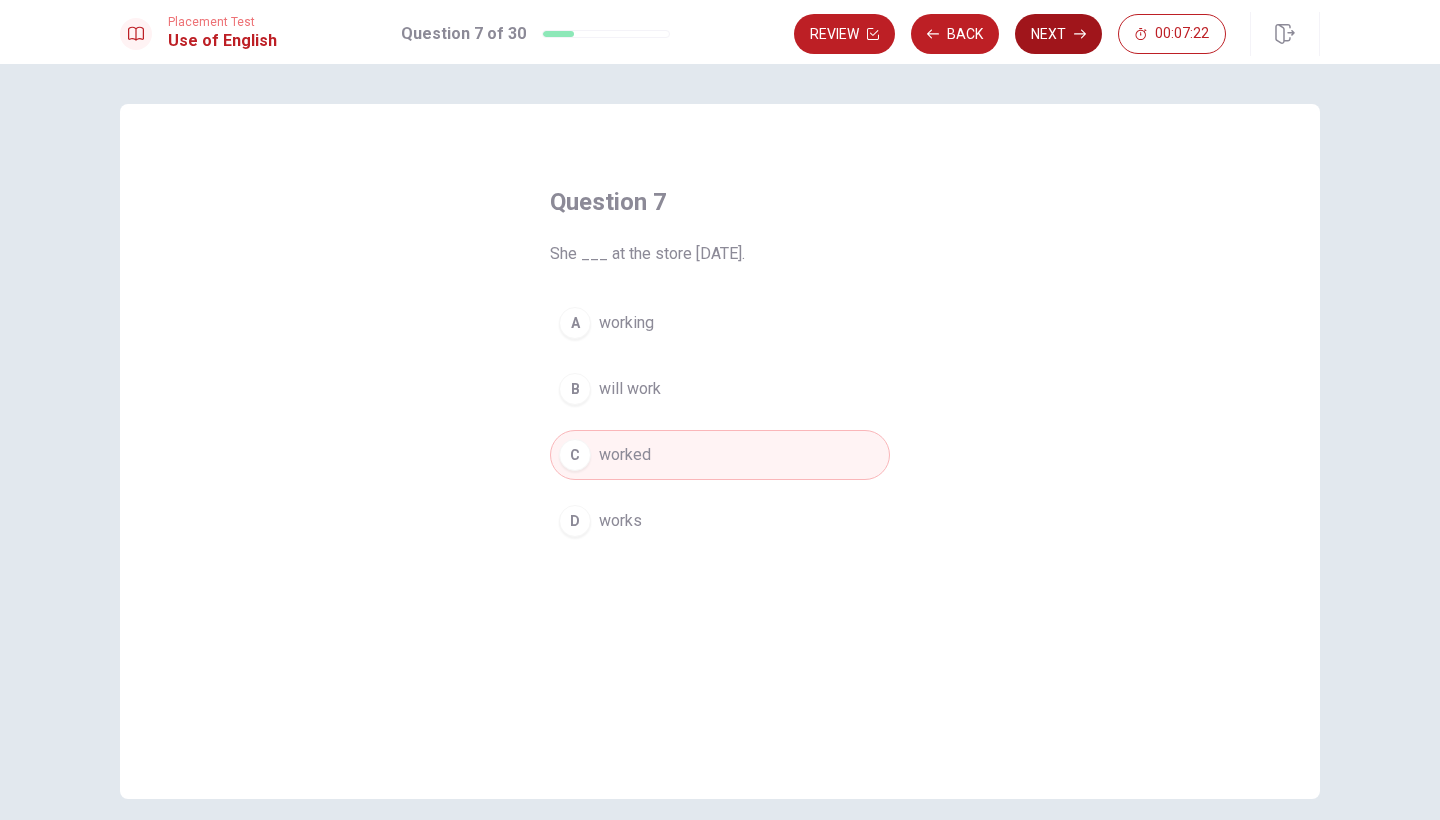 click on "Next" at bounding box center (1058, 34) 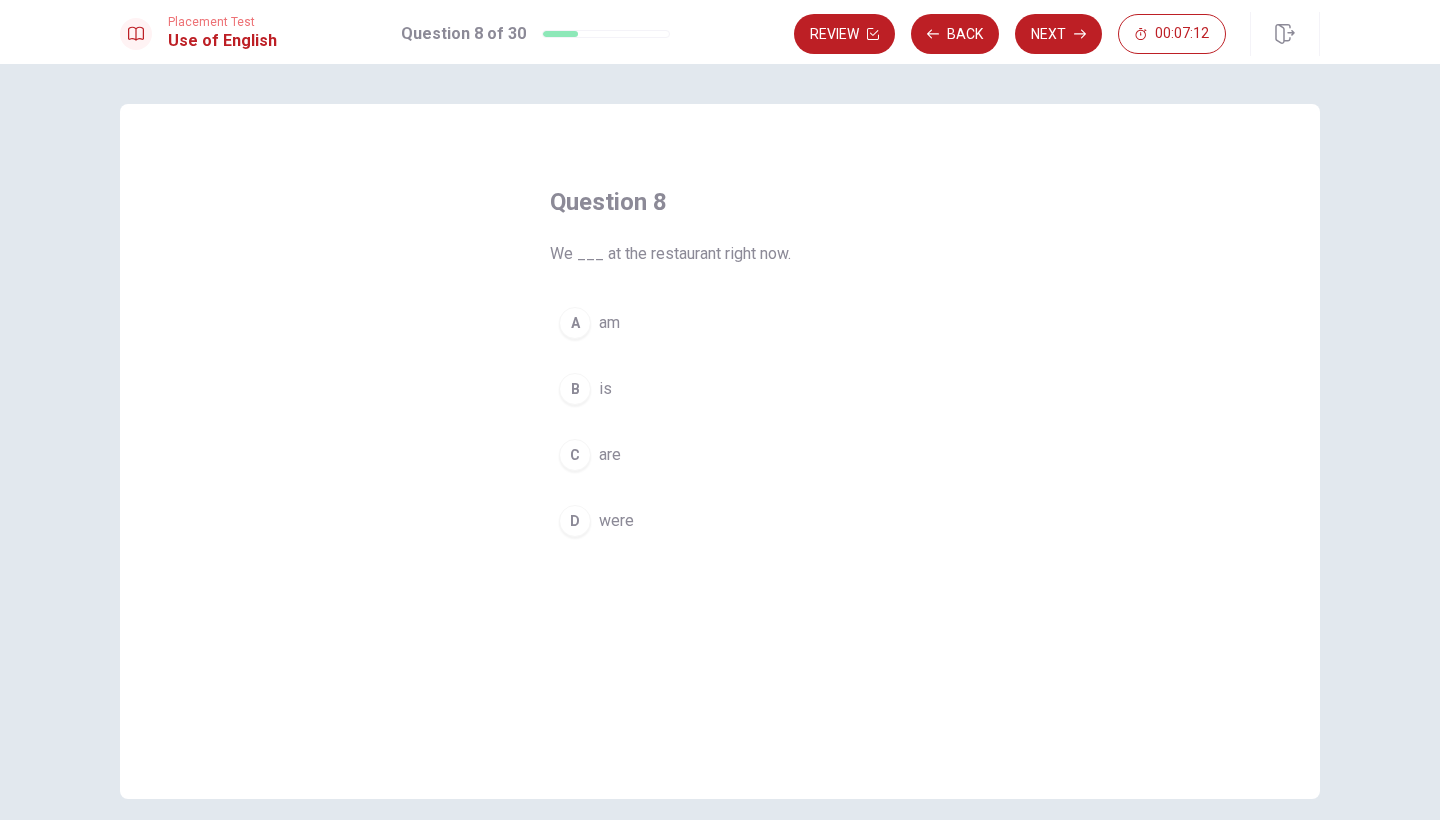 click on "C" at bounding box center [575, 455] 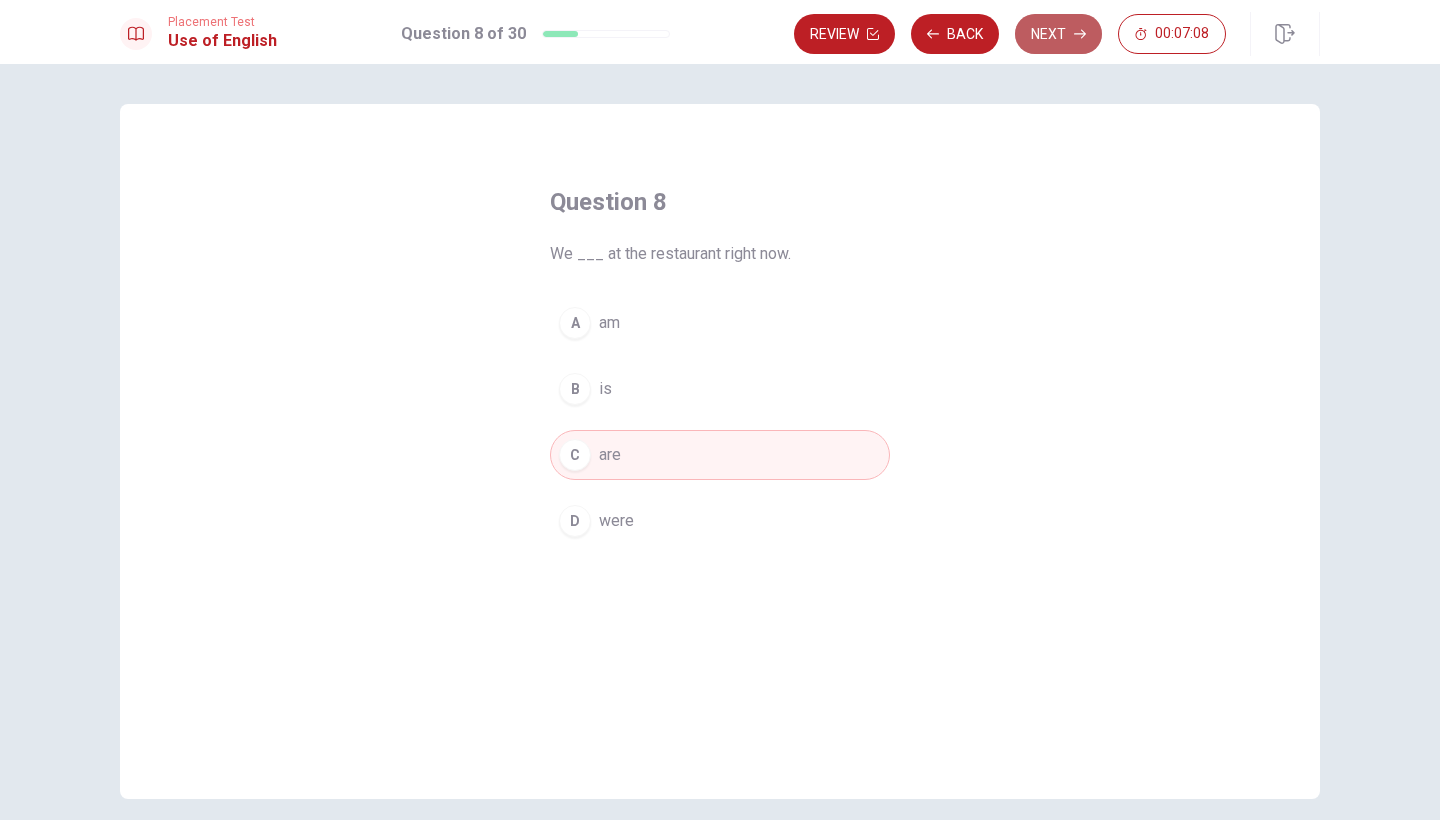click on "Next" at bounding box center [1058, 34] 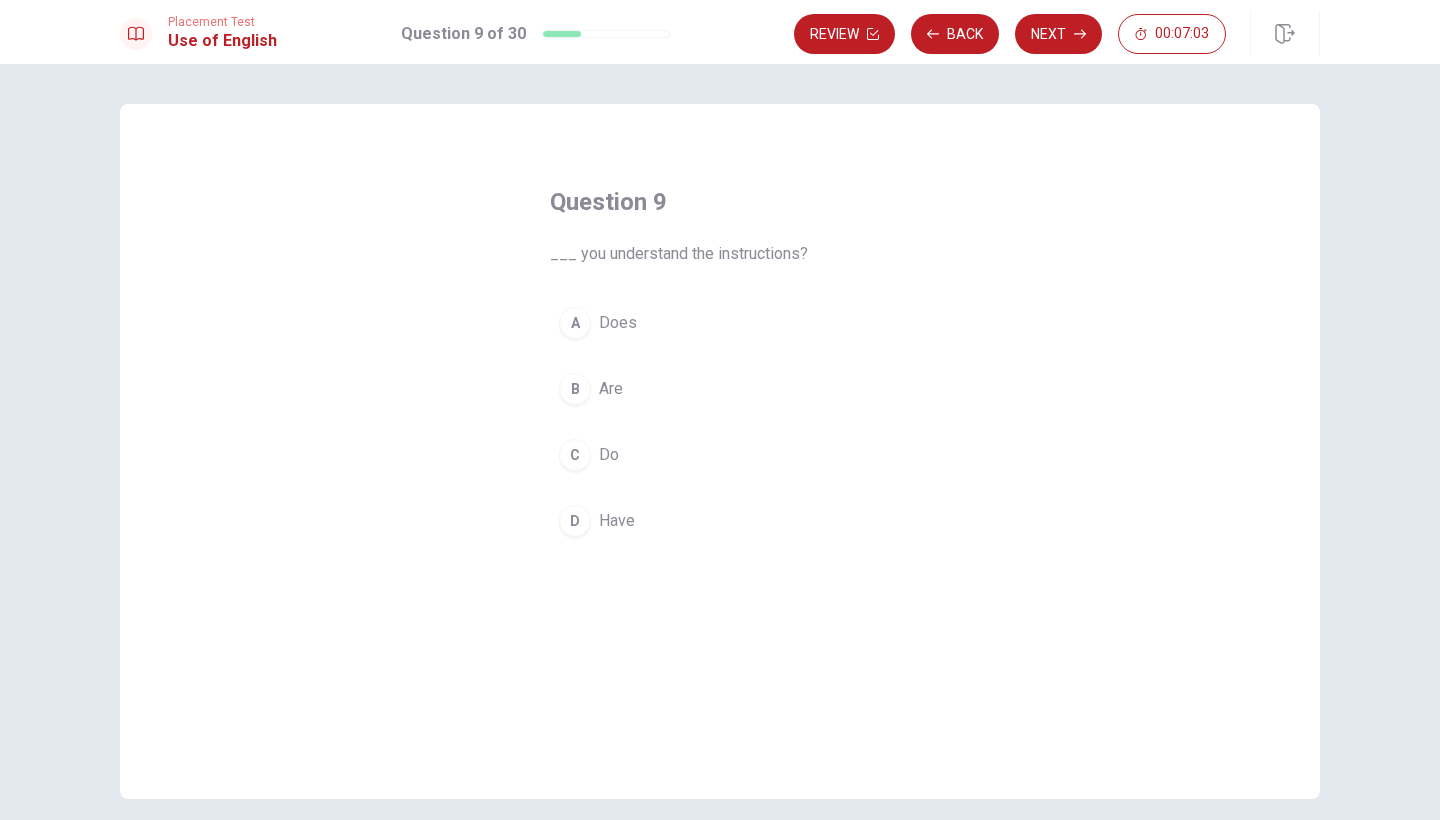 click on "C Do" at bounding box center [720, 455] 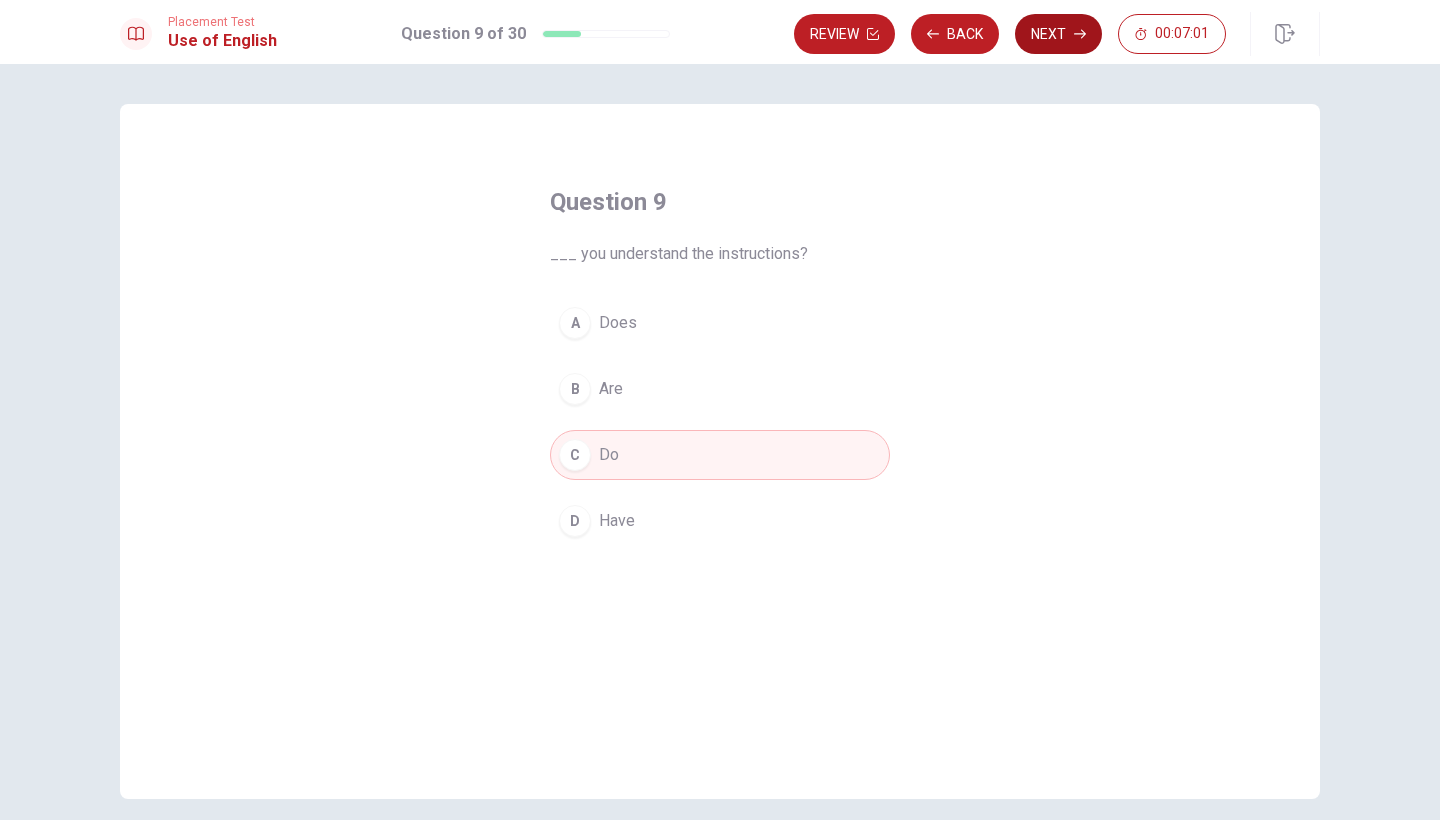 click on "Next" at bounding box center [1058, 34] 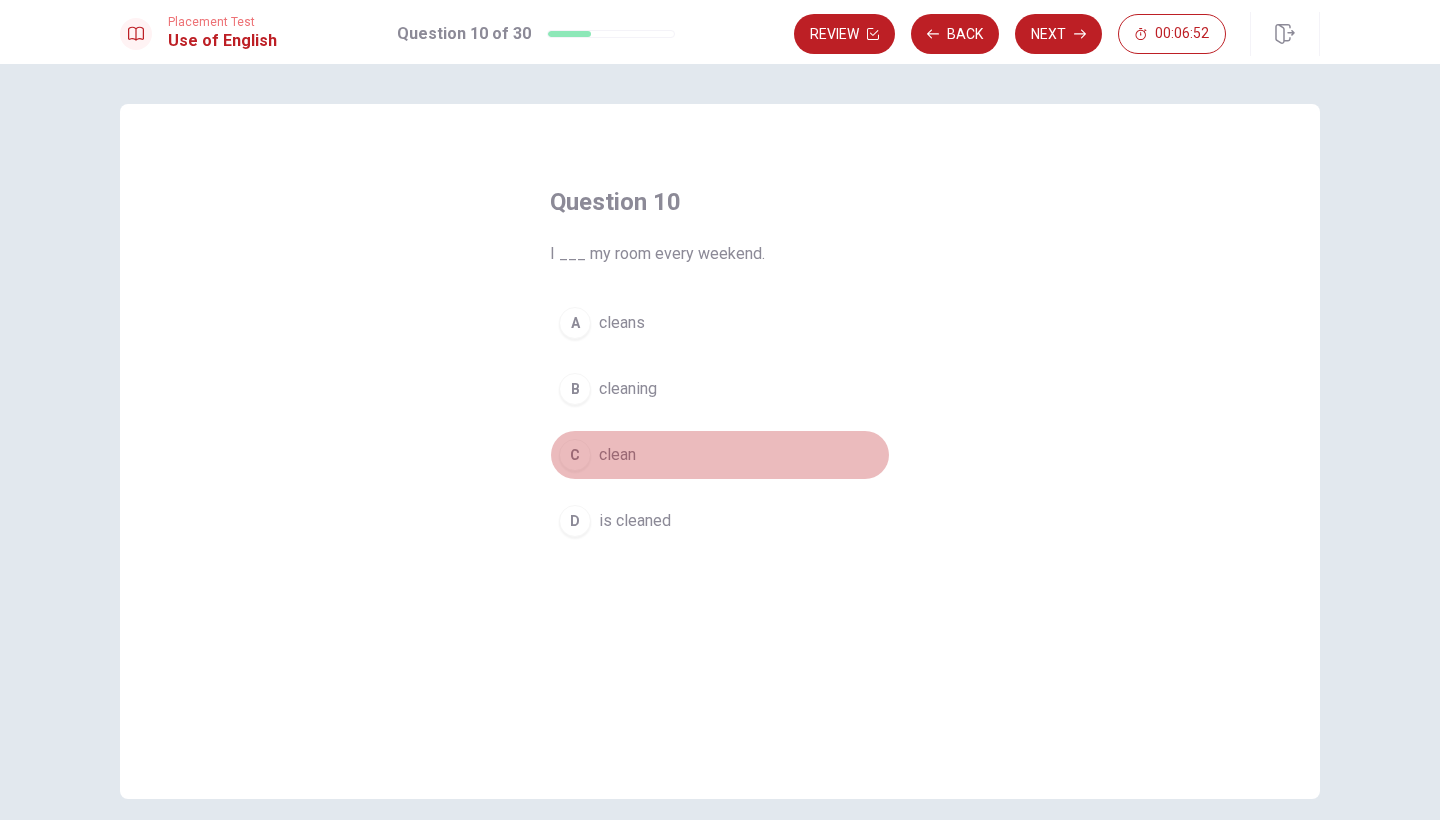 click on "C clean" at bounding box center (720, 455) 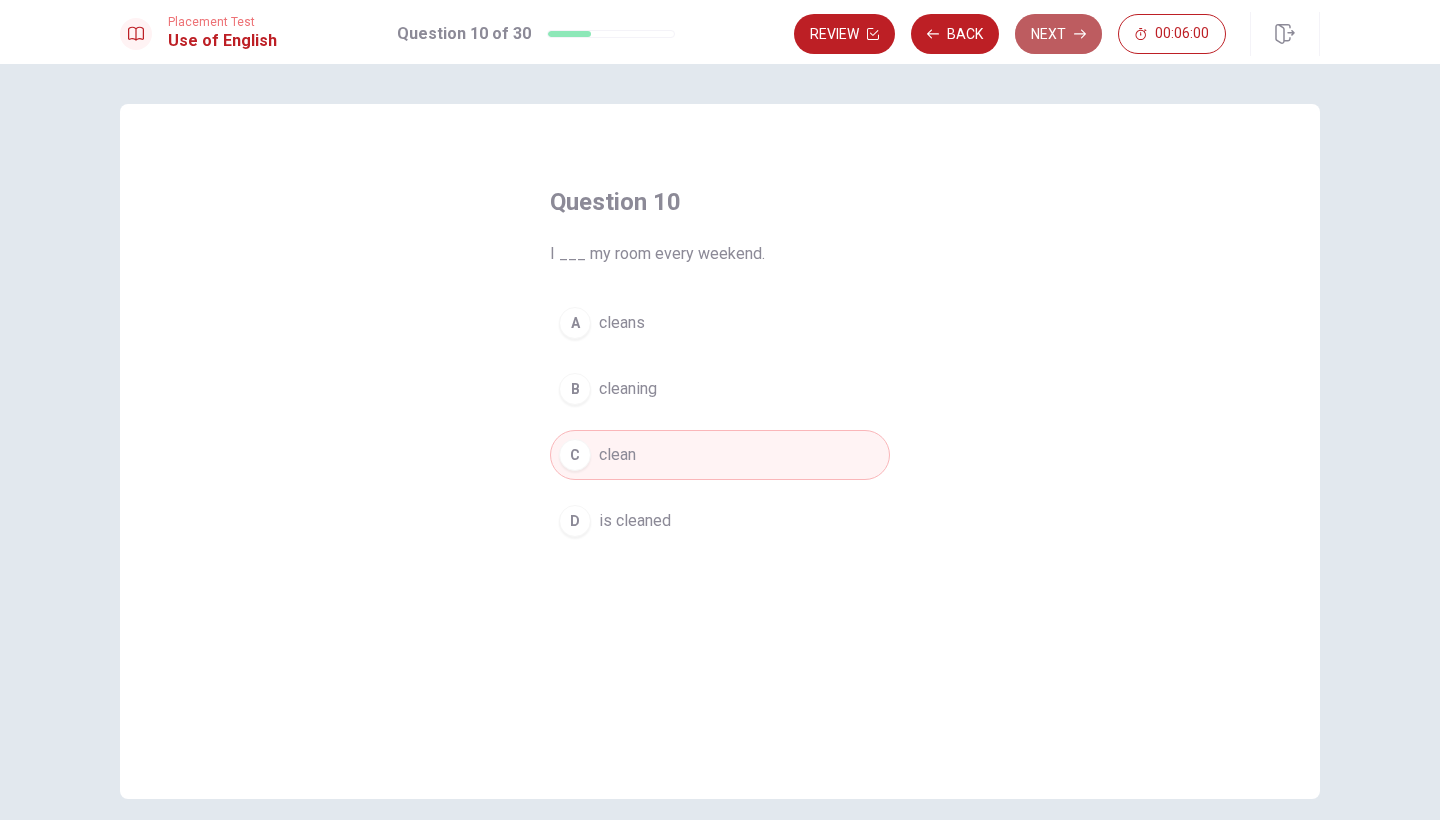 click on "Next" at bounding box center (1058, 34) 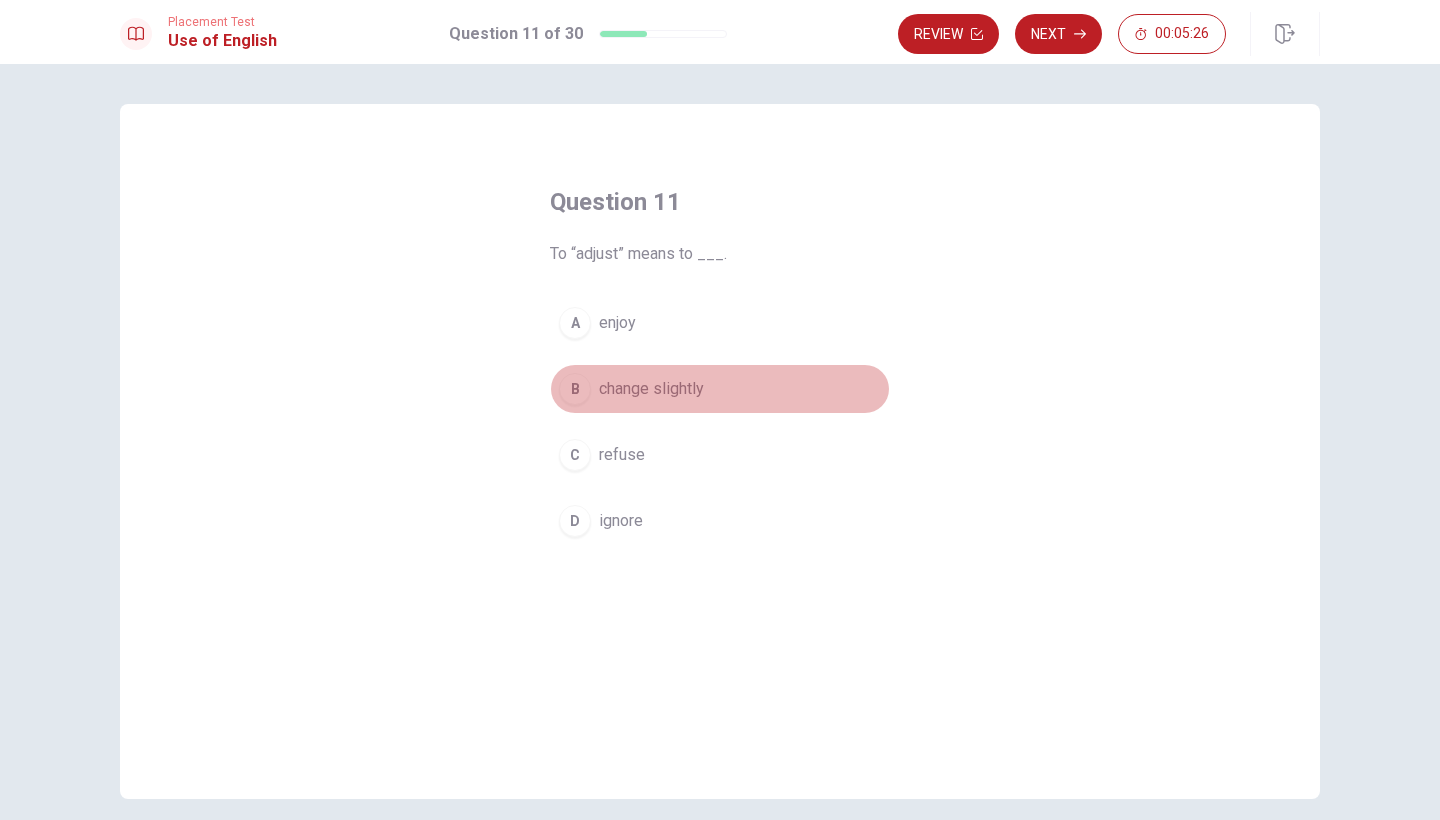 click on "B" at bounding box center (575, 389) 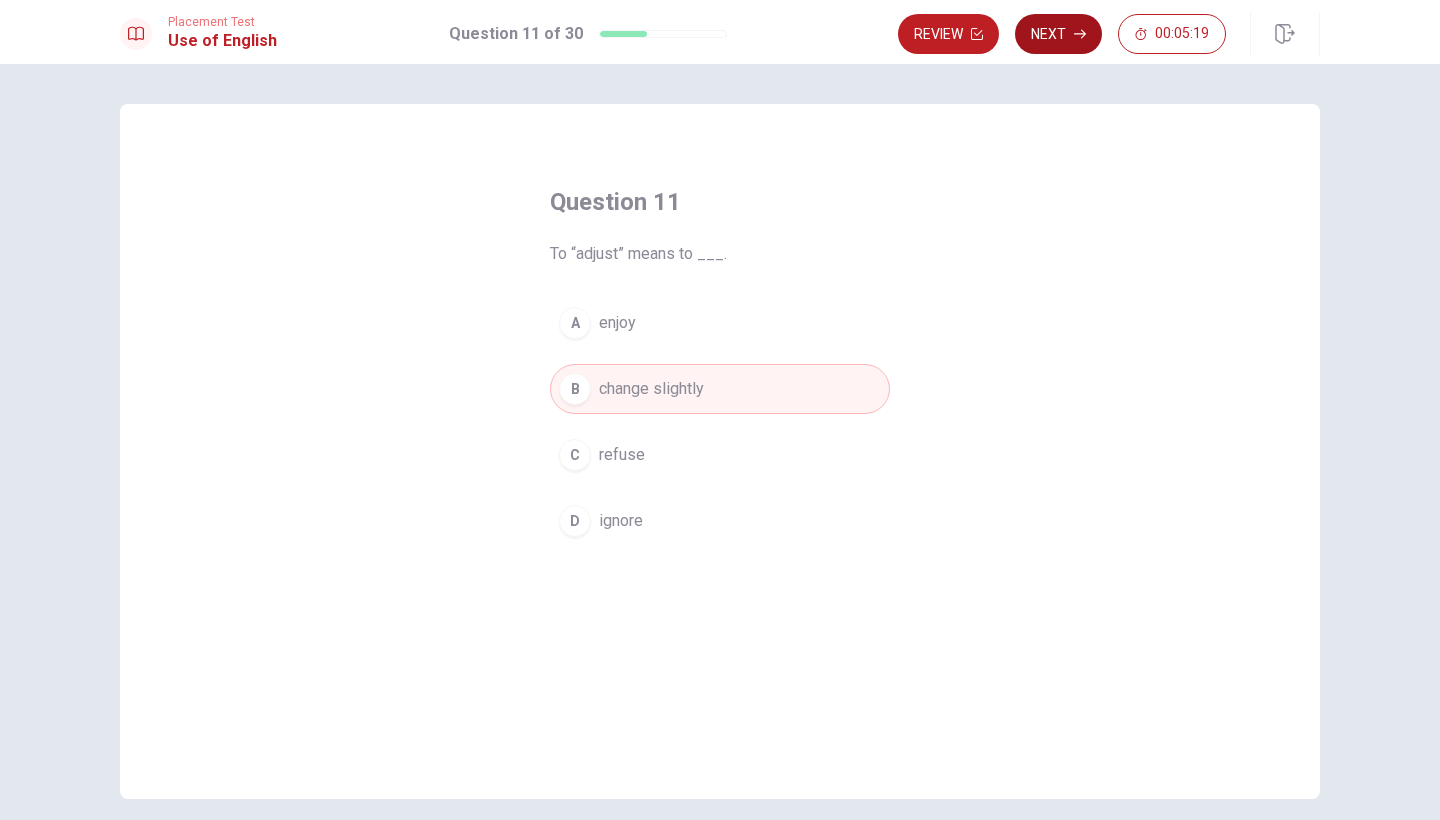 click on "Next" at bounding box center [1058, 34] 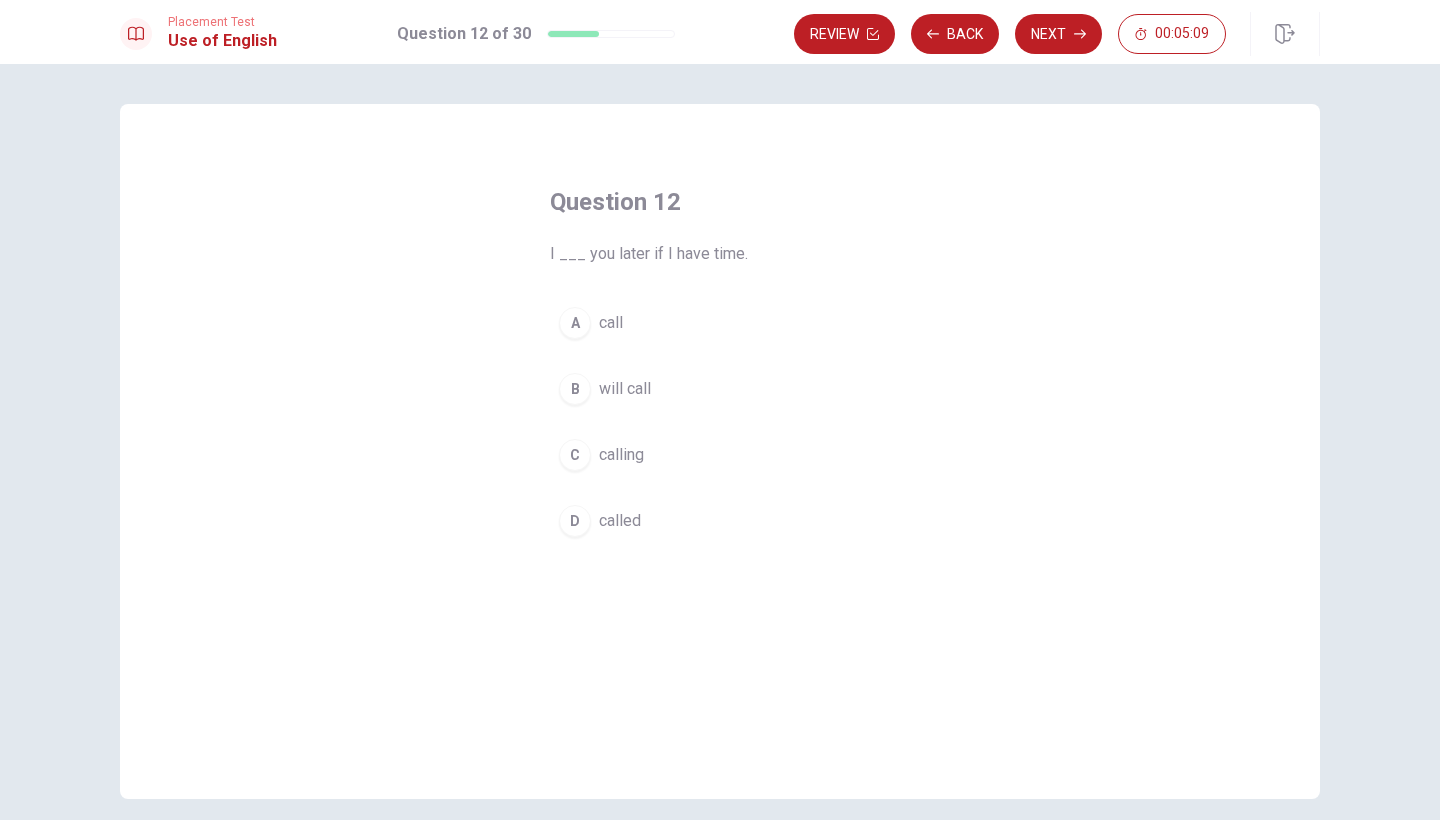 click on "will call" at bounding box center [625, 389] 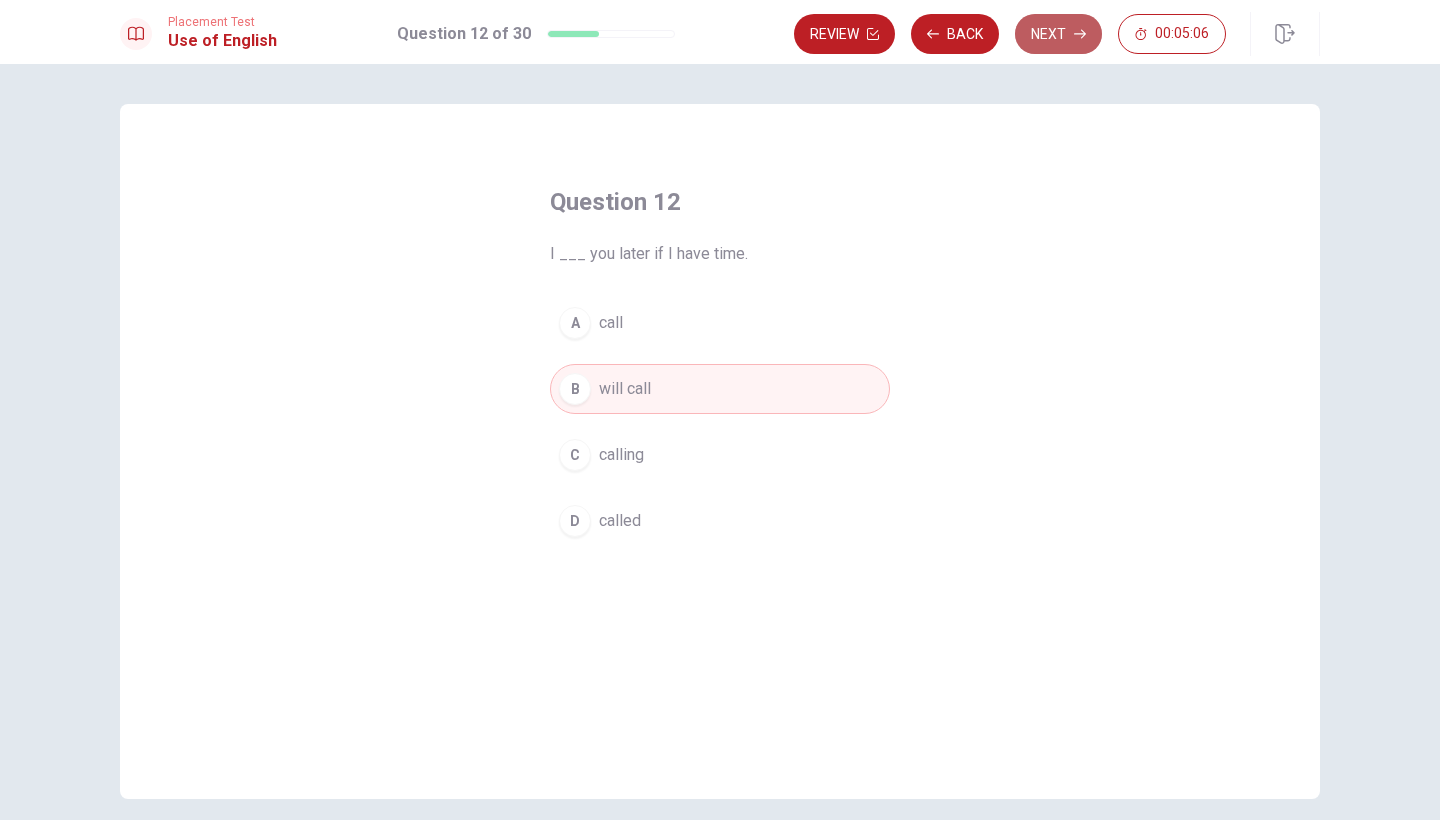 click on "Next" at bounding box center [1058, 34] 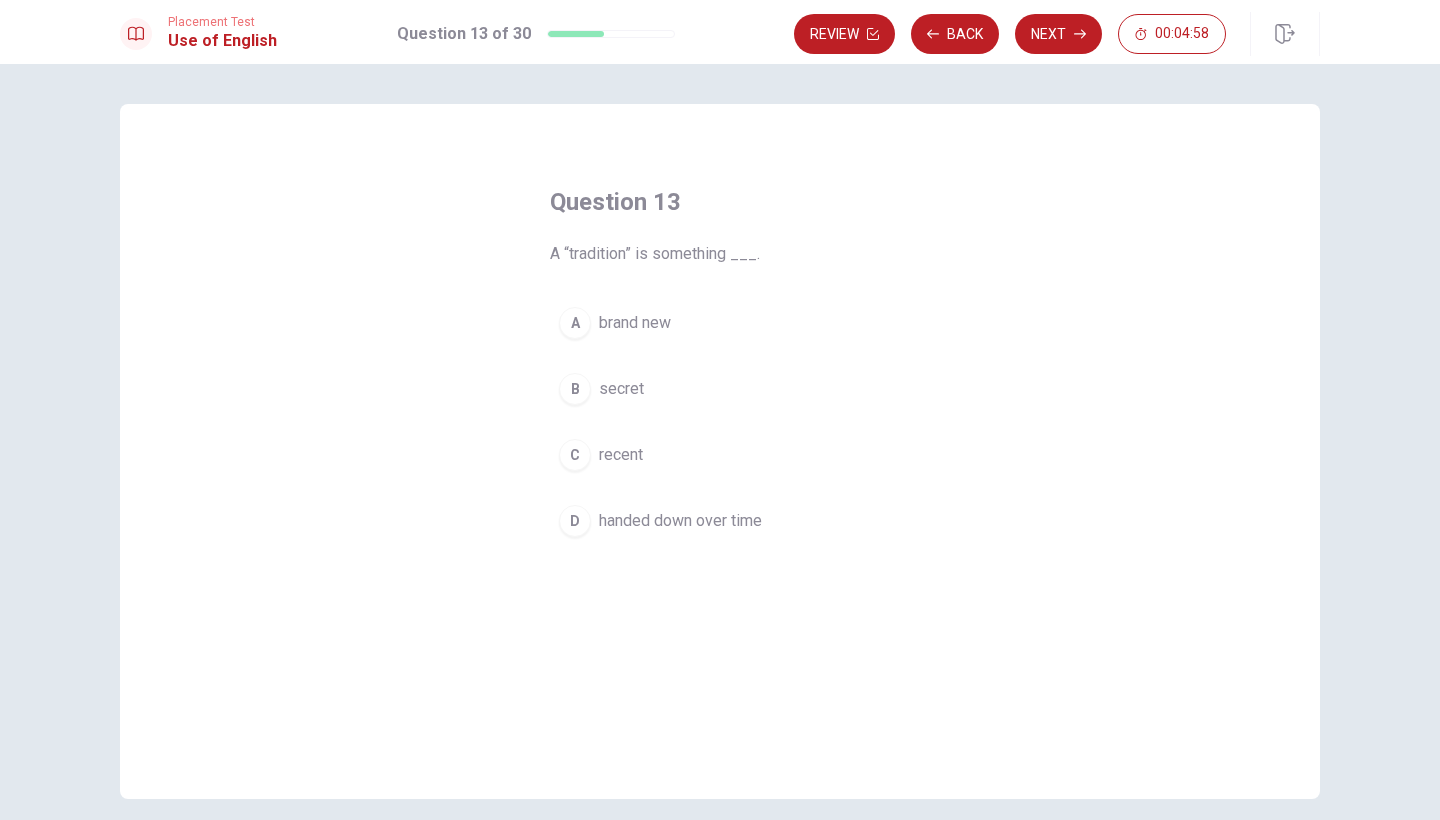 click on "handed down over time" at bounding box center [680, 521] 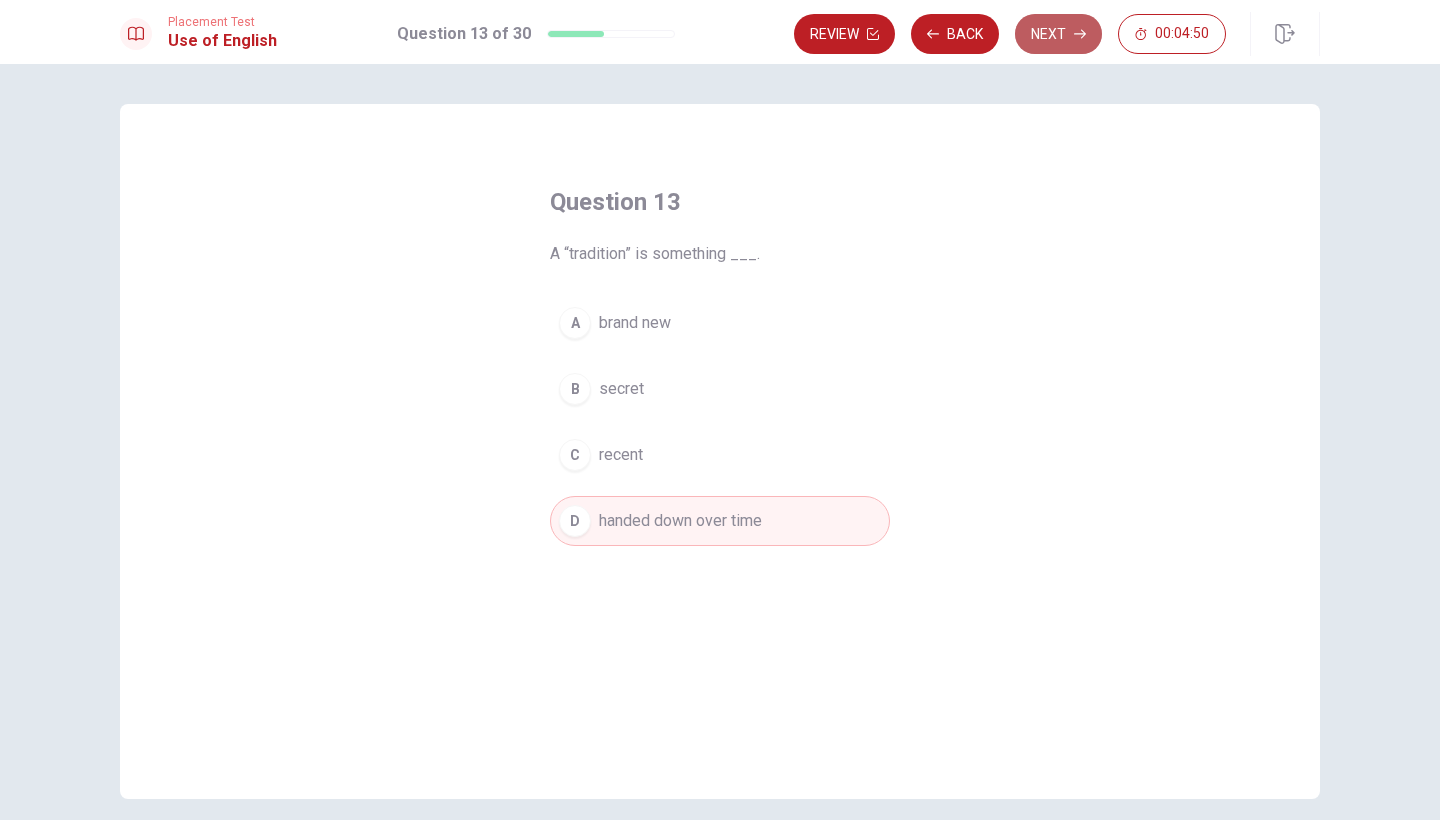 click on "Next" at bounding box center [1058, 34] 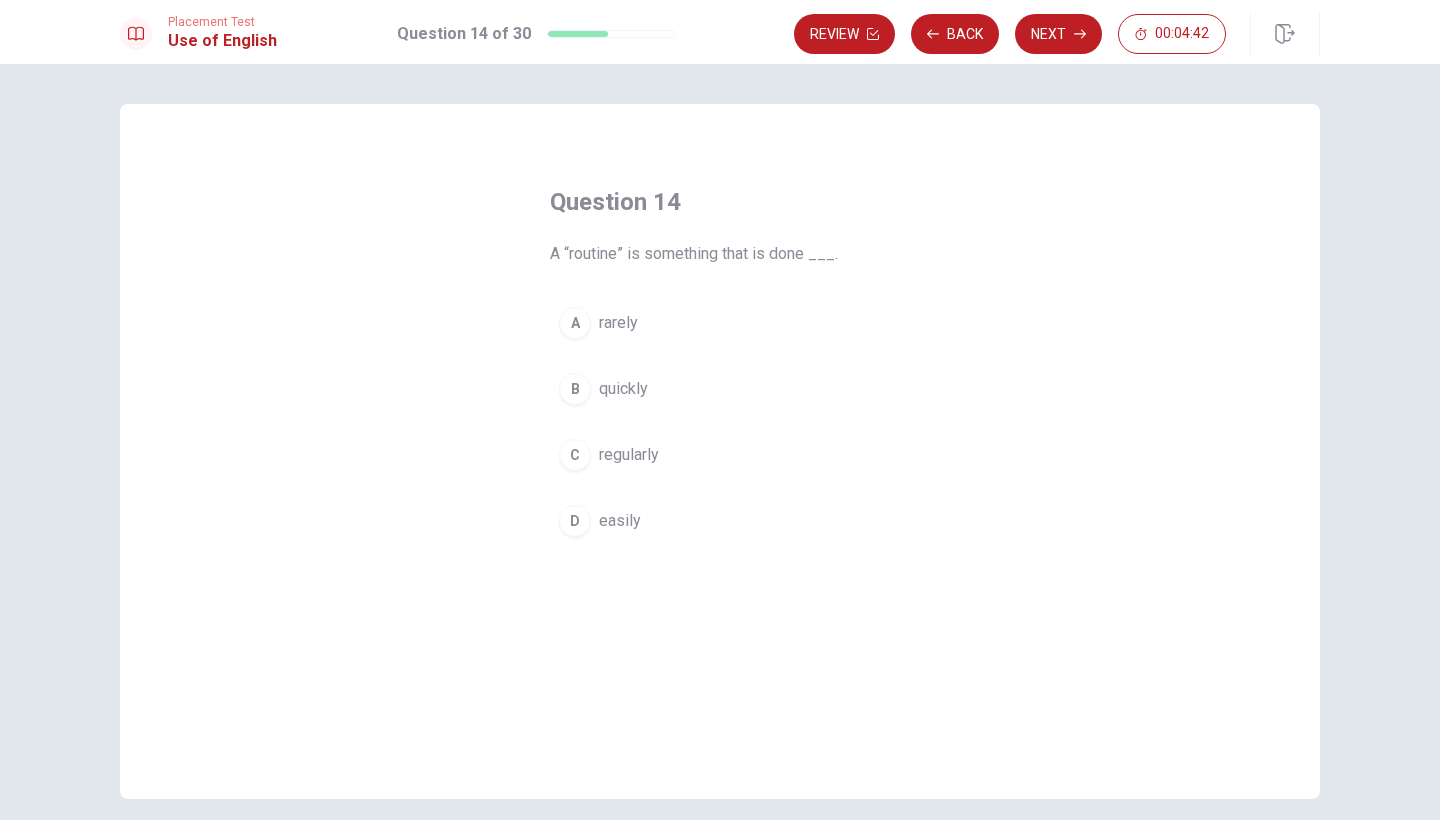 click on "regularly" at bounding box center [629, 455] 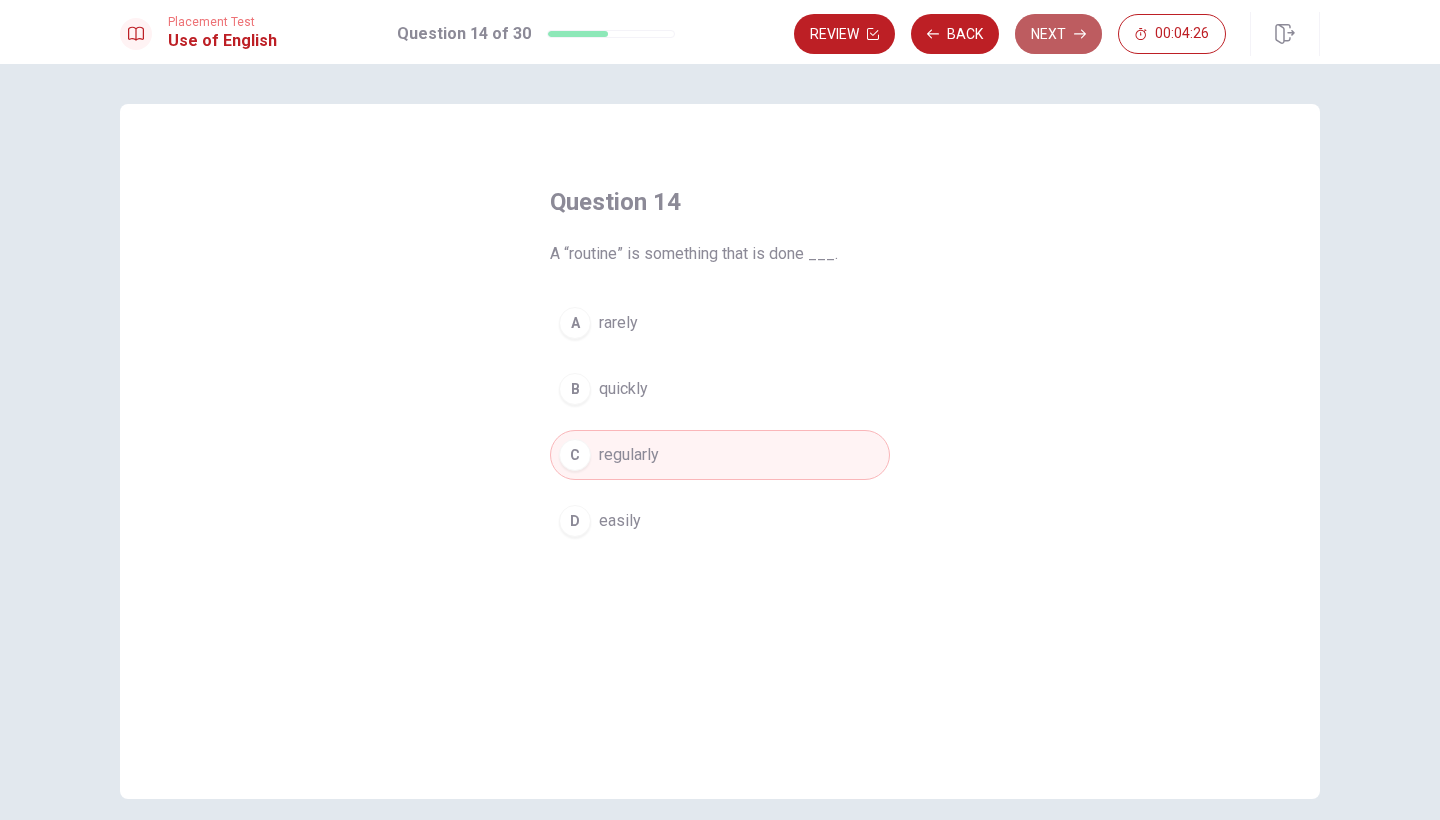 click on "Next" at bounding box center (1058, 34) 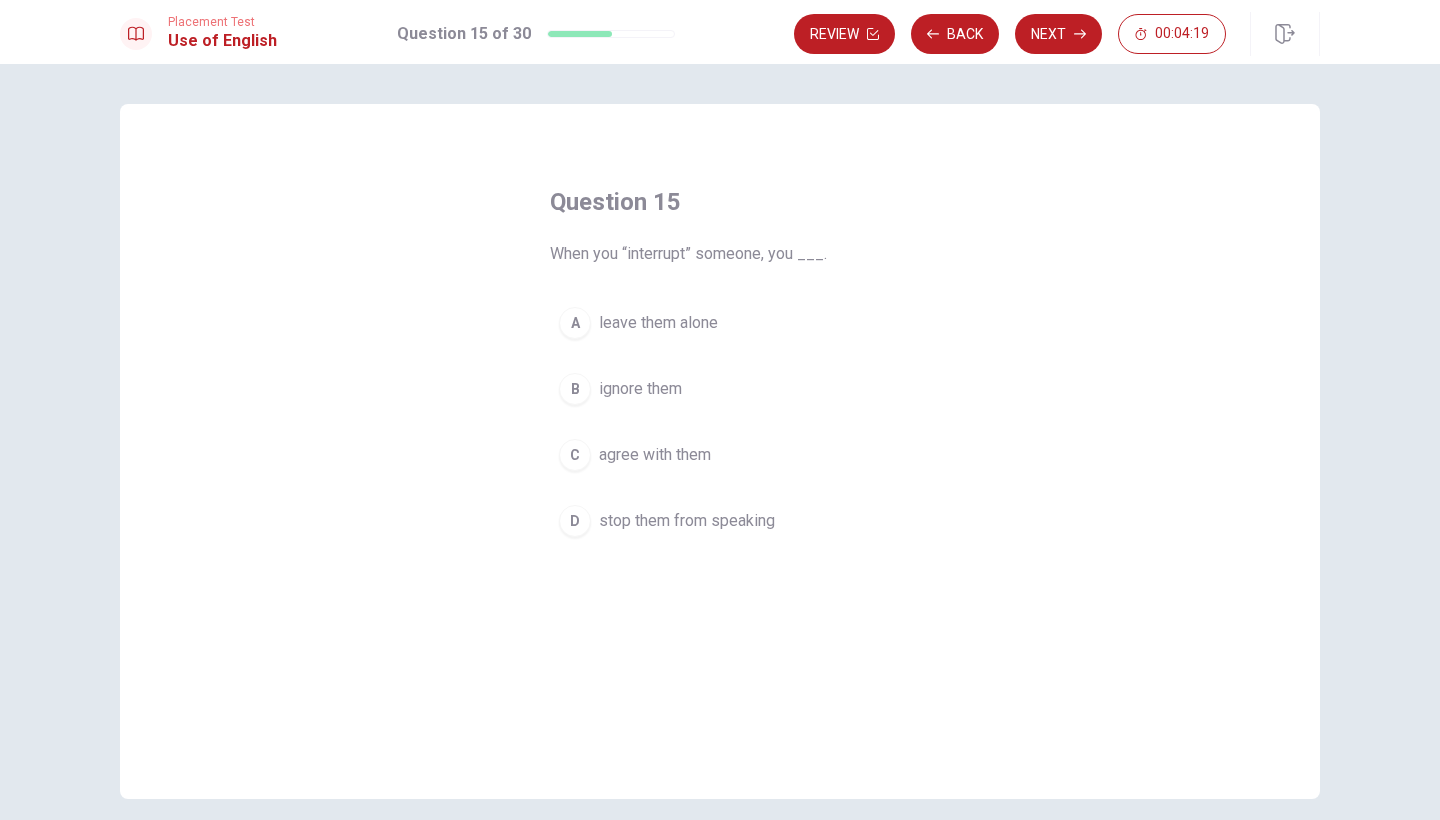 click on "stop them from speaking" at bounding box center (687, 521) 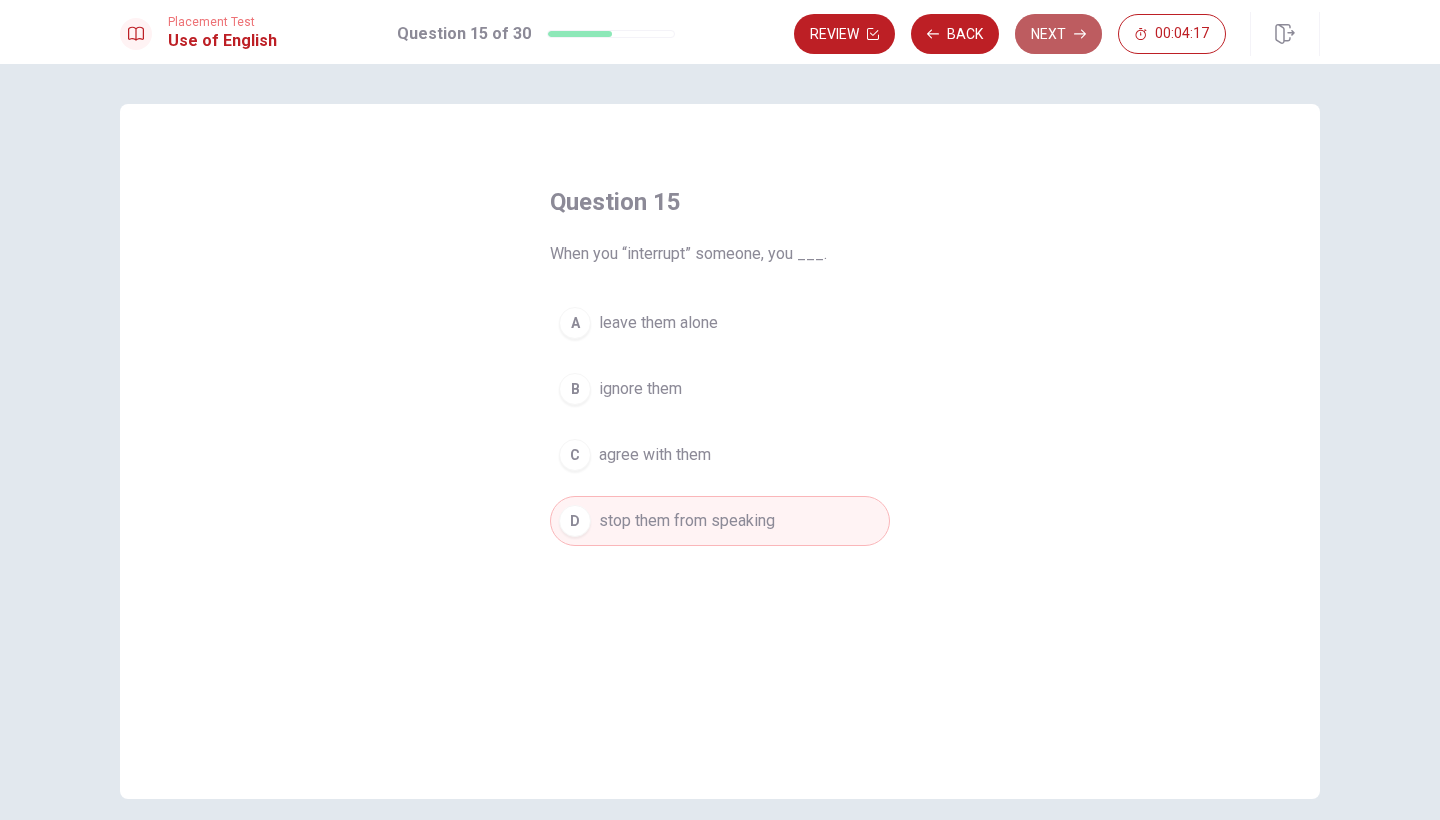 click 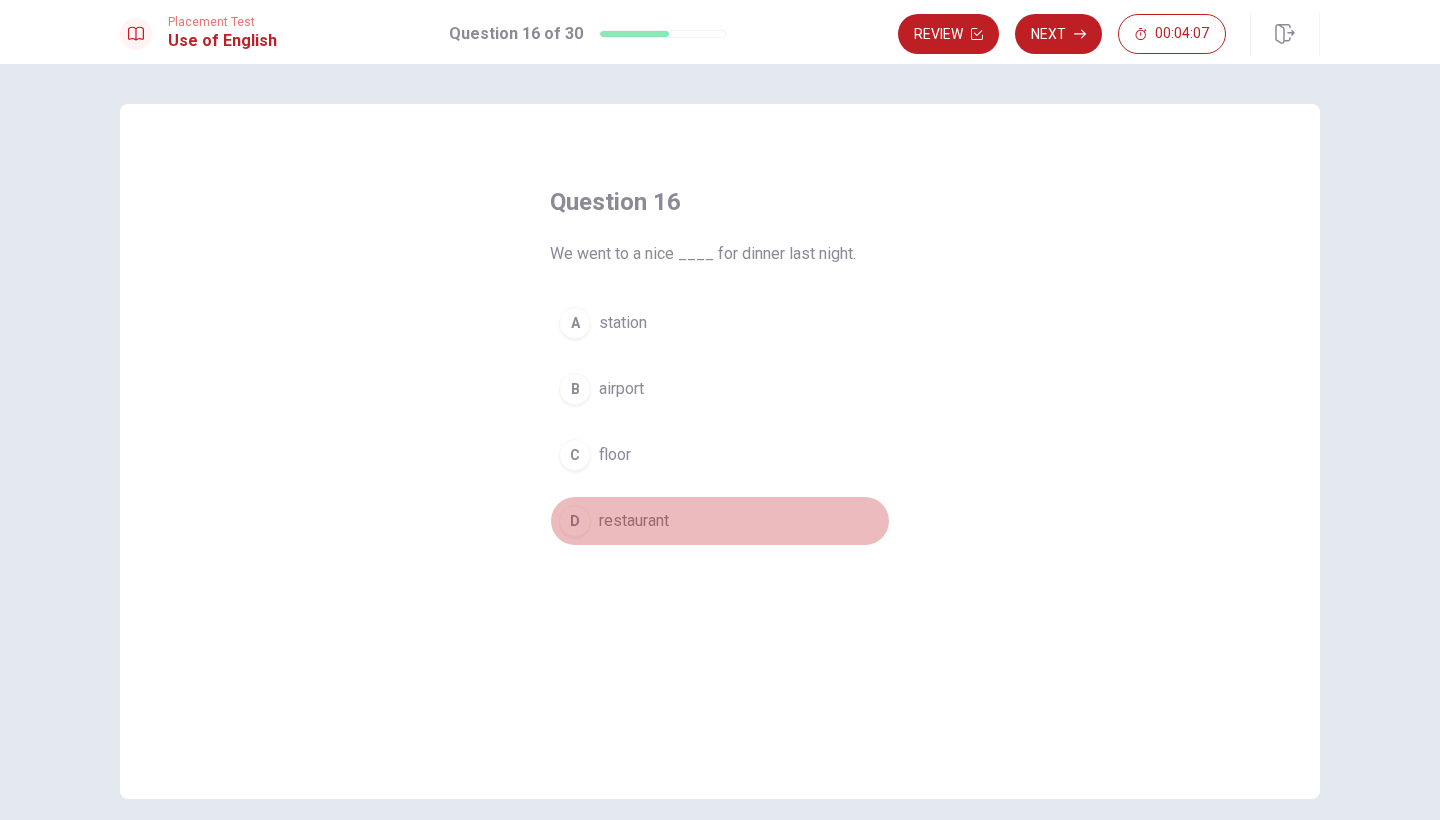 click on "restaurant" at bounding box center [634, 521] 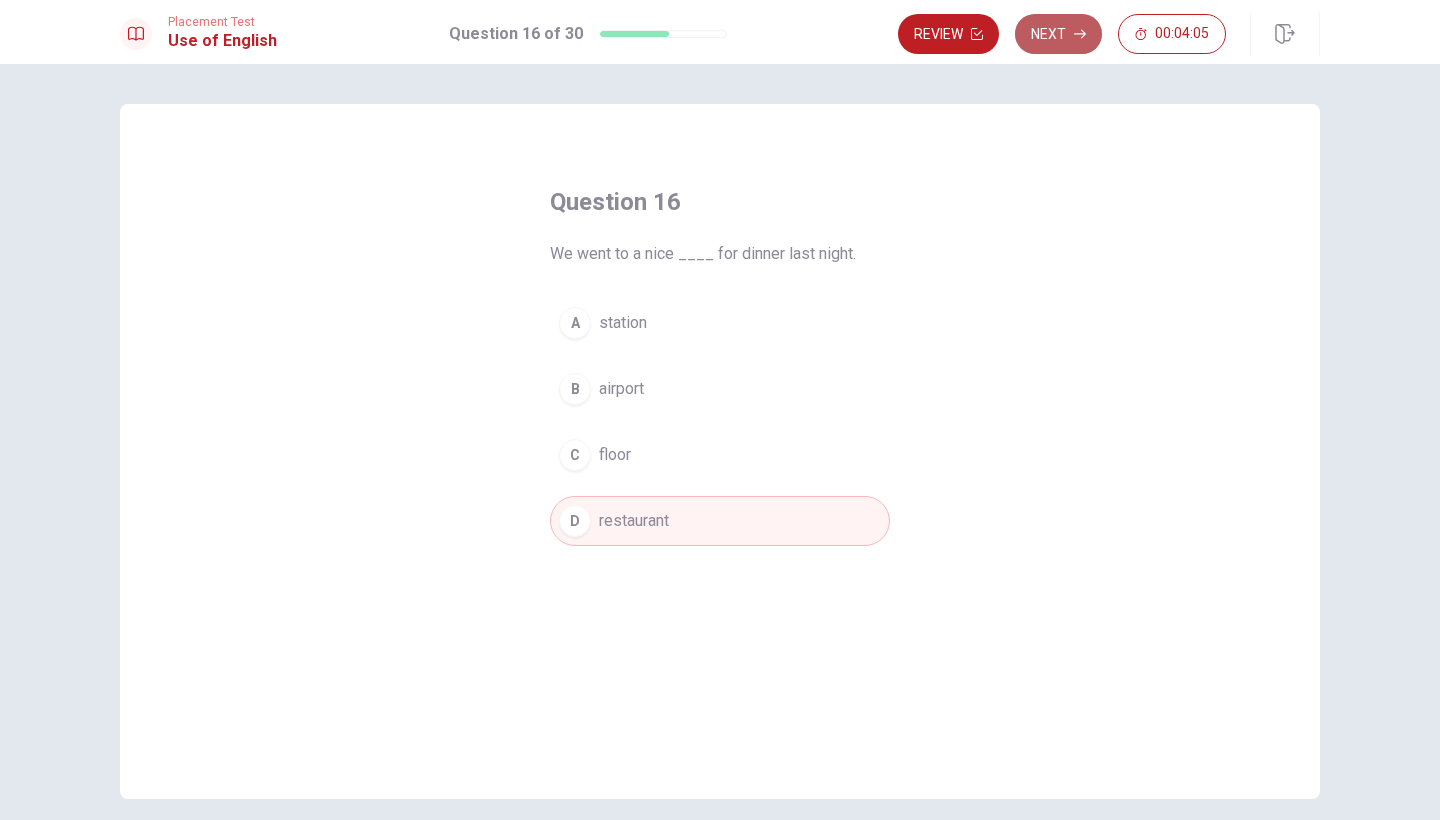 click on "Next" at bounding box center [1058, 34] 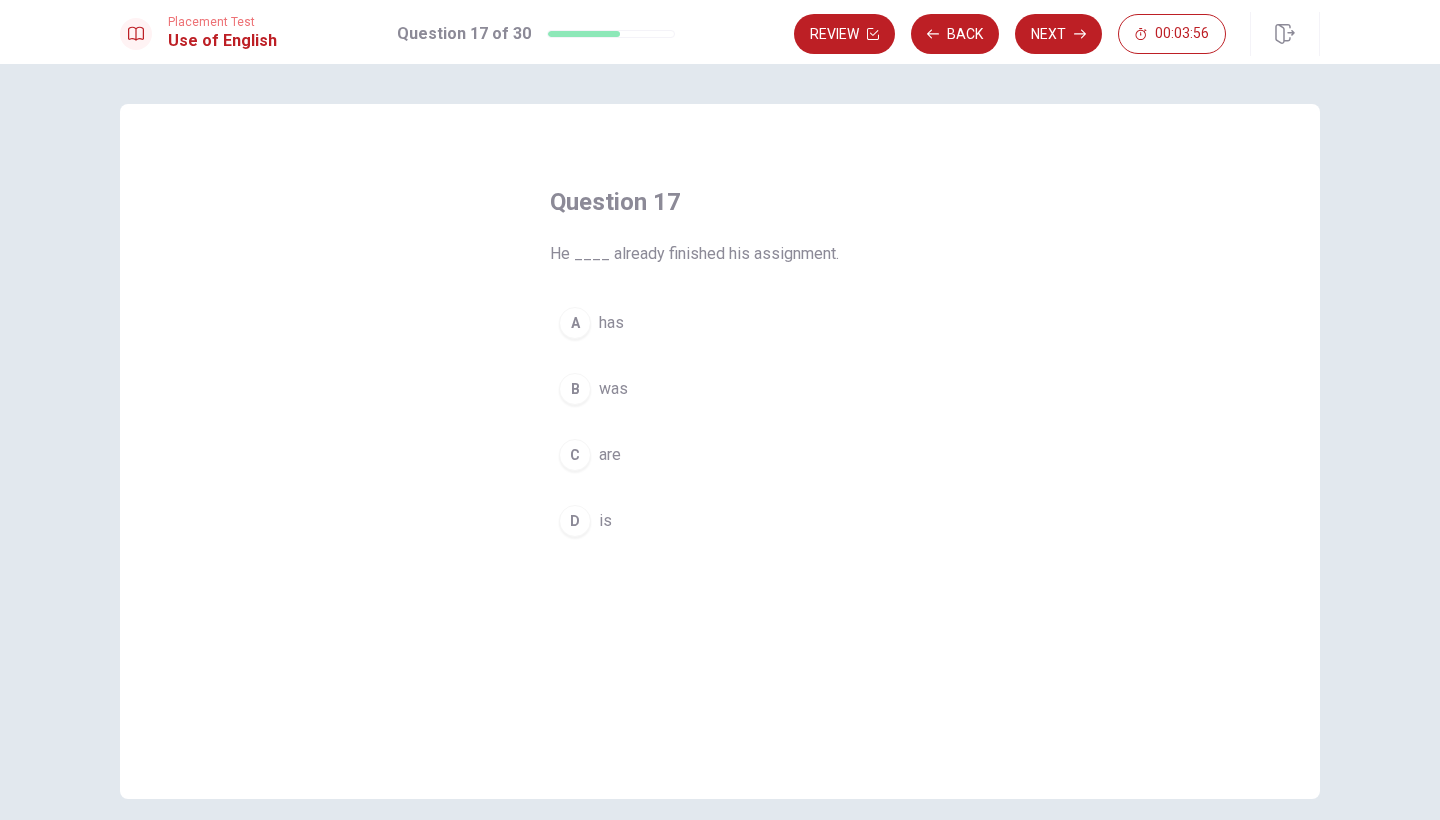 click on "D" at bounding box center (575, 521) 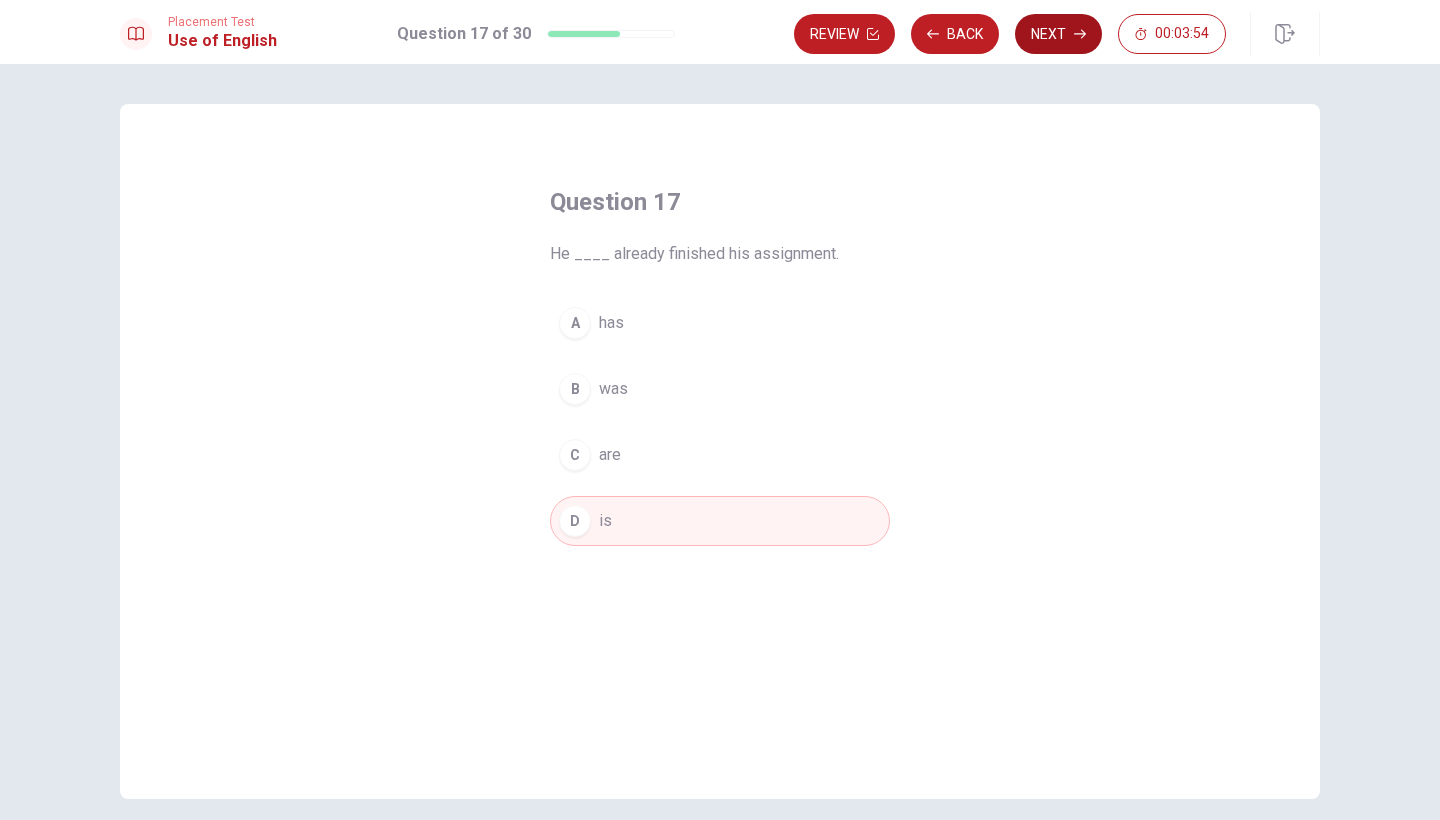 click on "Next" at bounding box center [1058, 34] 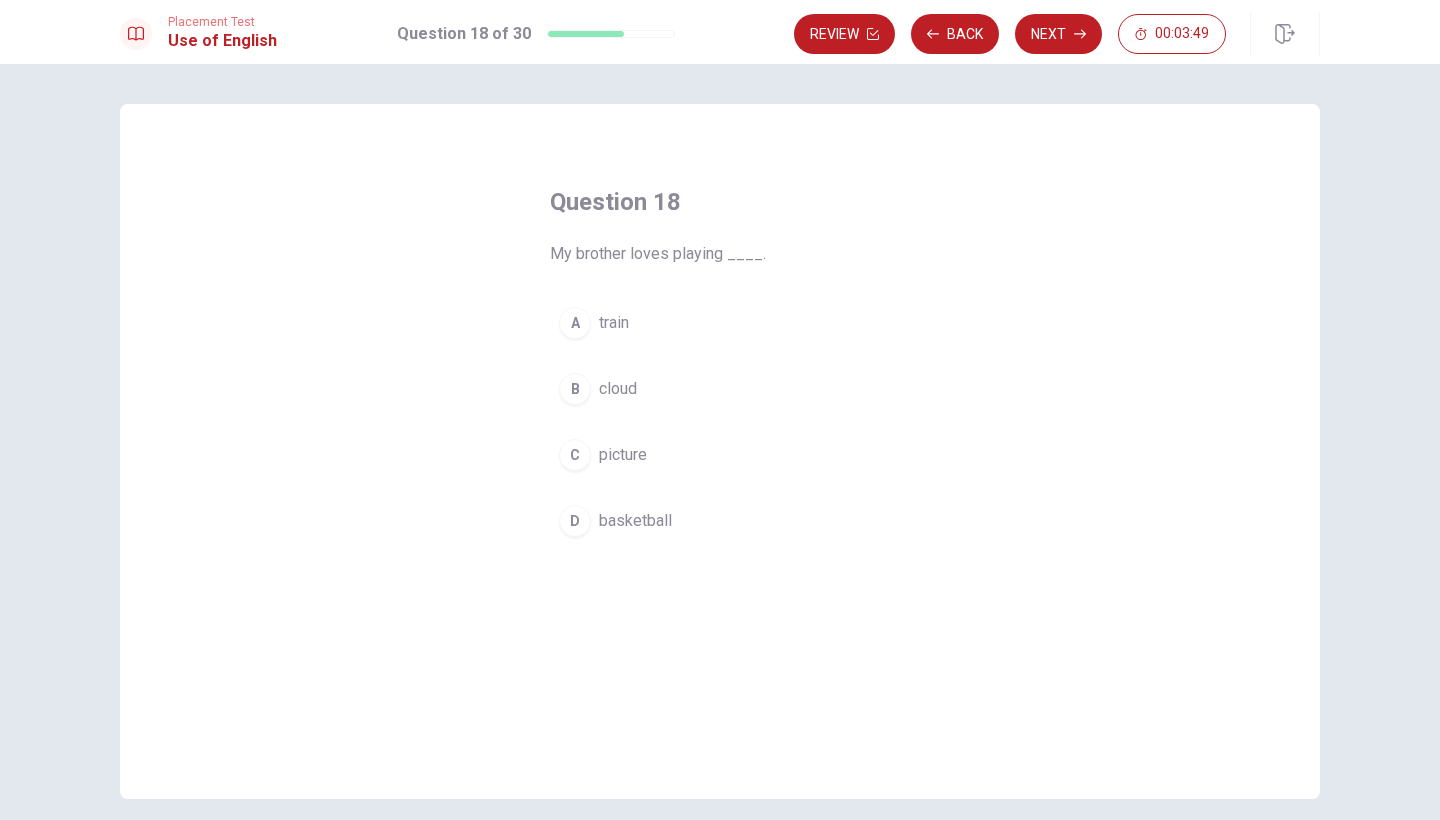scroll, scrollTop: 4, scrollLeft: 0, axis: vertical 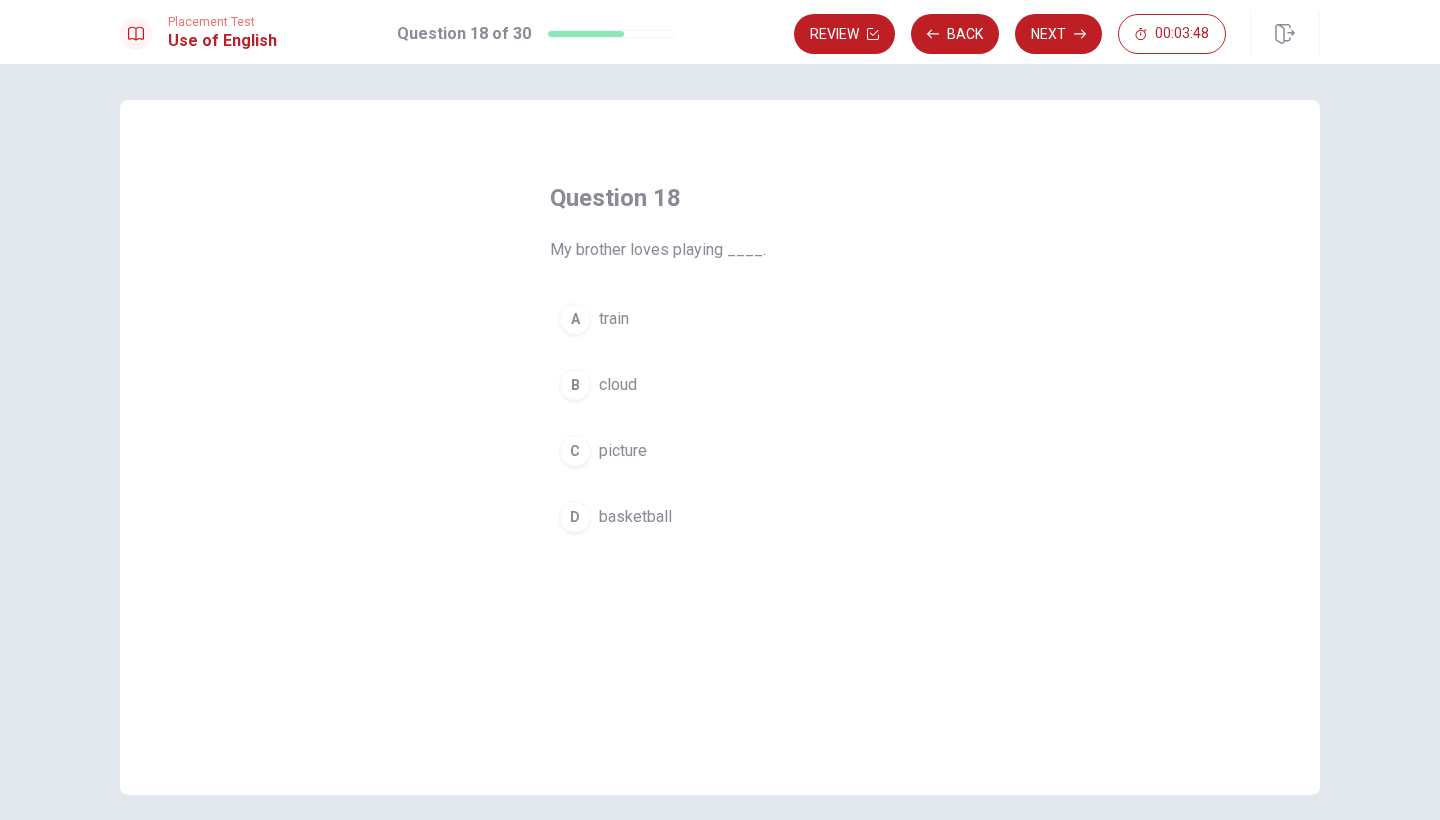 click on "basketball" at bounding box center [635, 517] 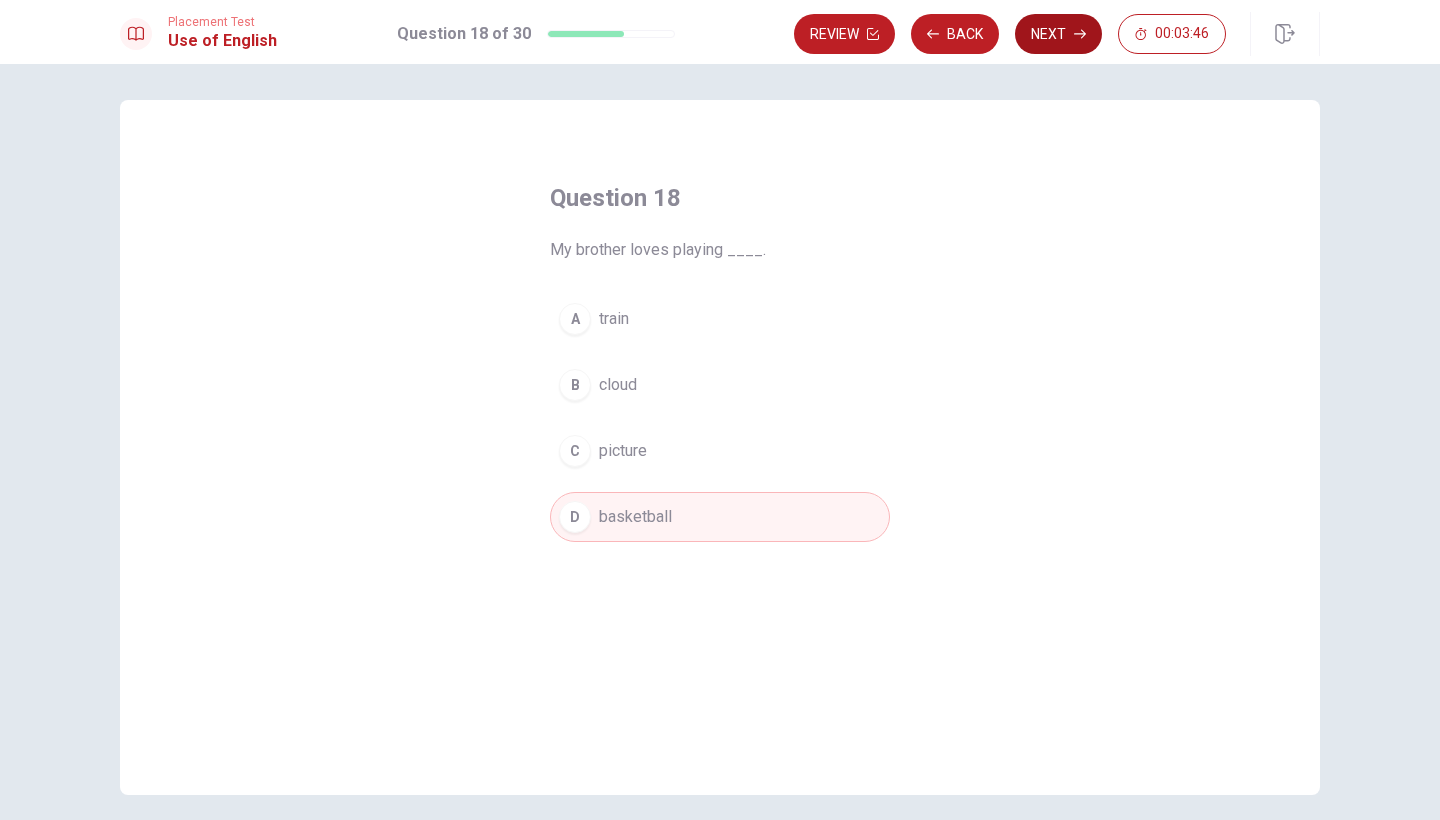 click on "Next" at bounding box center [1058, 34] 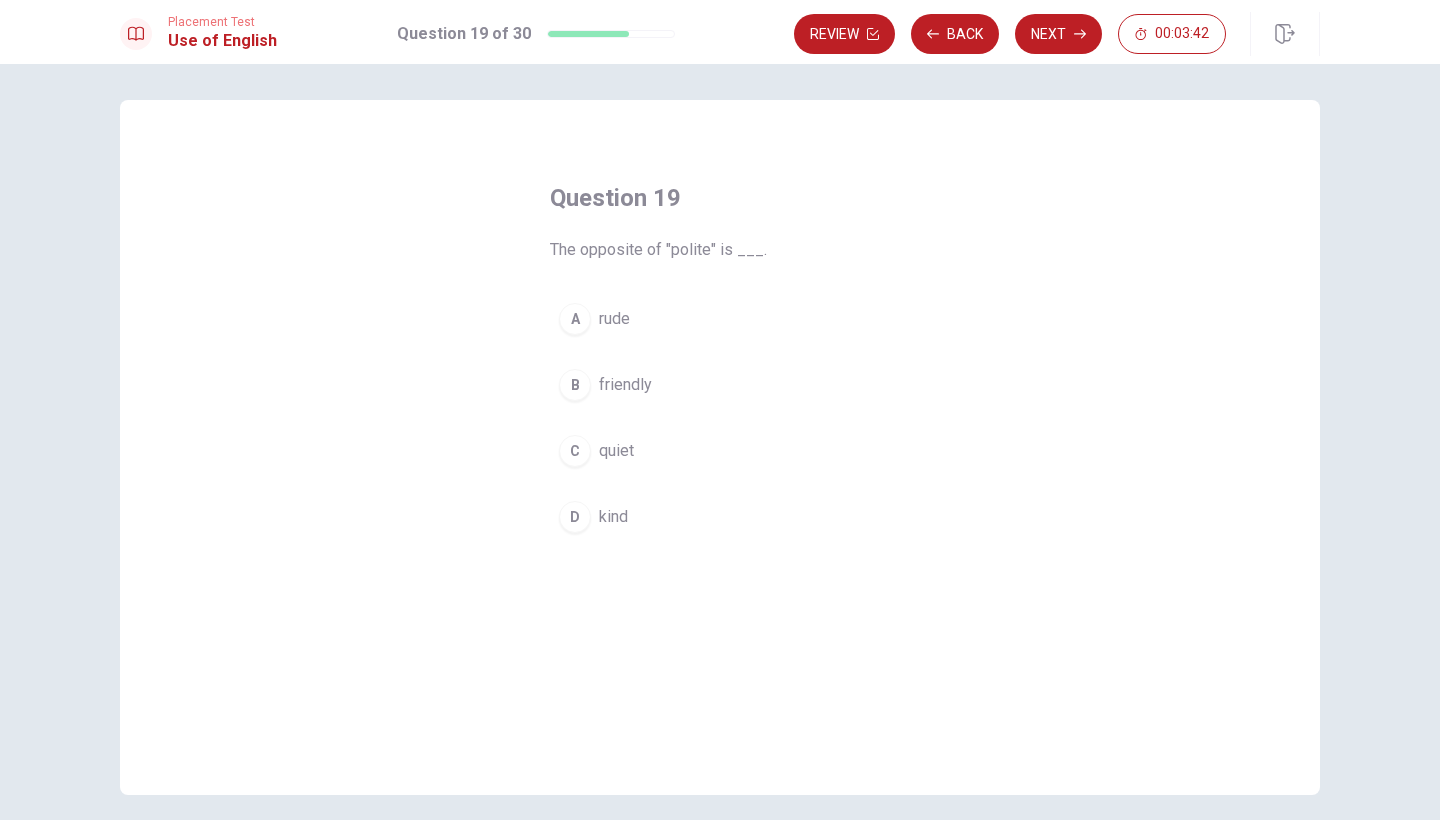 click on "rude" at bounding box center (614, 319) 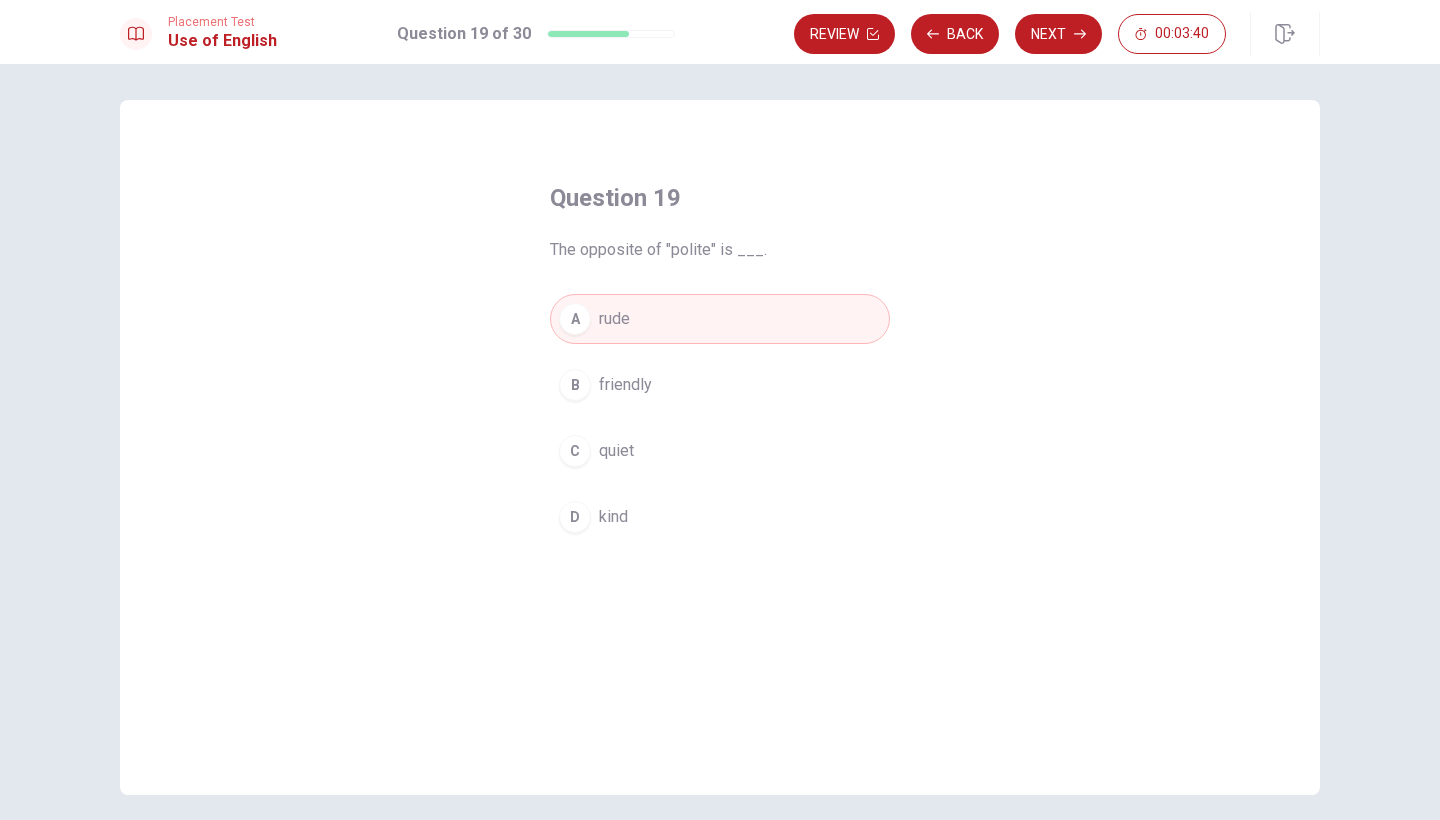 click on "Next" at bounding box center [1058, 34] 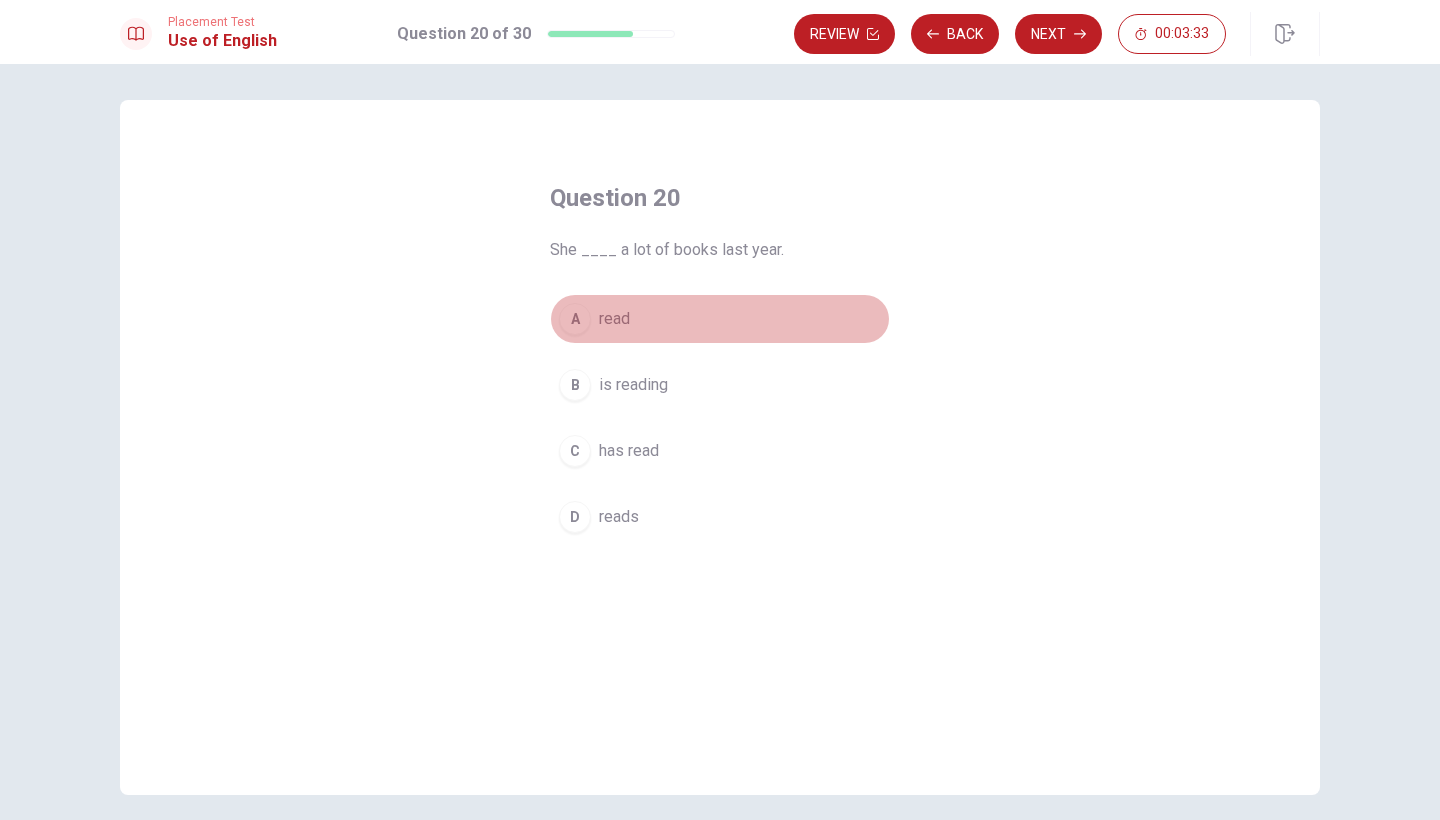 click on "A read" at bounding box center (720, 319) 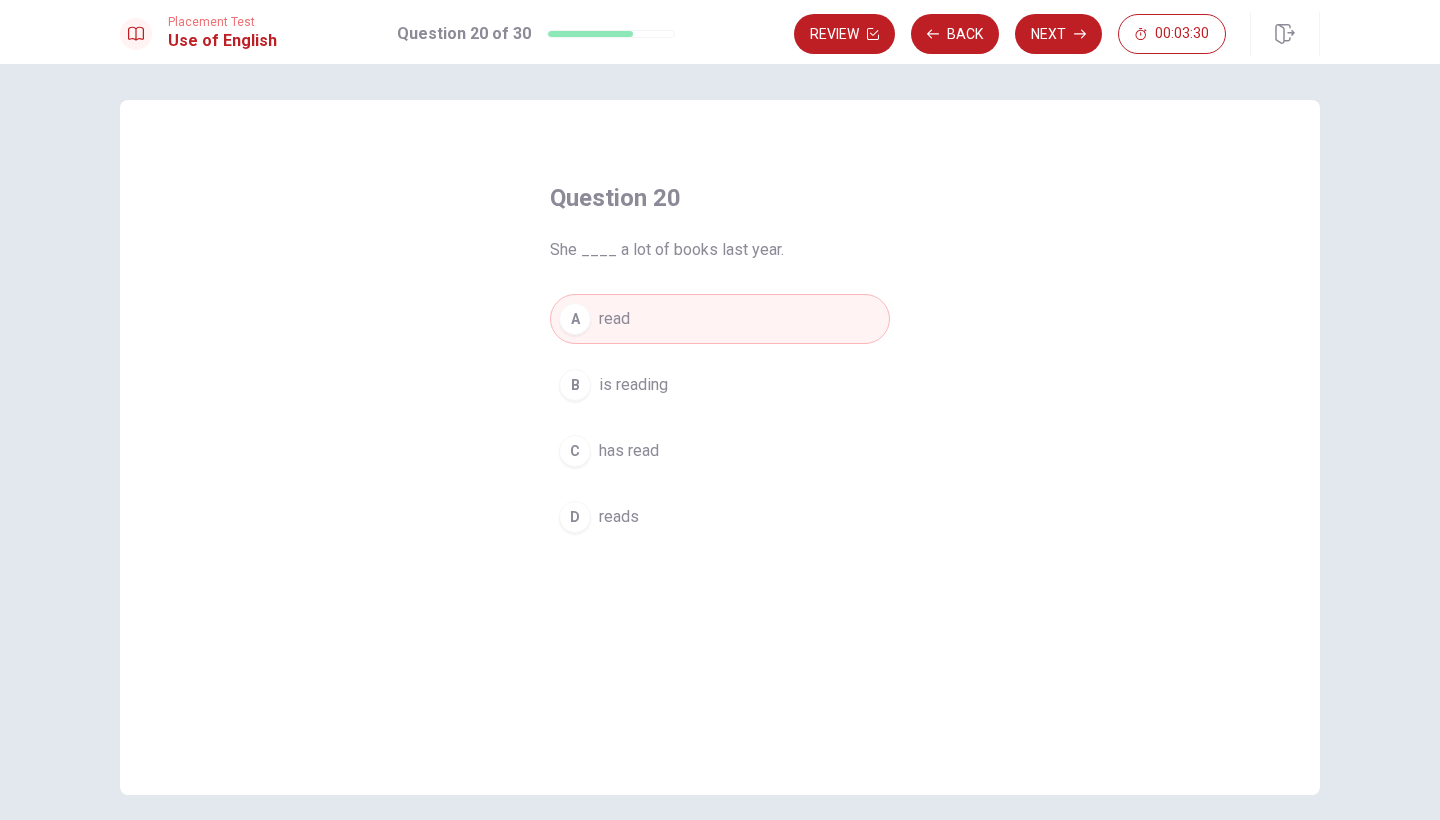 click on "D reads" at bounding box center (720, 517) 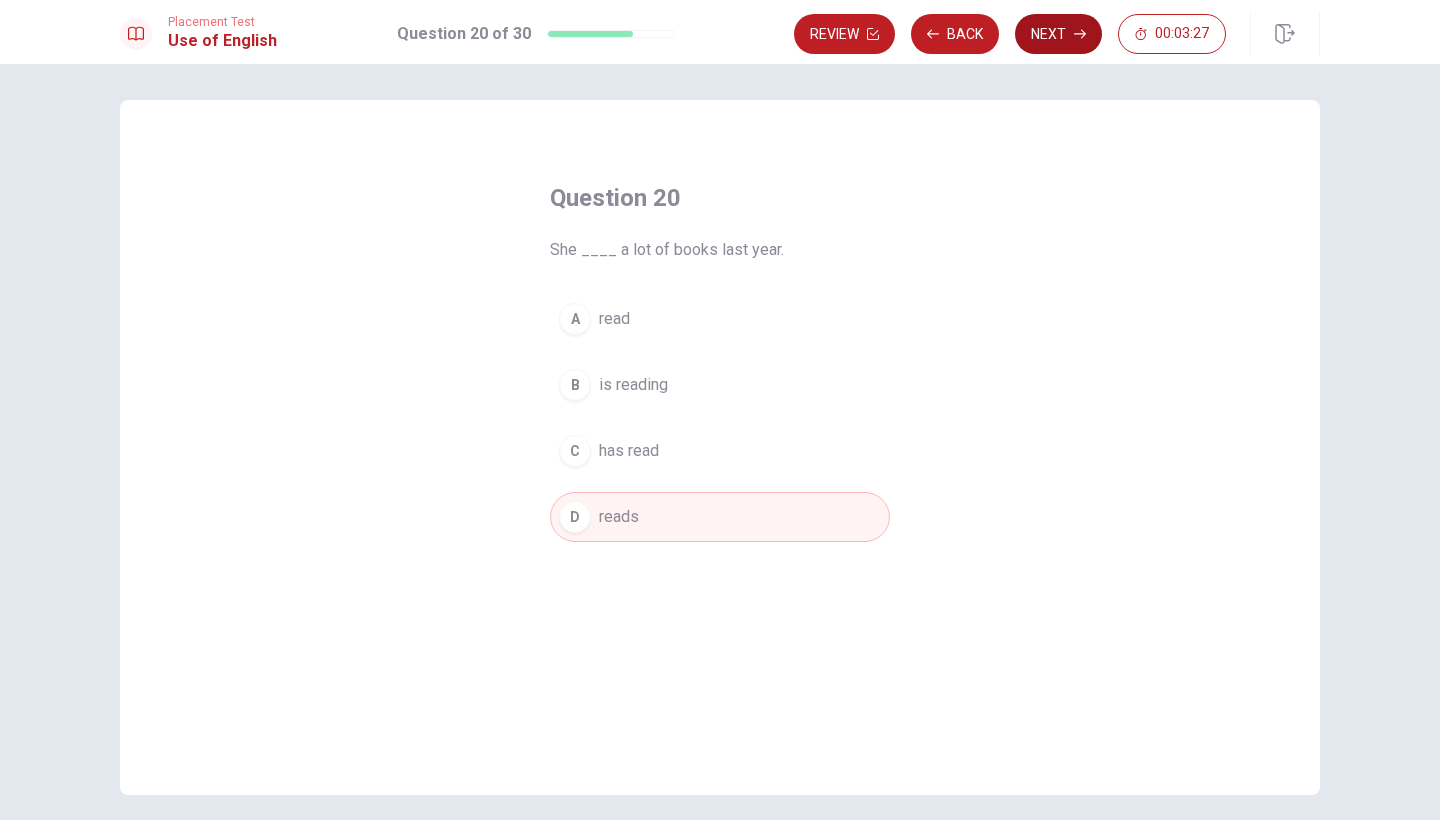click on "Next" at bounding box center (1058, 34) 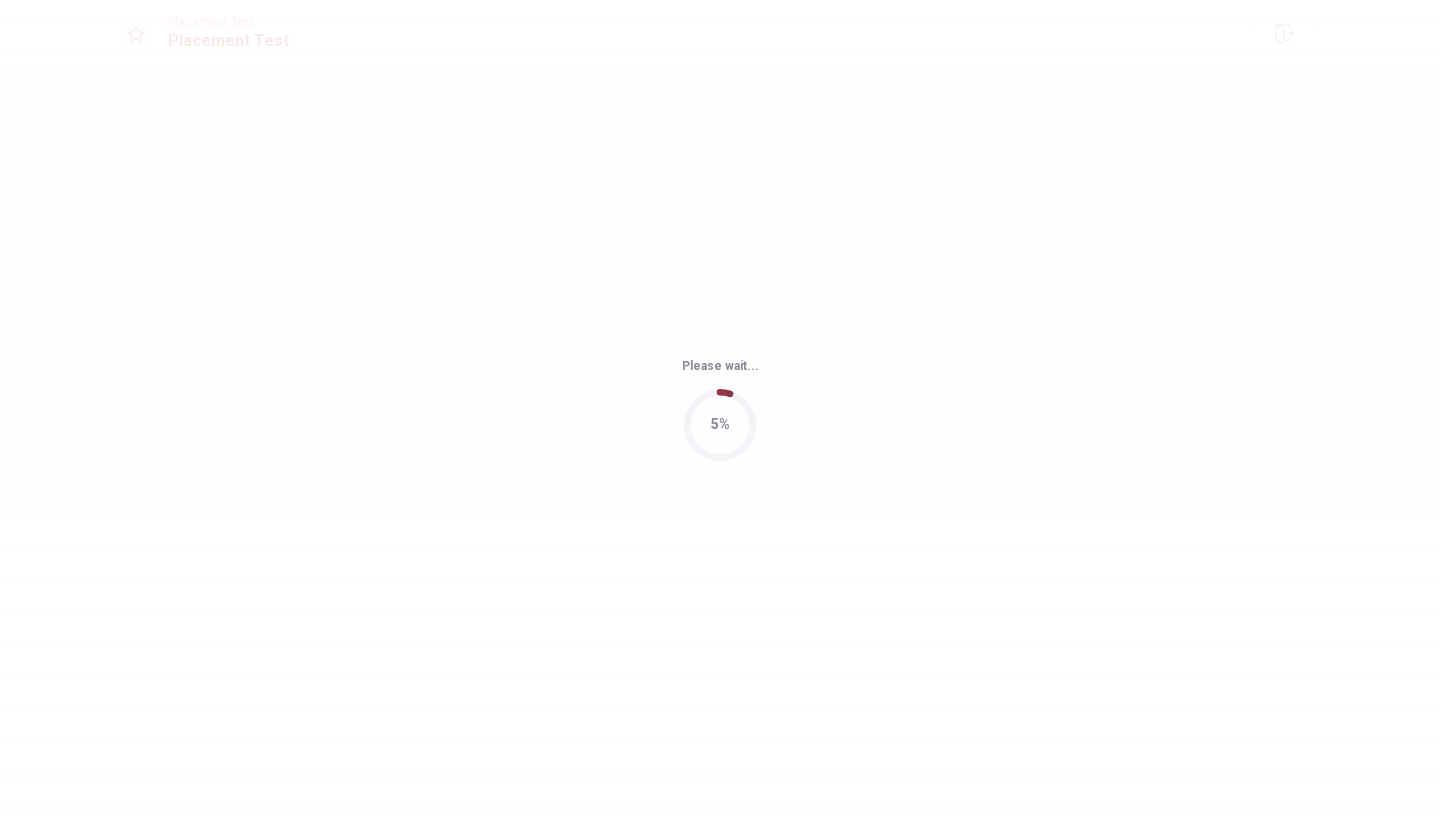 scroll, scrollTop: 0, scrollLeft: 0, axis: both 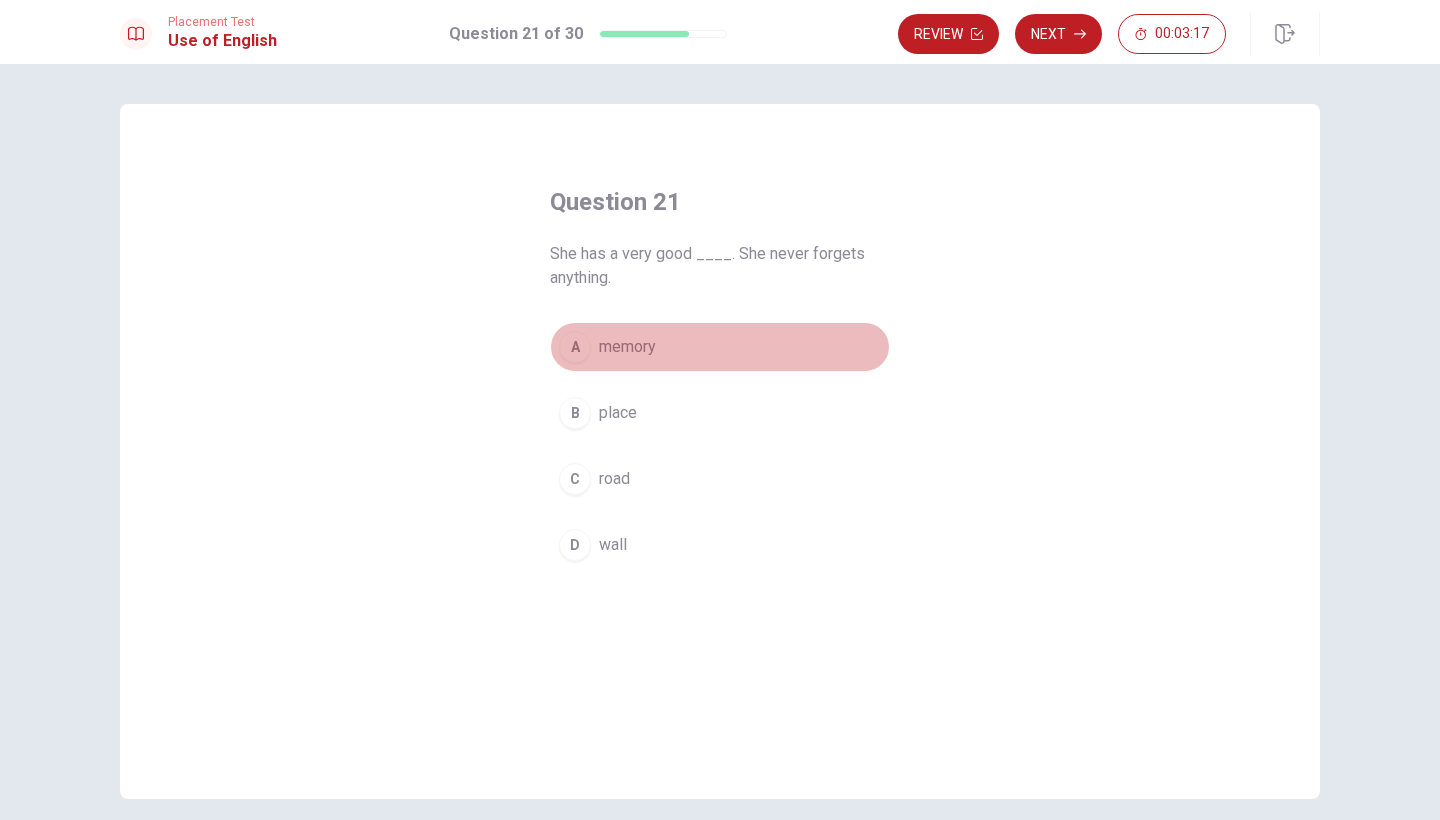 click on "A memory" at bounding box center (720, 347) 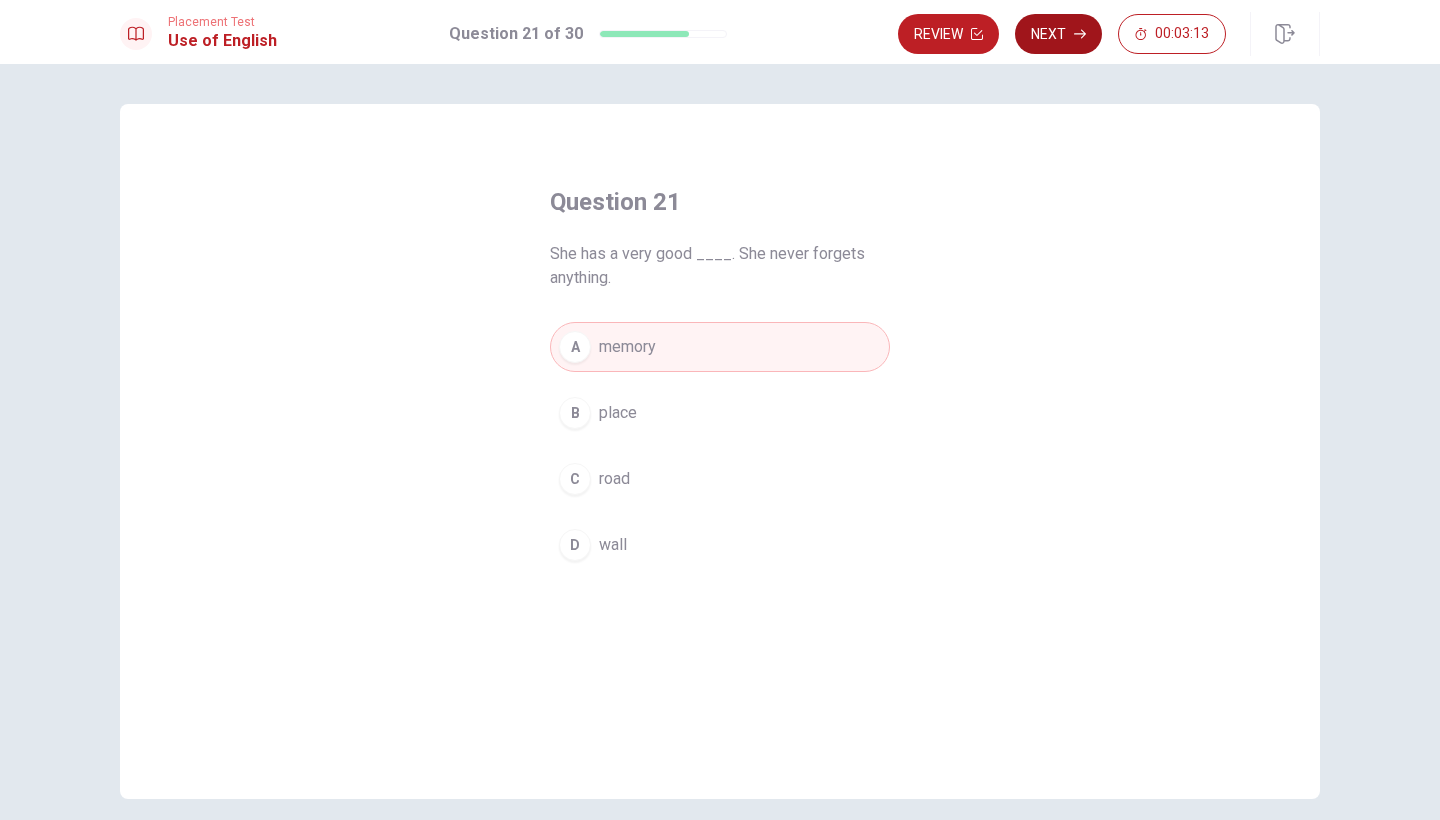 click on "Next" at bounding box center (1058, 34) 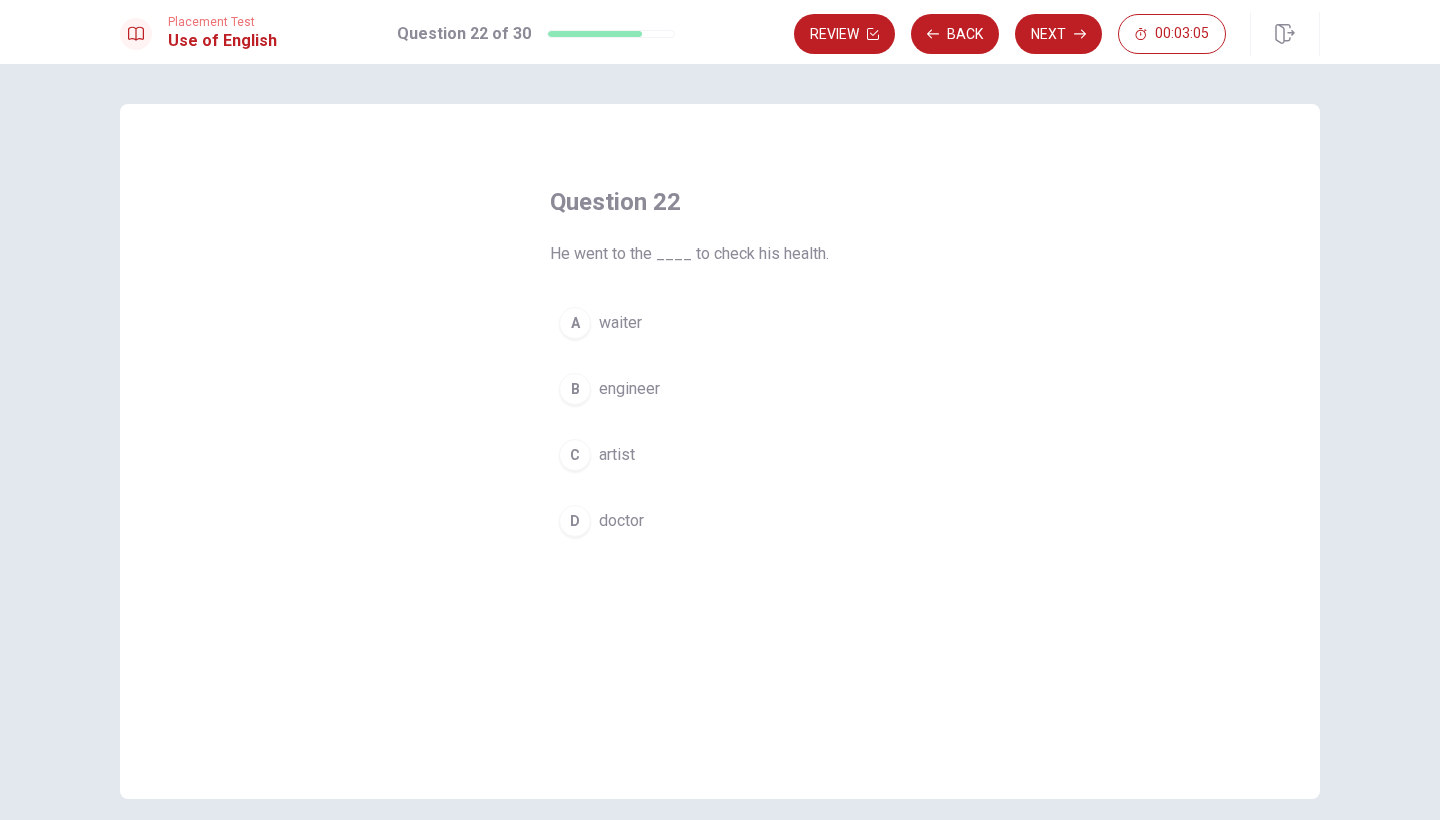 click on "doctor" at bounding box center (621, 521) 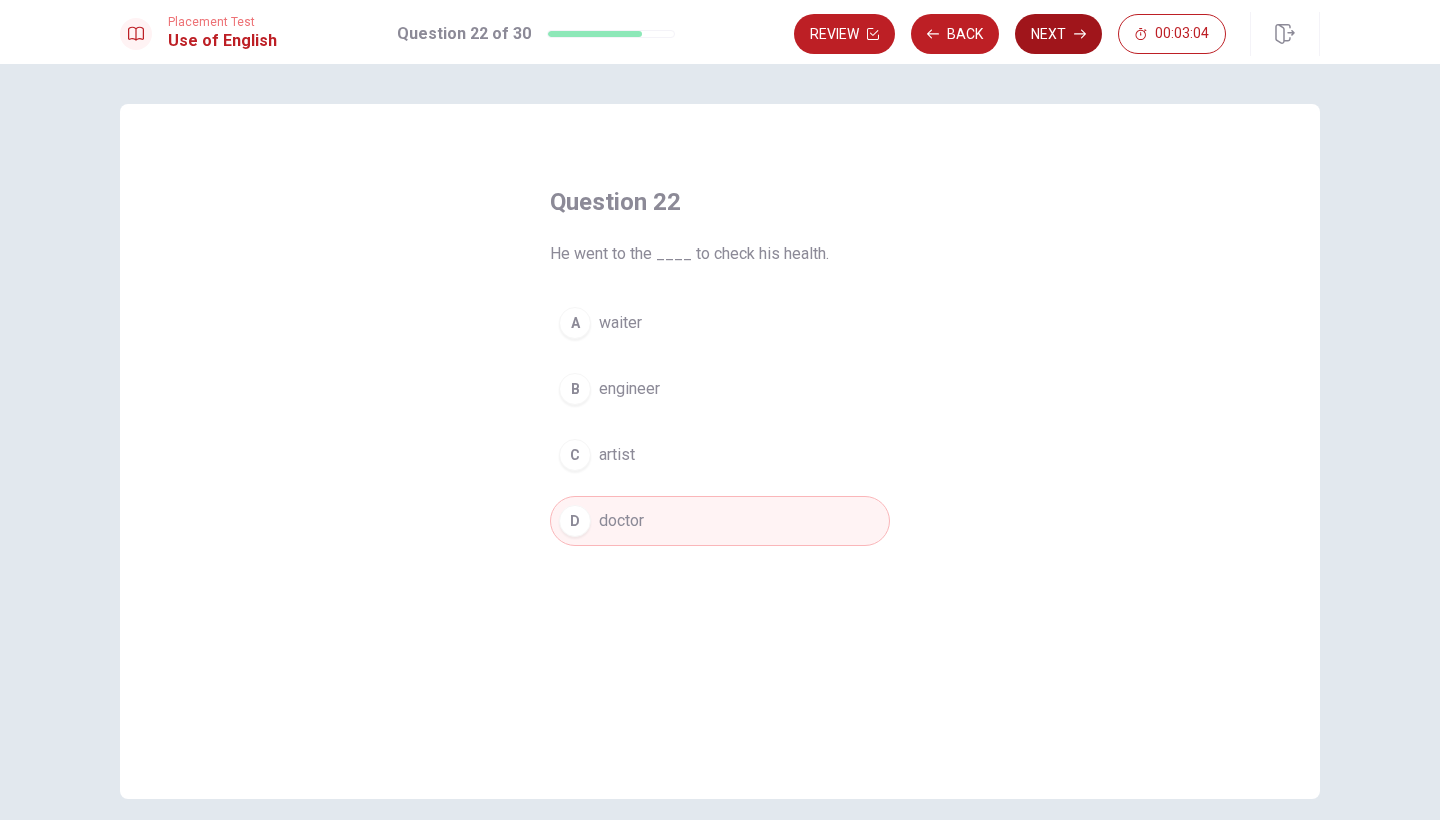 click on "Next" at bounding box center (1058, 34) 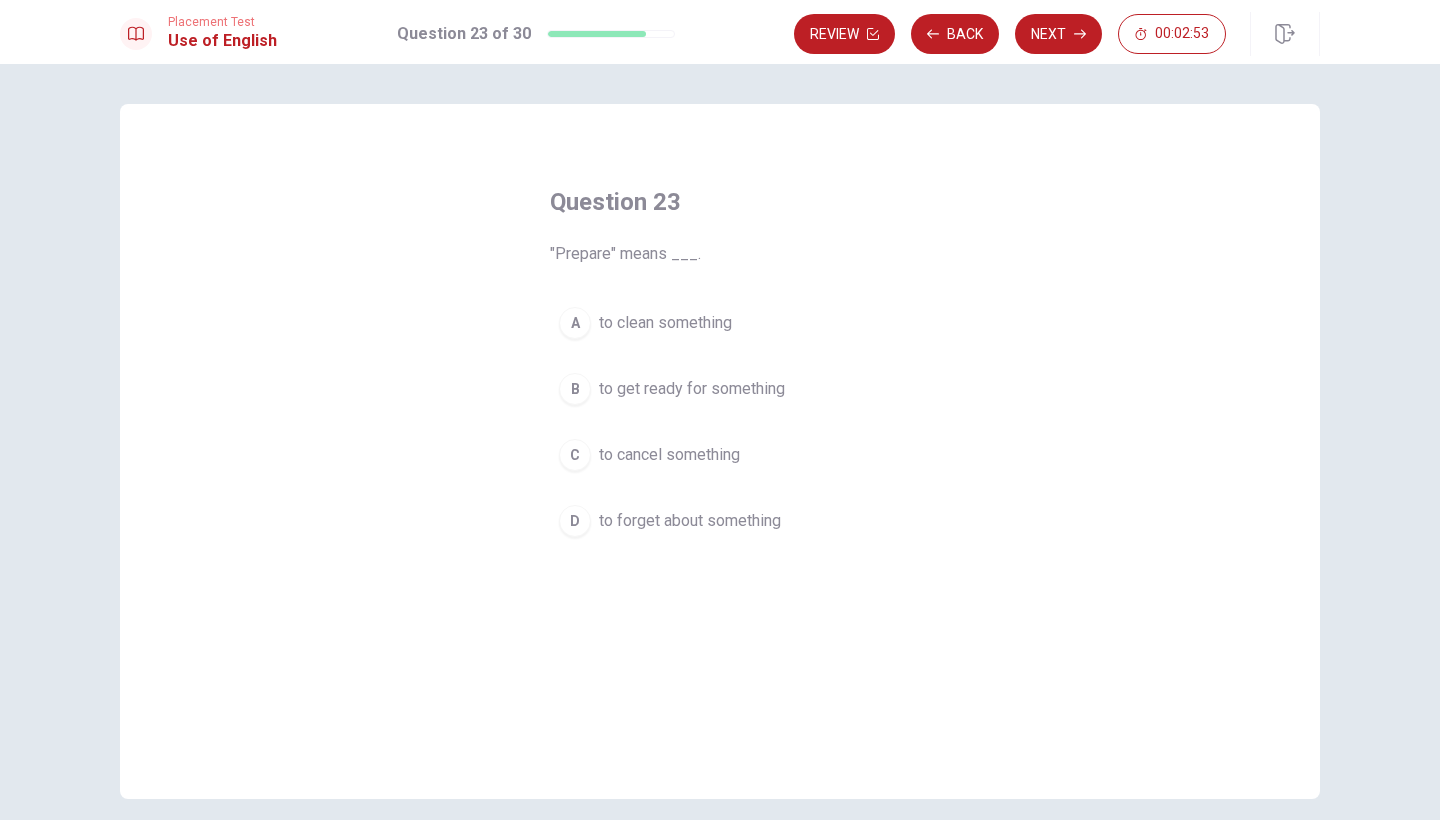click on "to clean something" at bounding box center (665, 323) 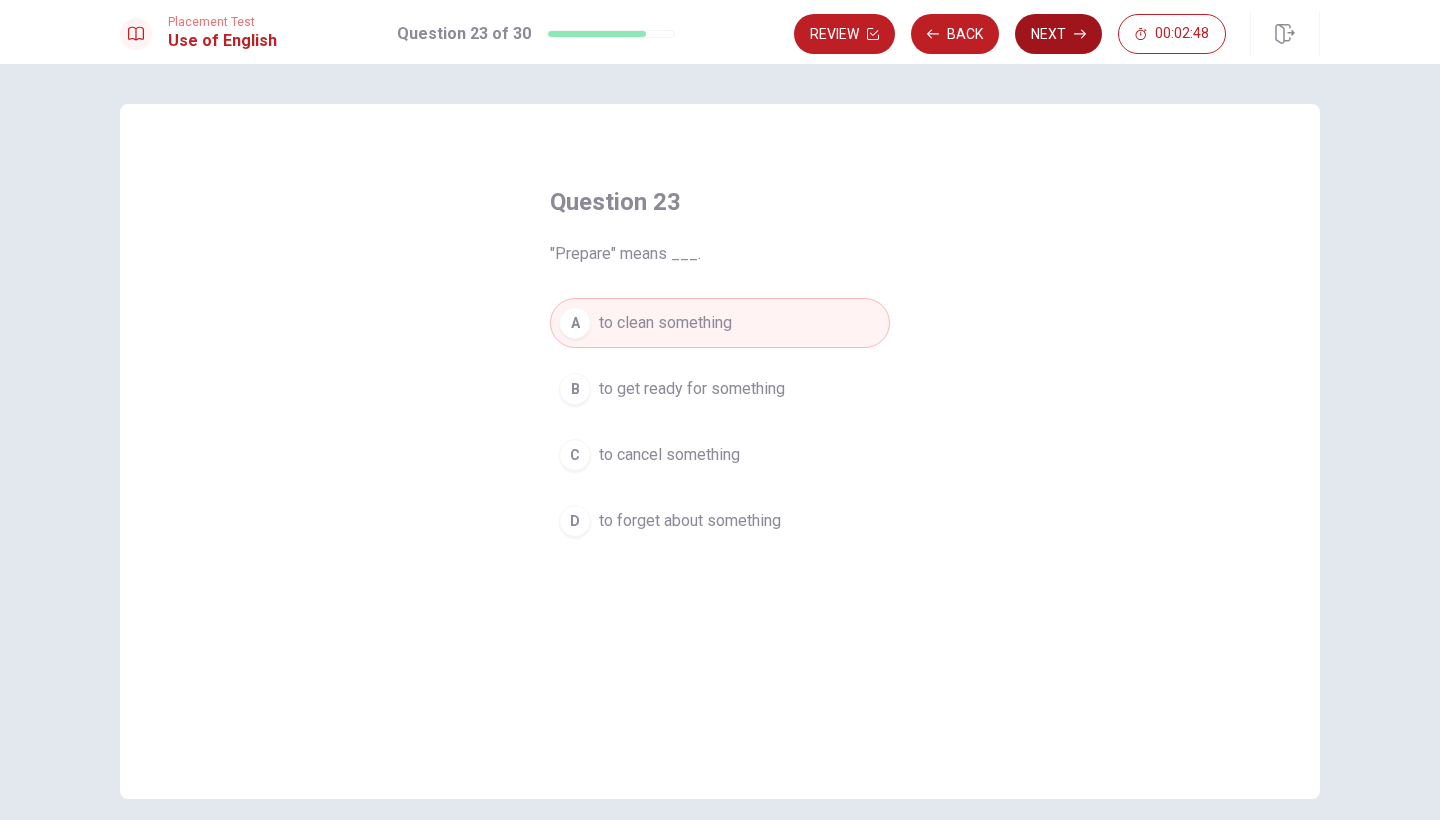 click on "Next" at bounding box center [1058, 34] 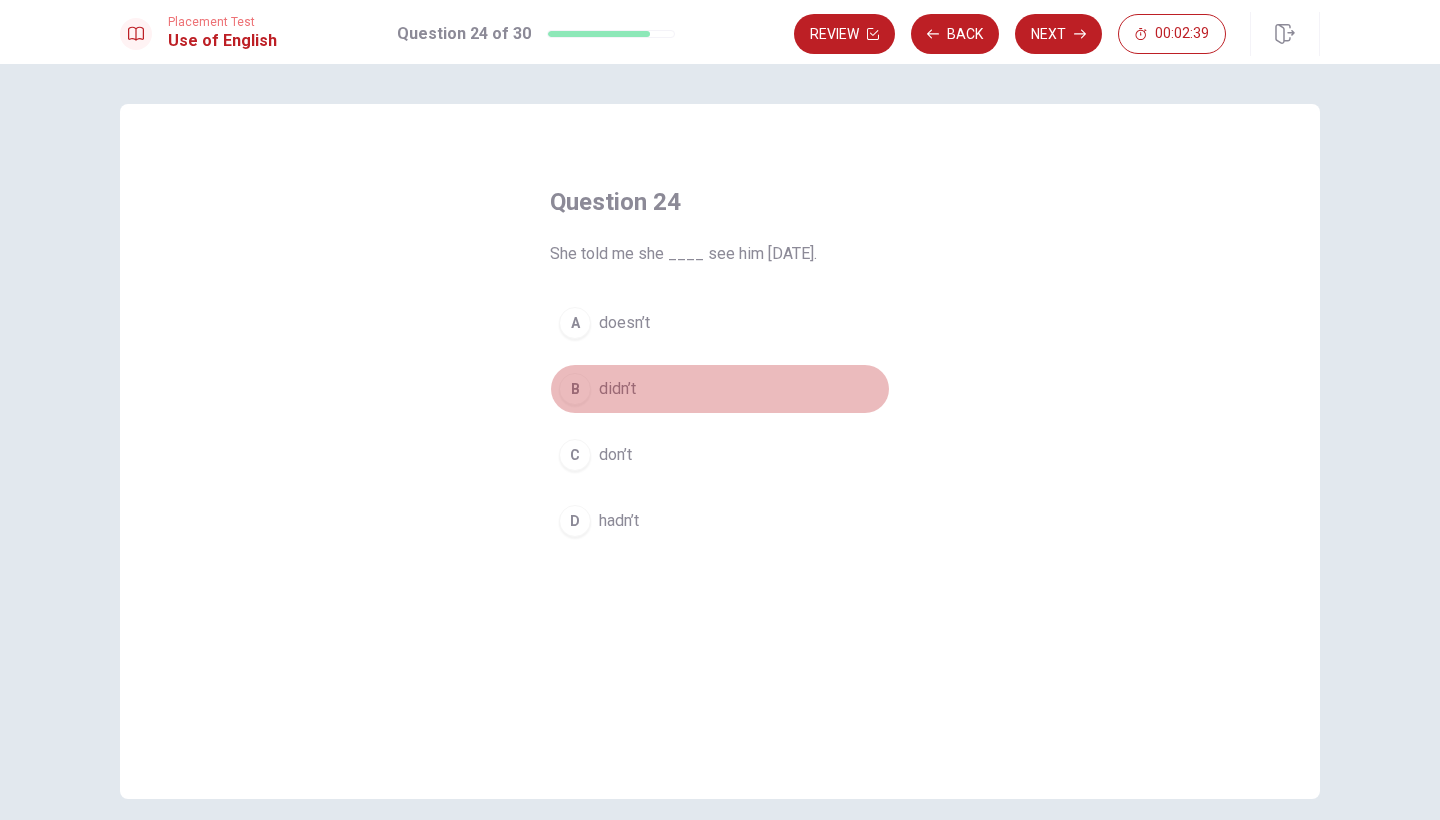 click on "B didn’t" at bounding box center [720, 389] 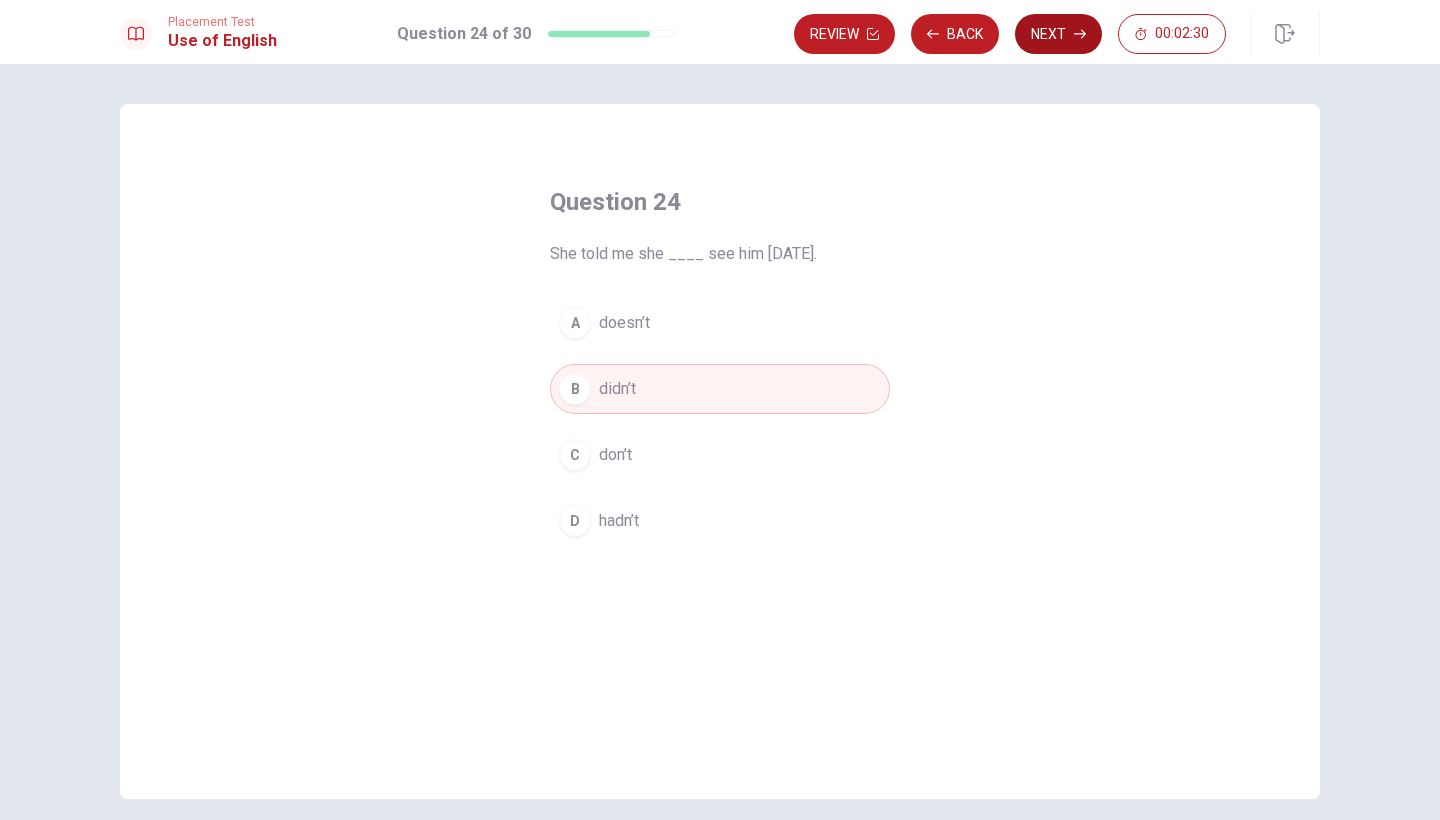 click 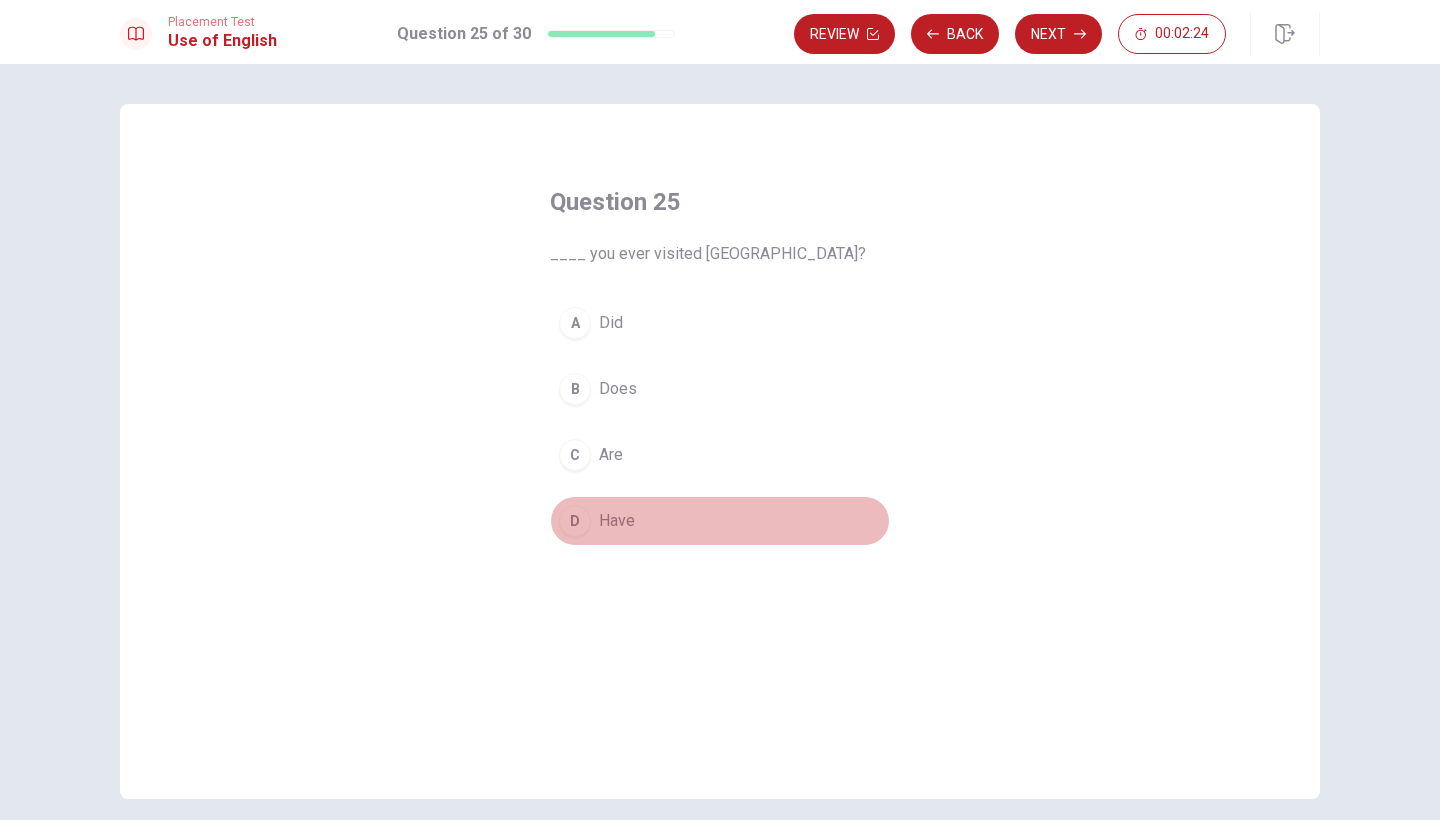 click on "Have" at bounding box center (617, 521) 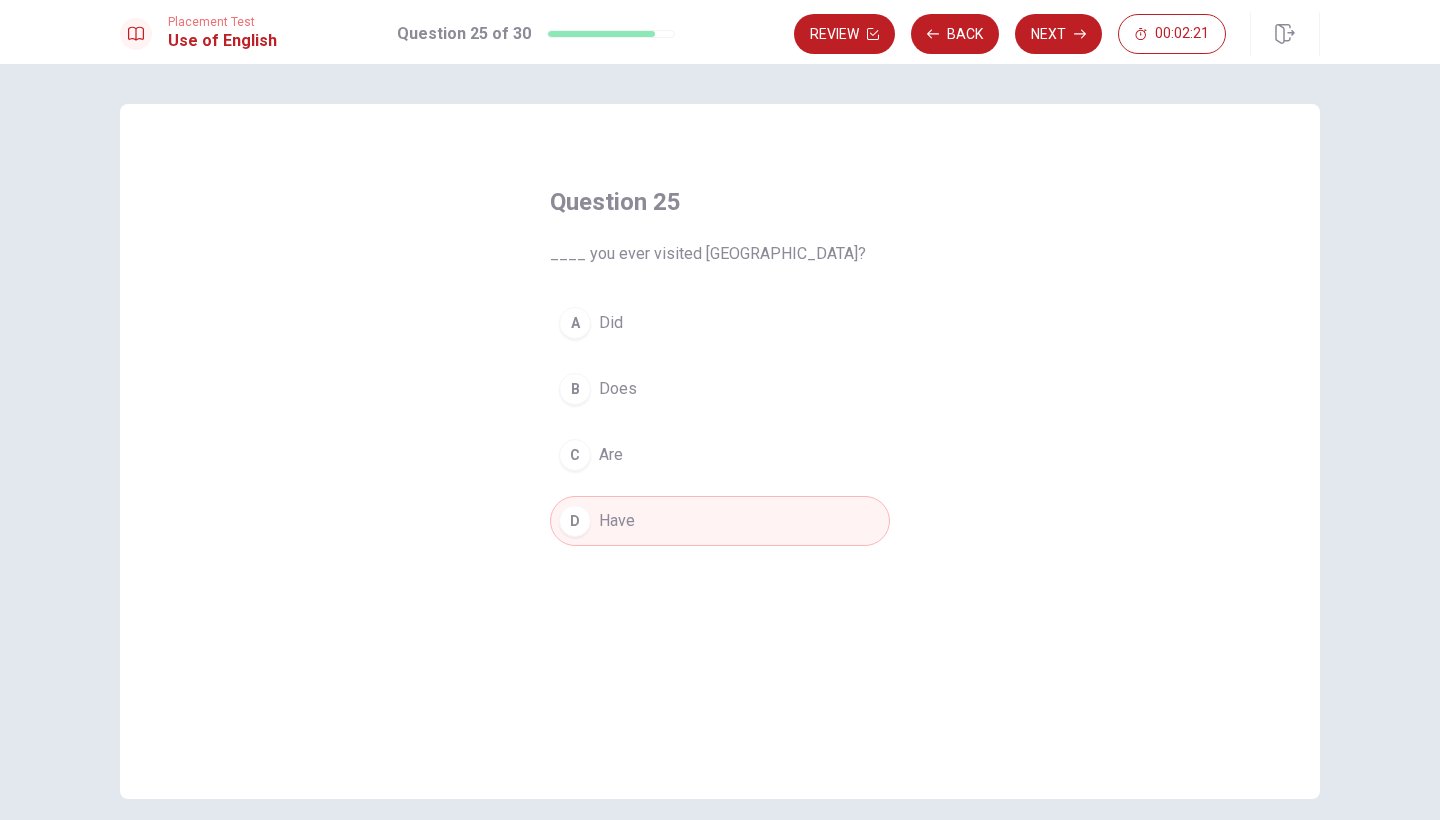 click on "Next" at bounding box center (1058, 34) 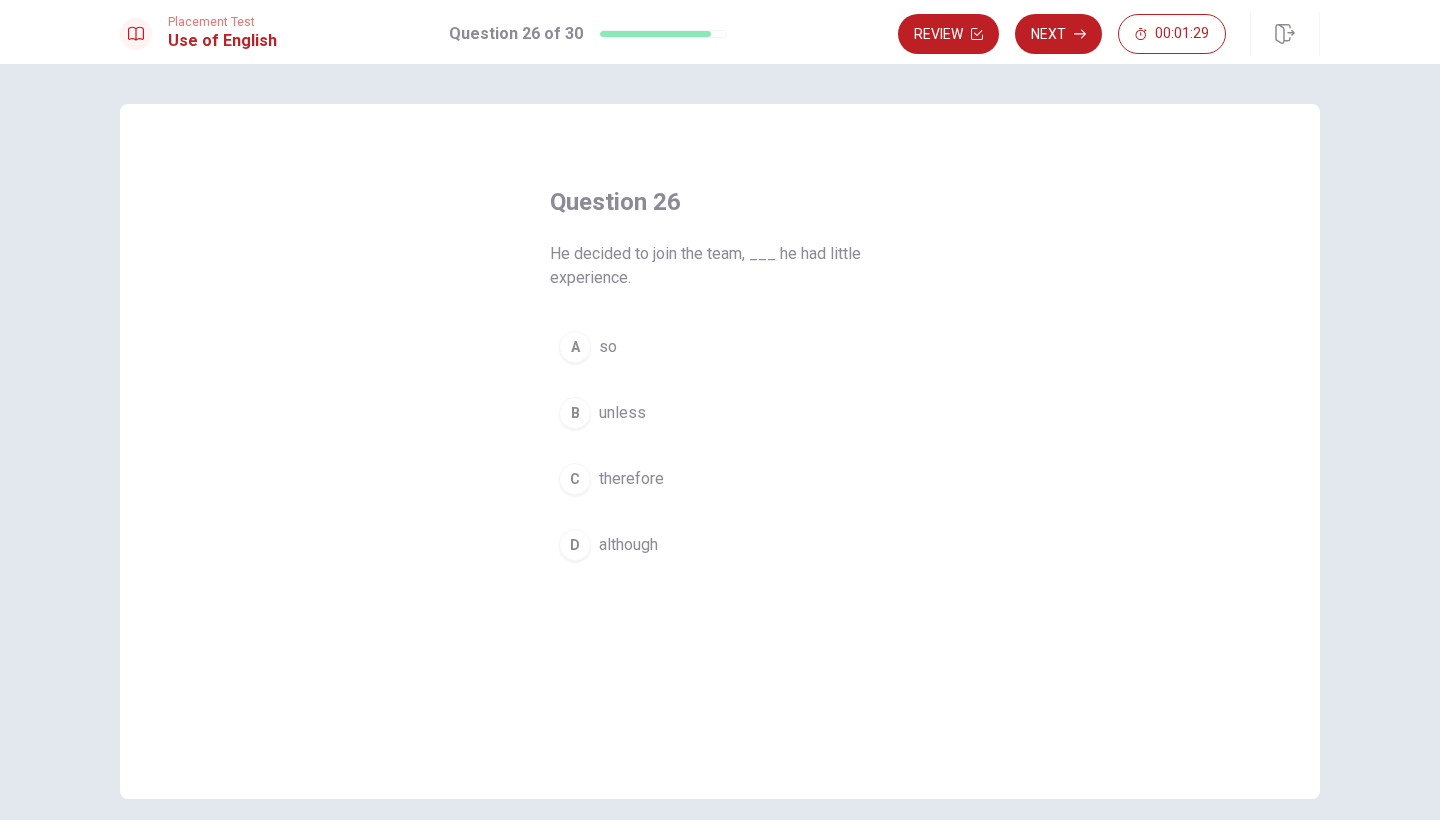 click on "therefore" at bounding box center (631, 479) 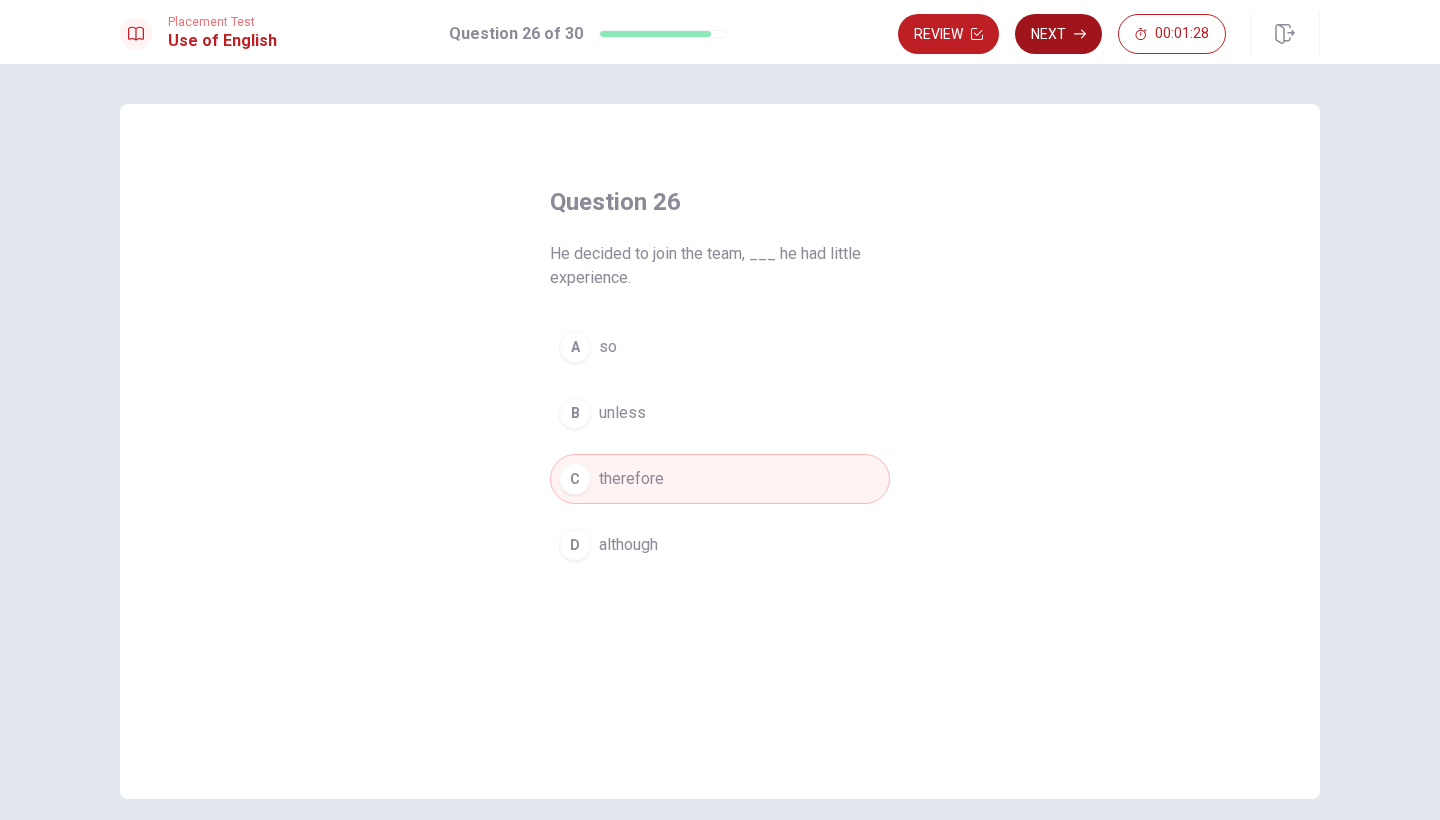 click on "Next" at bounding box center (1058, 34) 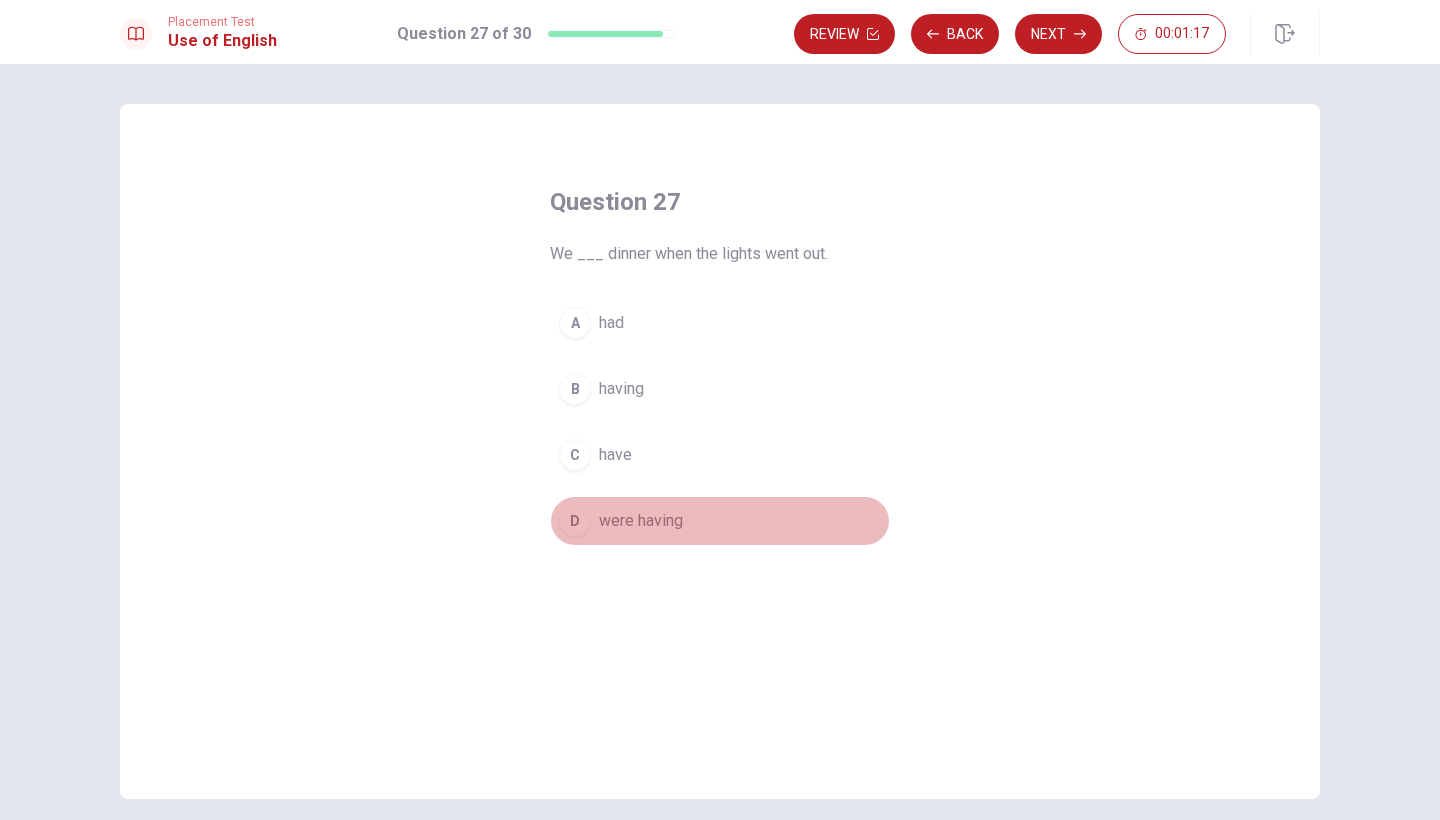 click on "were having" at bounding box center (641, 521) 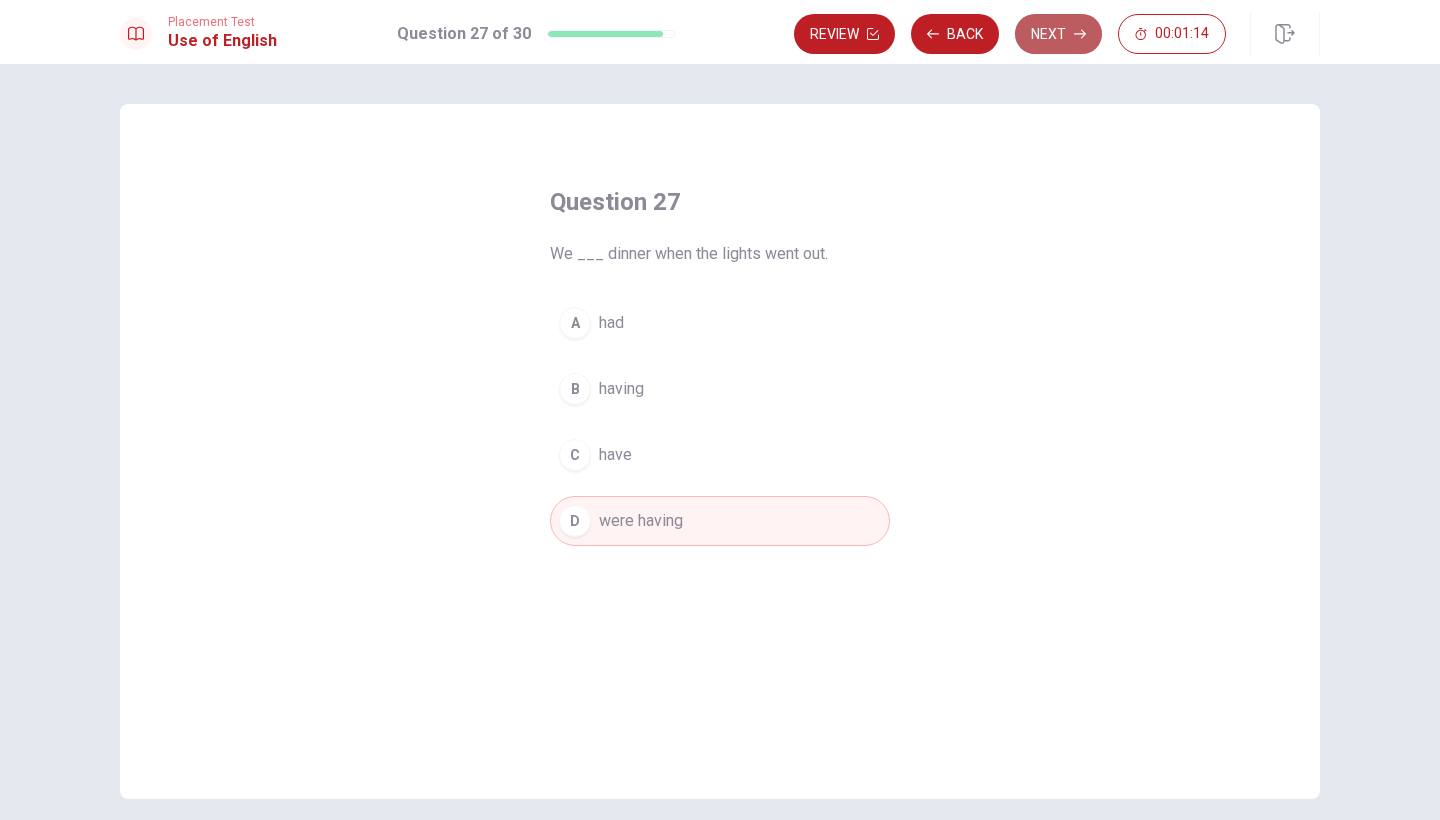 click on "Next" at bounding box center [1058, 34] 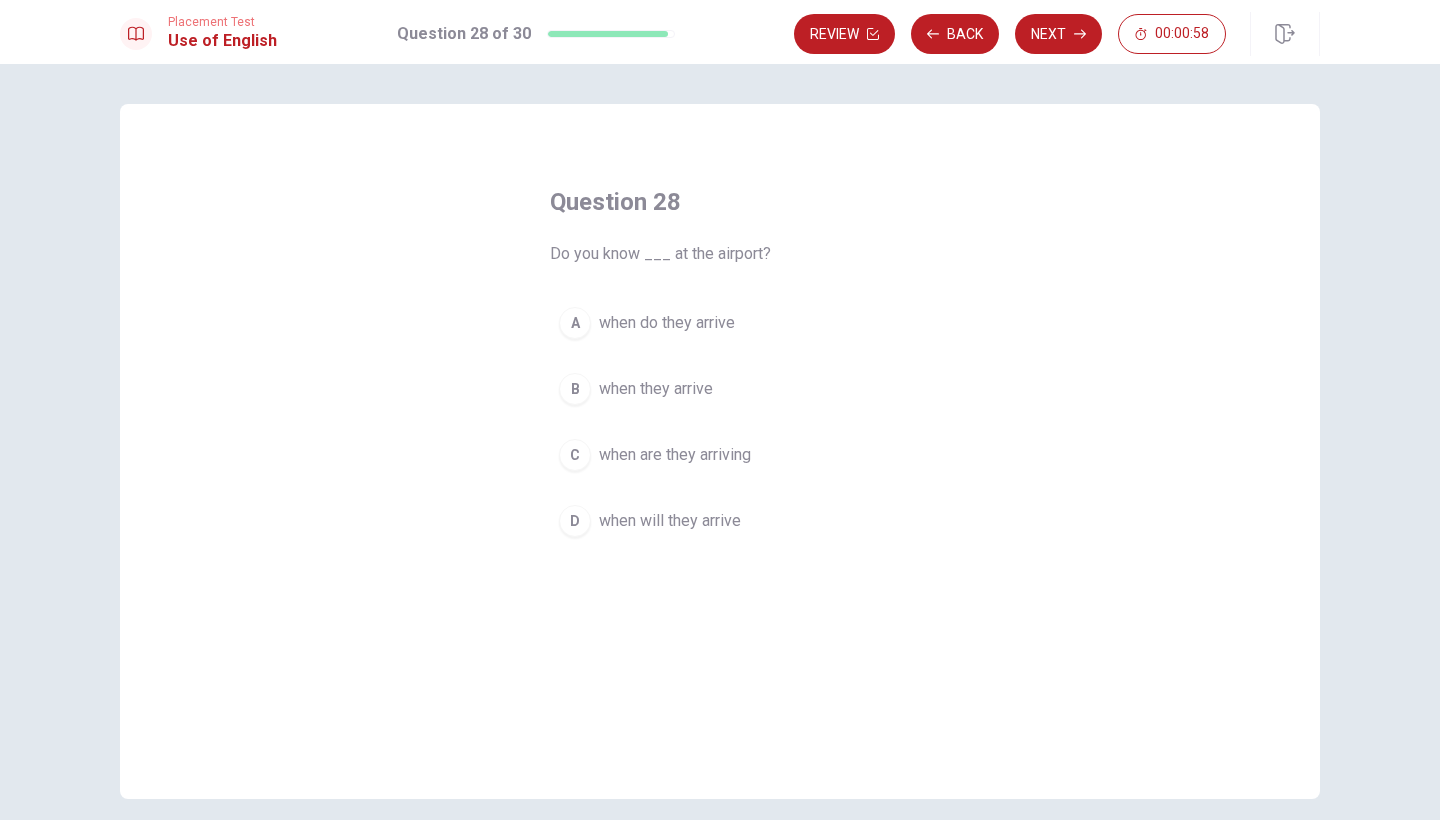 click on "when they arrive" at bounding box center (656, 389) 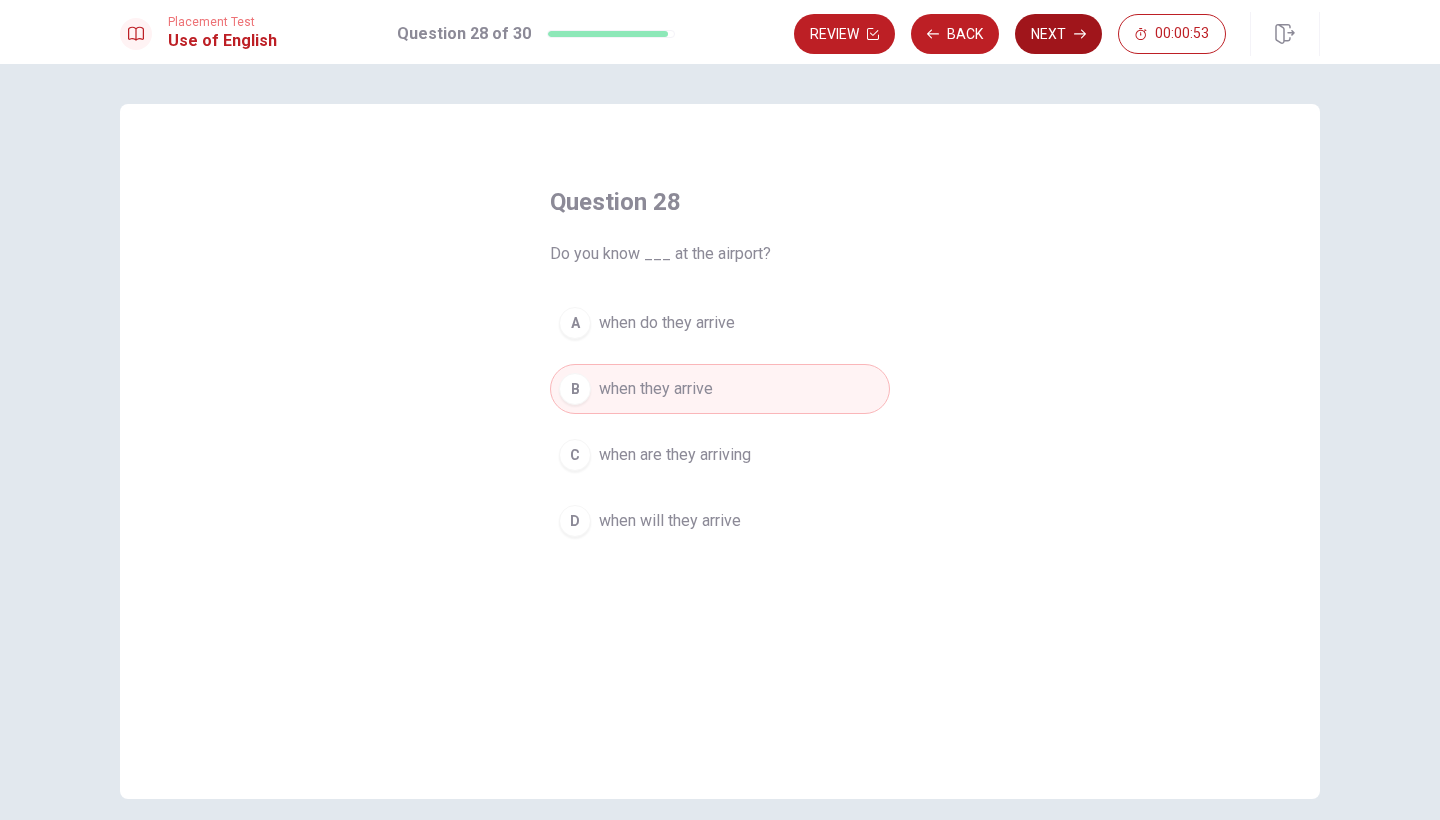 click on "Next" at bounding box center [1058, 34] 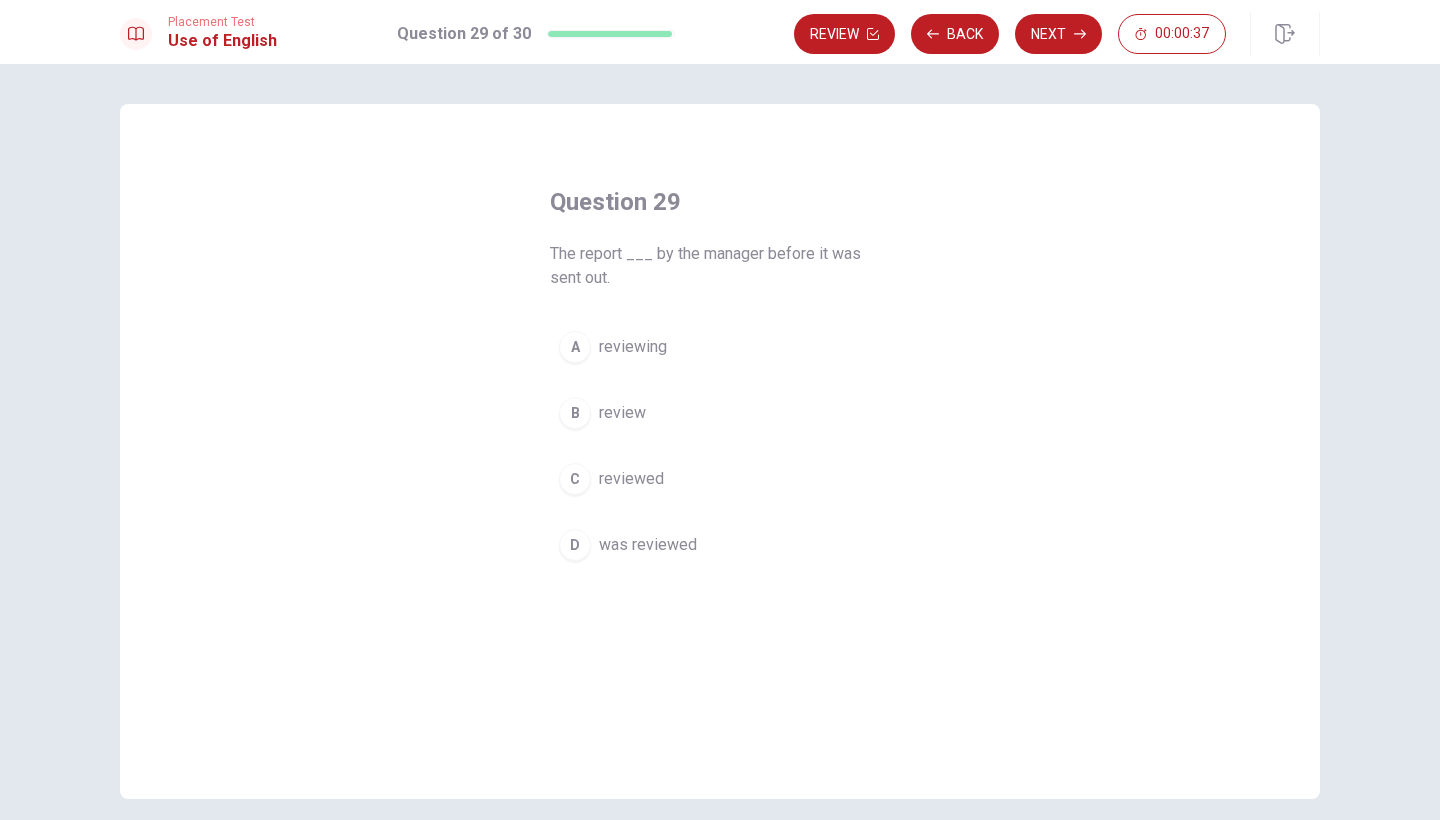 click on "D was reviewed" at bounding box center (720, 545) 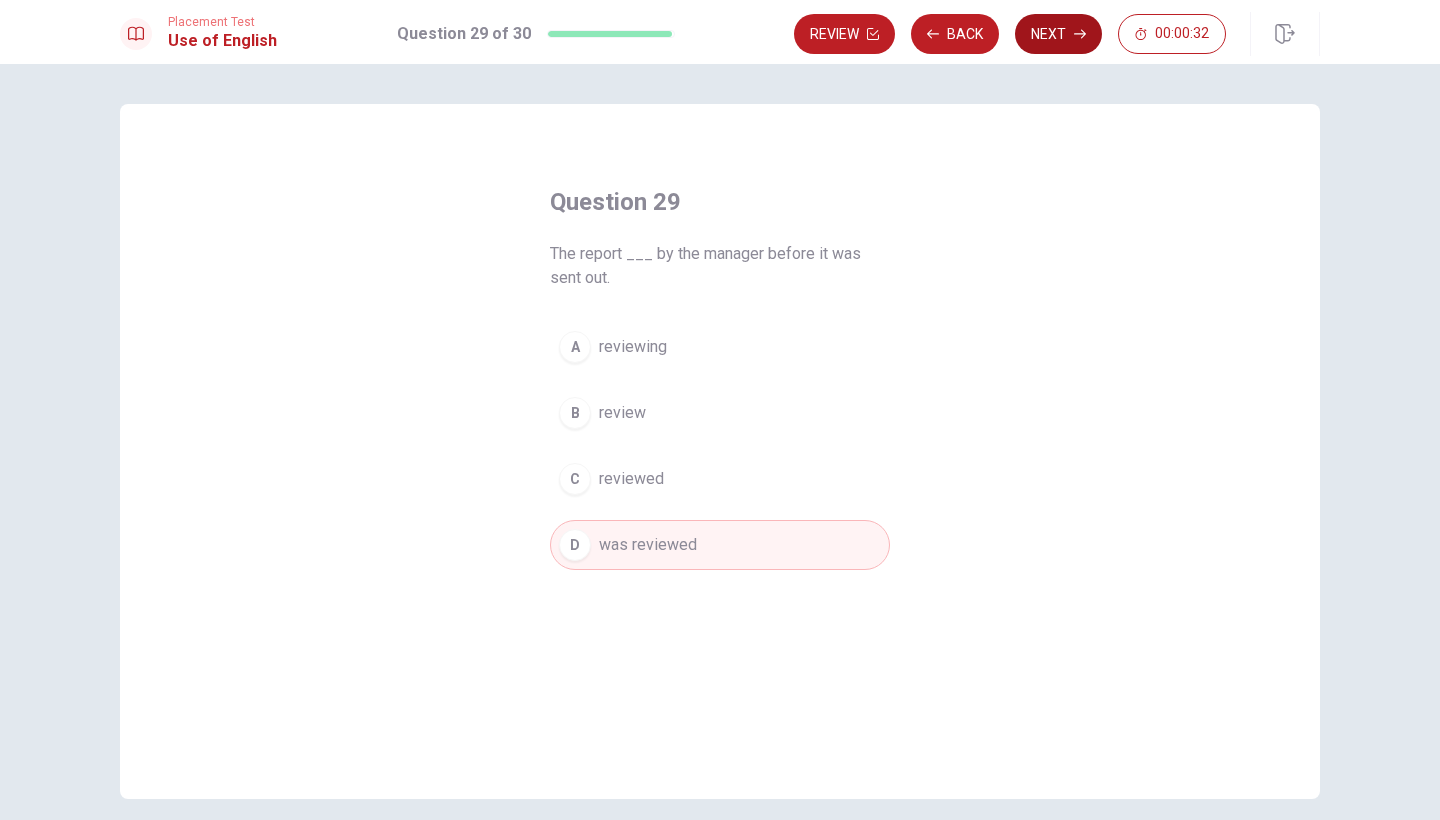 click on "Next" at bounding box center (1058, 34) 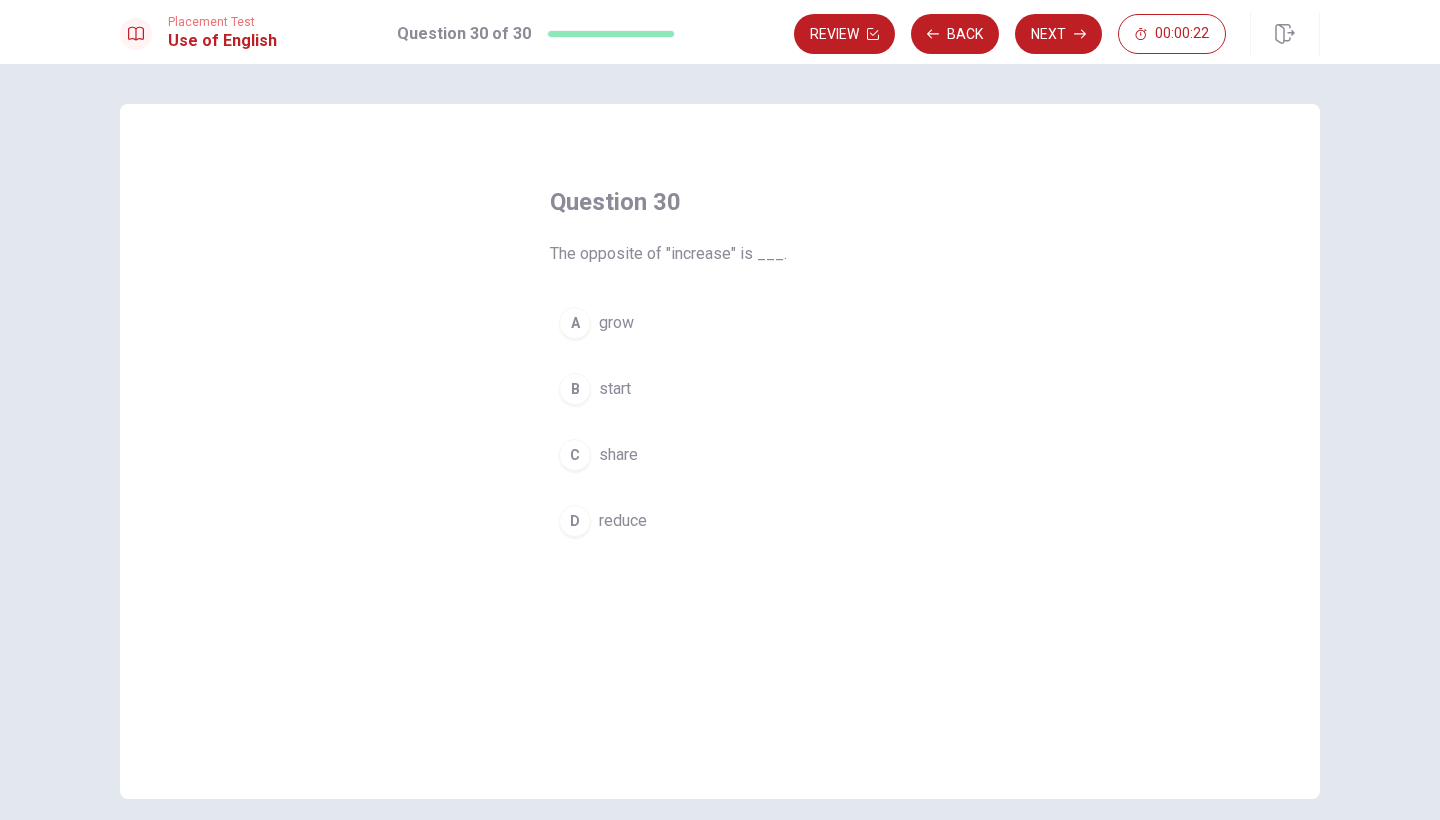 click on "reduce" at bounding box center (623, 521) 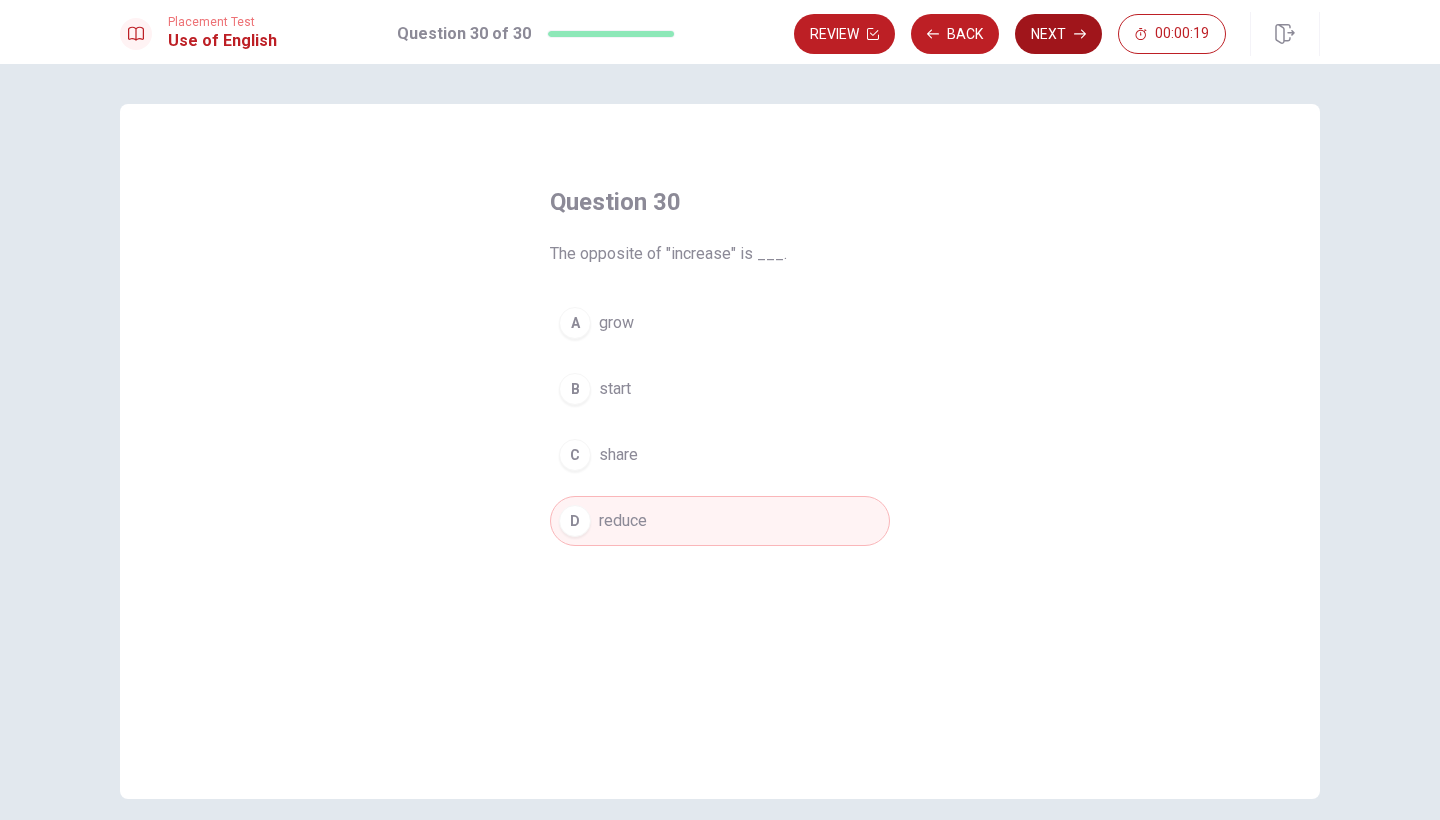 click on "Next" at bounding box center [1058, 34] 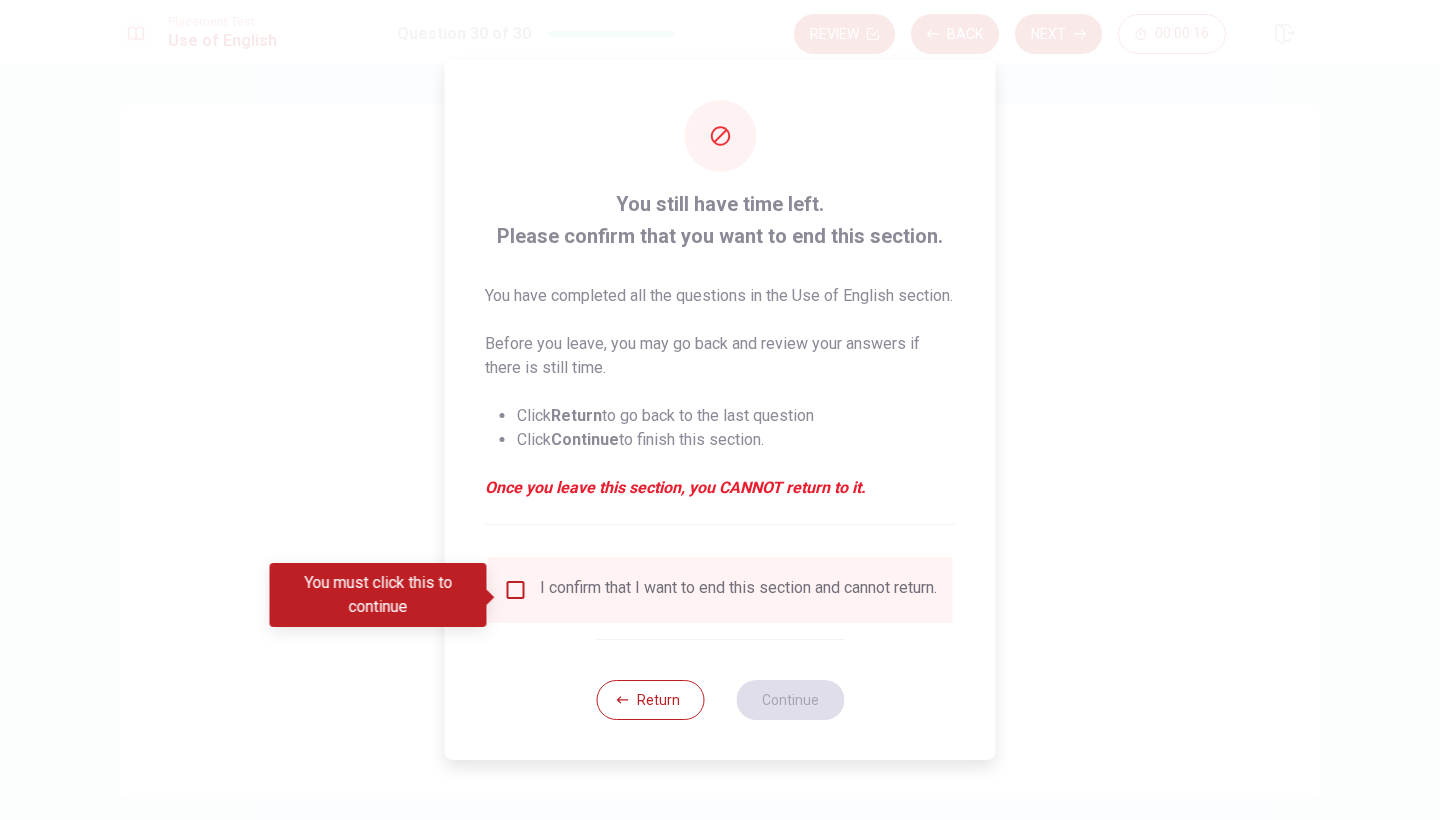 click on "I confirm that I want to end this section and cannot return." at bounding box center (720, 590) 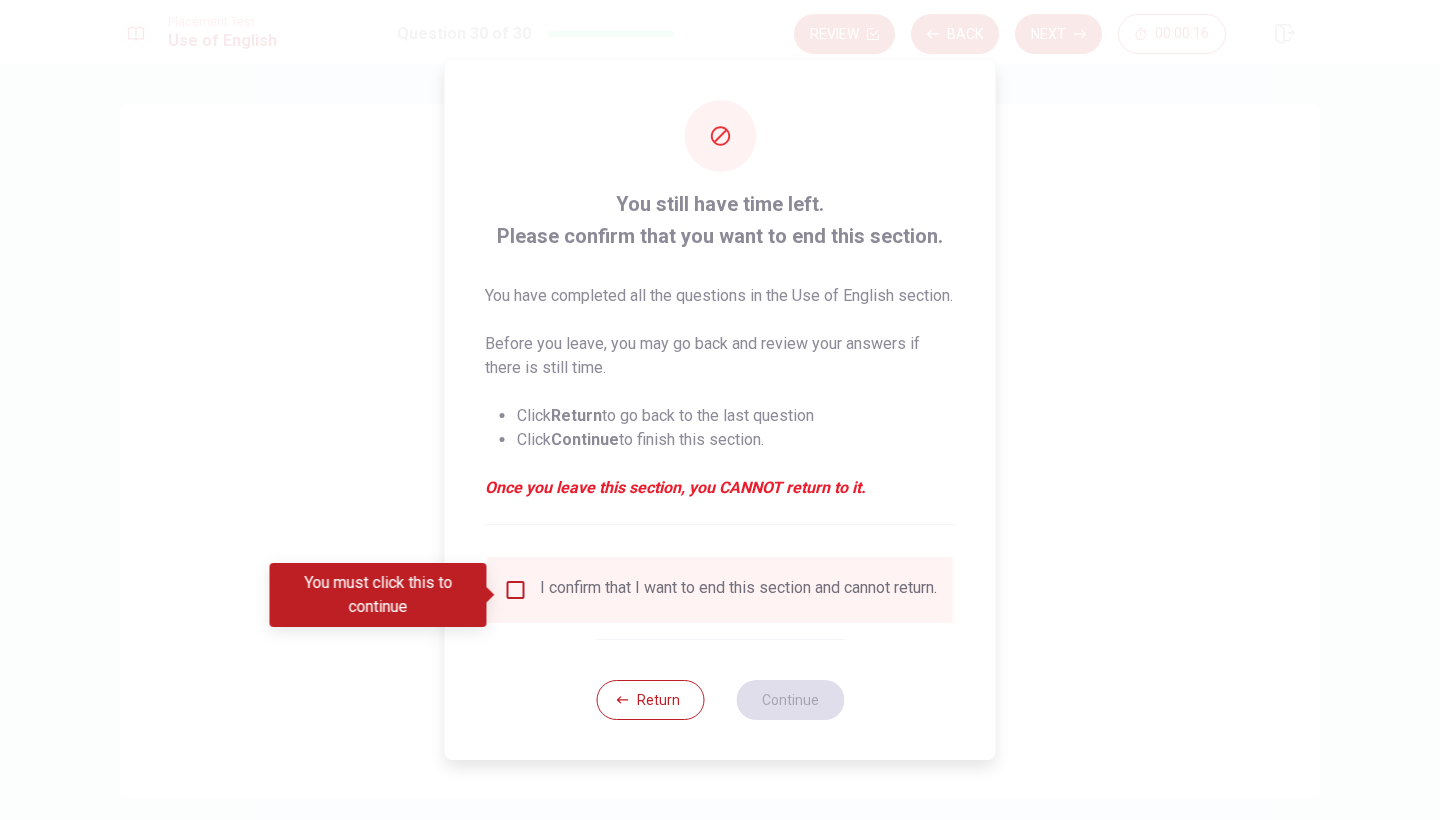 click at bounding box center [516, 590] 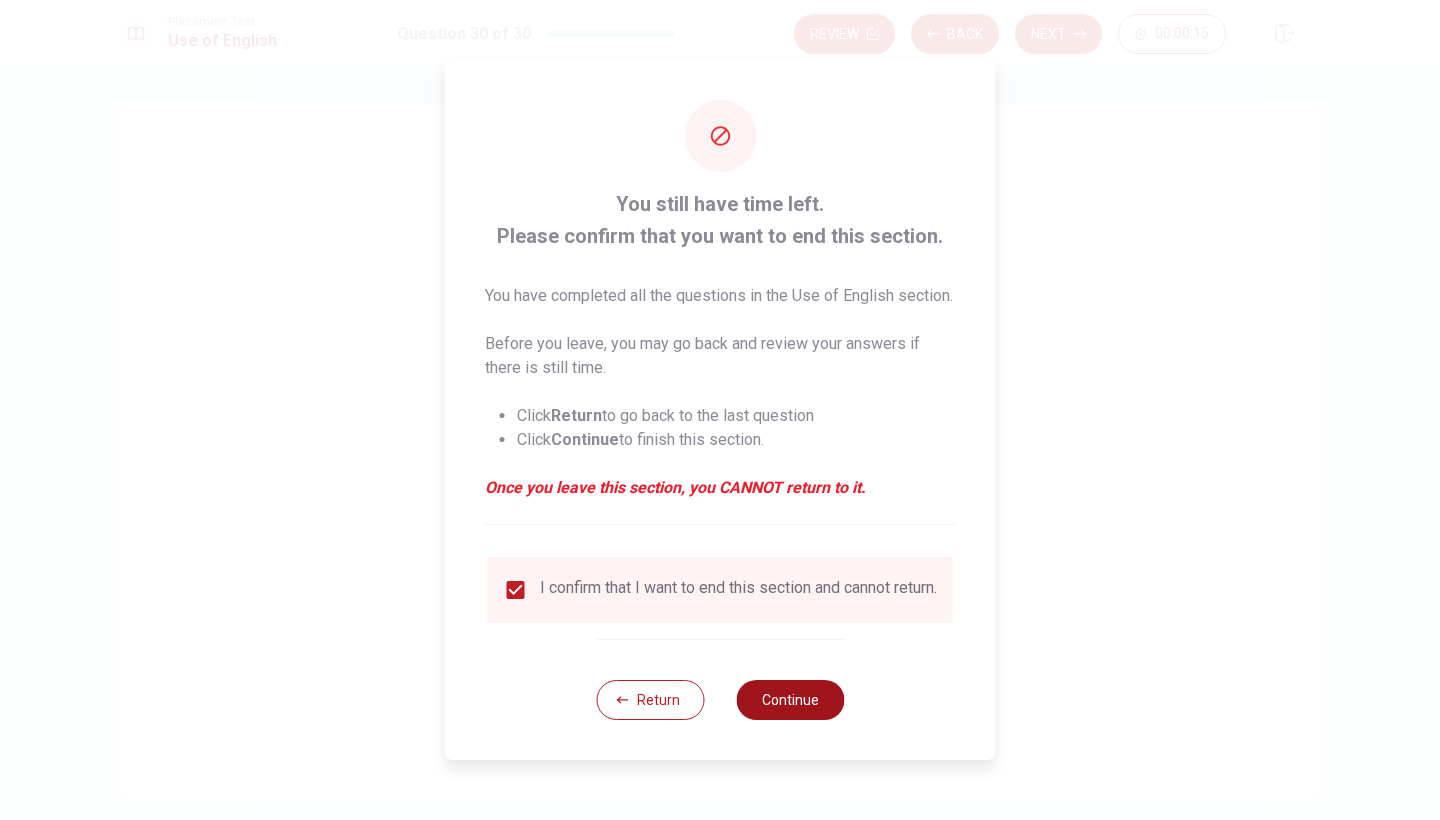 click on "Continue" at bounding box center (790, 700) 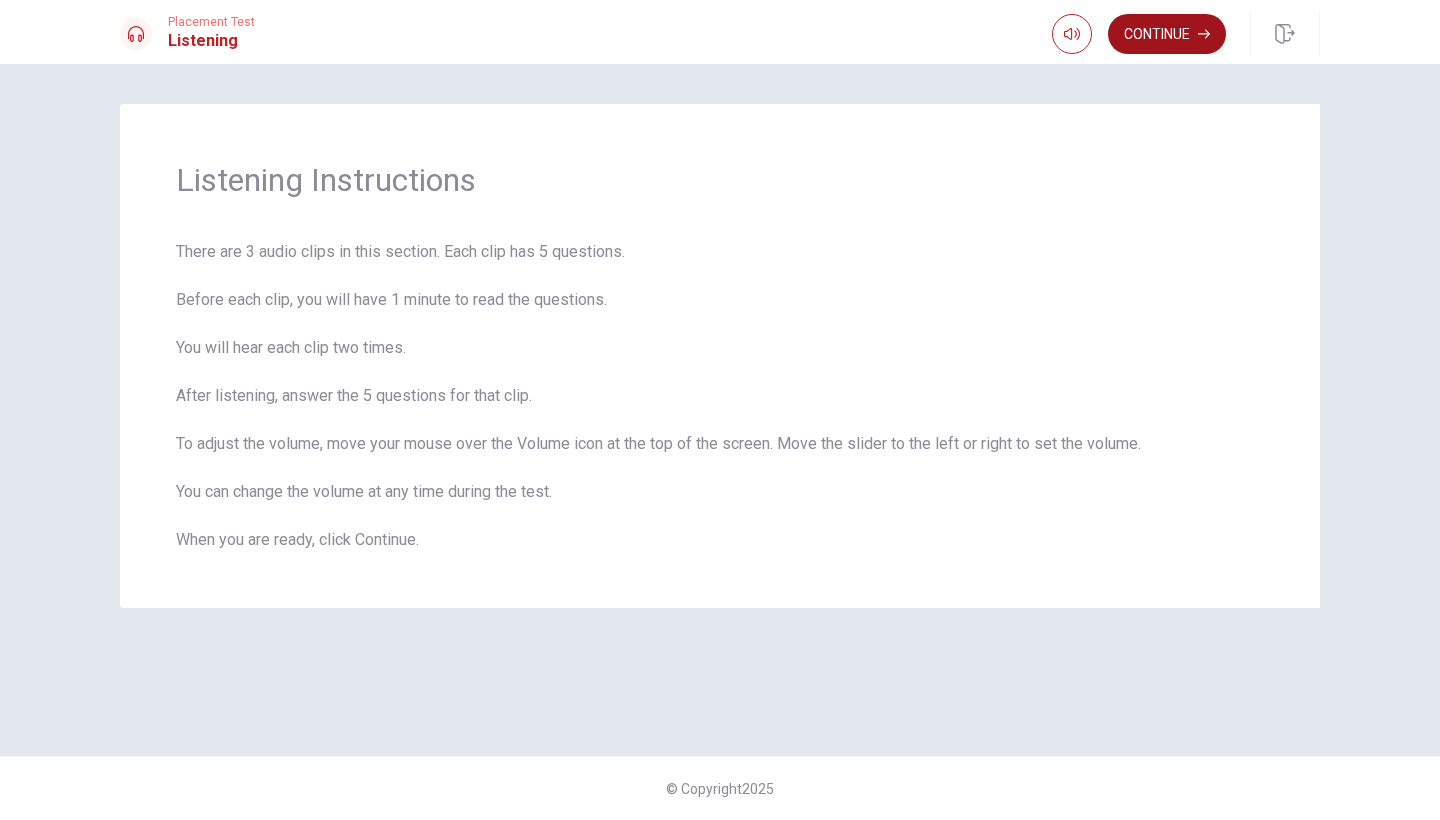 click on "Continue" at bounding box center [1167, 34] 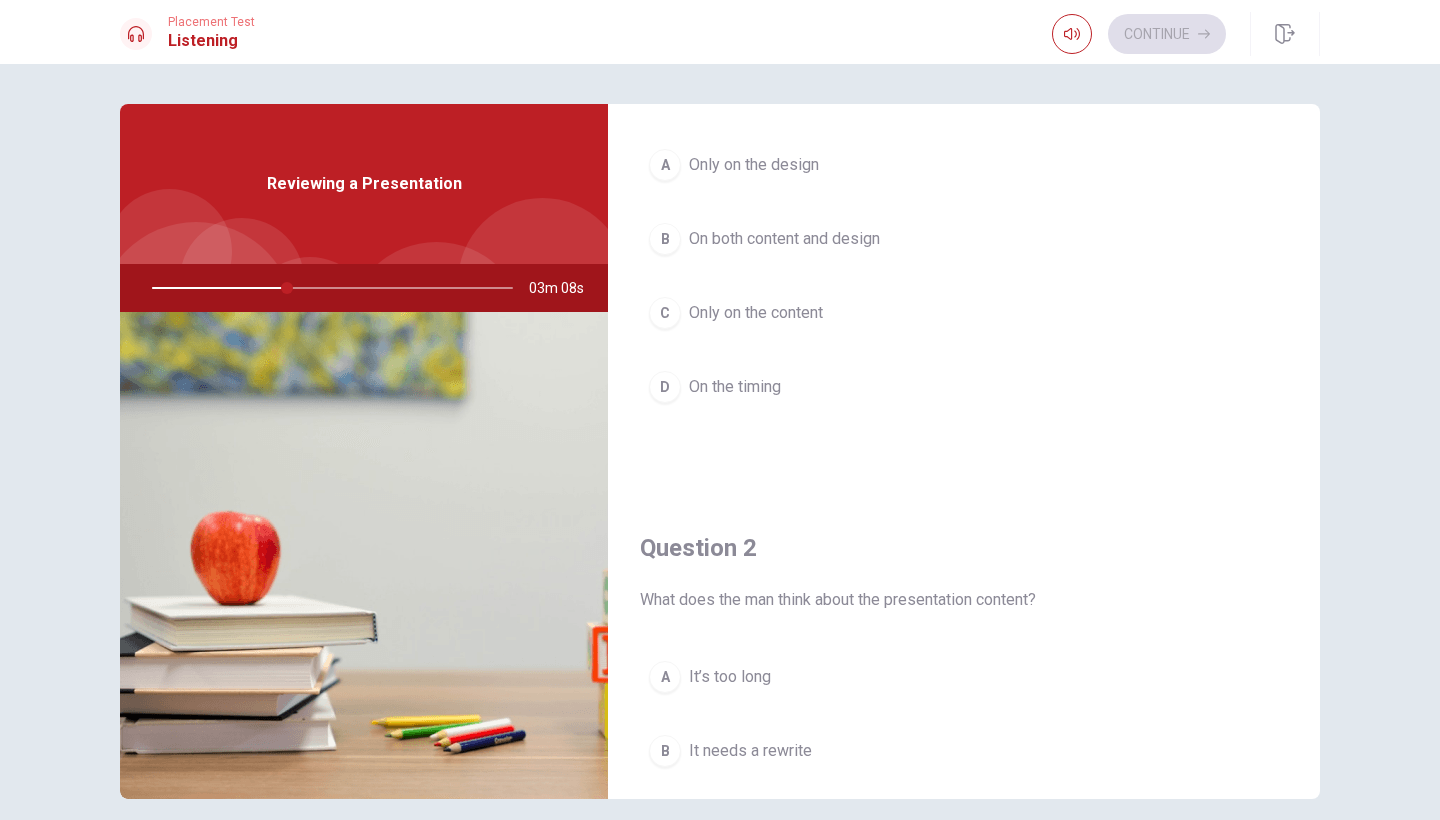 scroll, scrollTop: 0, scrollLeft: 0, axis: both 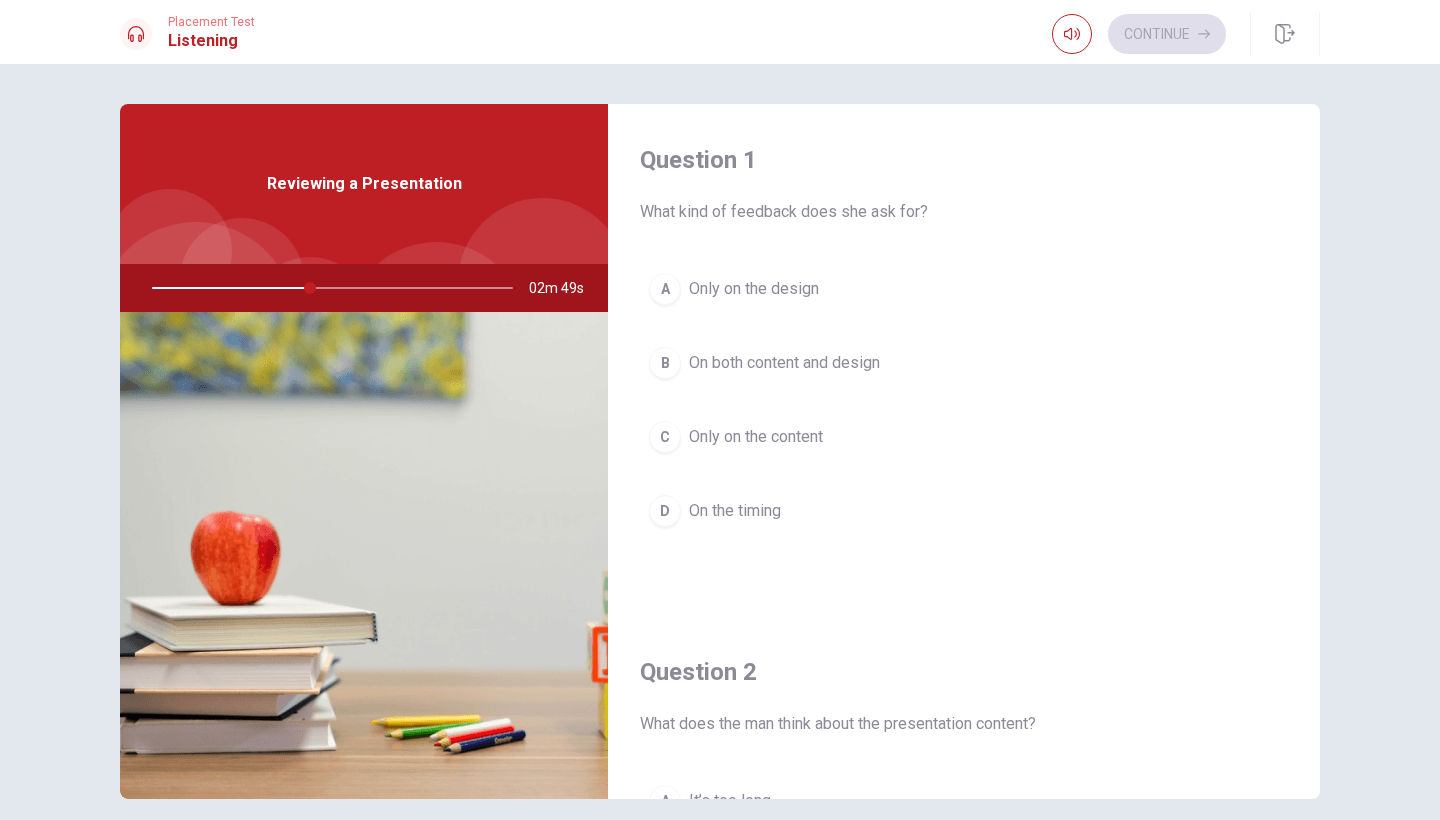 click on "B" at bounding box center (665, 363) 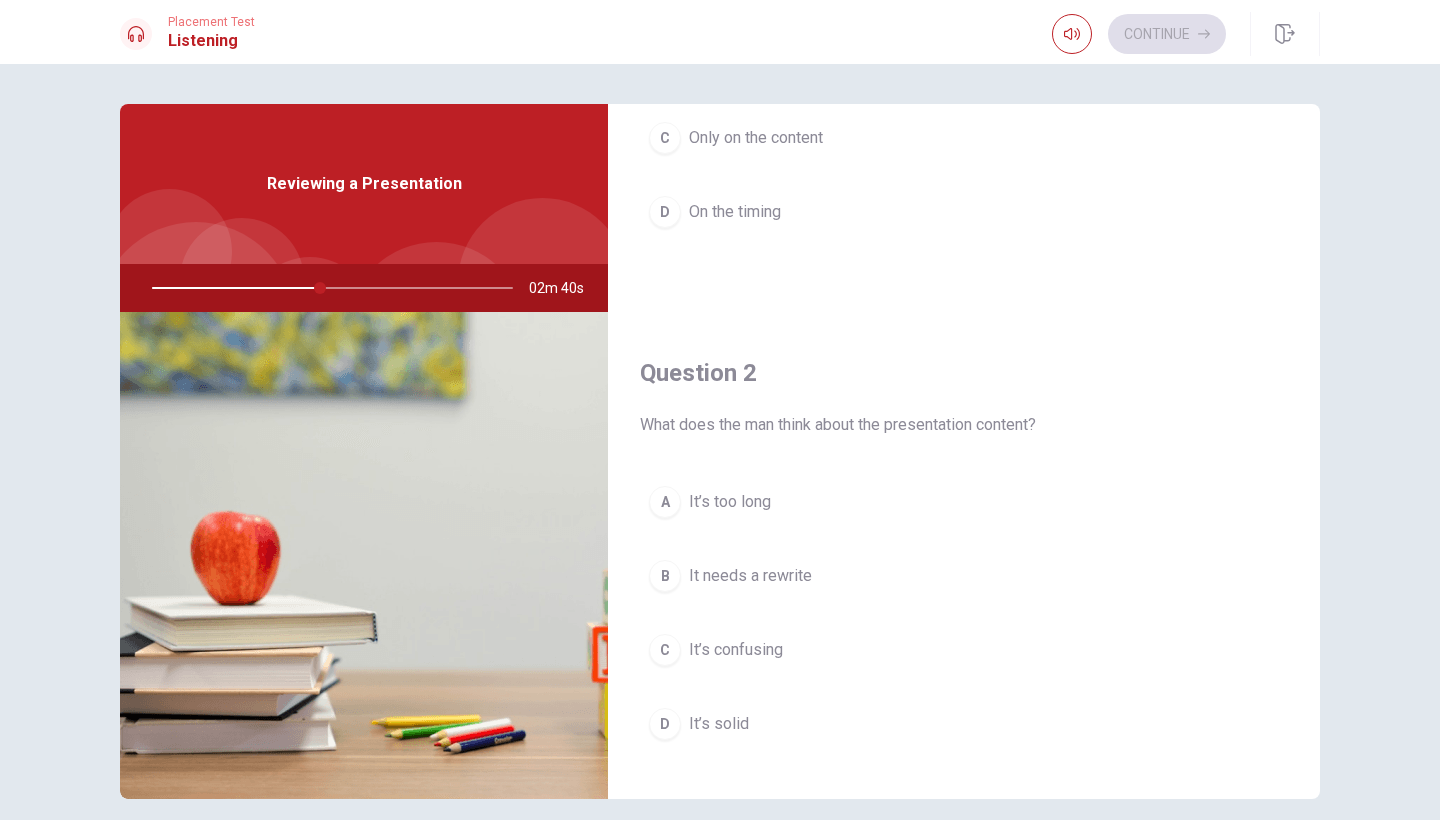 scroll, scrollTop: 303, scrollLeft: 0, axis: vertical 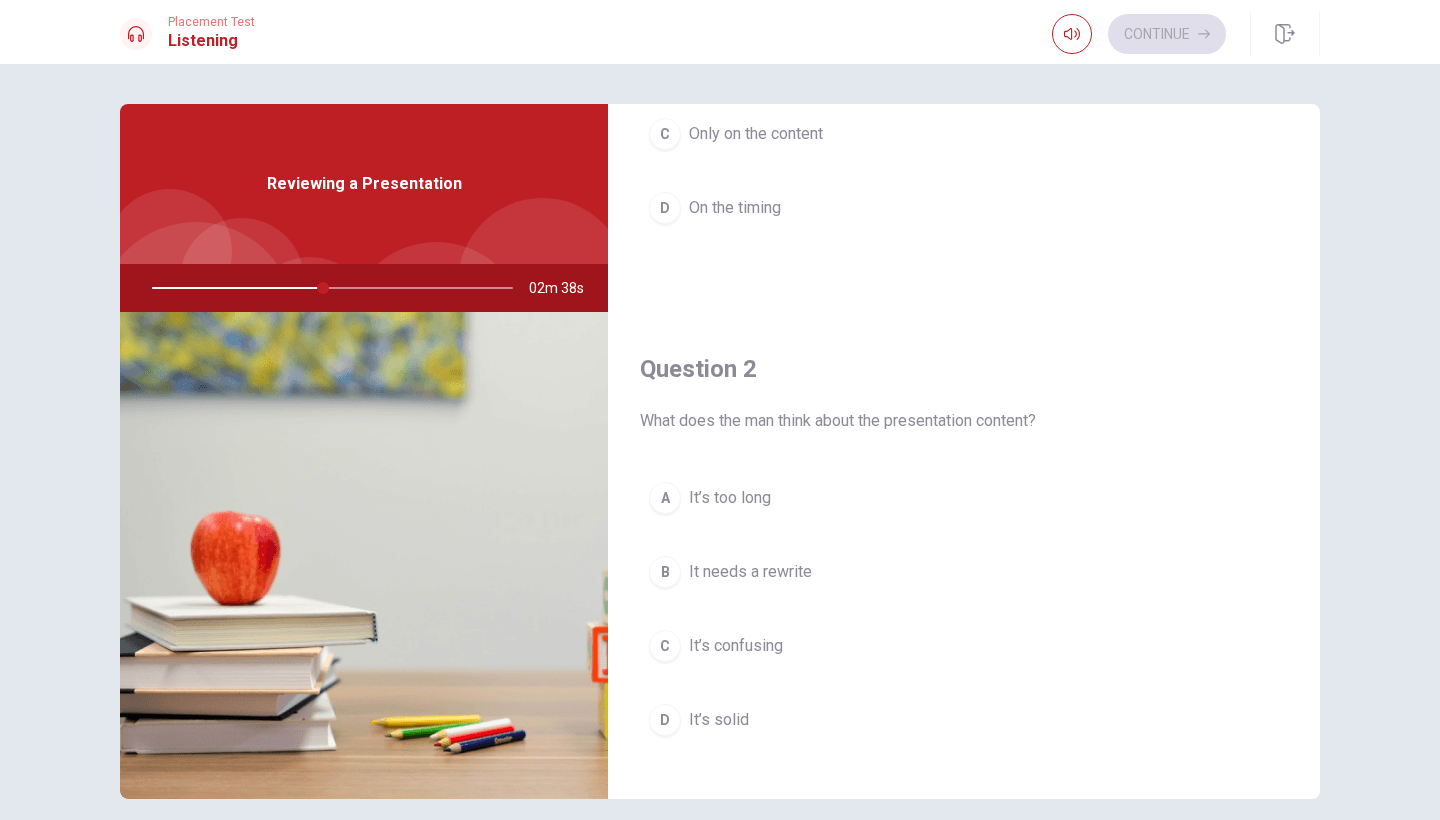 click on "It’s solid" at bounding box center [719, 720] 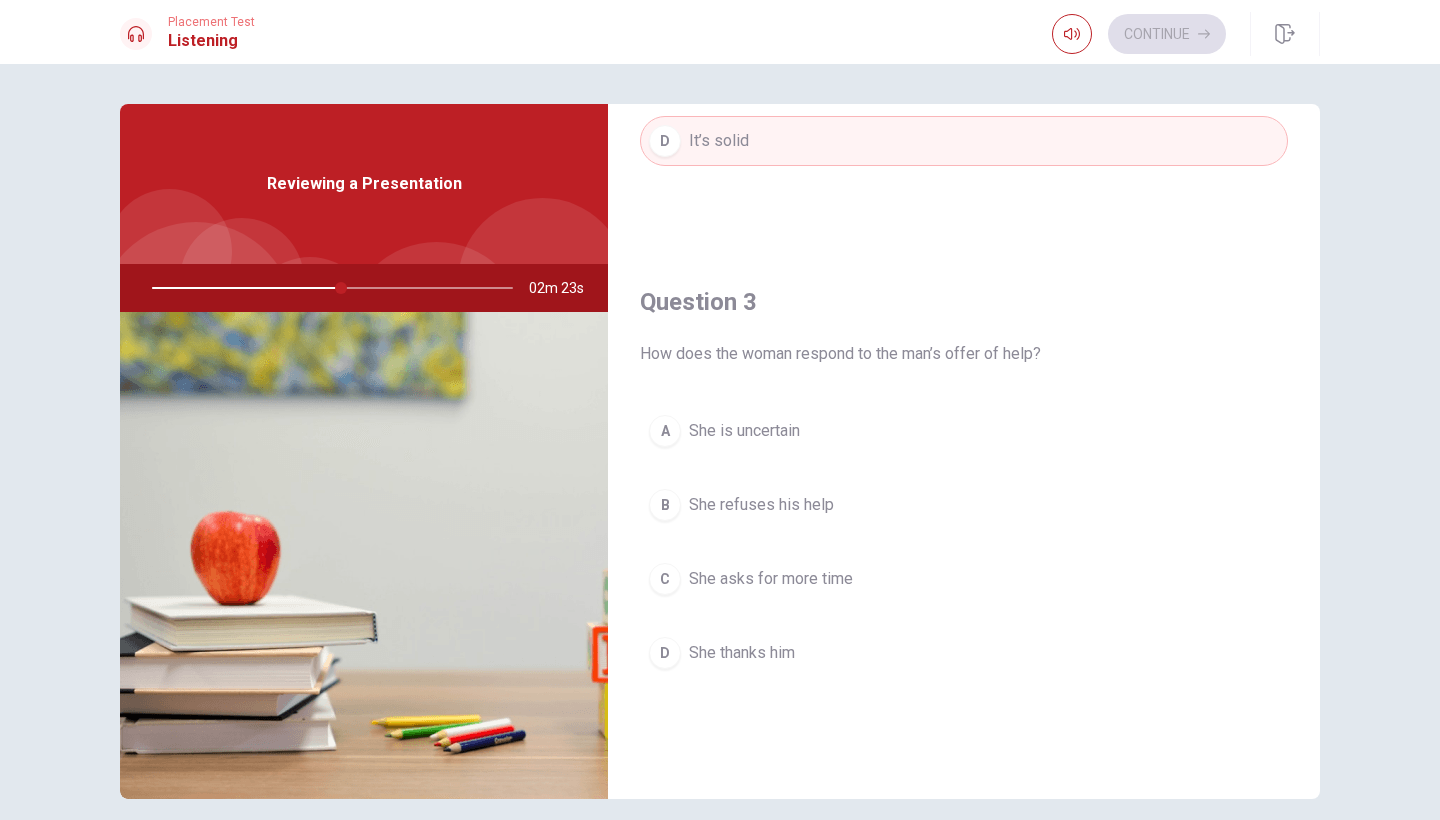 scroll, scrollTop: 886, scrollLeft: 0, axis: vertical 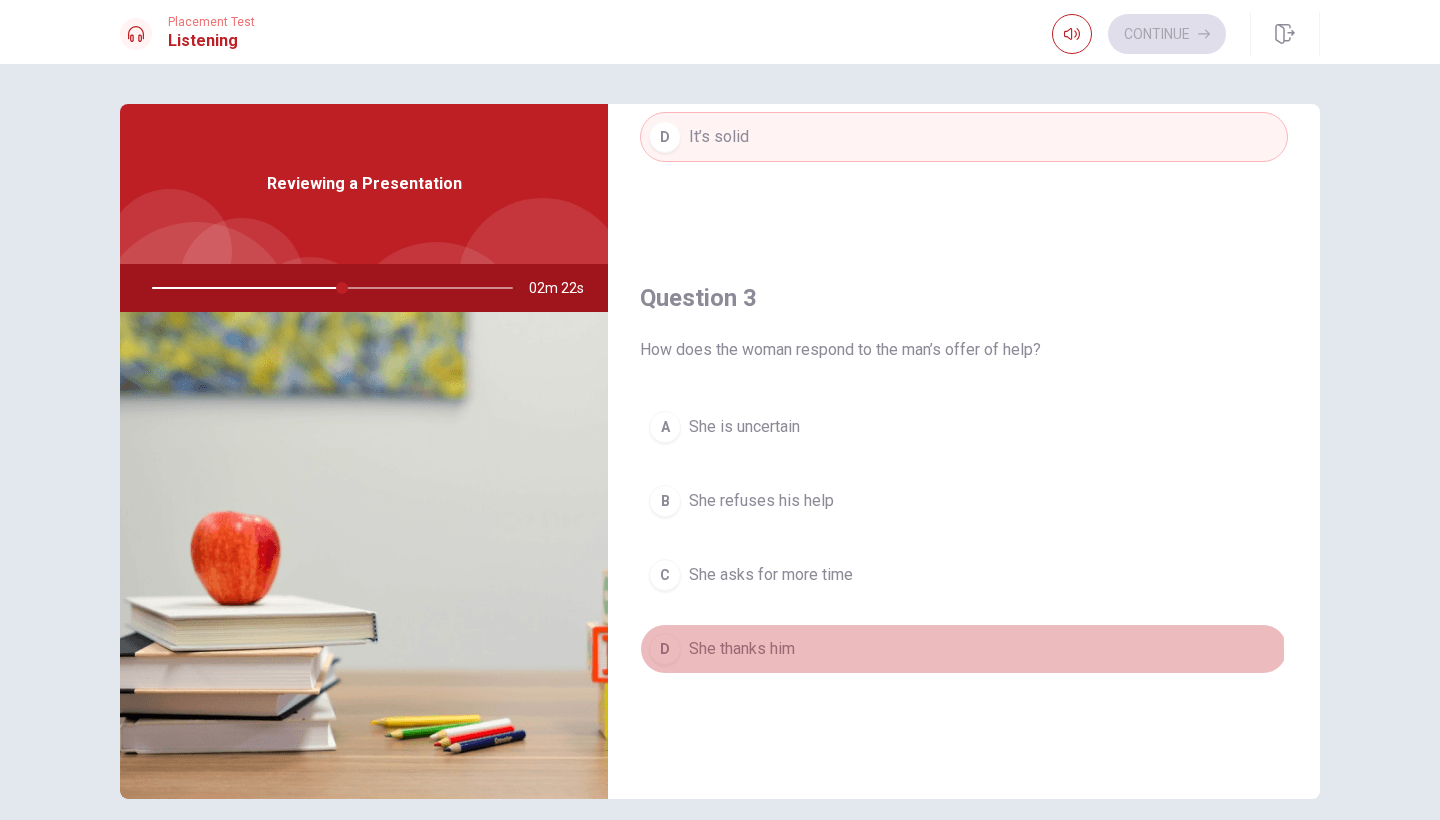 click on "She thanks him" at bounding box center (742, 649) 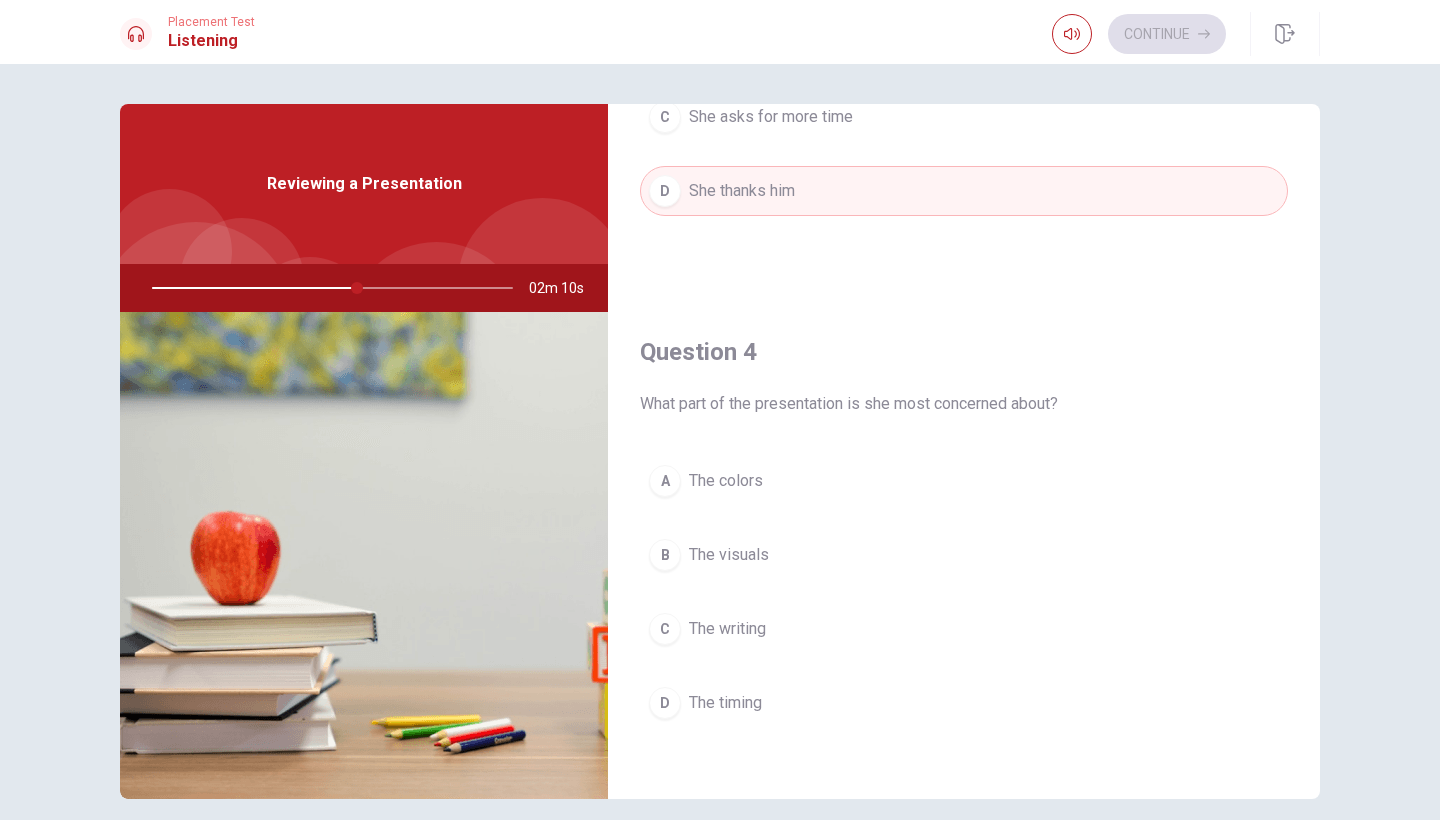 scroll, scrollTop: 1348, scrollLeft: 0, axis: vertical 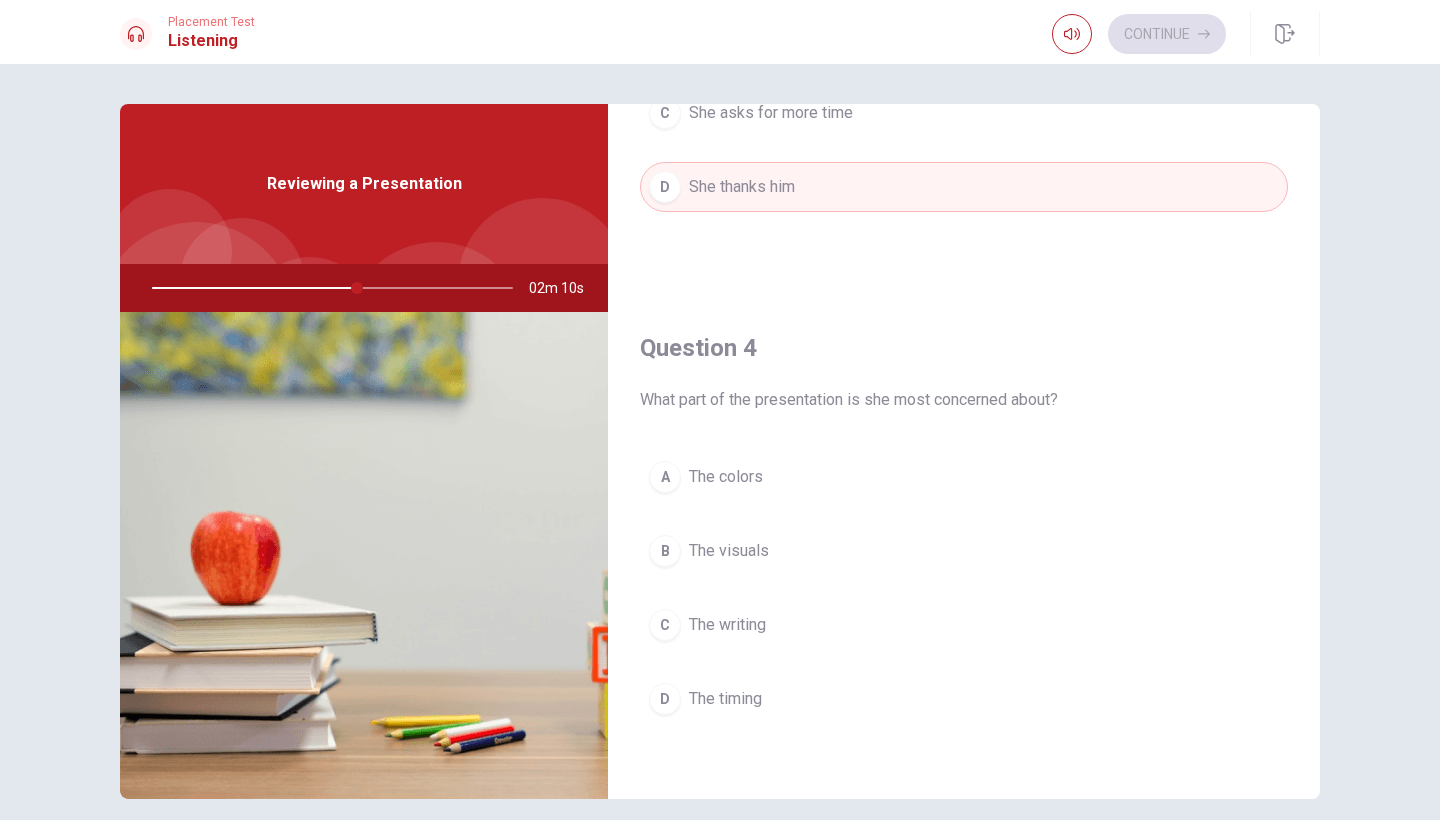 click on "The visuals" at bounding box center [729, 551] 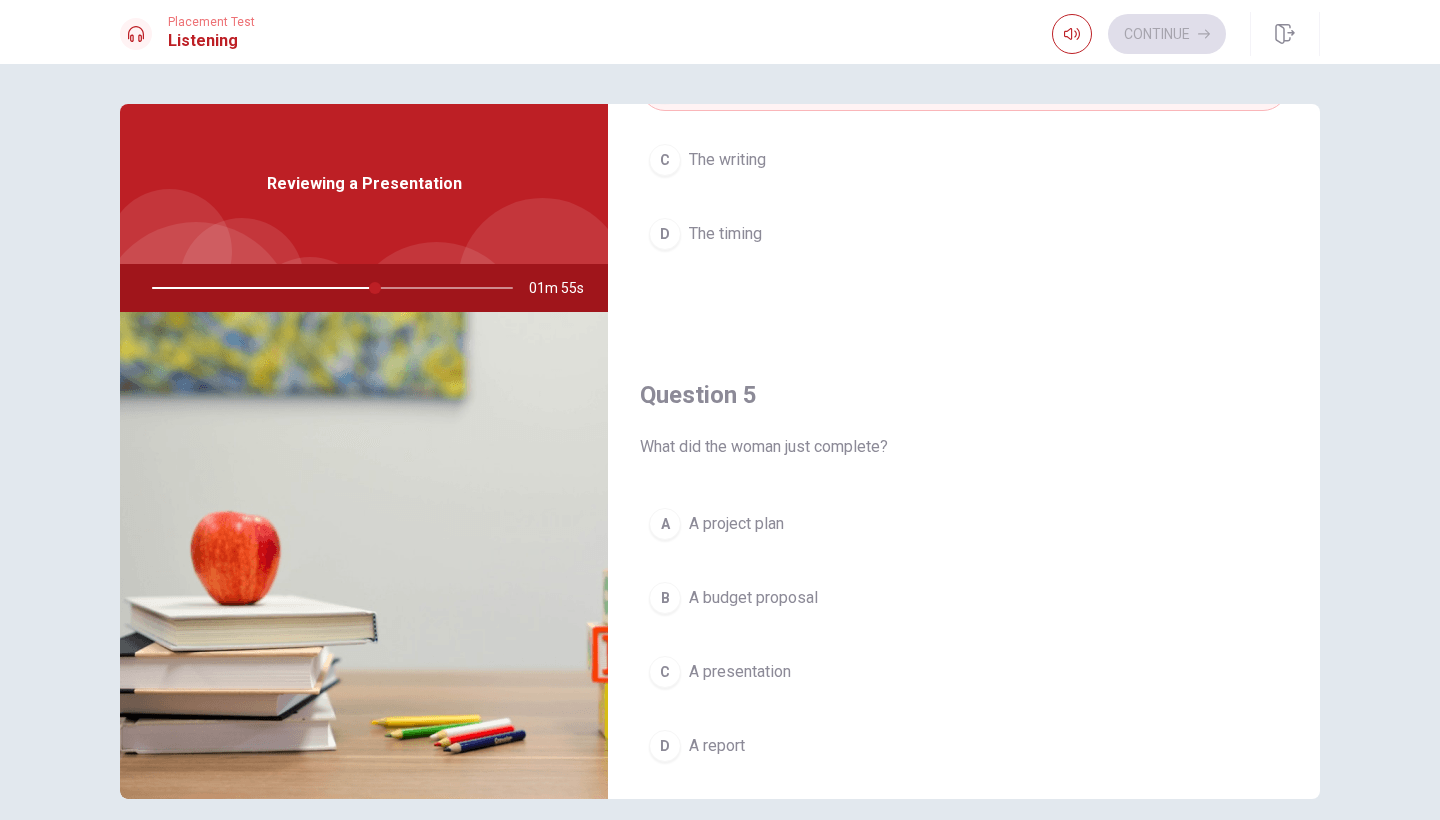 scroll, scrollTop: 1833, scrollLeft: 0, axis: vertical 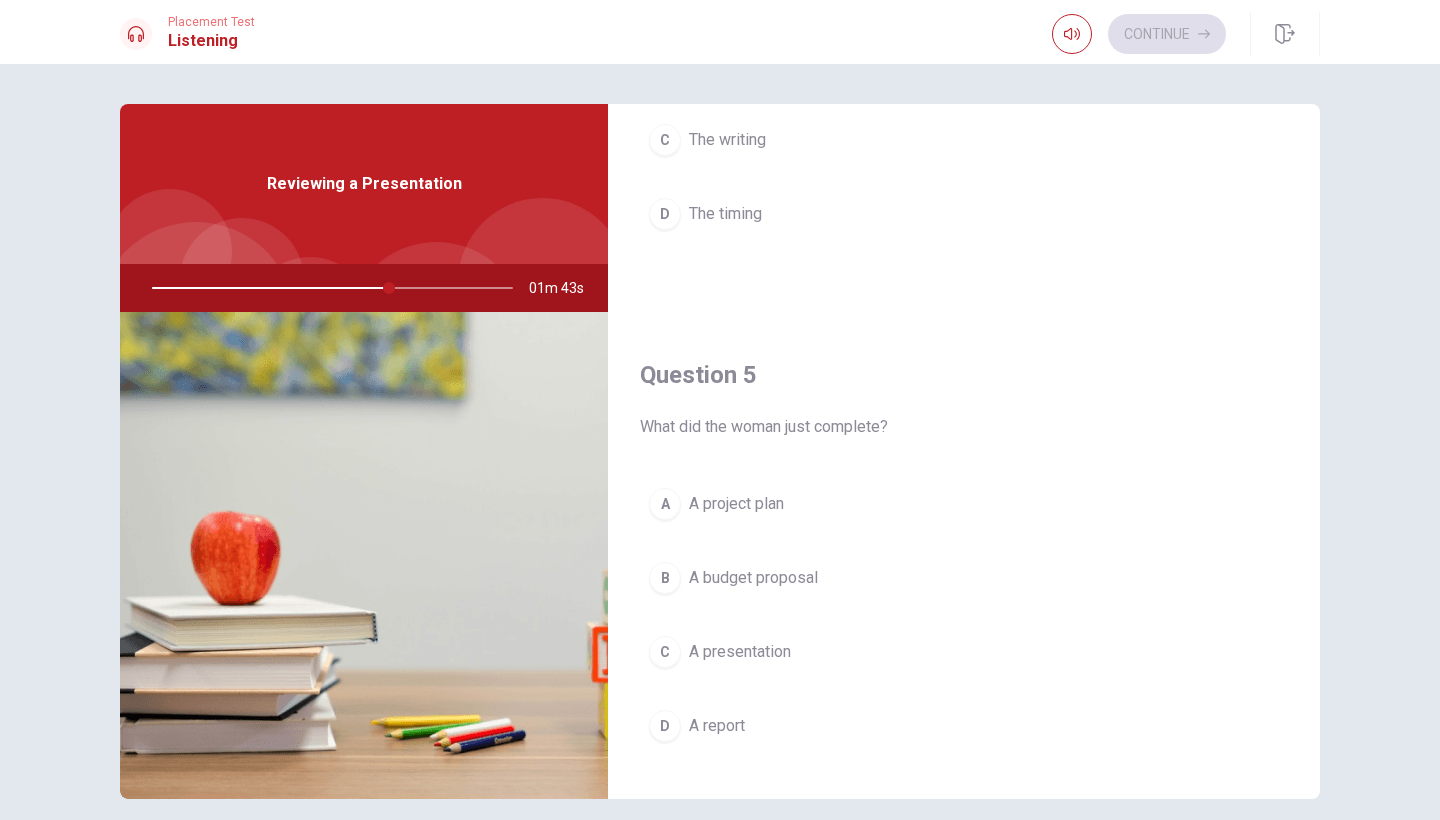 click on "A presentation" at bounding box center [740, 652] 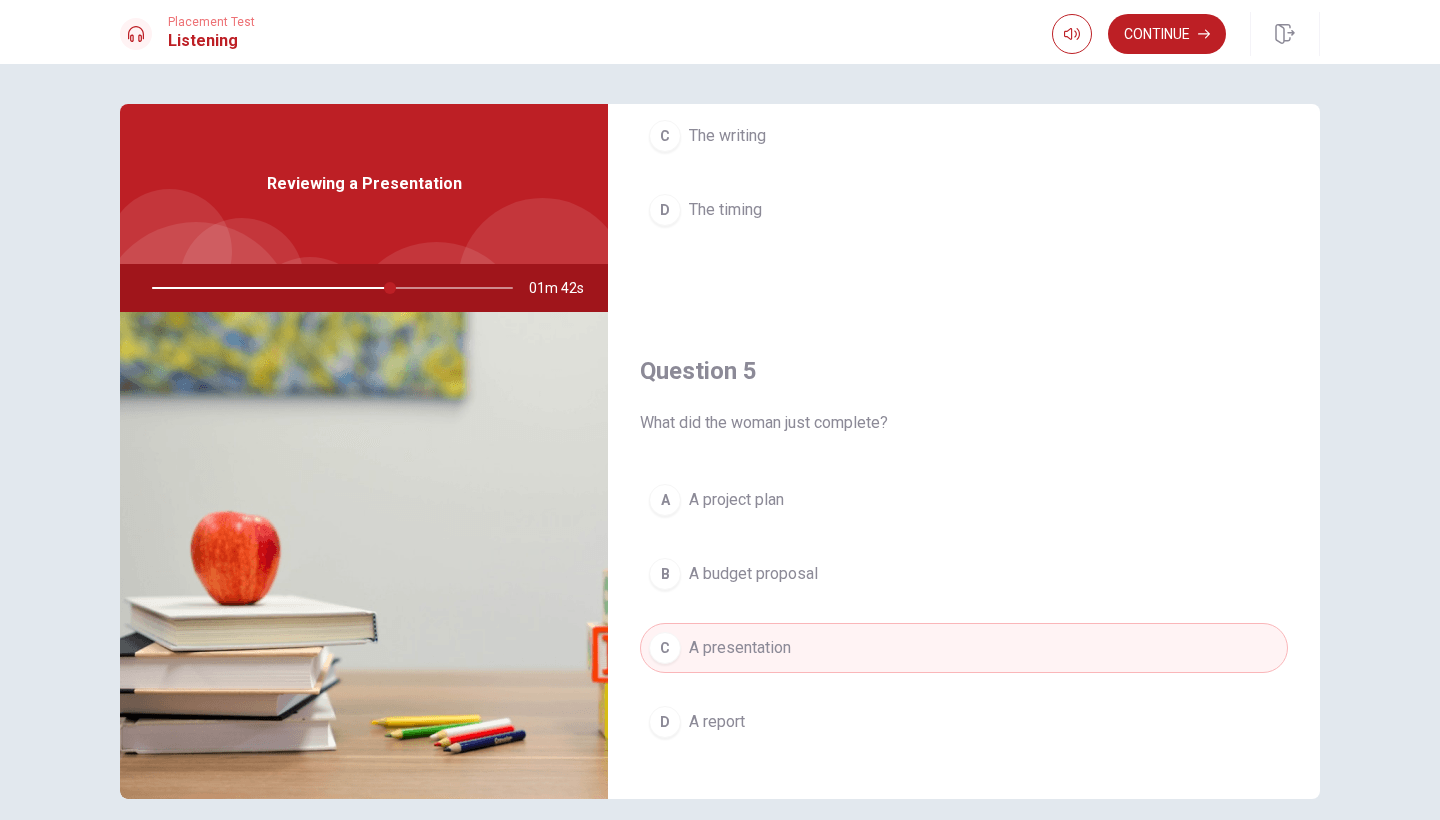 scroll, scrollTop: 1865, scrollLeft: 0, axis: vertical 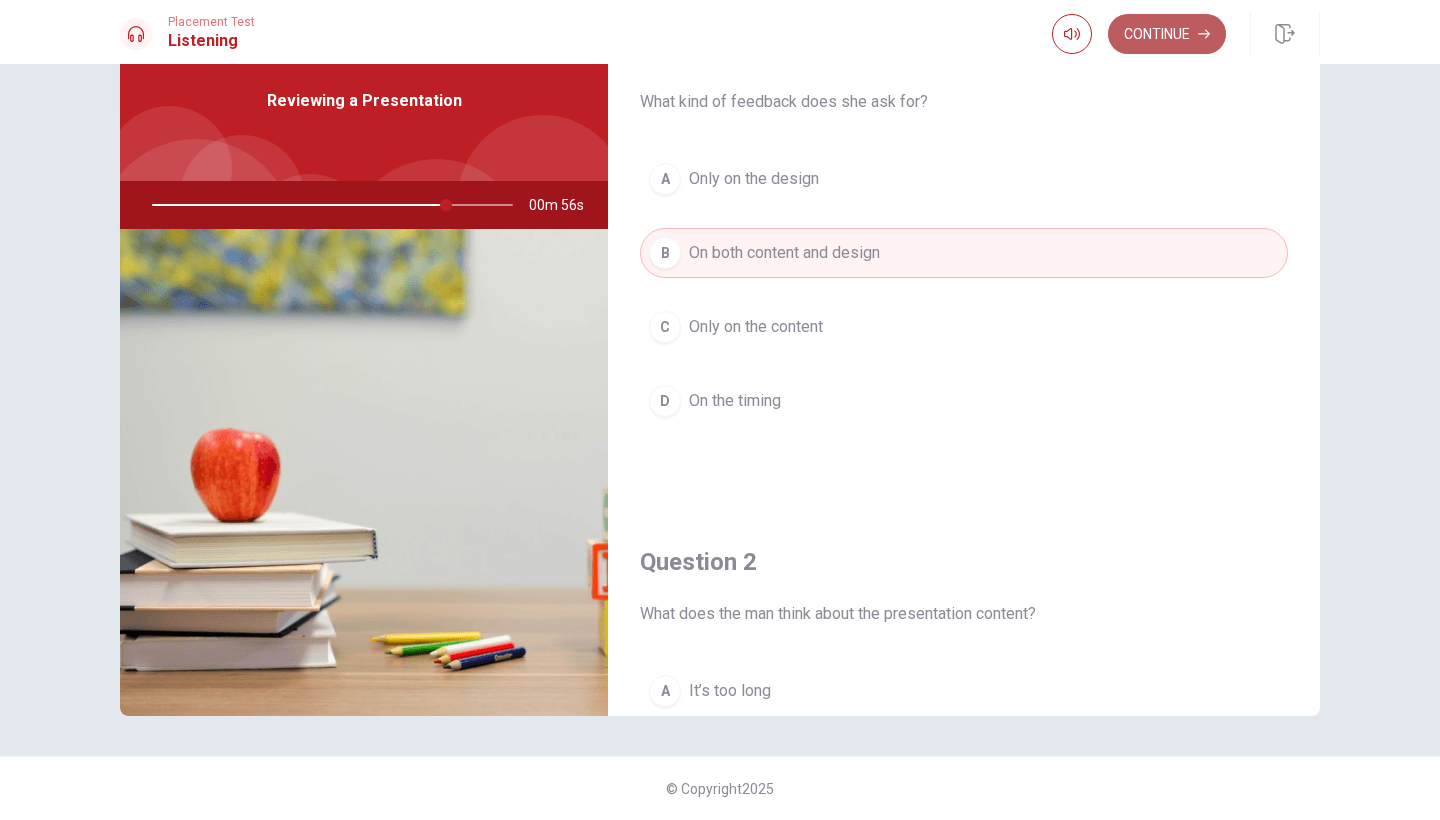 click on "Continue" at bounding box center [1167, 34] 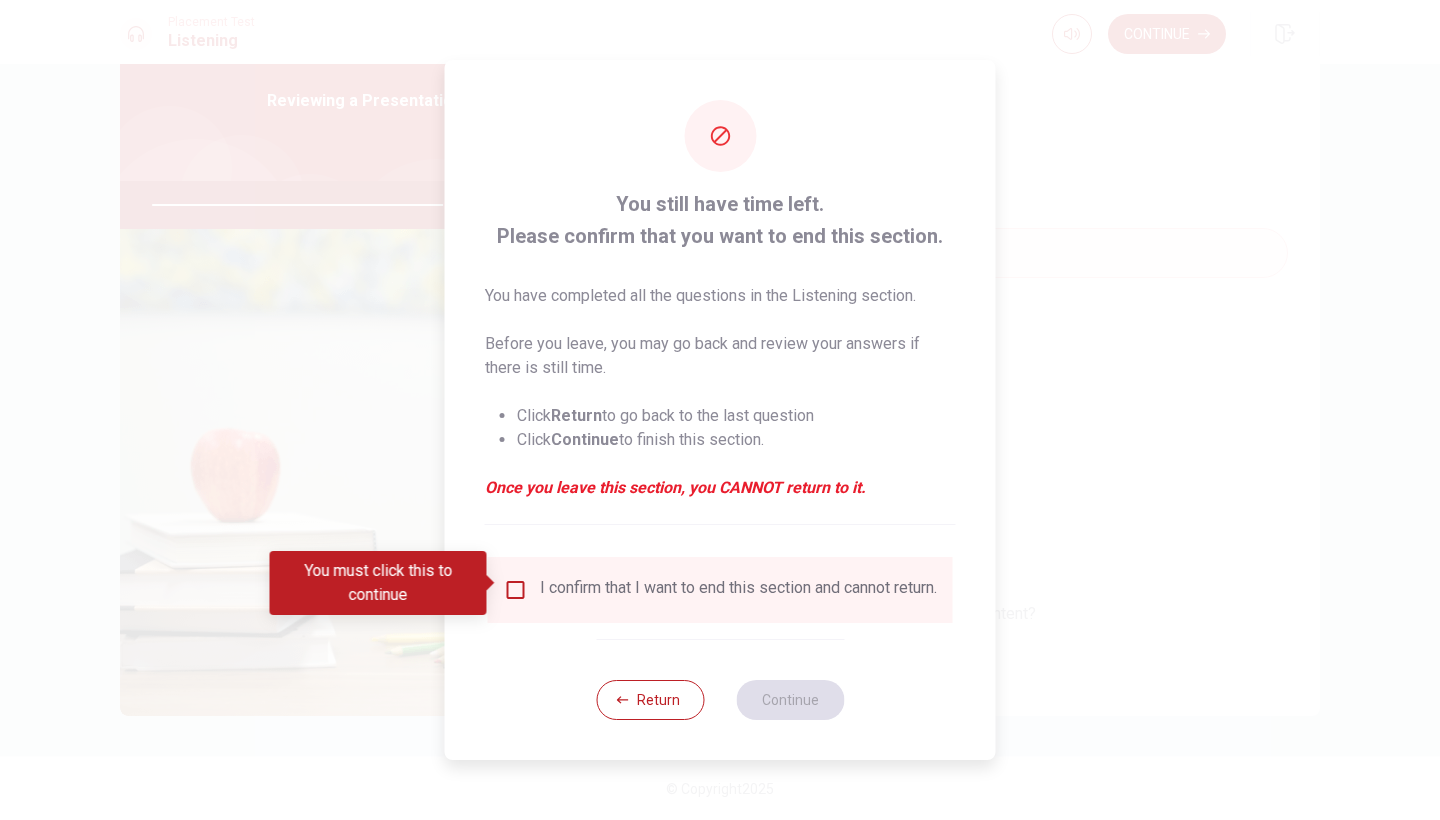 click at bounding box center (516, 590) 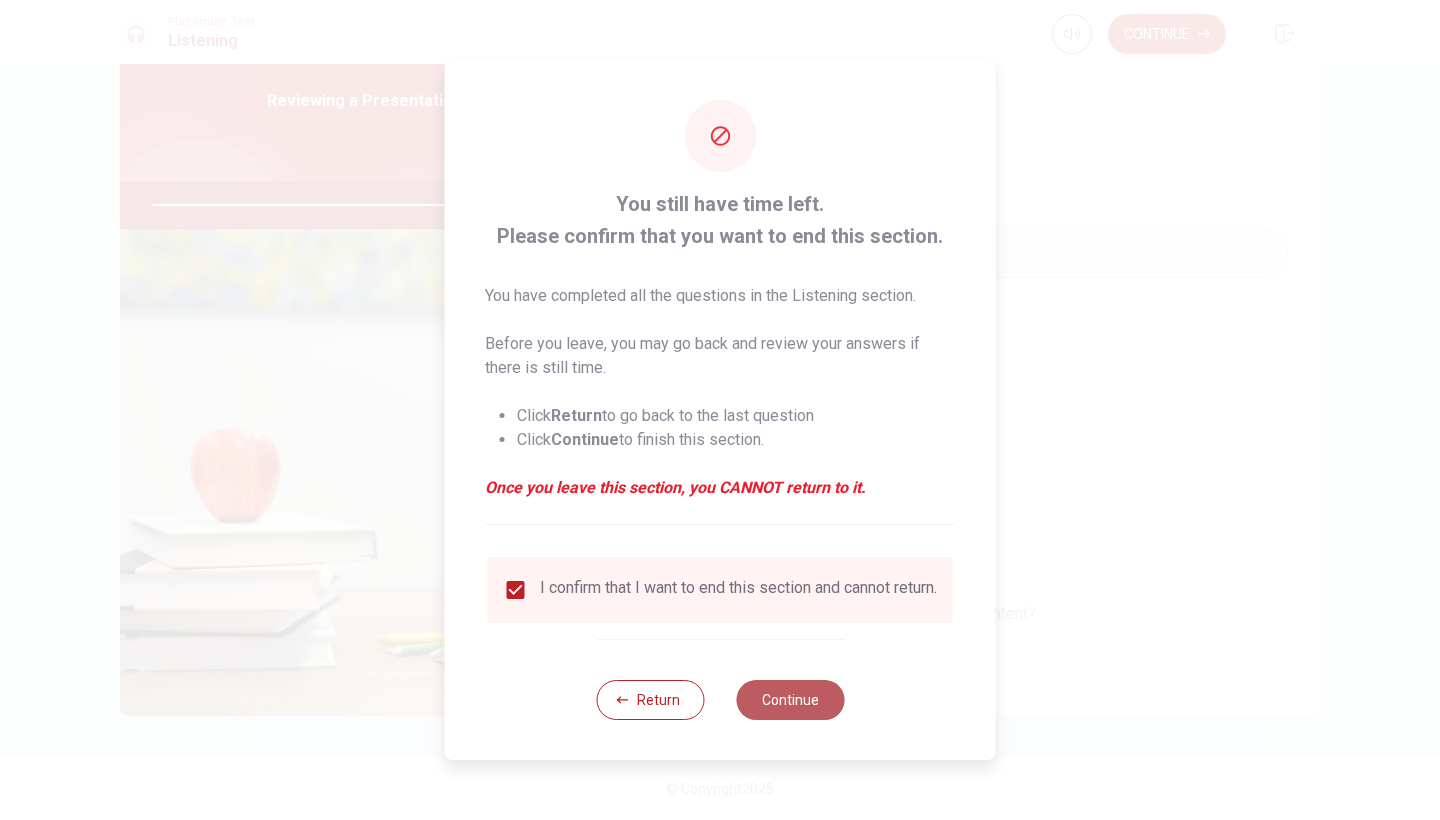 click on "Continue" at bounding box center (790, 700) 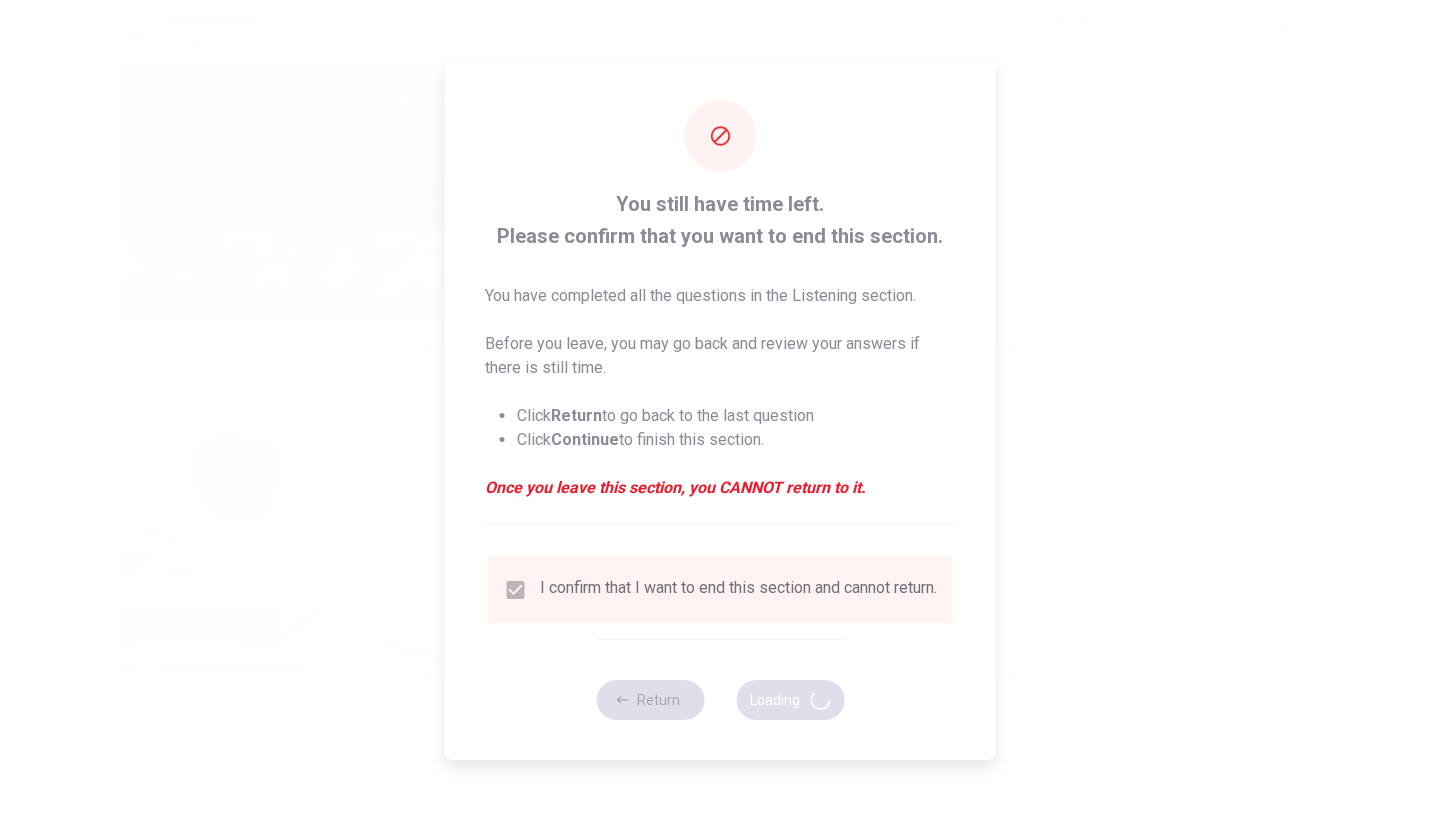 type on "83" 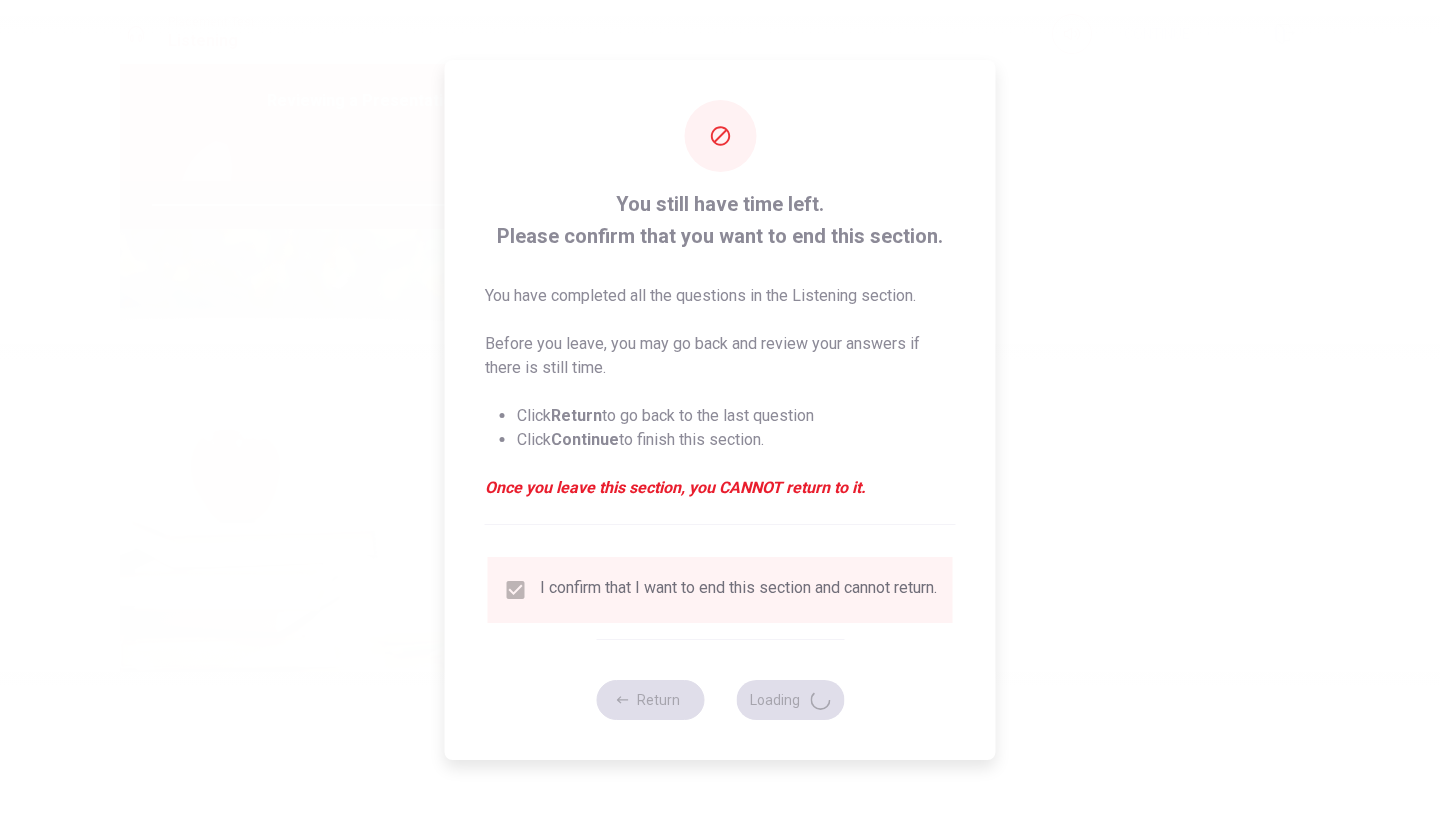 scroll, scrollTop: 0, scrollLeft: 0, axis: both 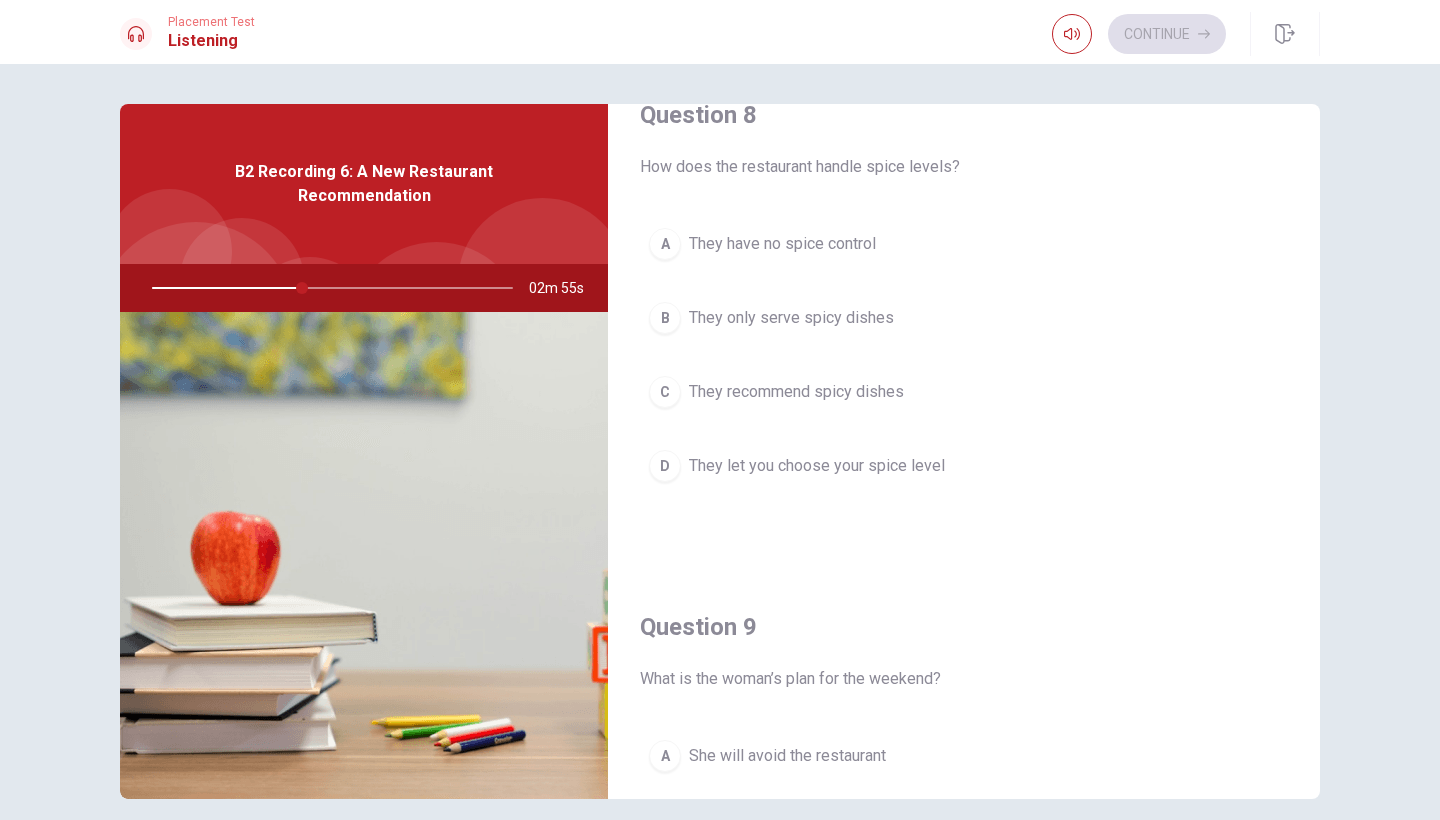 click on "D" at bounding box center [665, 466] 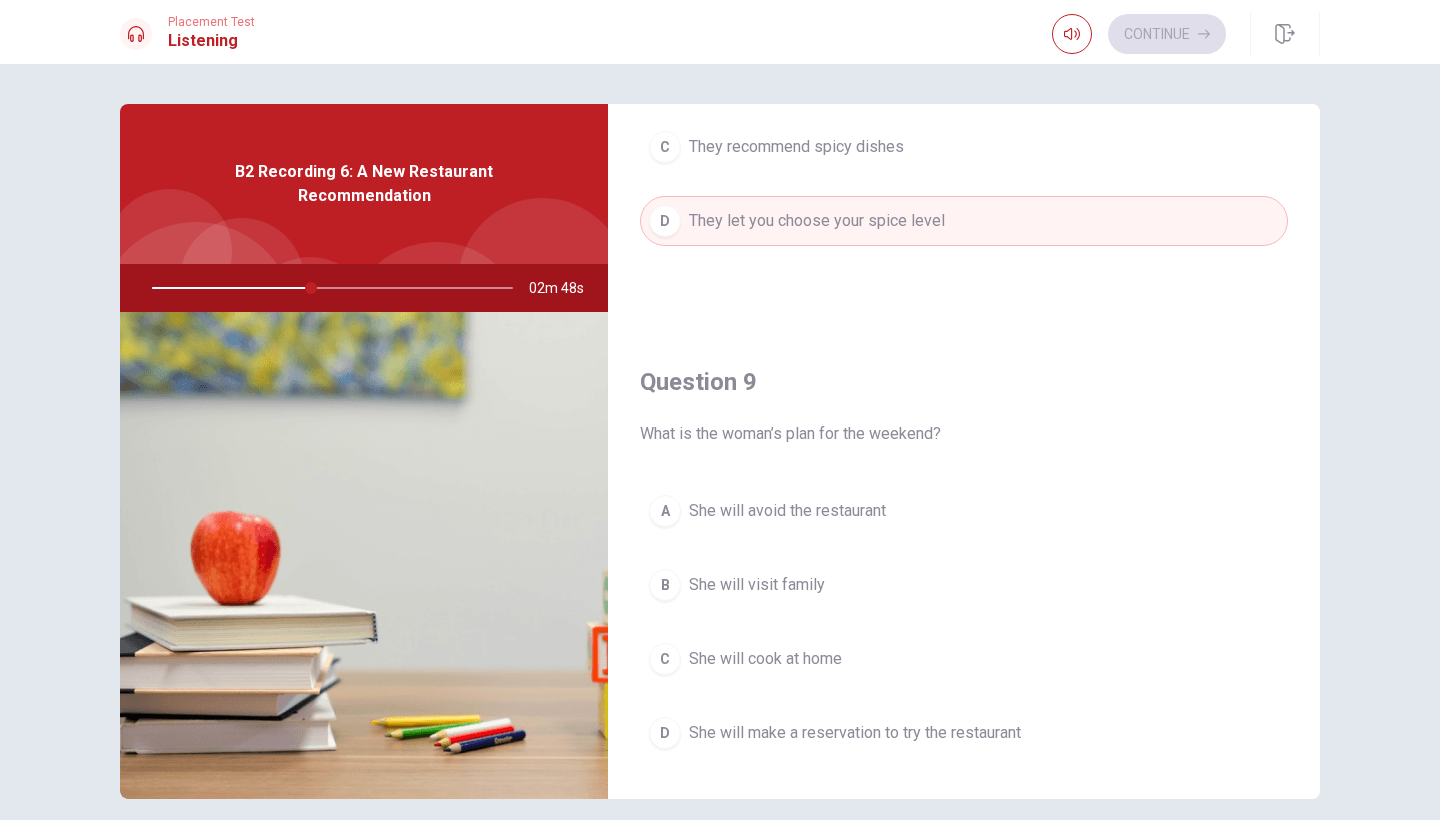 scroll, scrollTop: 1542, scrollLeft: 0, axis: vertical 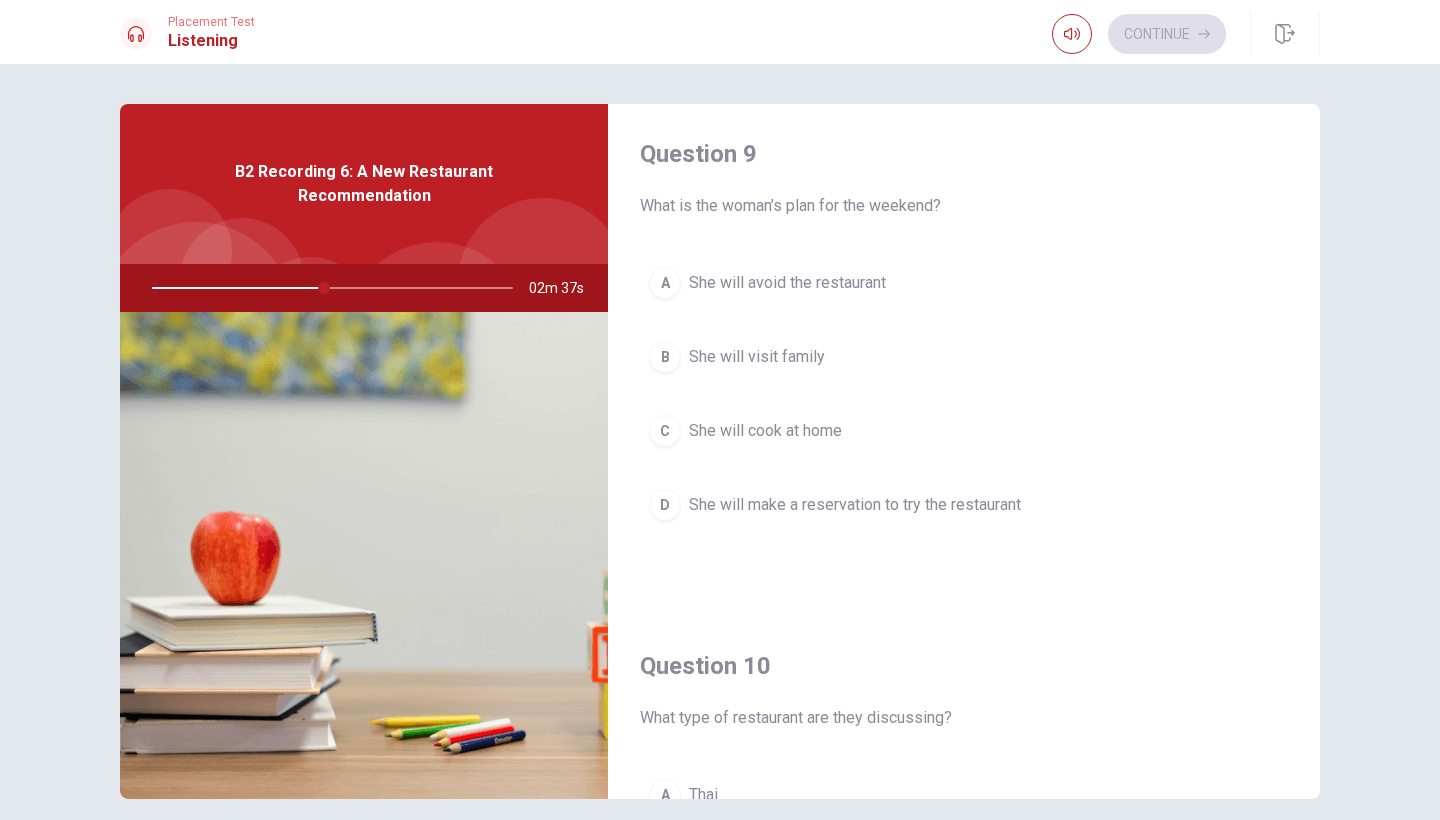 click on "D She will make a reservation to try the restaurant" at bounding box center [964, 505] 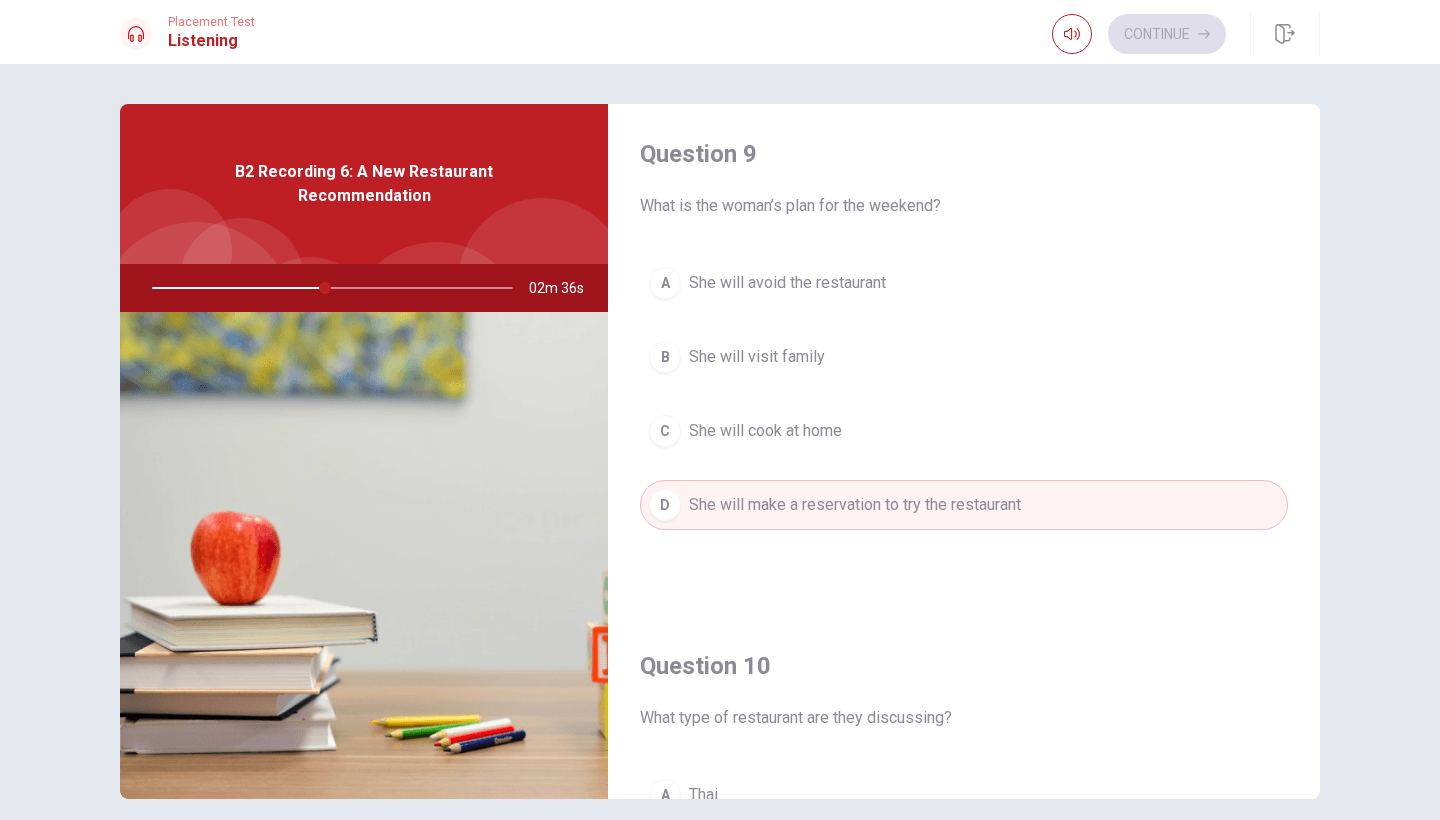 scroll, scrollTop: 1865, scrollLeft: 0, axis: vertical 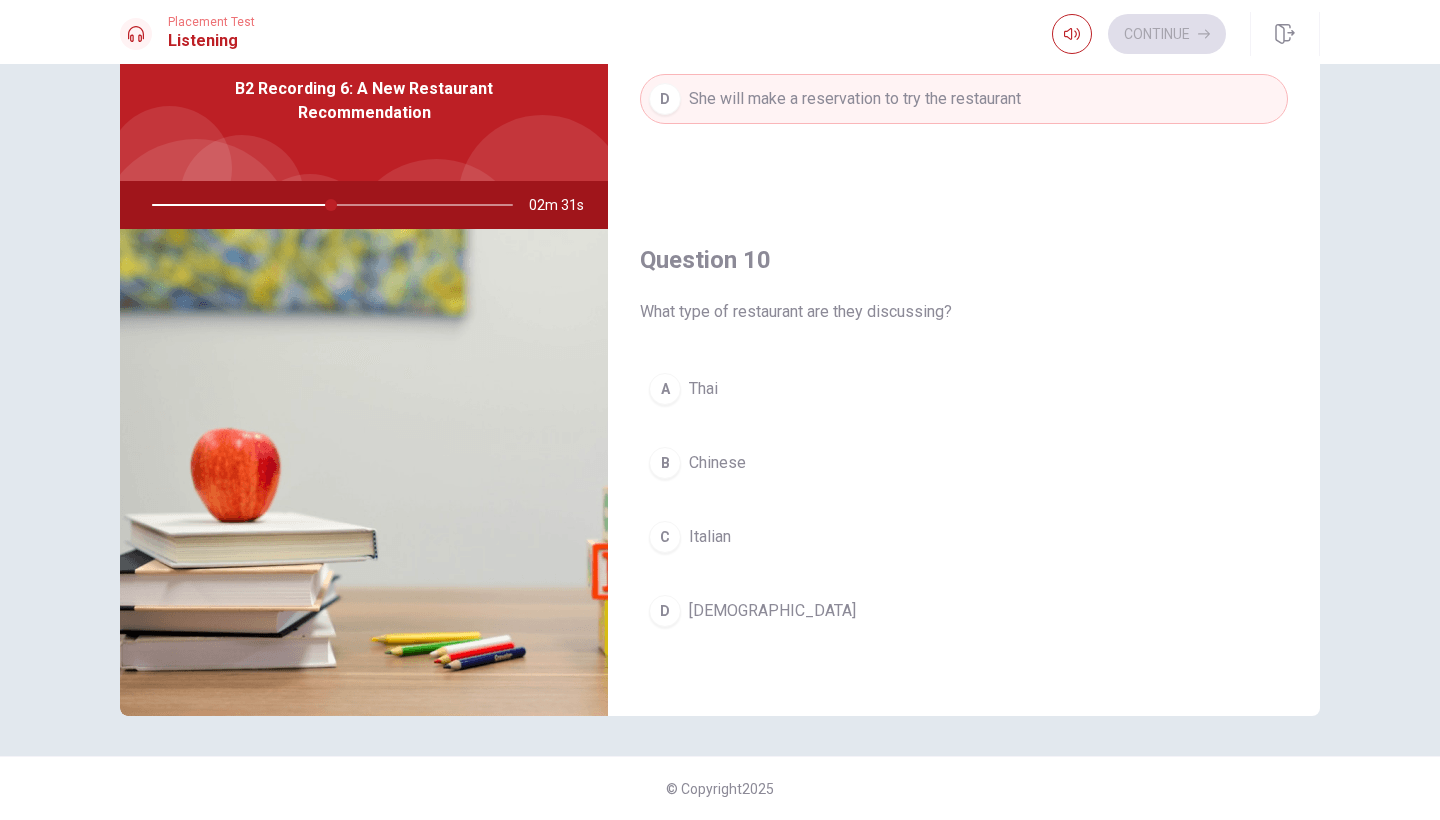 click on "Thai" at bounding box center [703, 389] 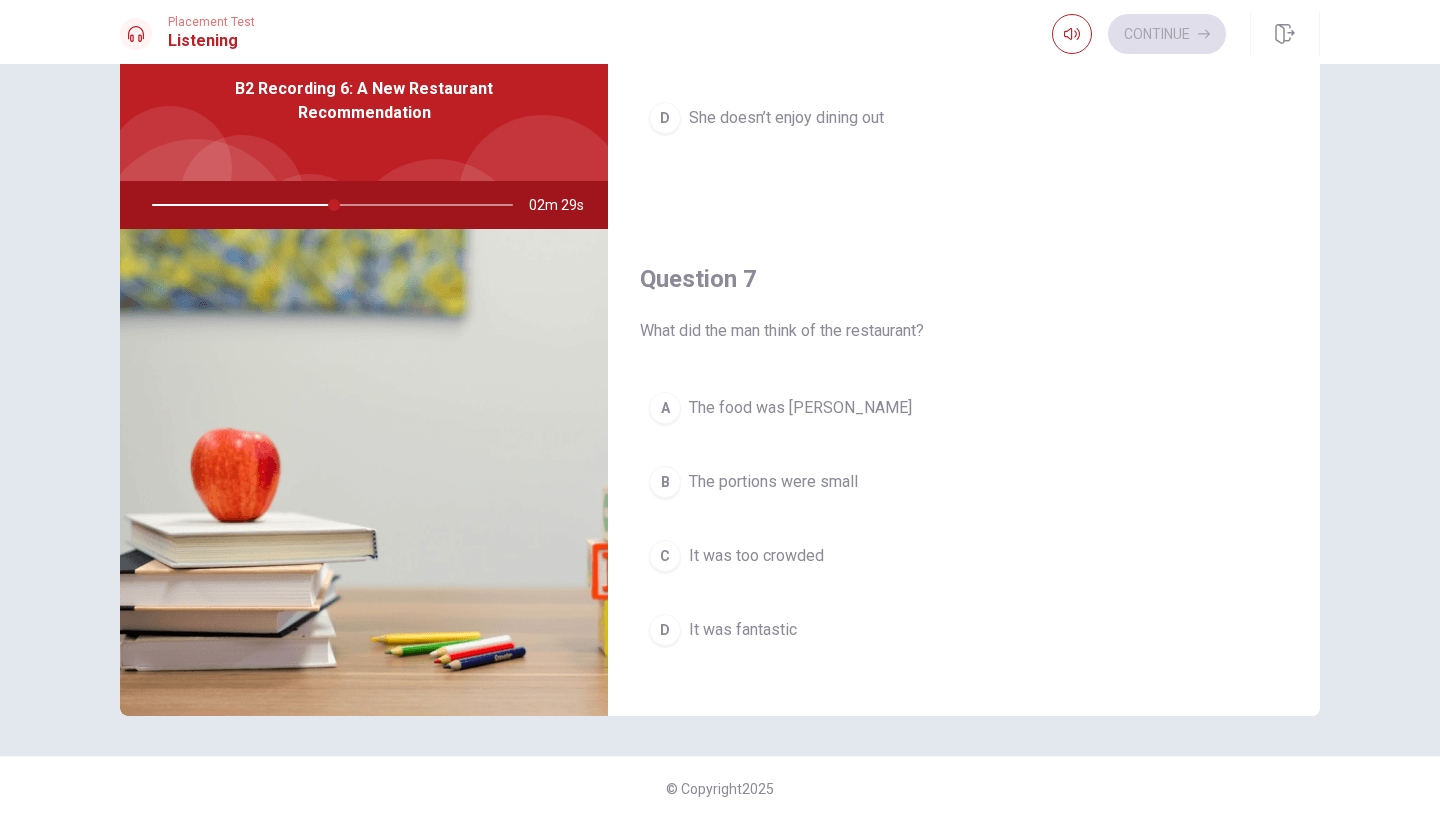 scroll, scrollTop: 0, scrollLeft: 0, axis: both 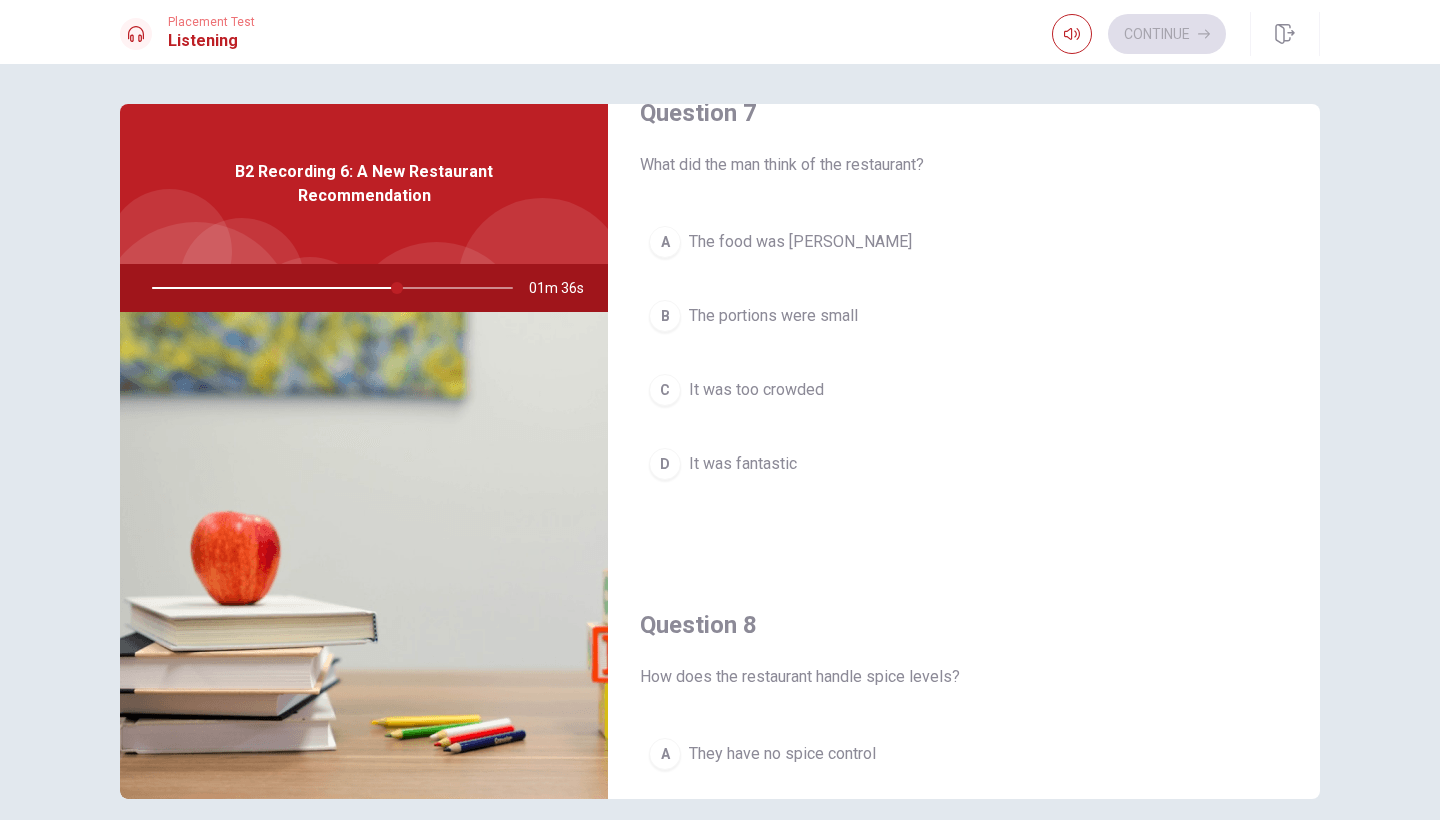 click on "It was fantastic" at bounding box center (743, 464) 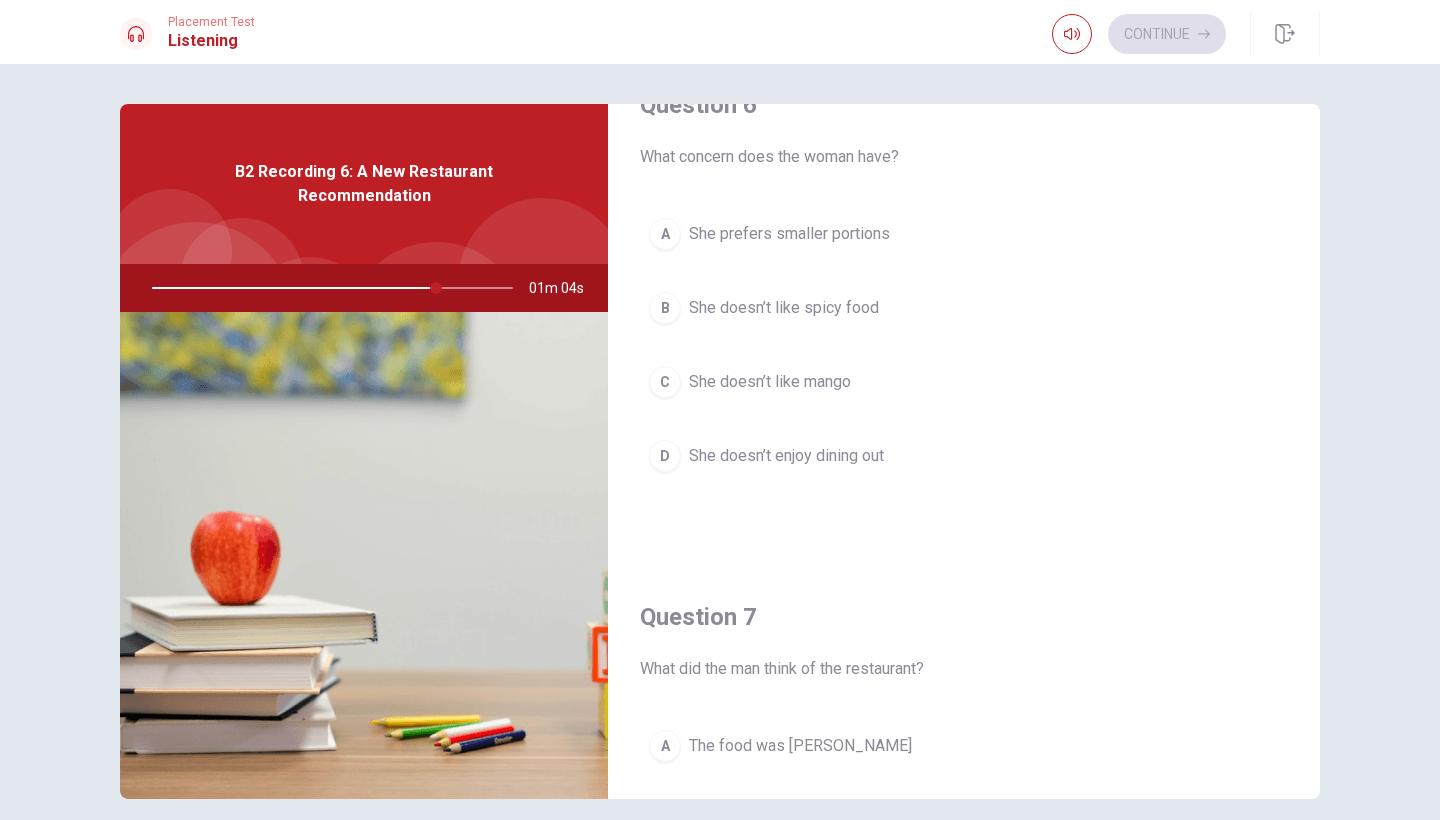 scroll, scrollTop: 51, scrollLeft: 0, axis: vertical 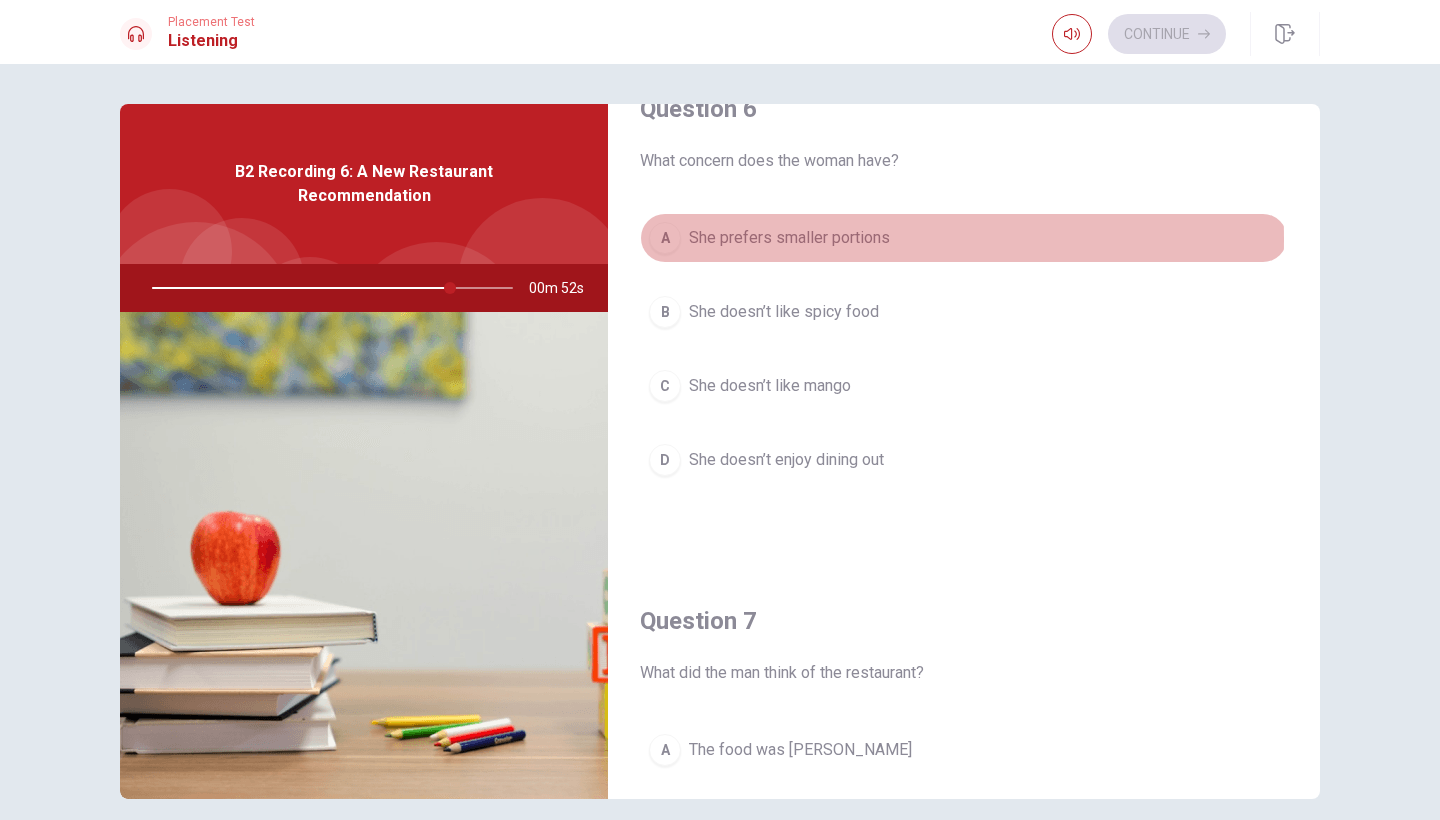 click on "She prefers smaller portions" at bounding box center [789, 238] 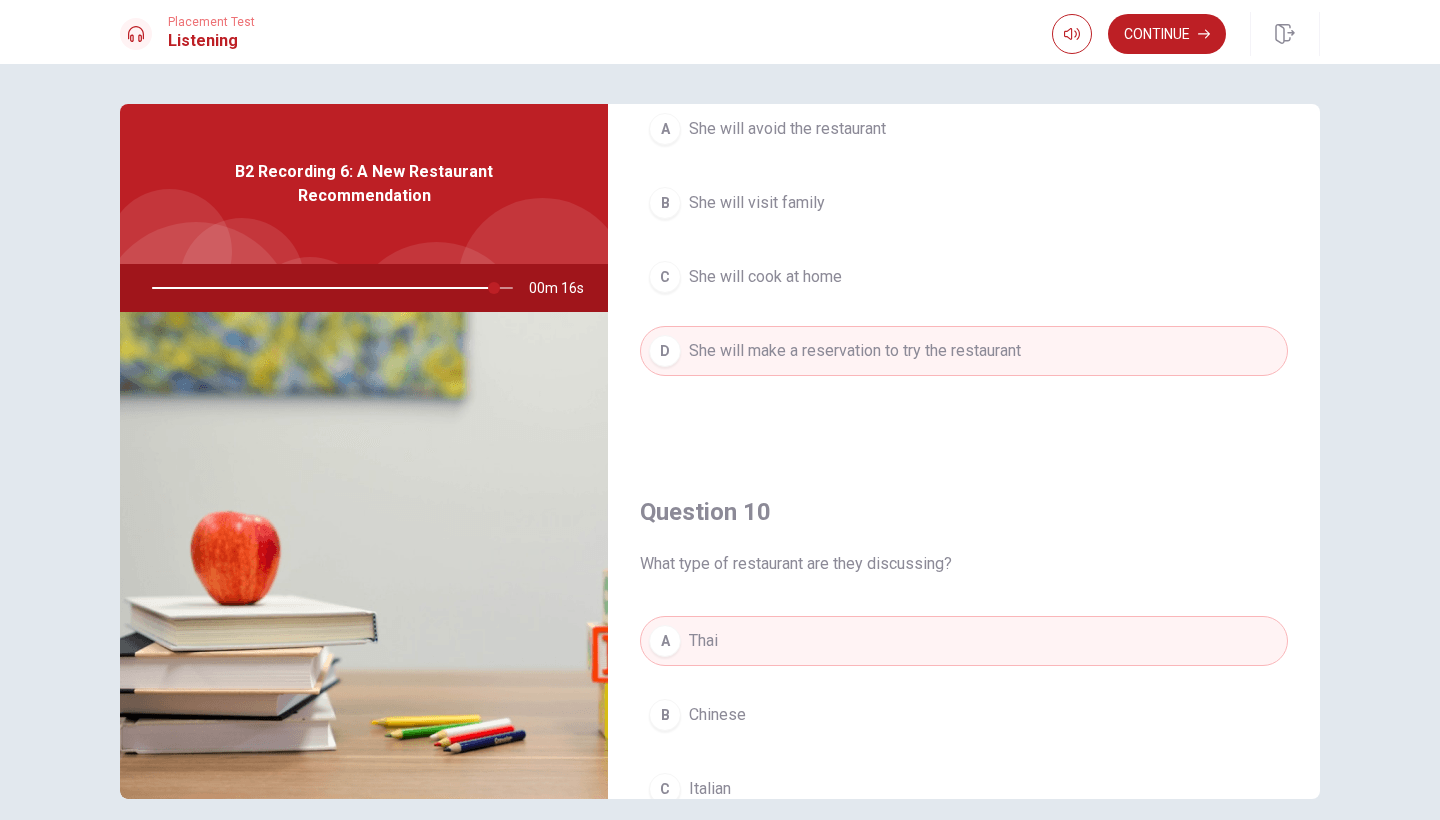 scroll, scrollTop: 1865, scrollLeft: 0, axis: vertical 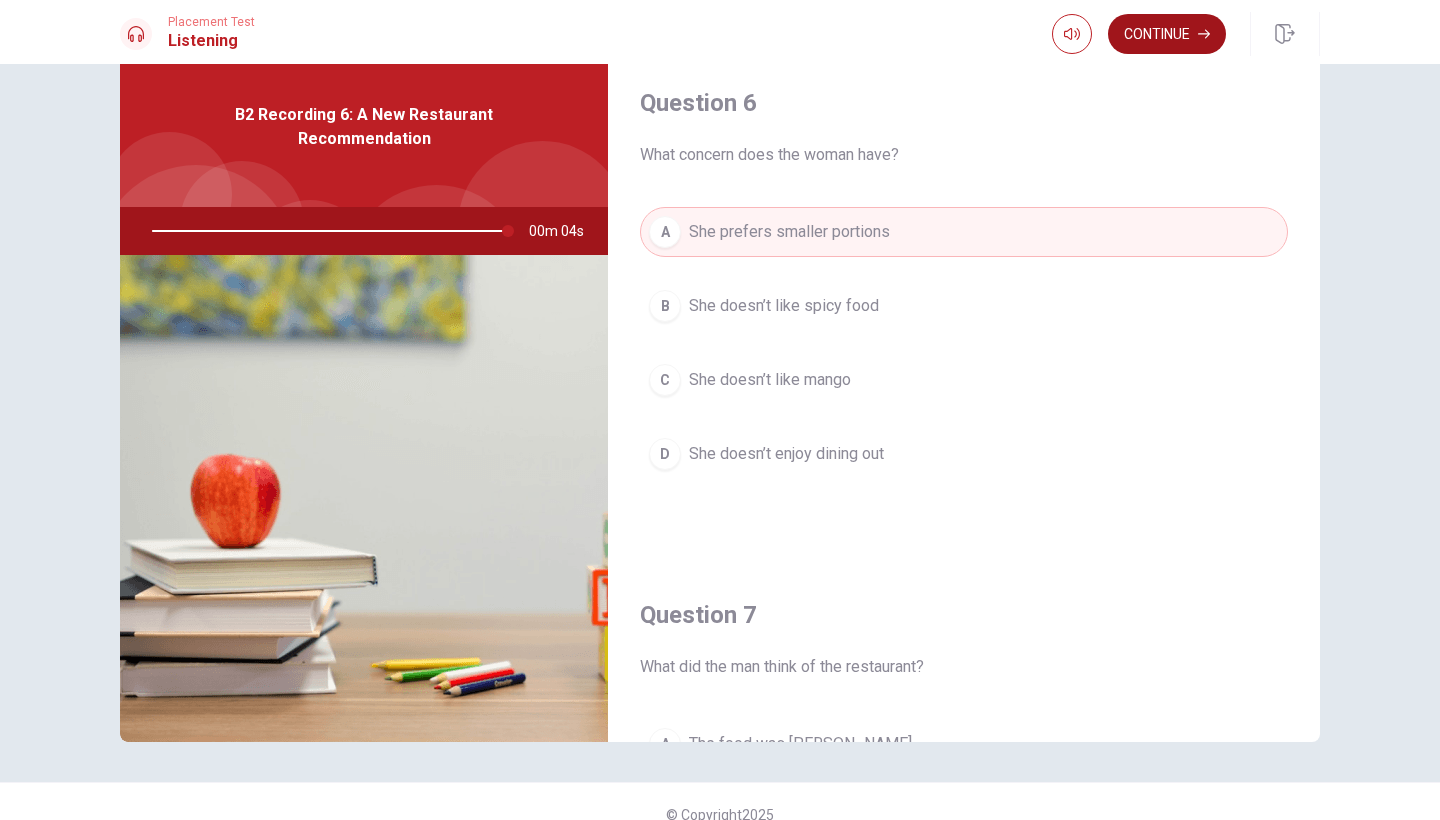click on "Continue" at bounding box center (1167, 34) 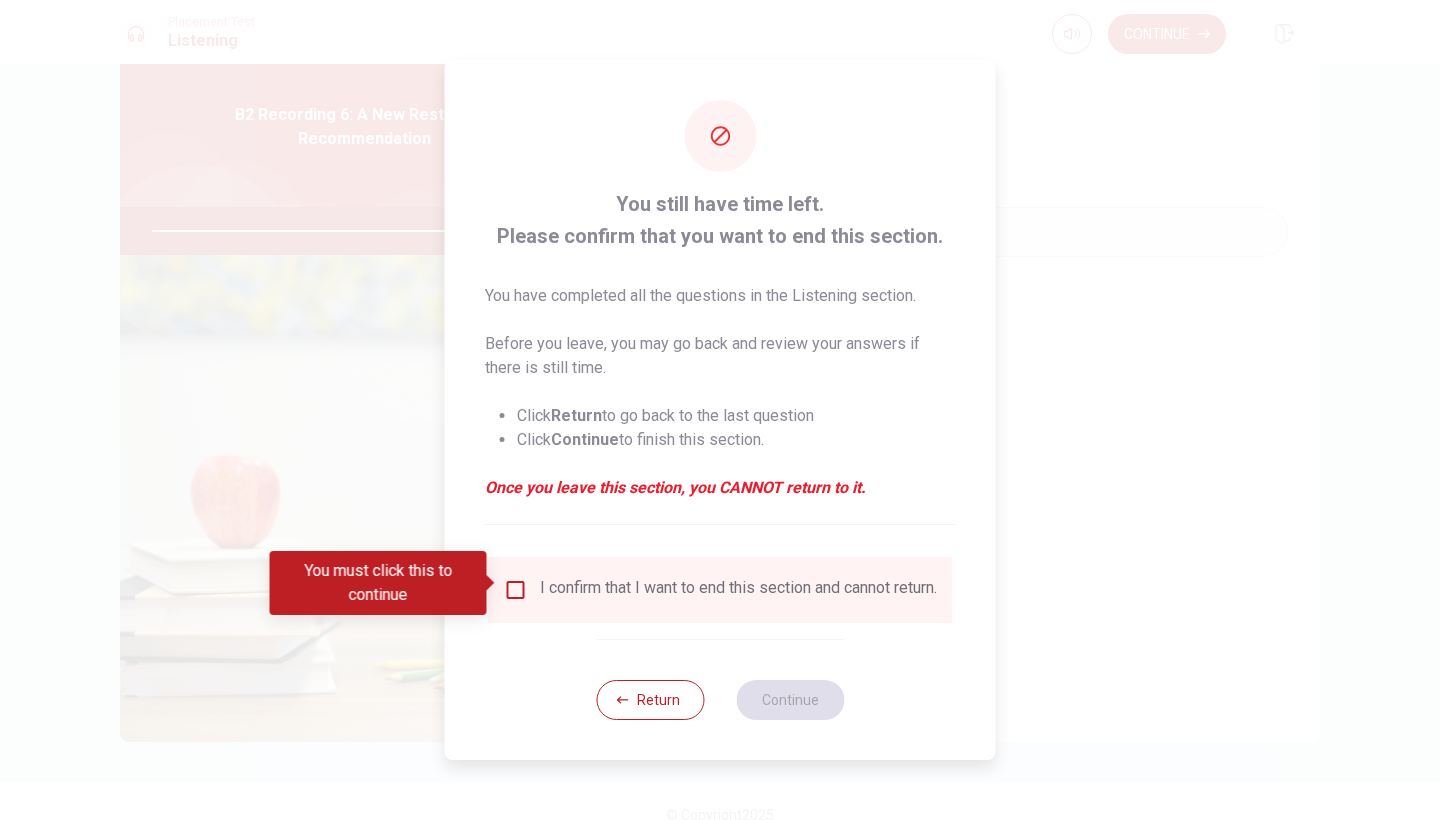 click on "I confirm that I want to end this section and cannot return." at bounding box center (738, 590) 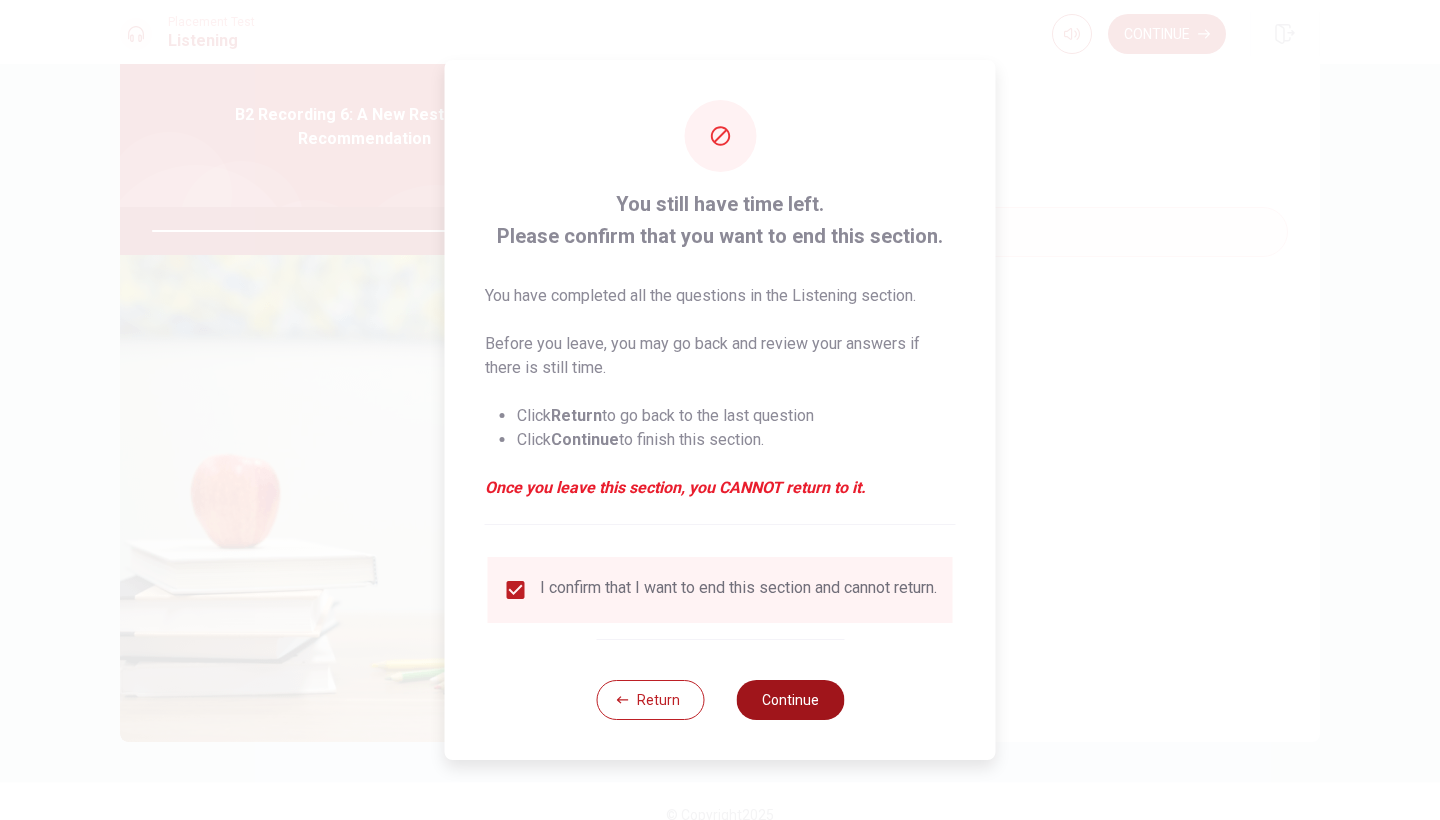 click on "Continue" at bounding box center (790, 700) 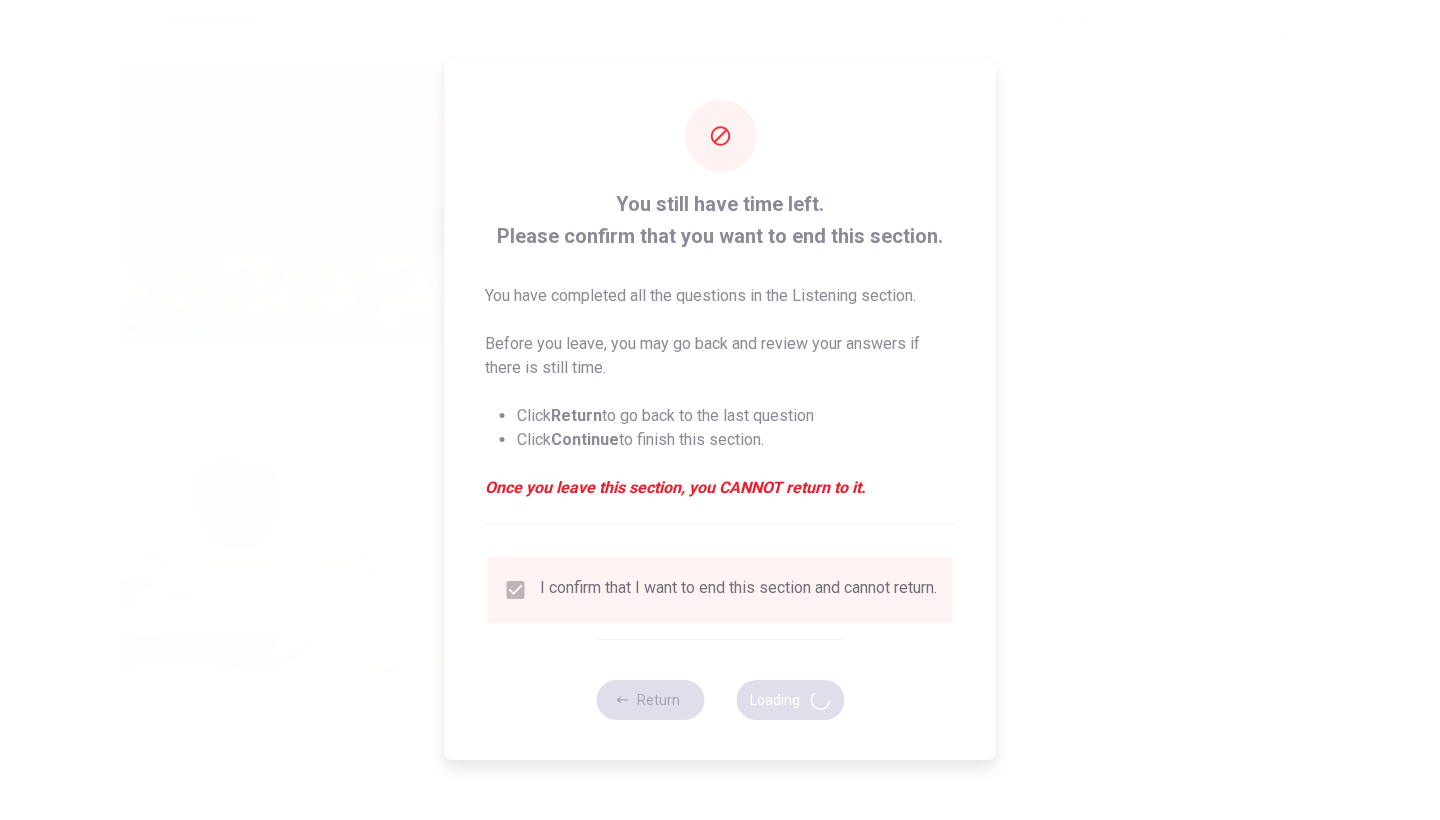 type on "0" 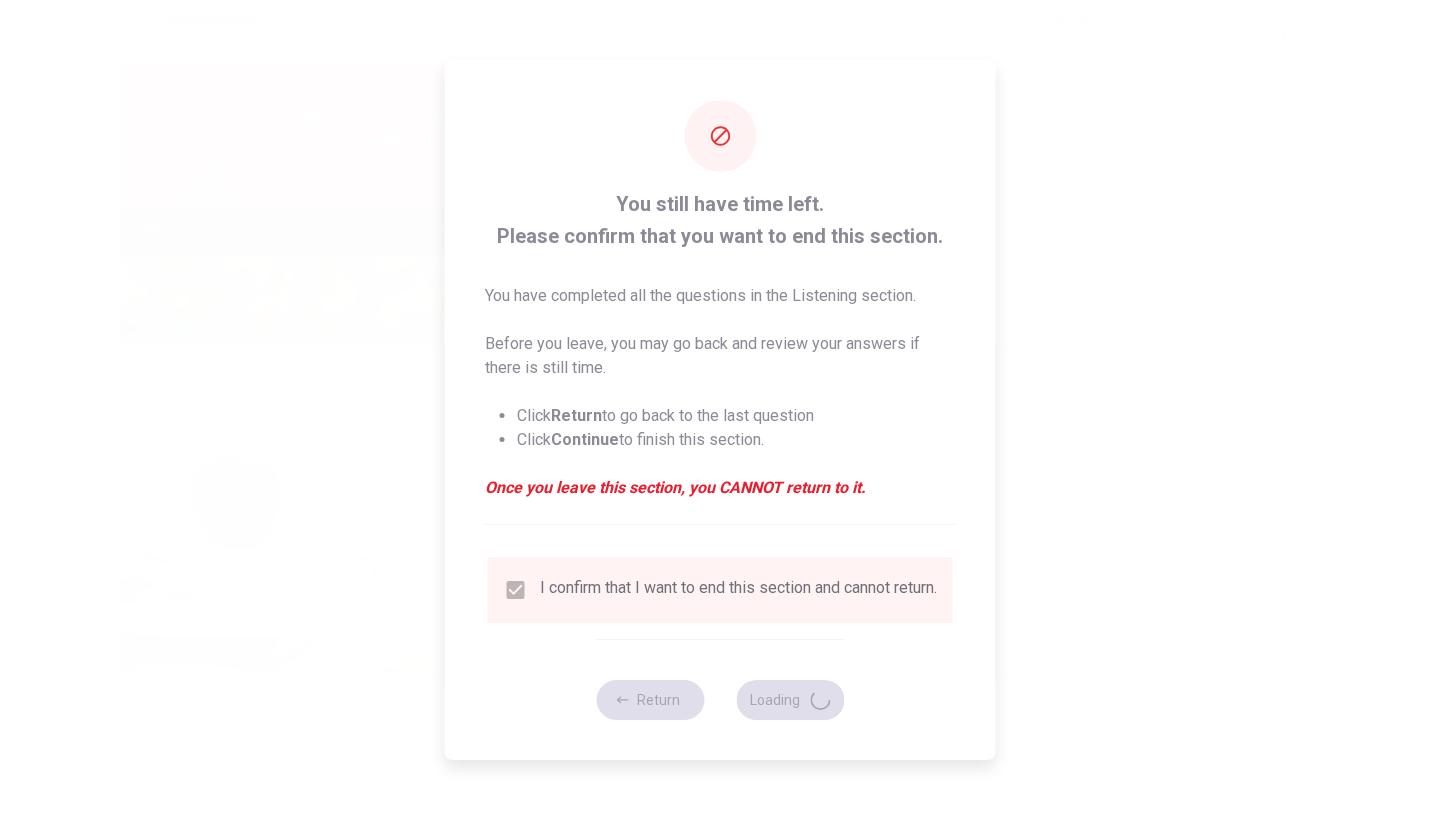scroll, scrollTop: 0, scrollLeft: 0, axis: both 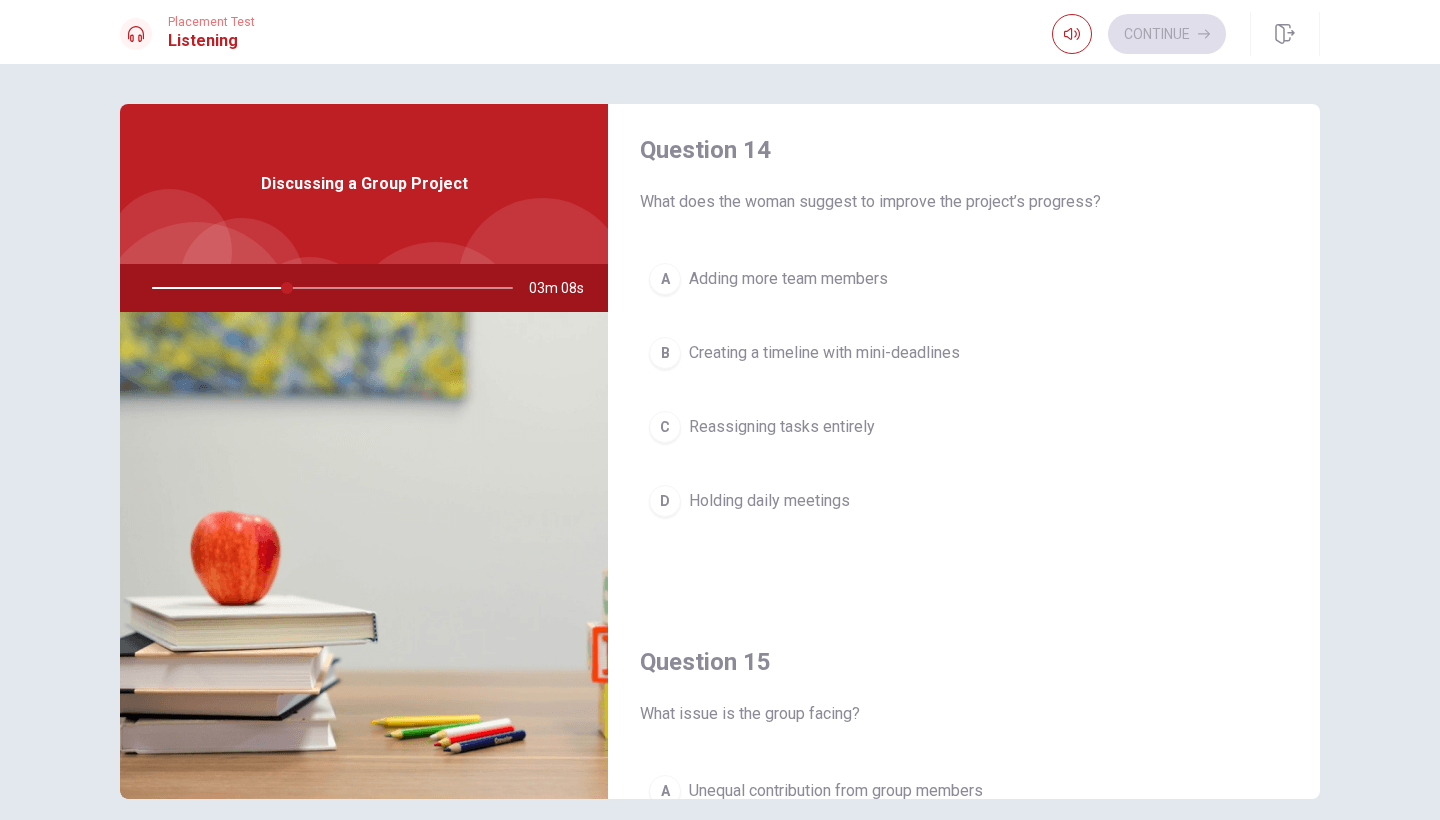 click on "Creating a timeline with mini-deadlines" at bounding box center (824, 353) 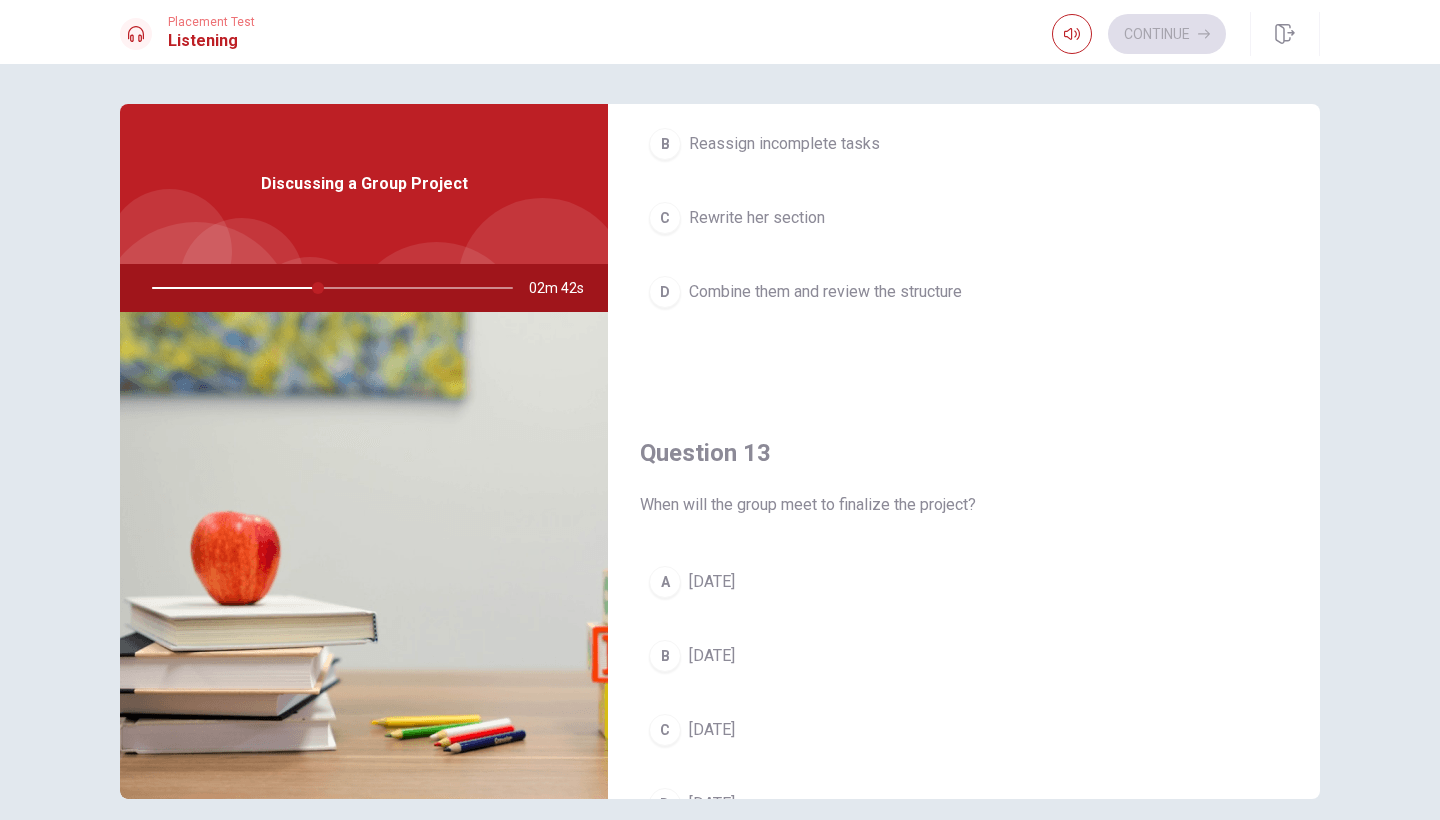 scroll, scrollTop: 761, scrollLeft: 0, axis: vertical 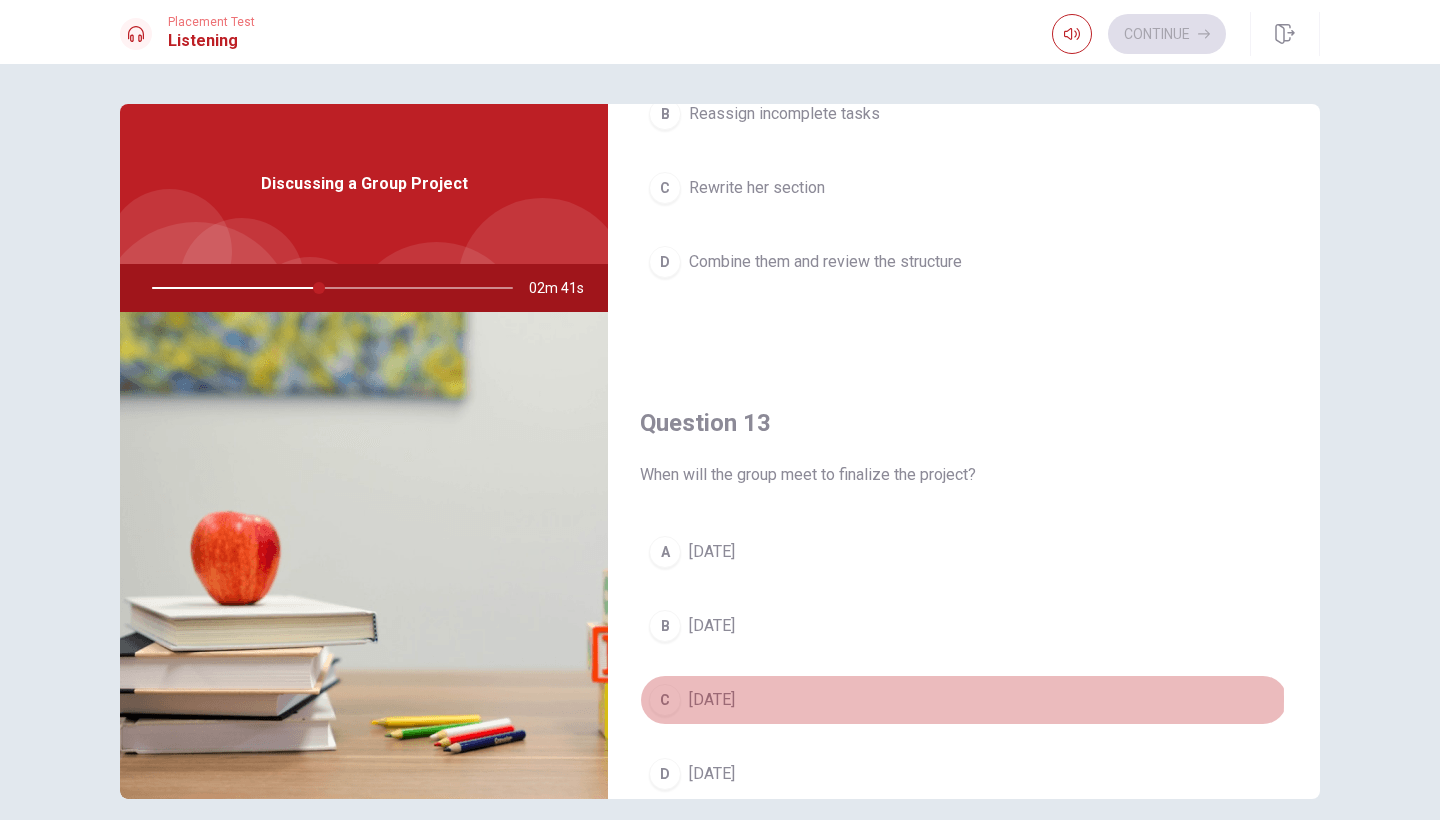 click on "[DATE]" at bounding box center (712, 700) 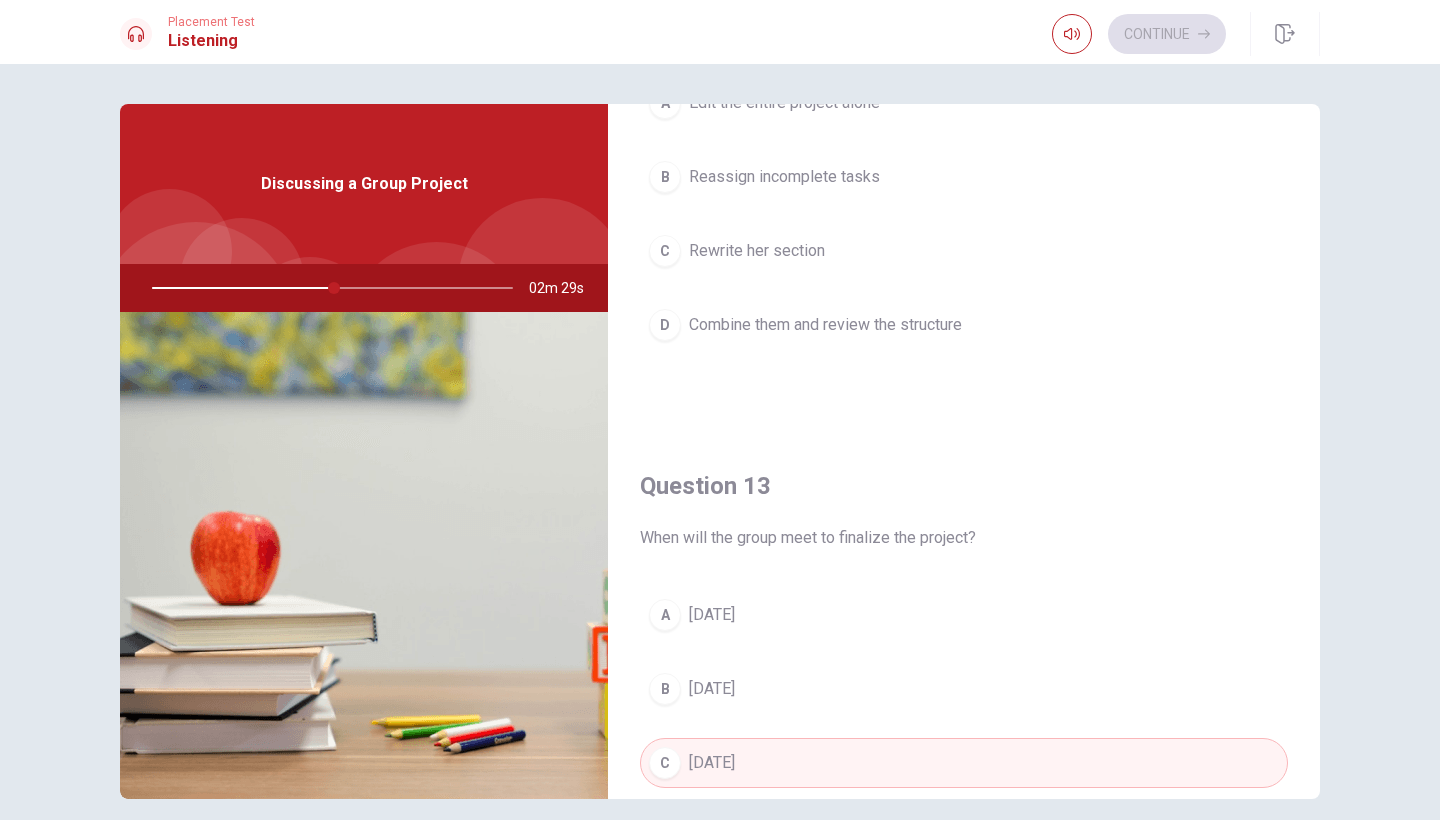 scroll, scrollTop: 1865, scrollLeft: 0, axis: vertical 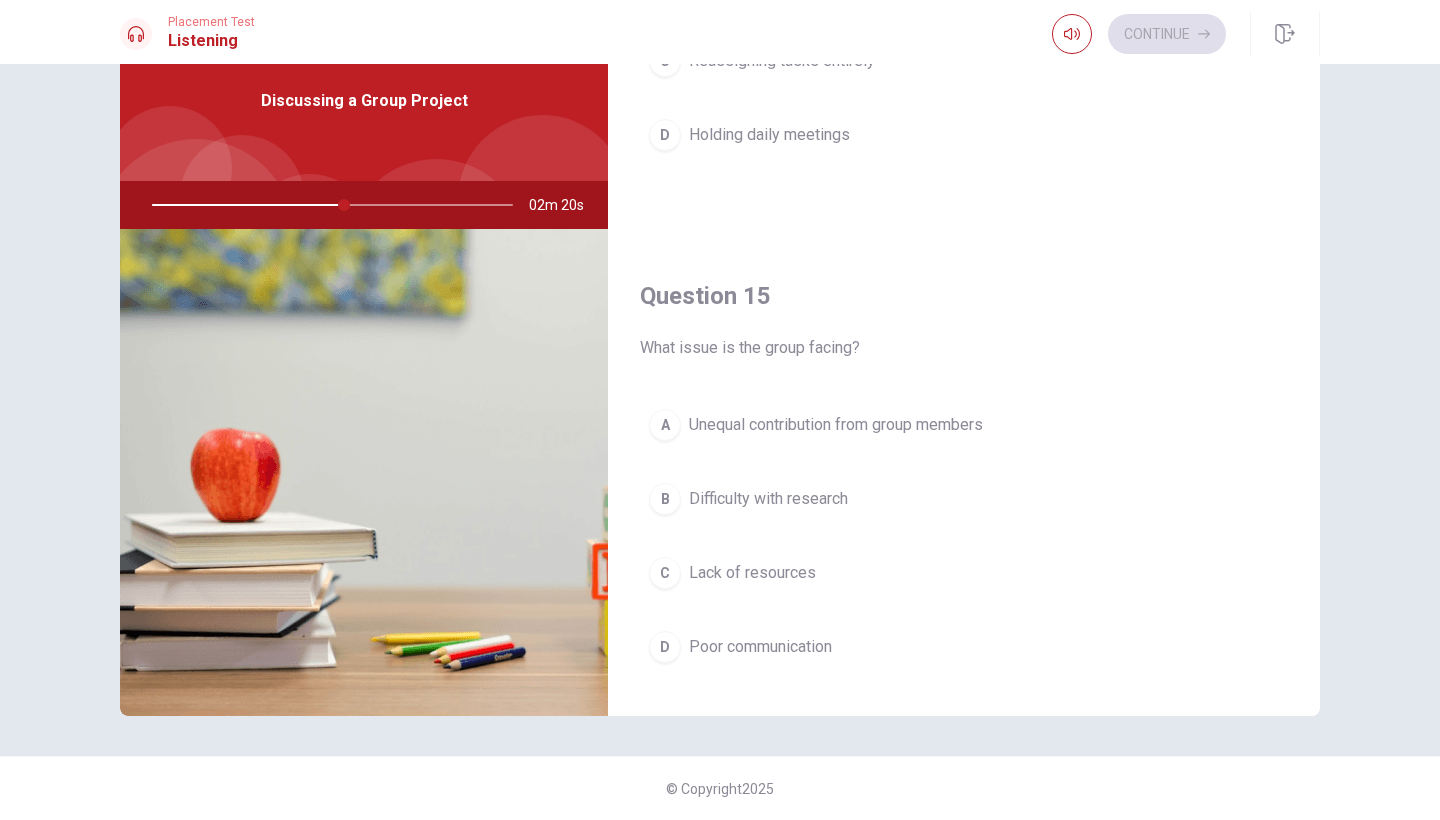 click on "Unequal contribution from group members" at bounding box center (836, 425) 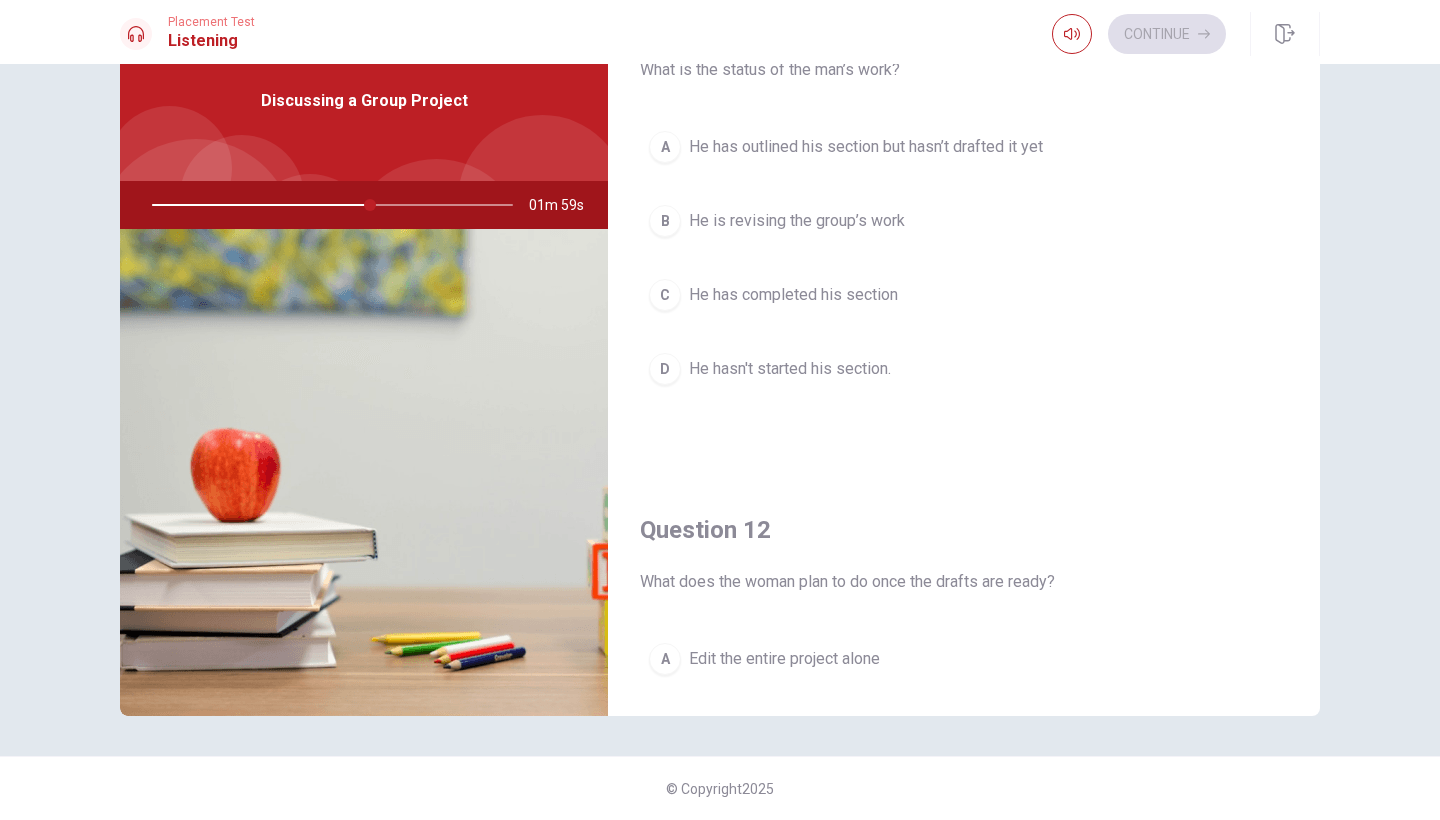 scroll, scrollTop: 55, scrollLeft: 0, axis: vertical 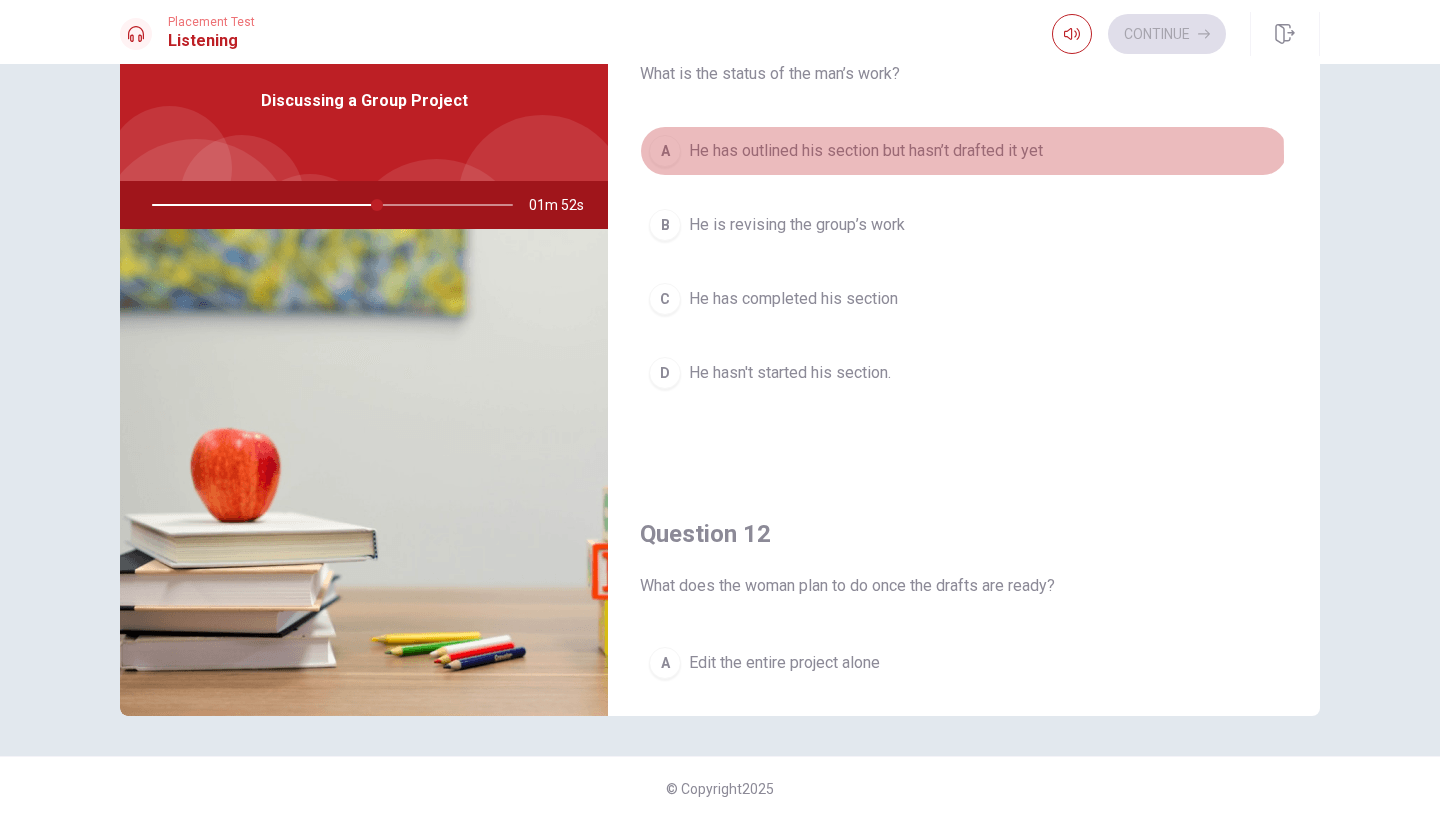 click on "He has outlined his section but hasn’t drafted it yet" at bounding box center (866, 151) 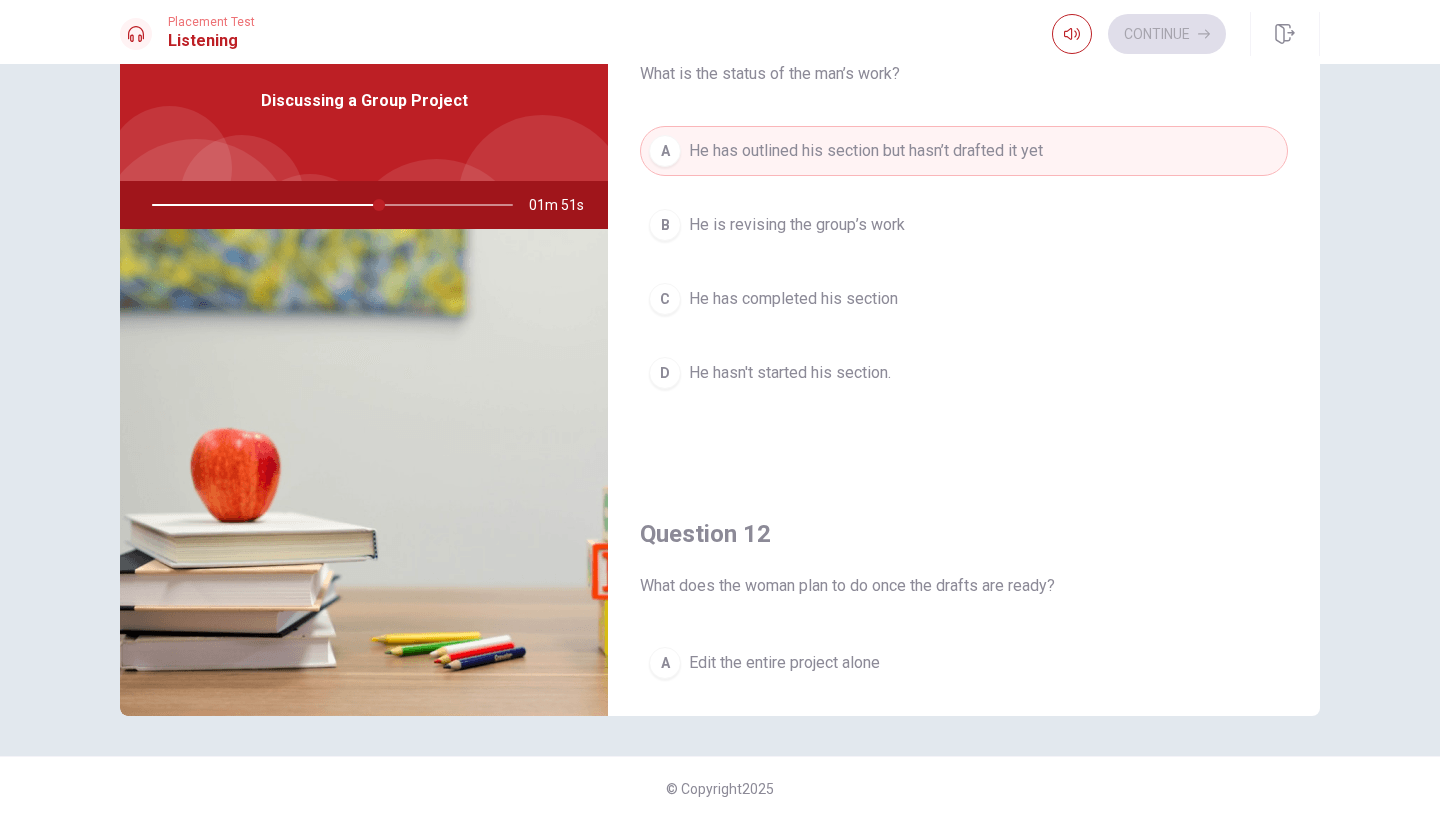 scroll, scrollTop: 0, scrollLeft: 0, axis: both 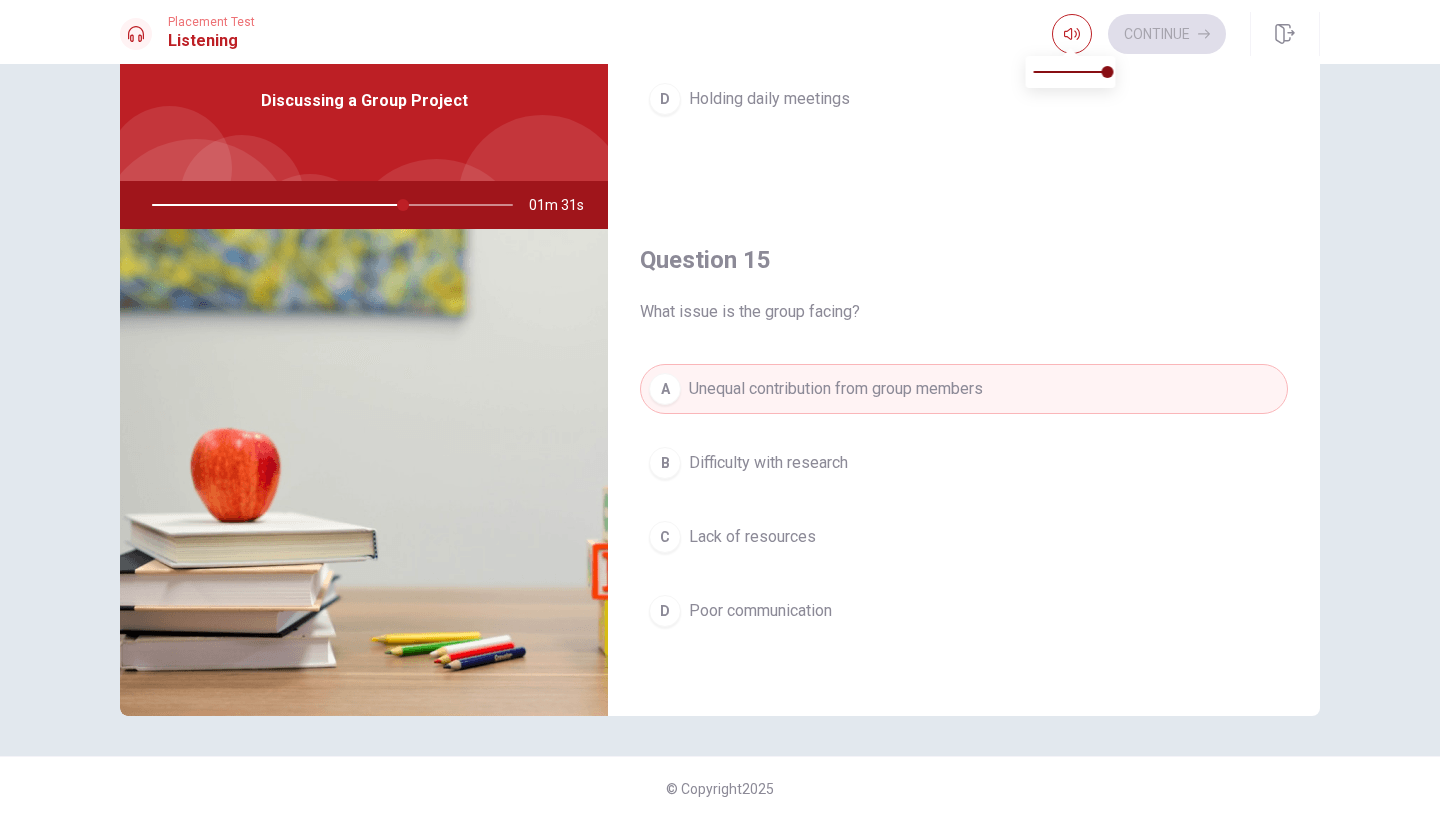 click at bounding box center [1071, 50] 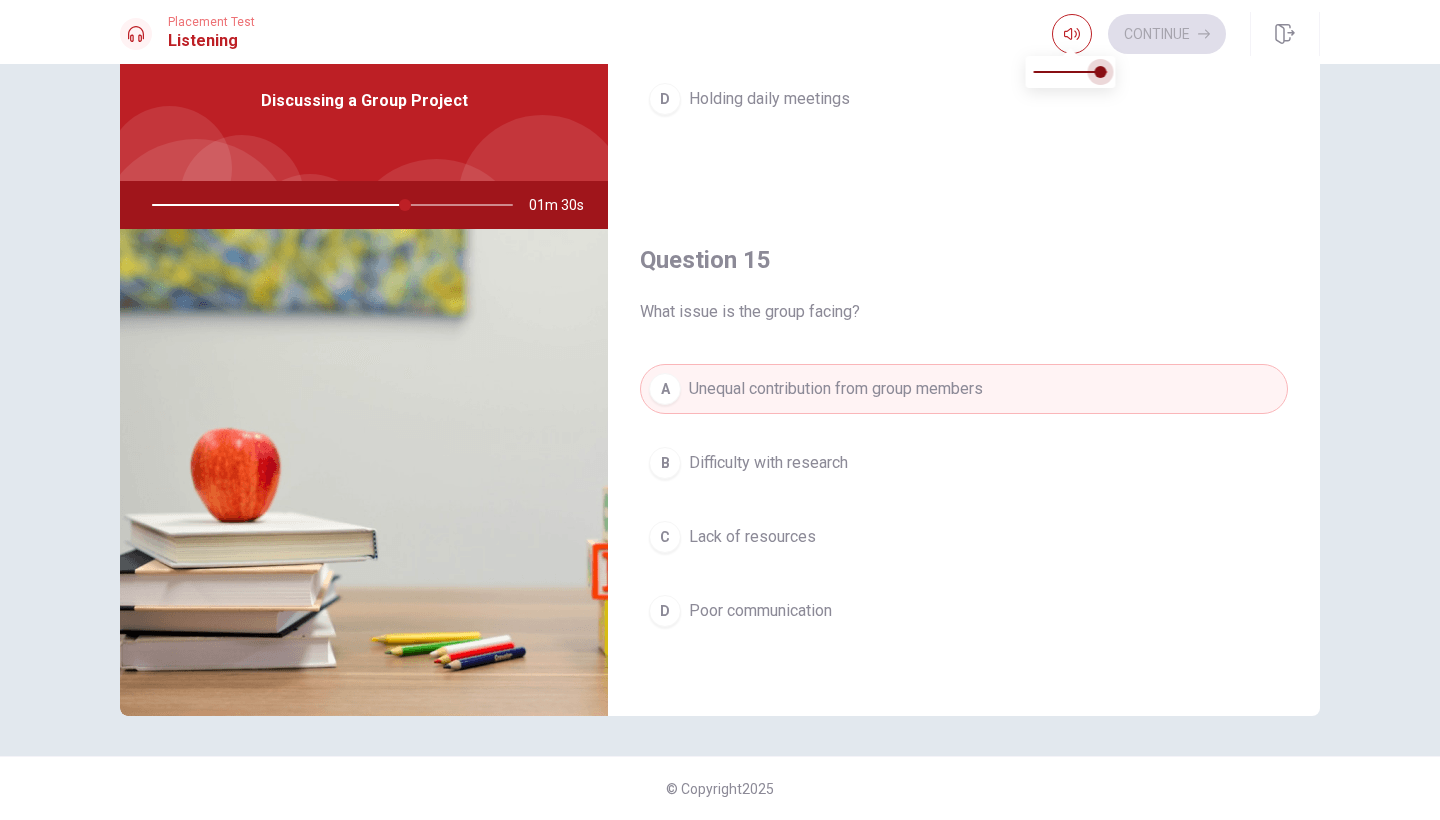type on "70" 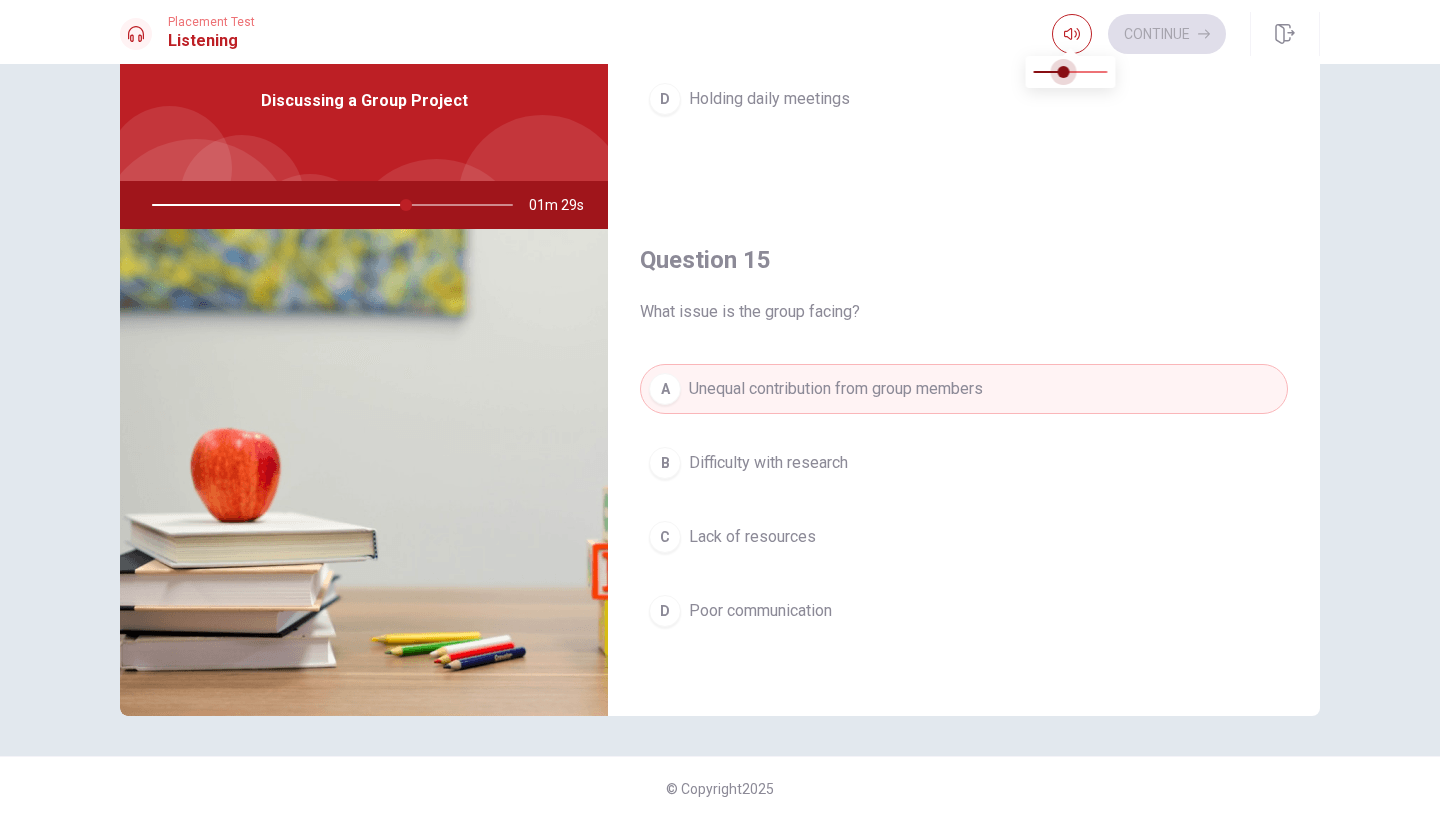 type on "70" 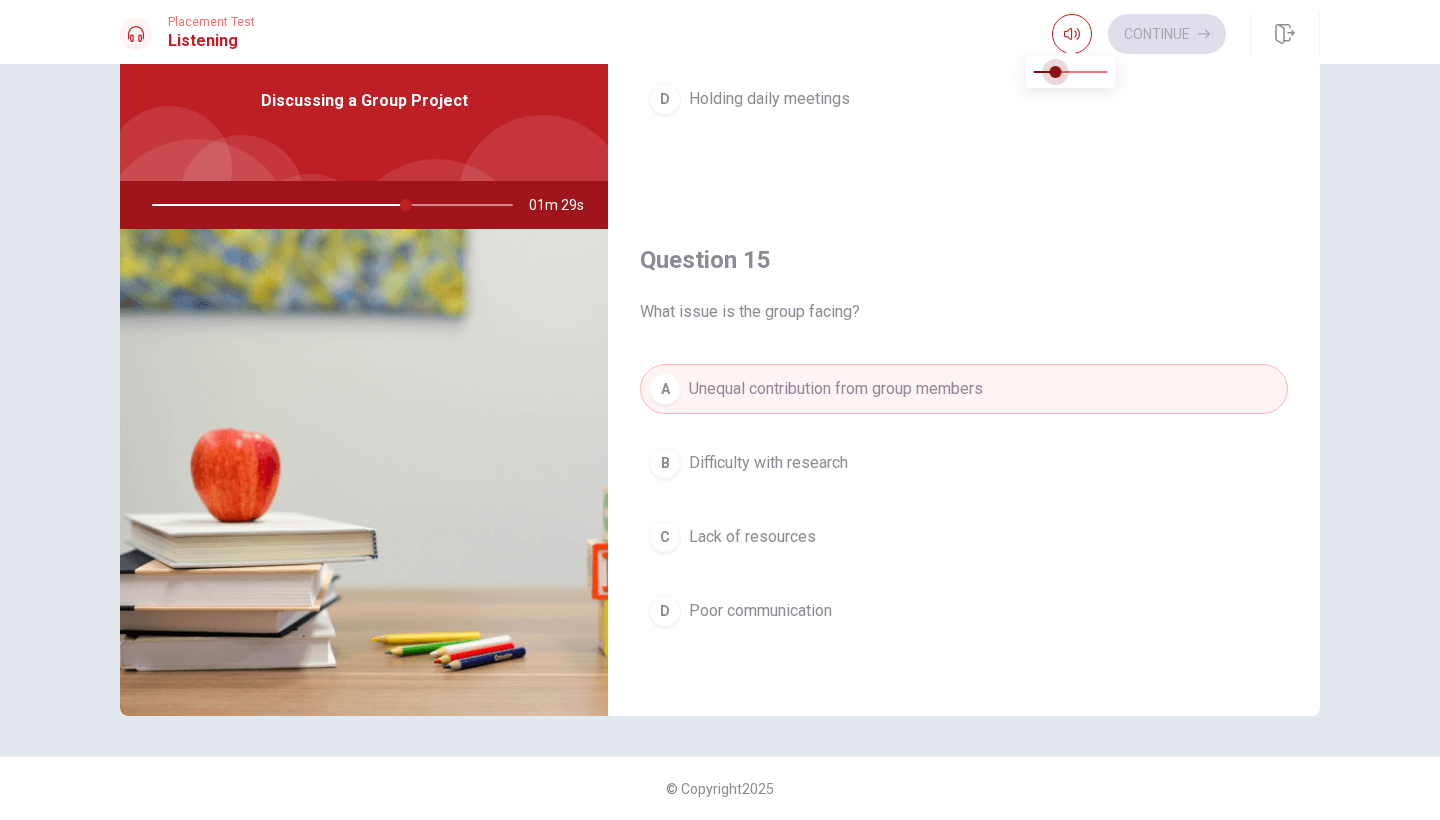 drag, startPoint x: 1104, startPoint y: 72, endPoint x: 1057, endPoint y: 74, distance: 47.042534 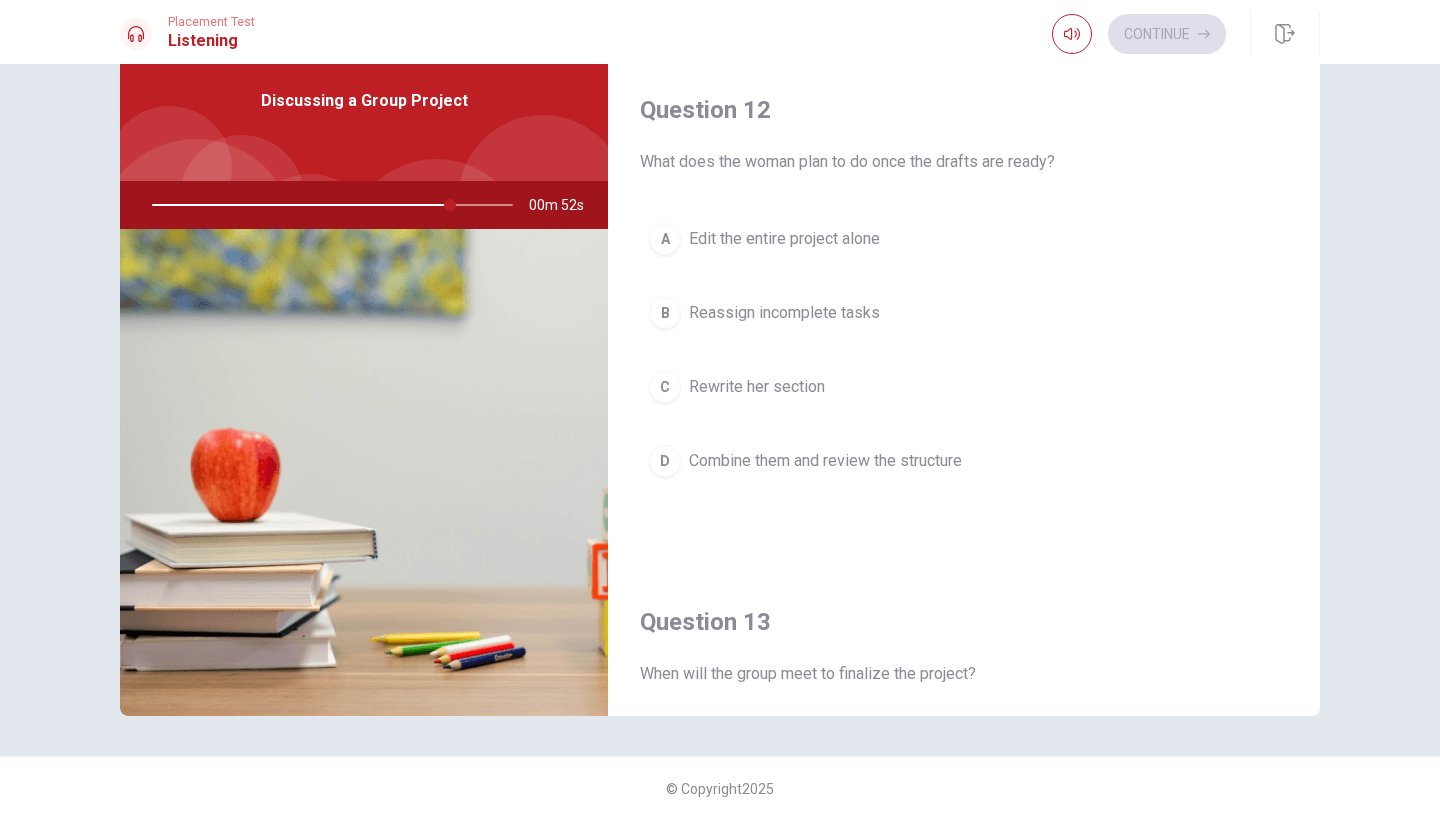 scroll, scrollTop: 475, scrollLeft: 0, axis: vertical 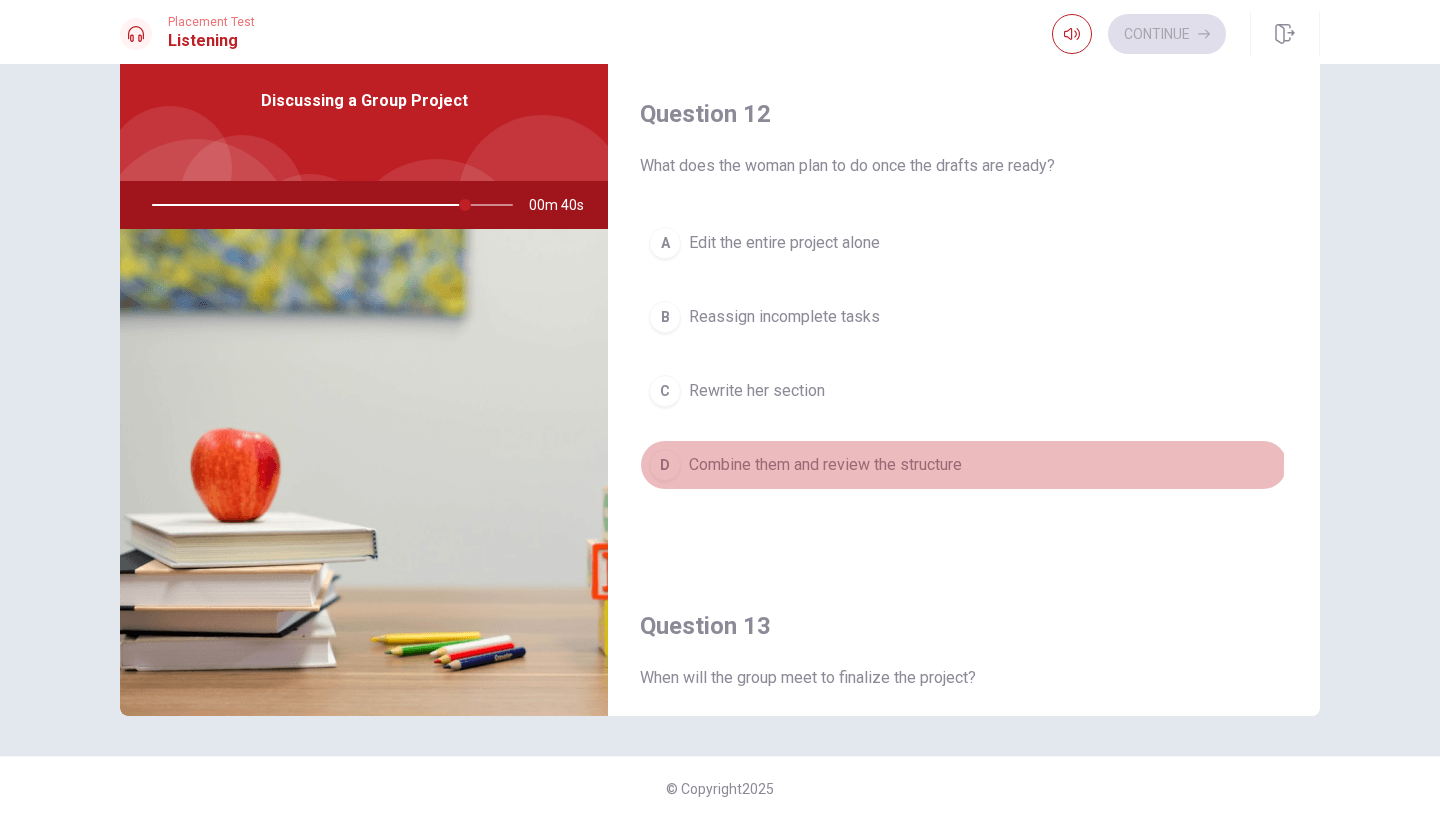 click on "Combine them and review the structure" at bounding box center (825, 465) 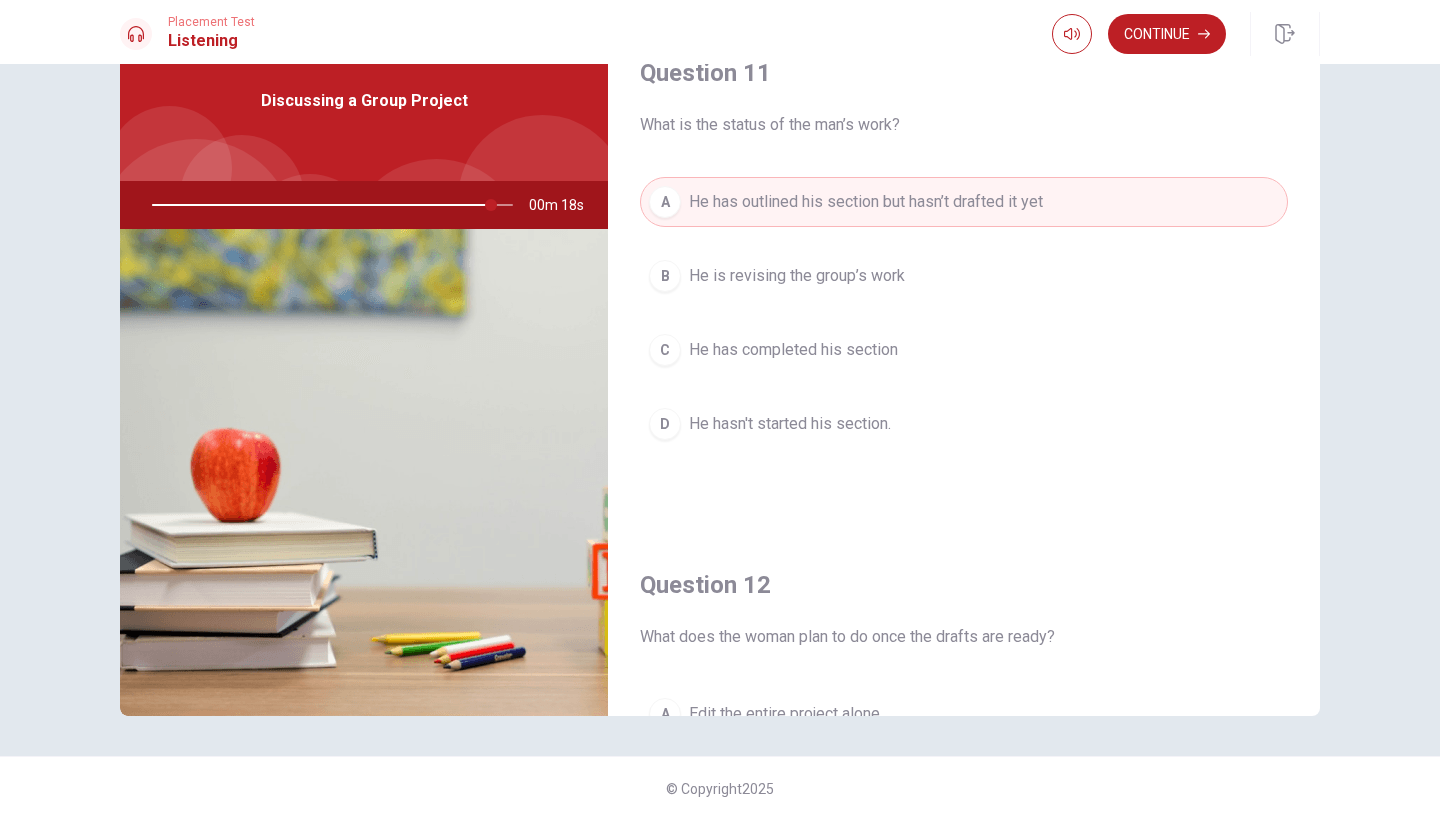 scroll, scrollTop: 0, scrollLeft: 0, axis: both 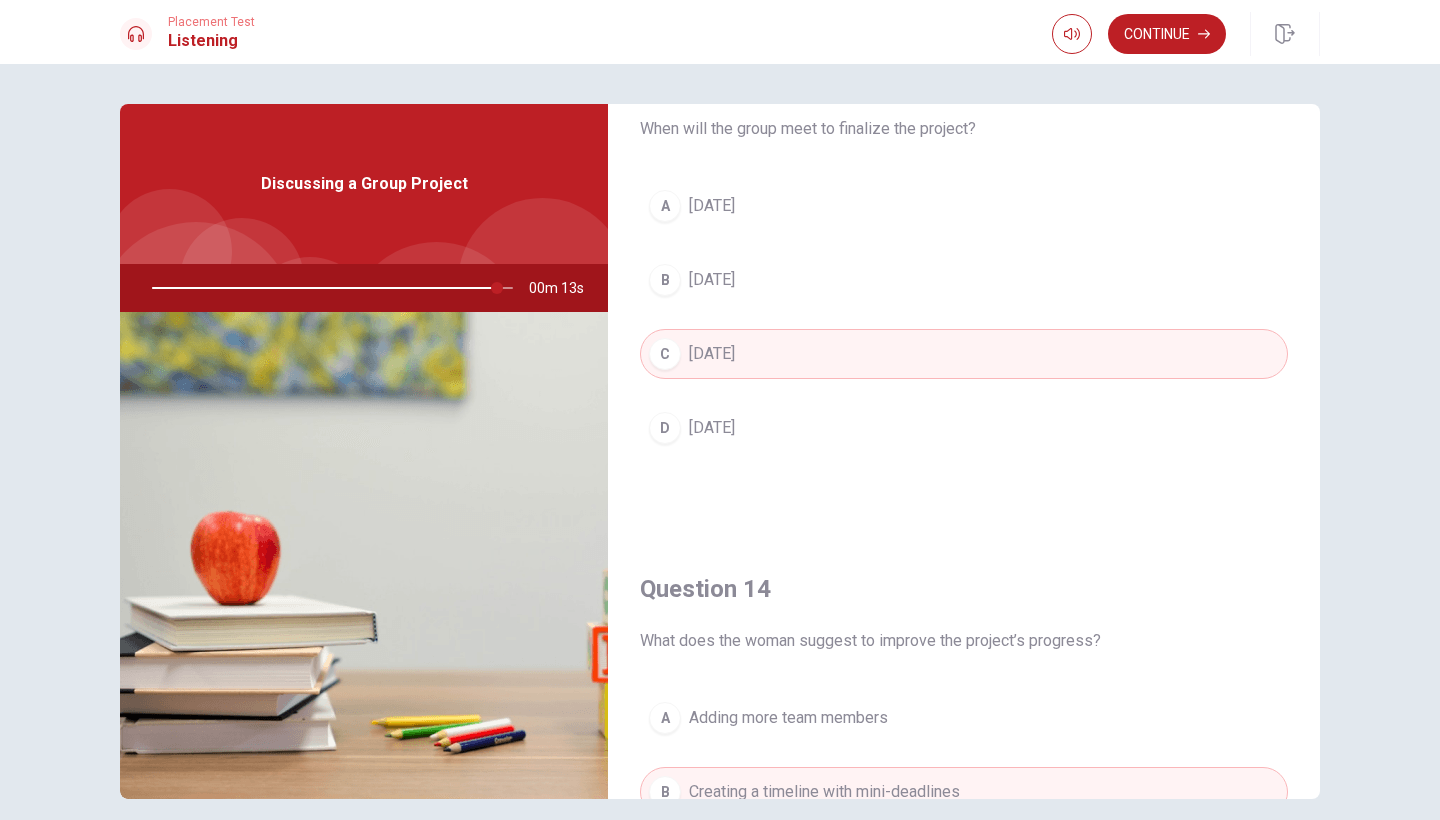 drag, startPoint x: 495, startPoint y: 293, endPoint x: 290, endPoint y: 274, distance: 205.8786 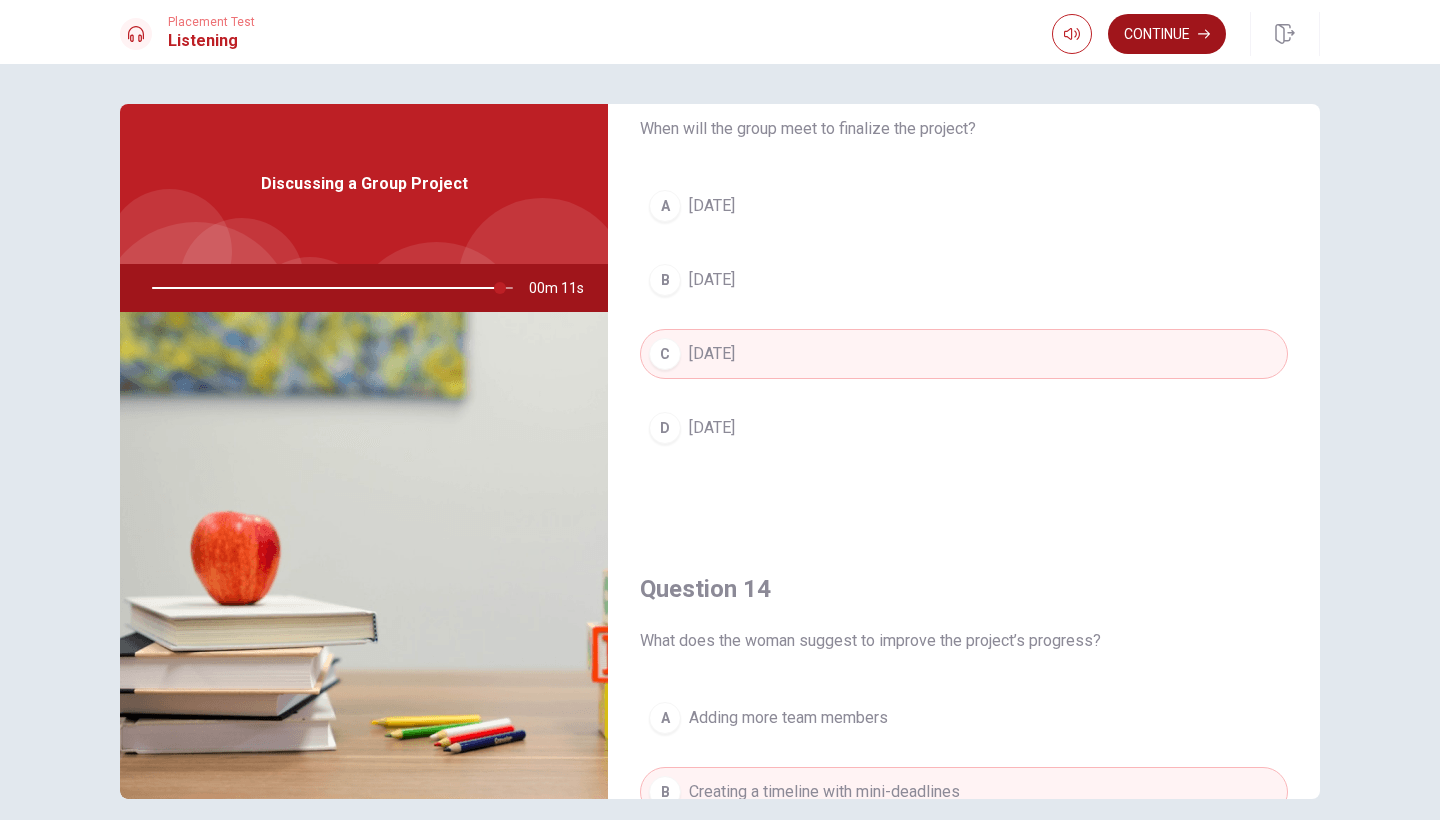 click on "Continue" at bounding box center (1167, 34) 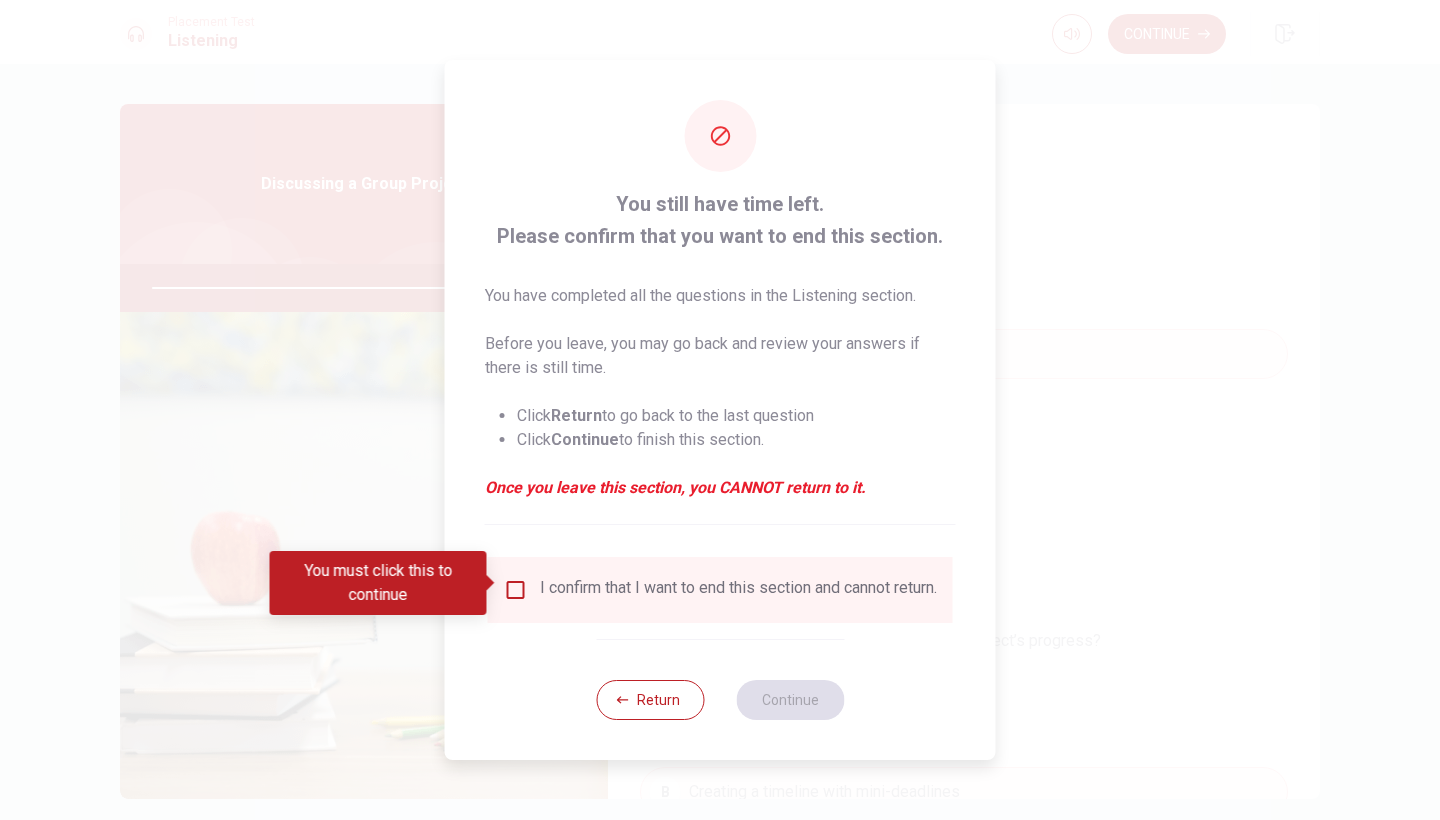 click on "I confirm that I want to end this section and cannot return." at bounding box center (720, 590) 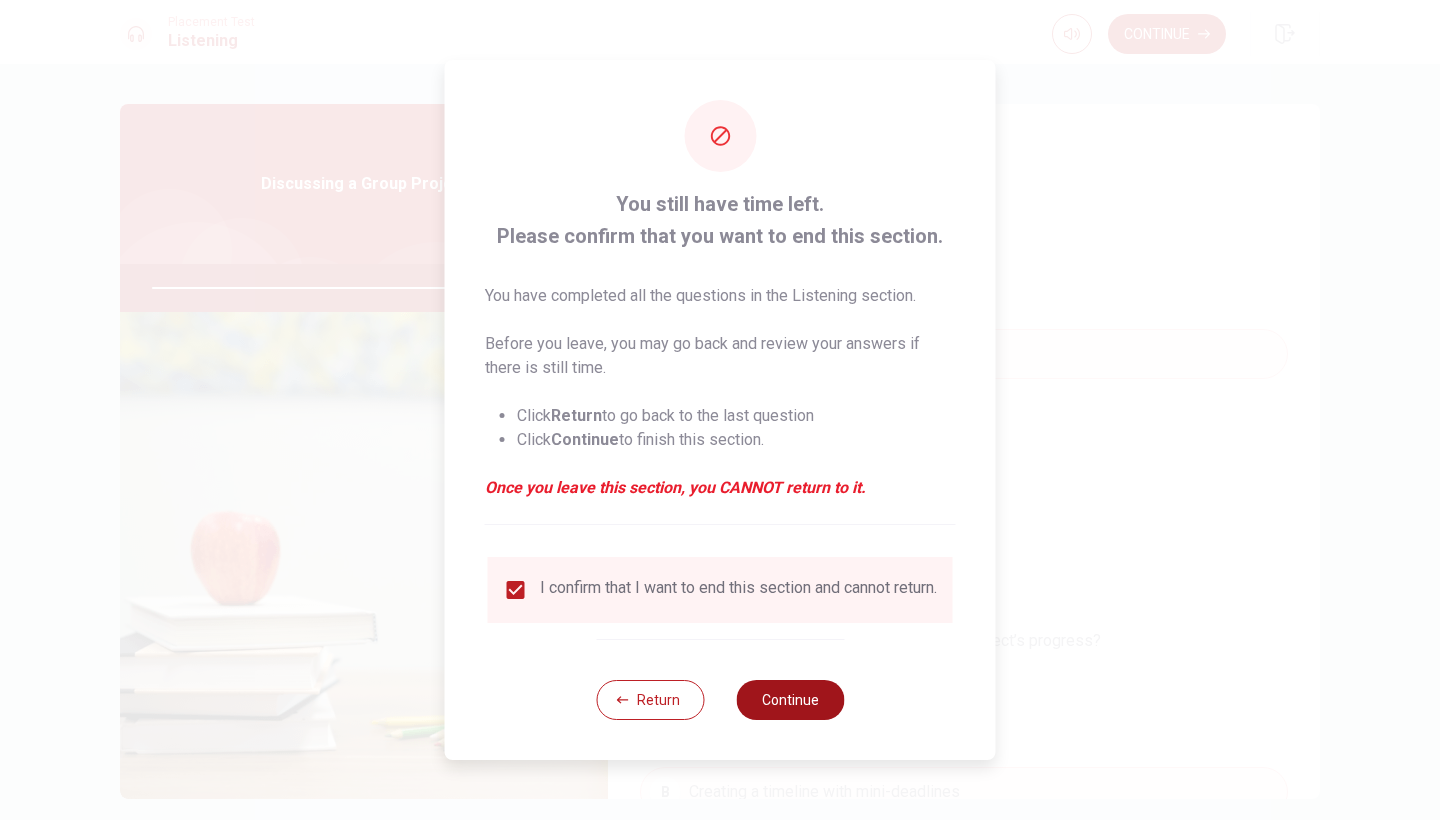 click on "Continue" at bounding box center [790, 700] 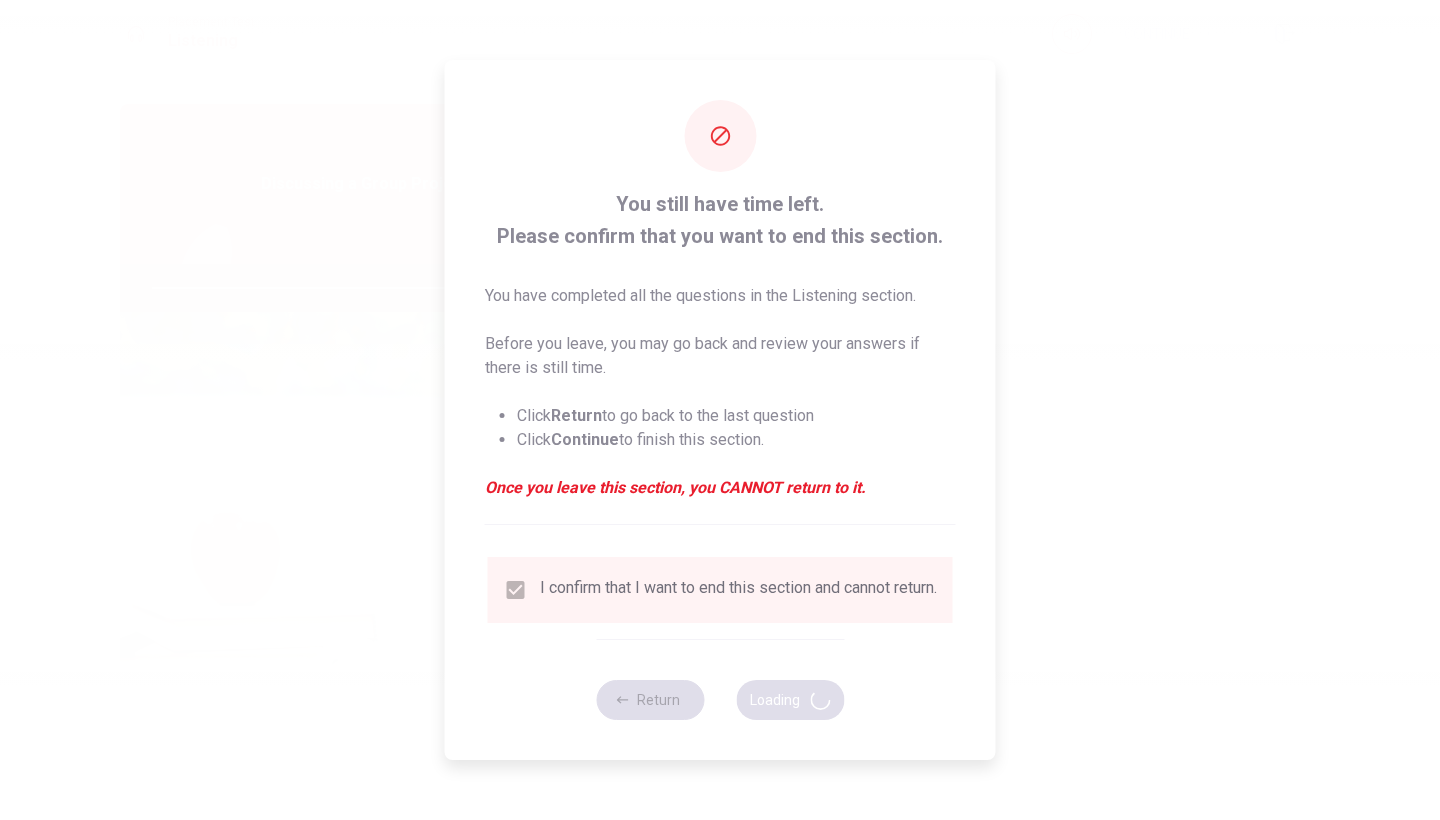 type on "98" 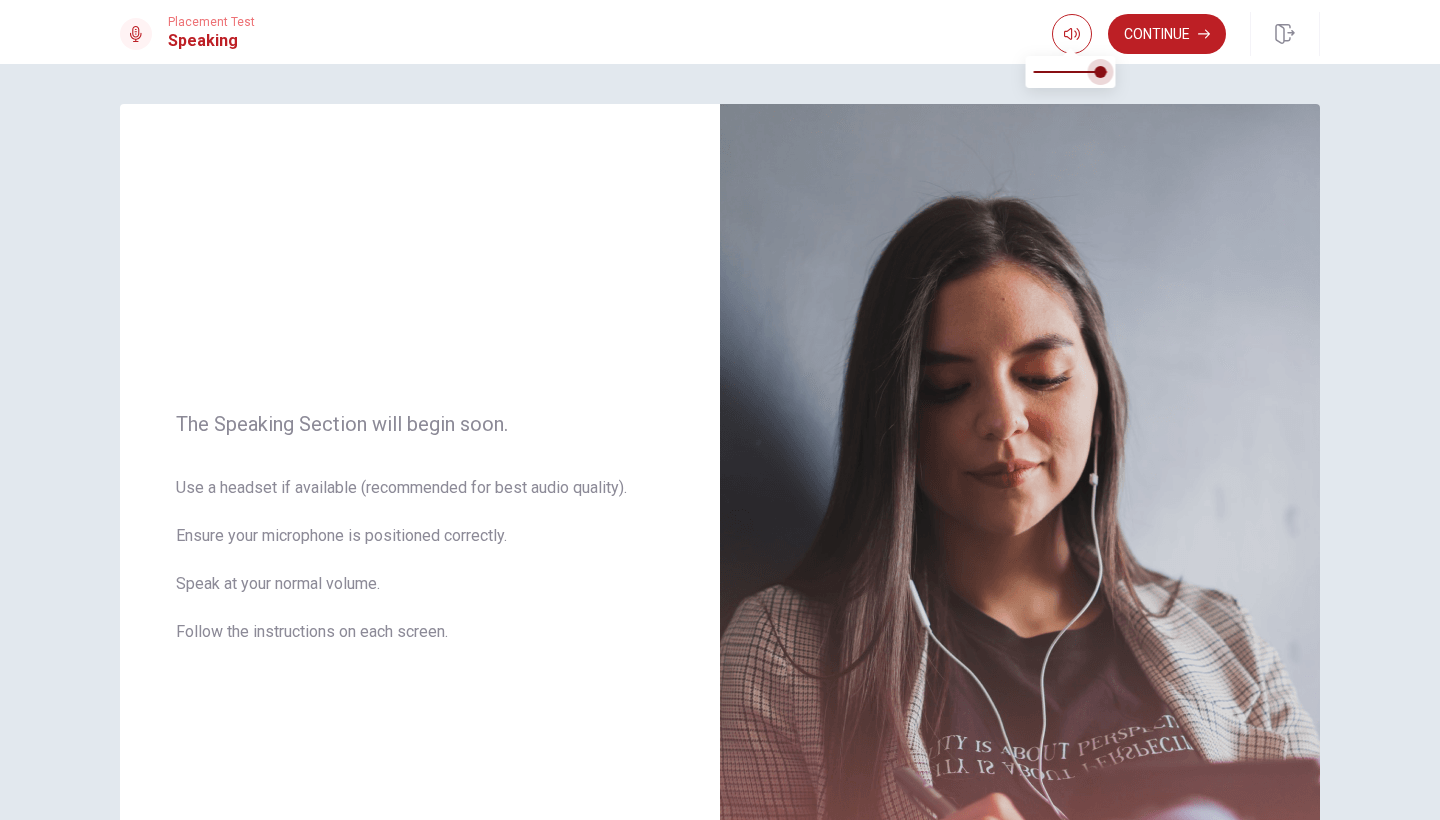 type on "0.9" 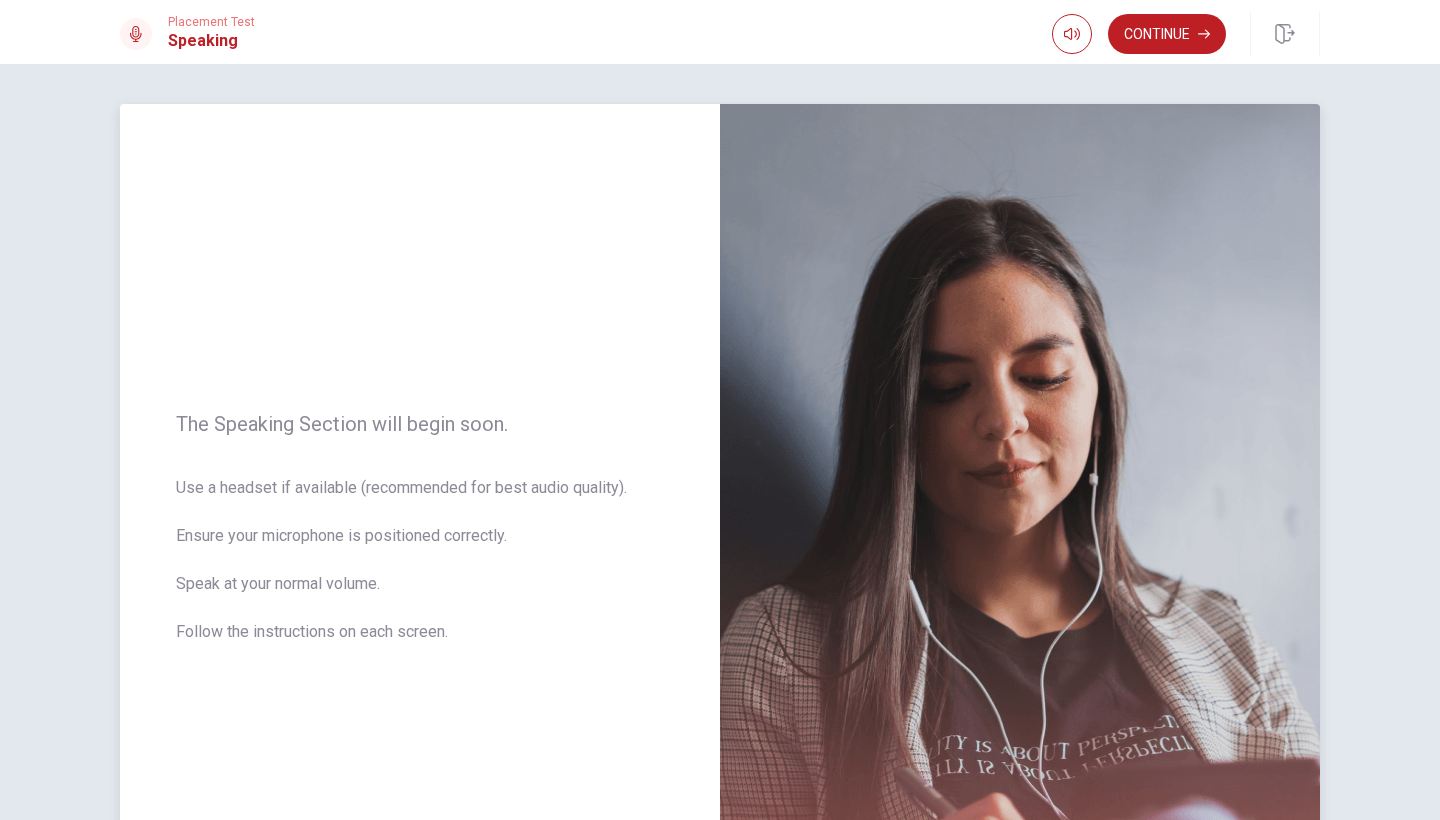 scroll, scrollTop: 260, scrollLeft: 0, axis: vertical 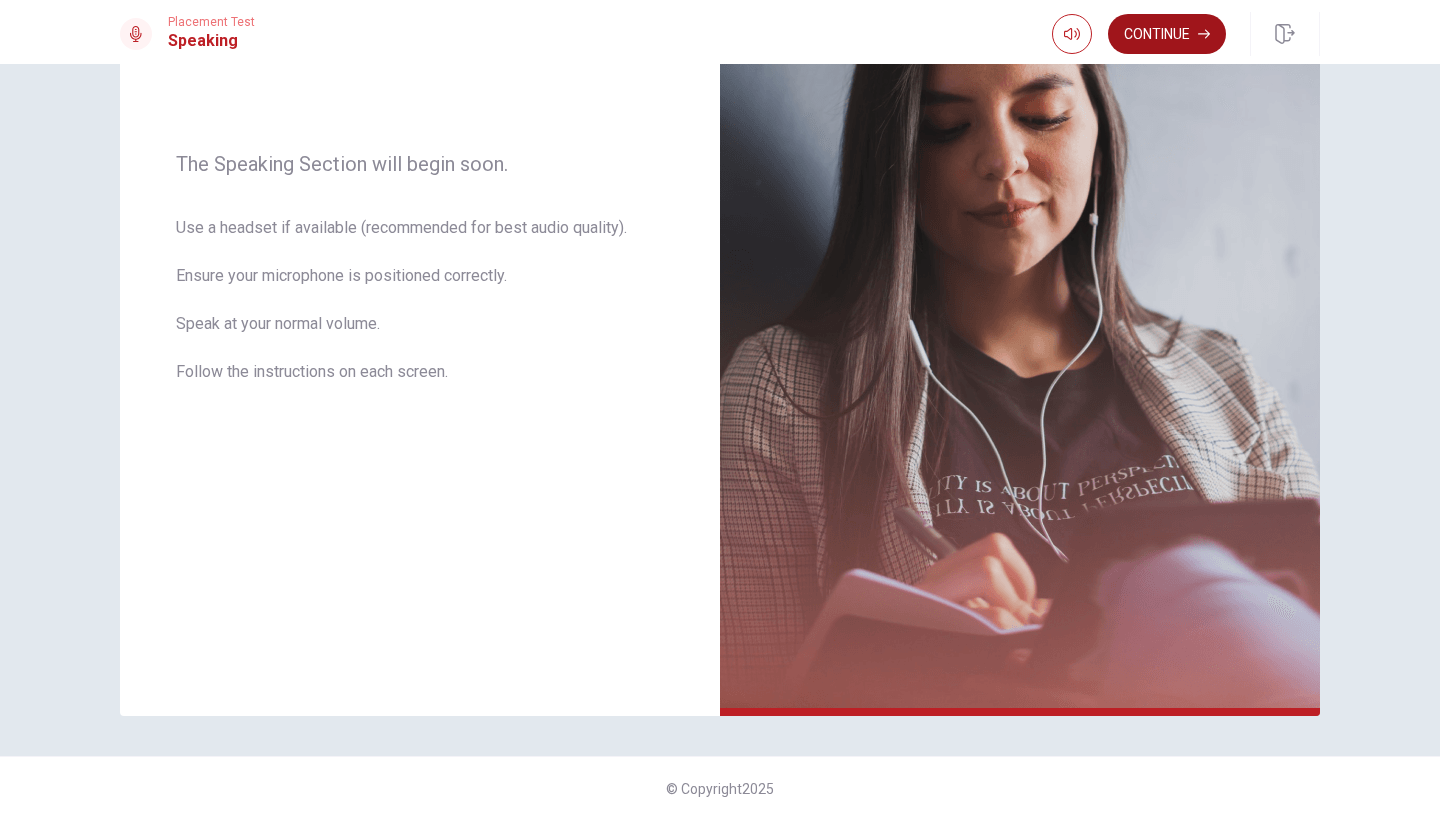 click on "Continue" at bounding box center [1167, 34] 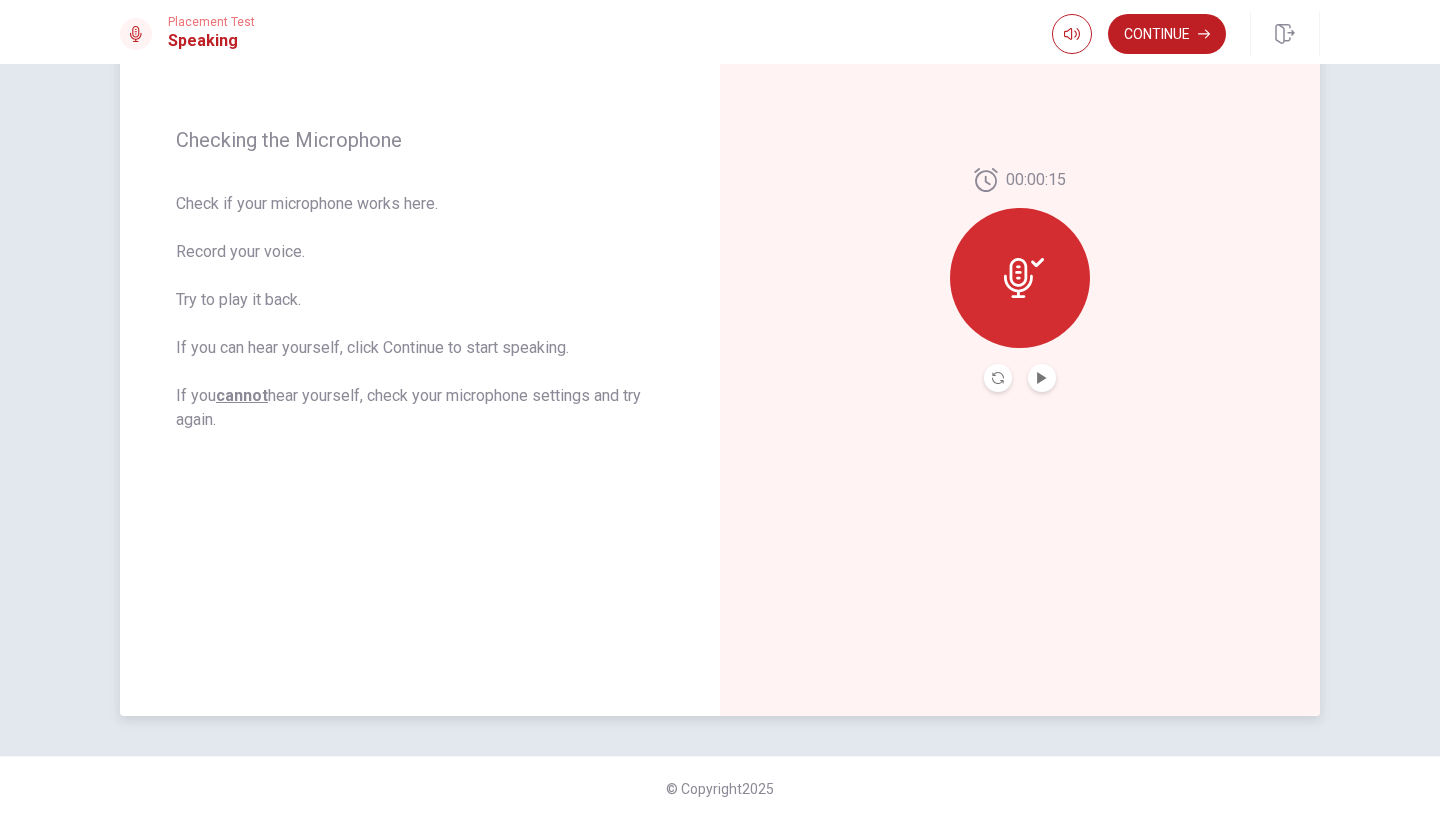 click at bounding box center (1020, 278) 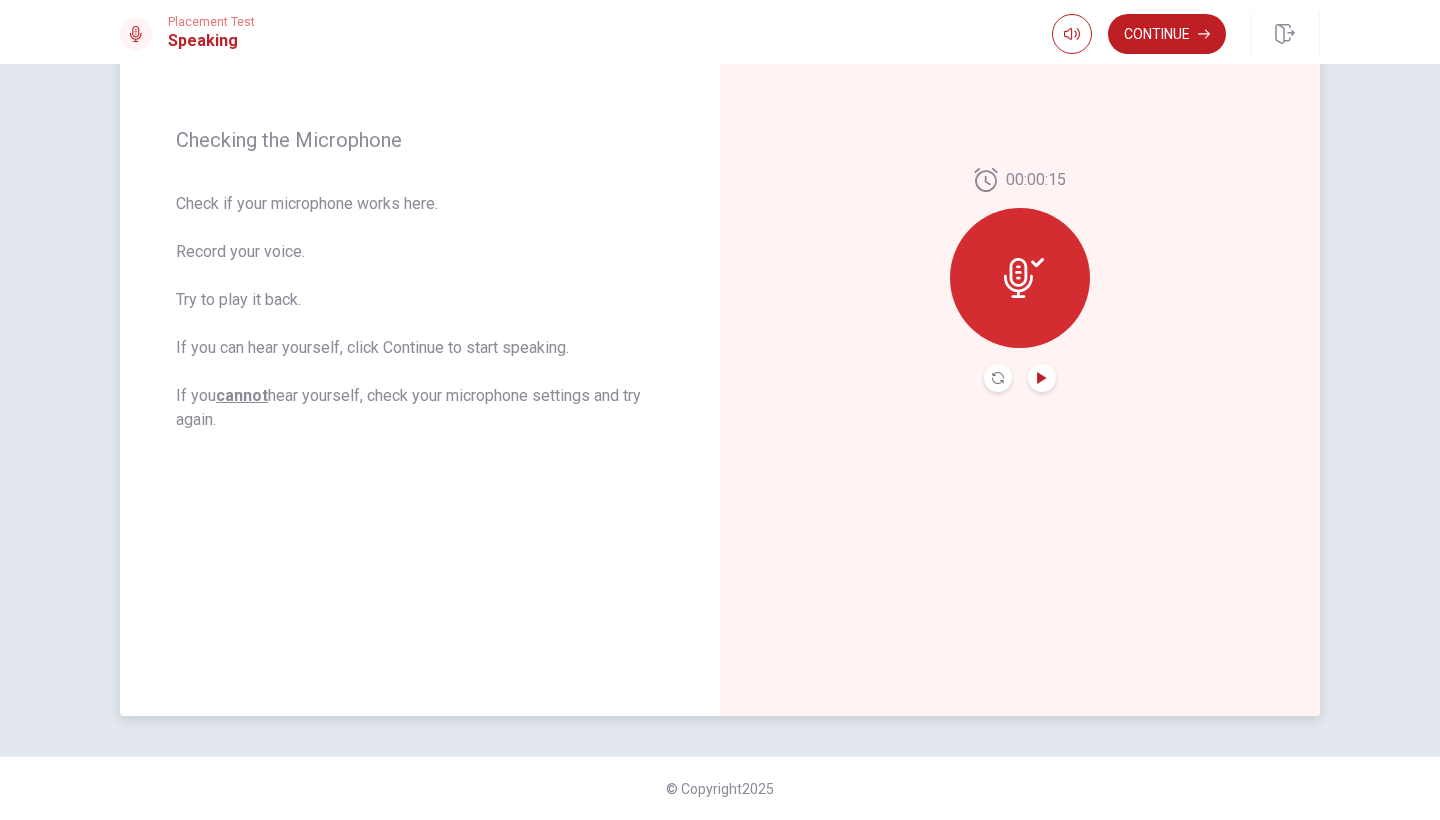 click 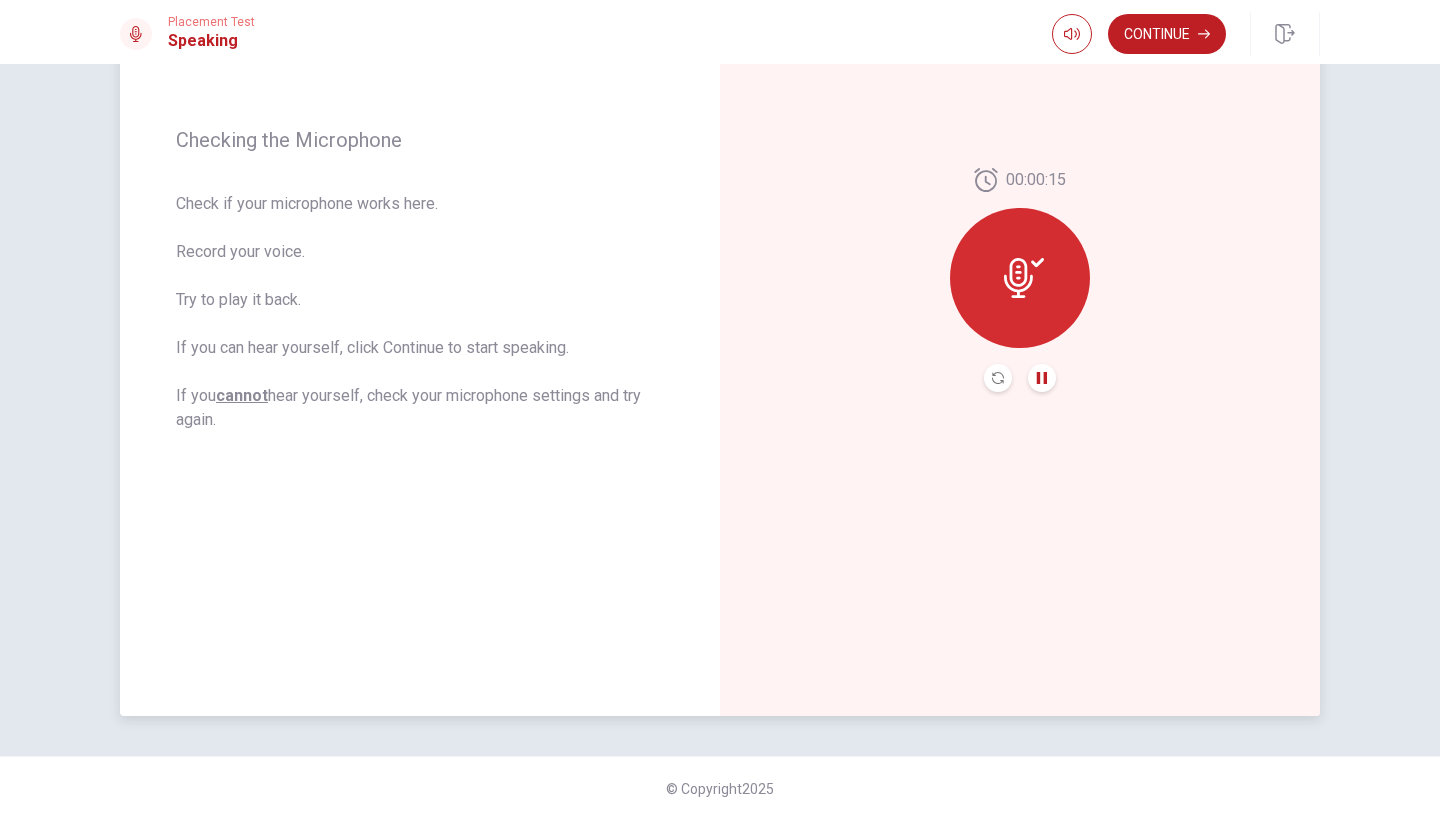 click 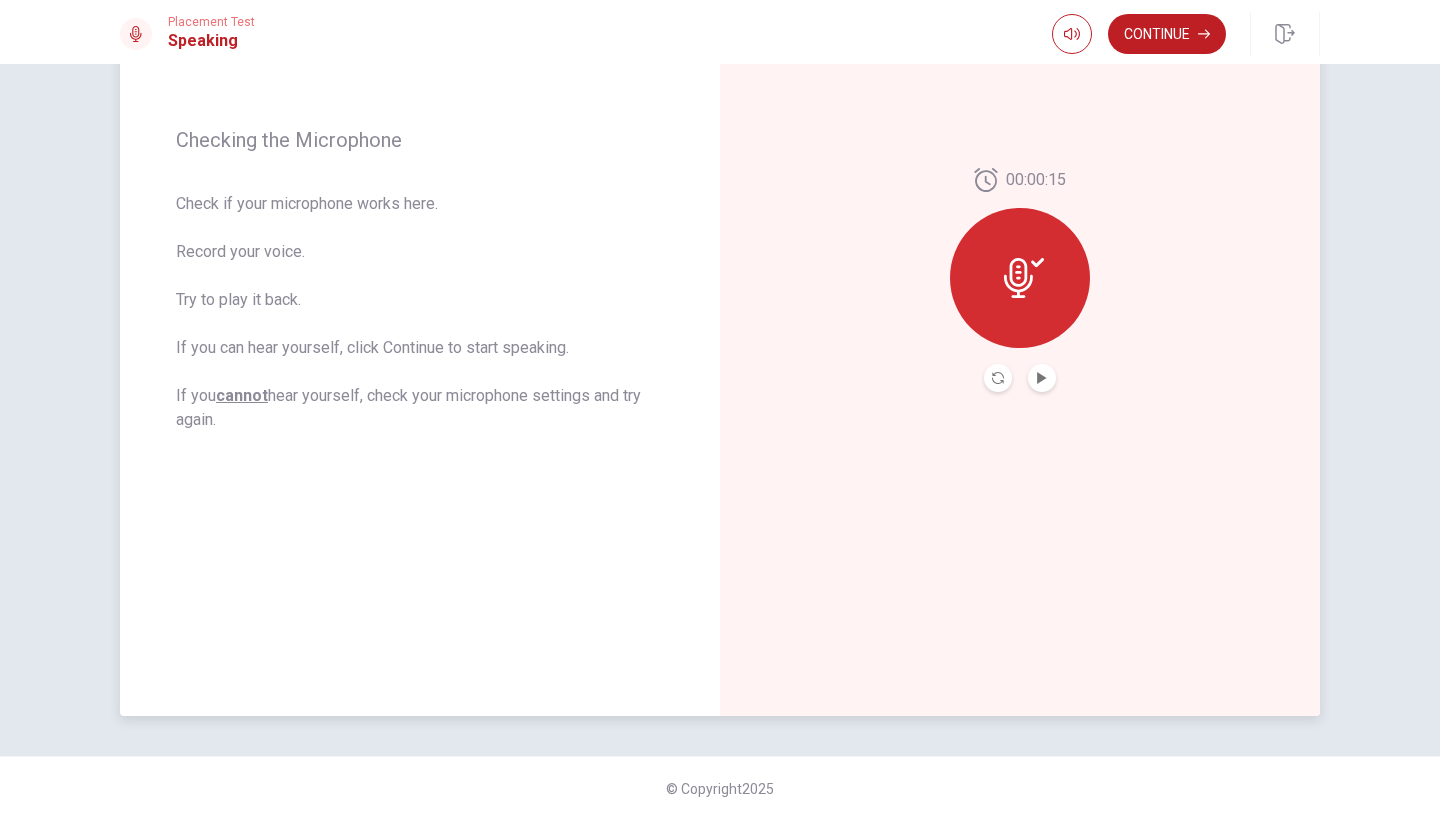 click at bounding box center (1020, 278) 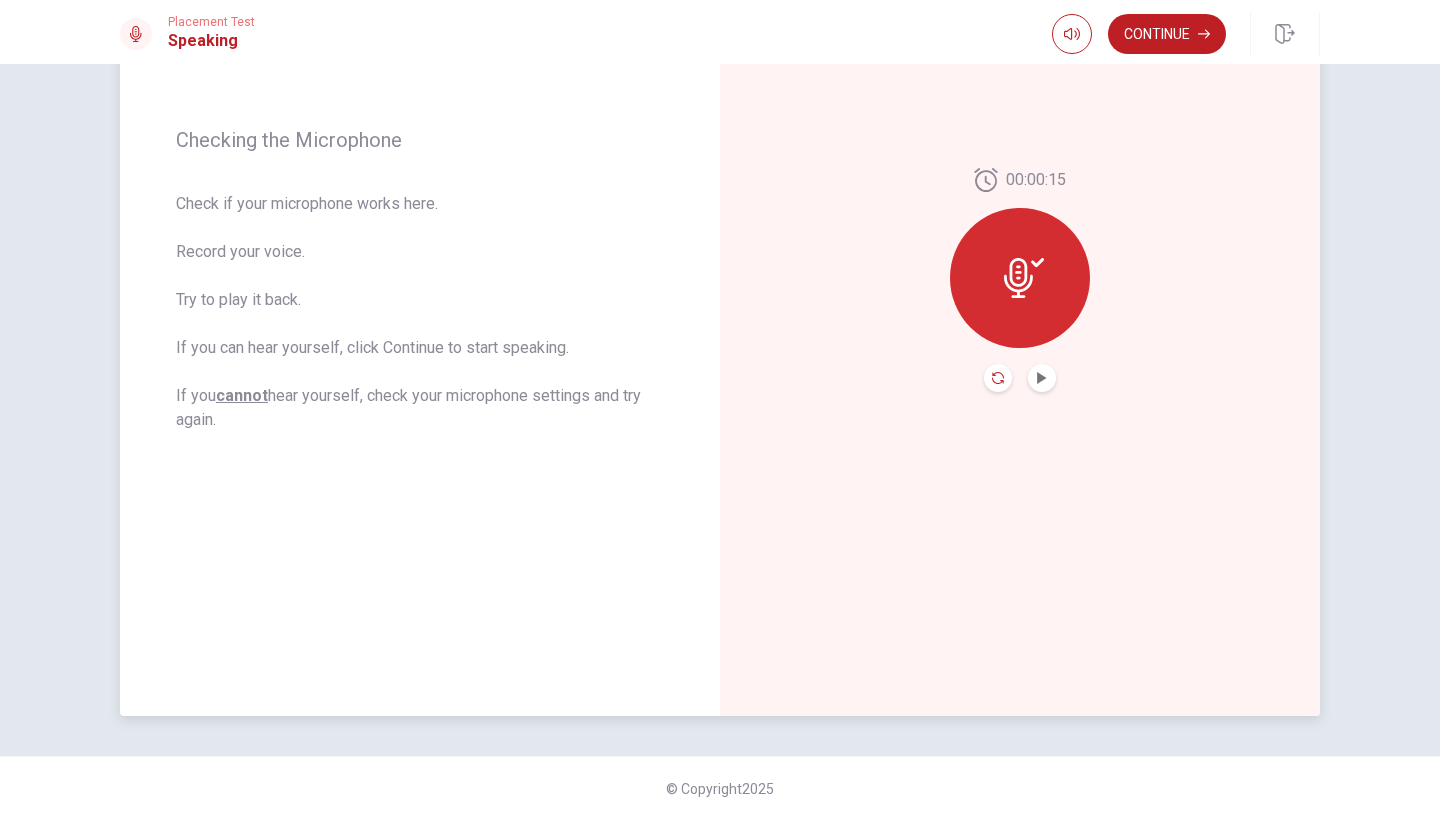 click 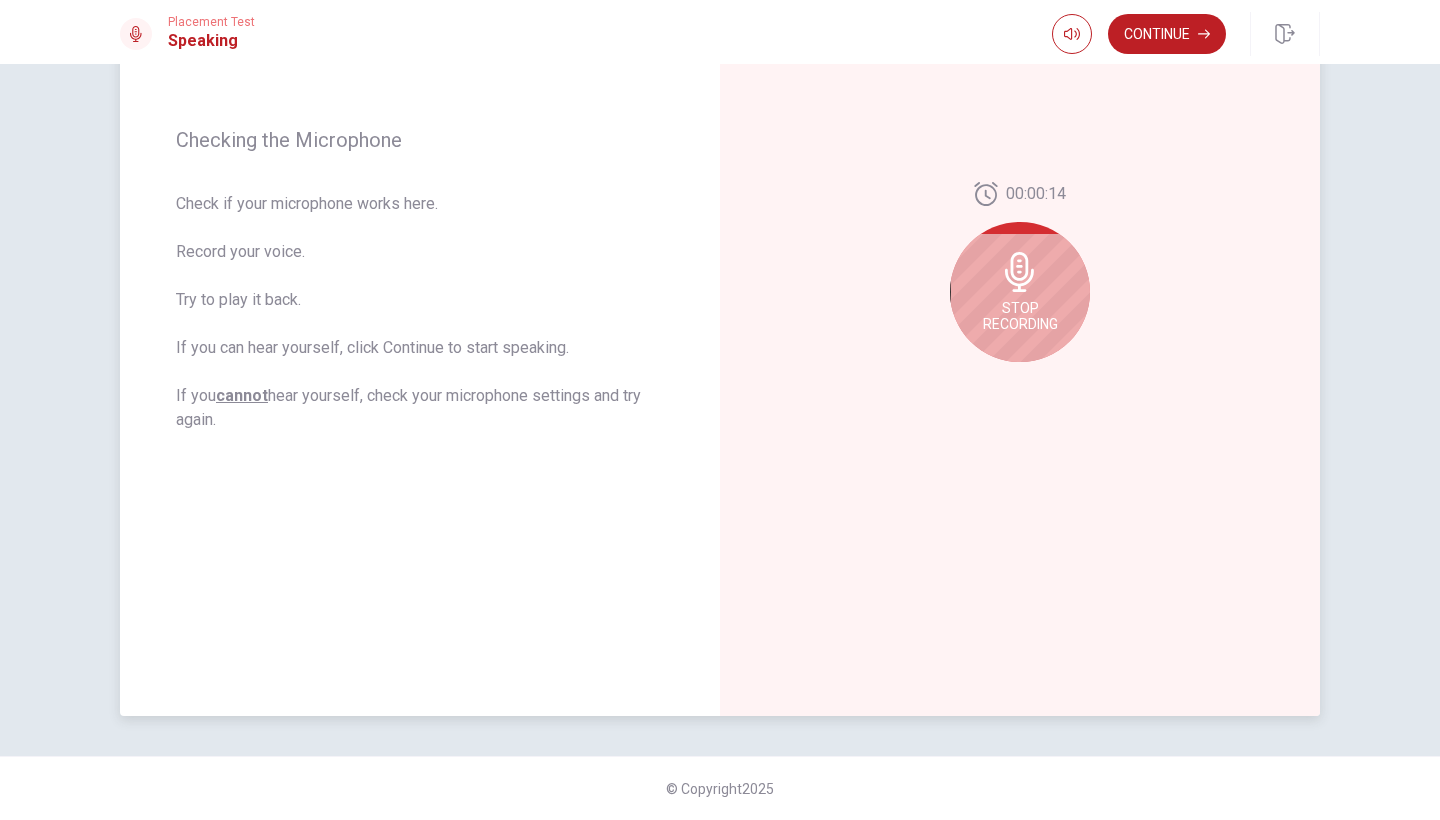 click 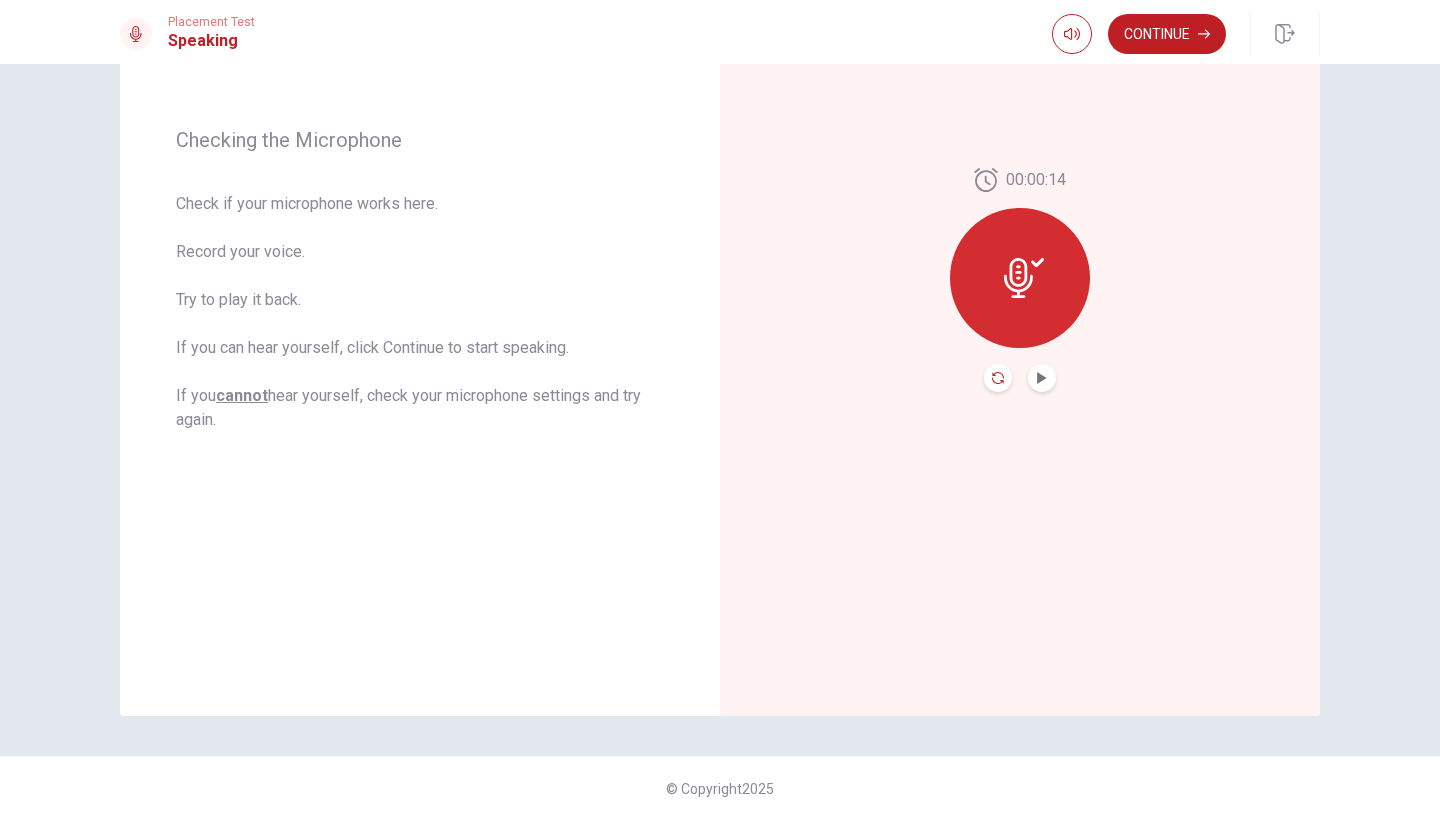 click 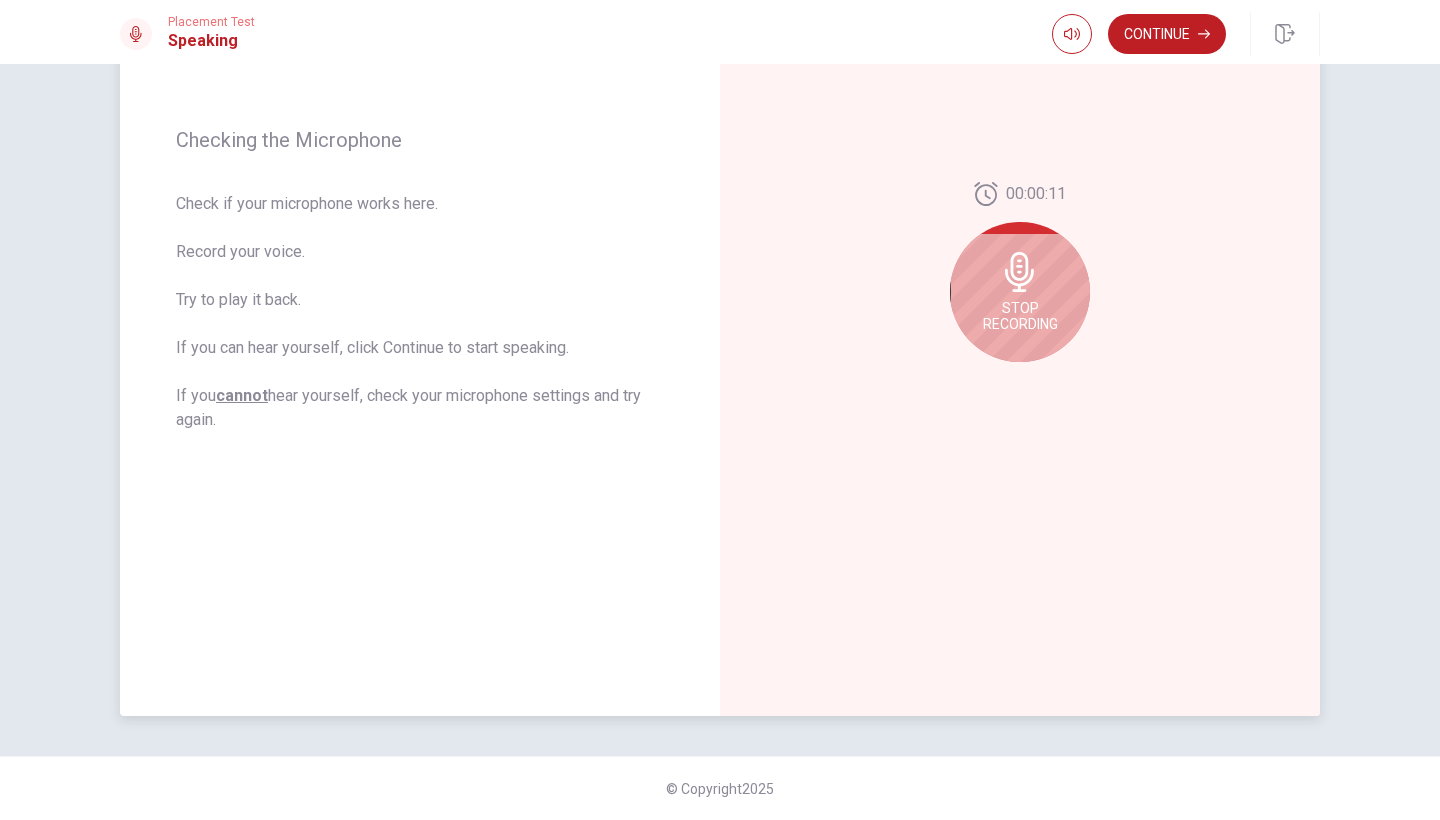click on "Stop   Recording" at bounding box center [1020, 316] 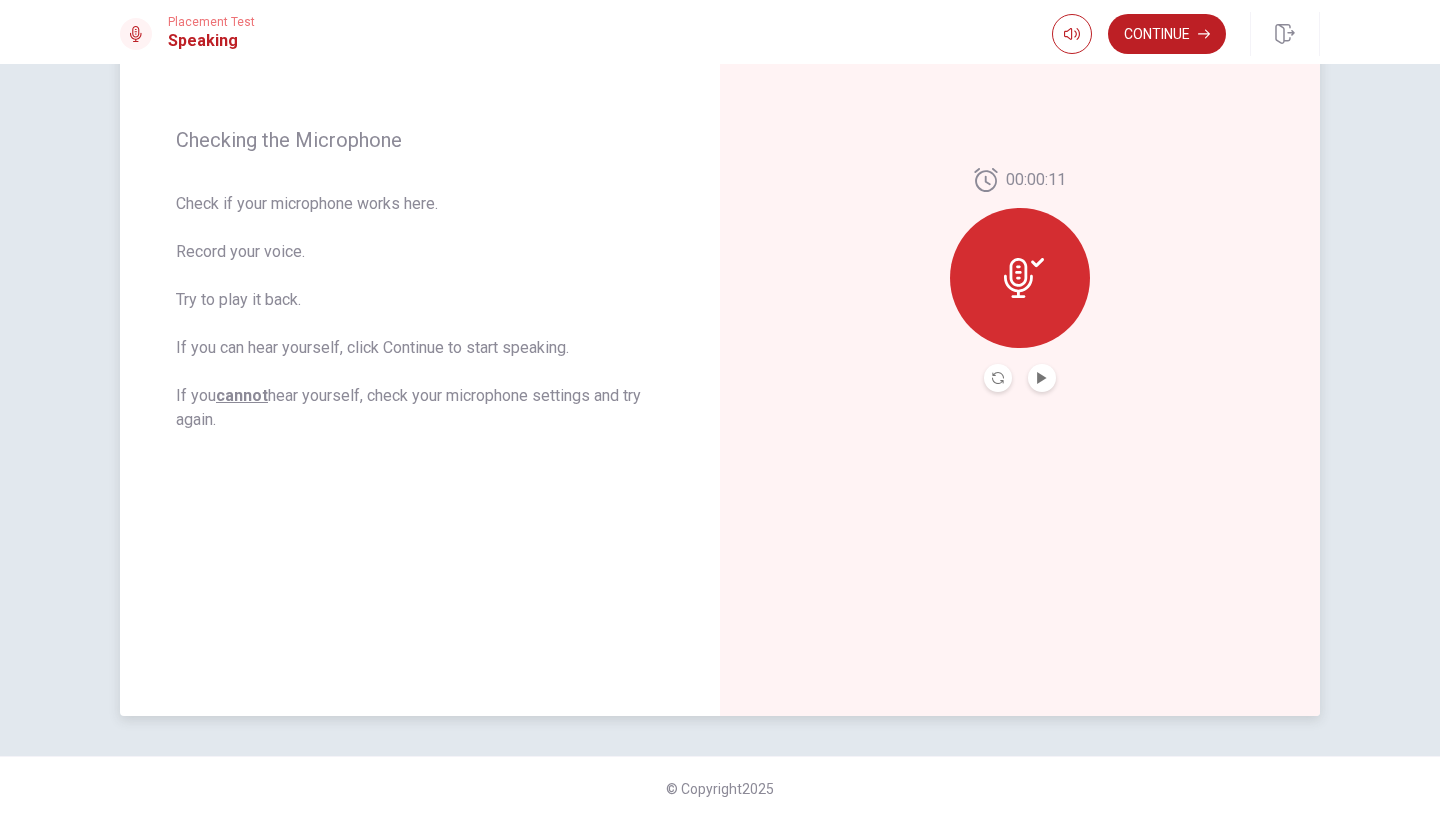click at bounding box center [1042, 378] 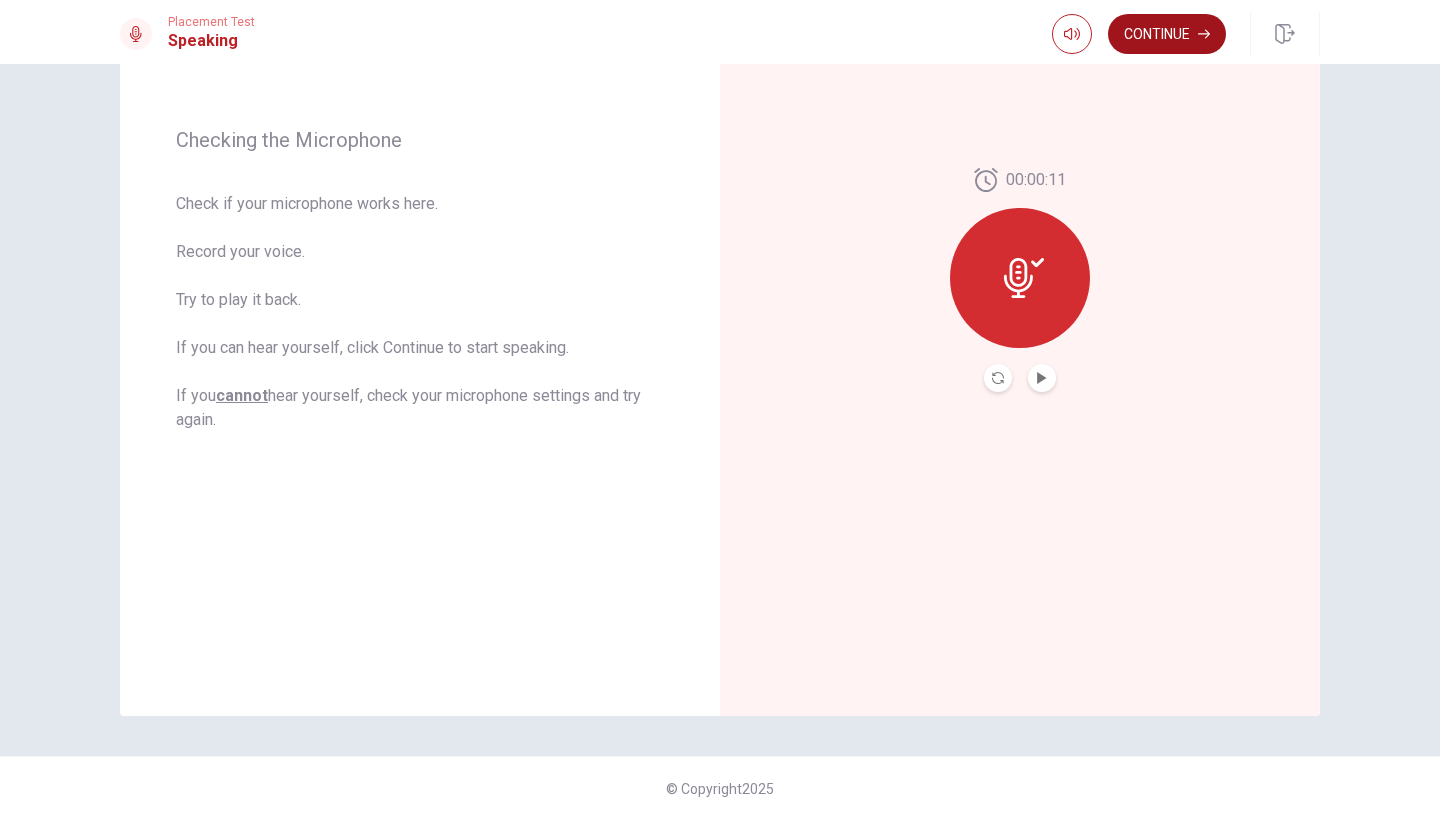click on "Continue" at bounding box center (1167, 34) 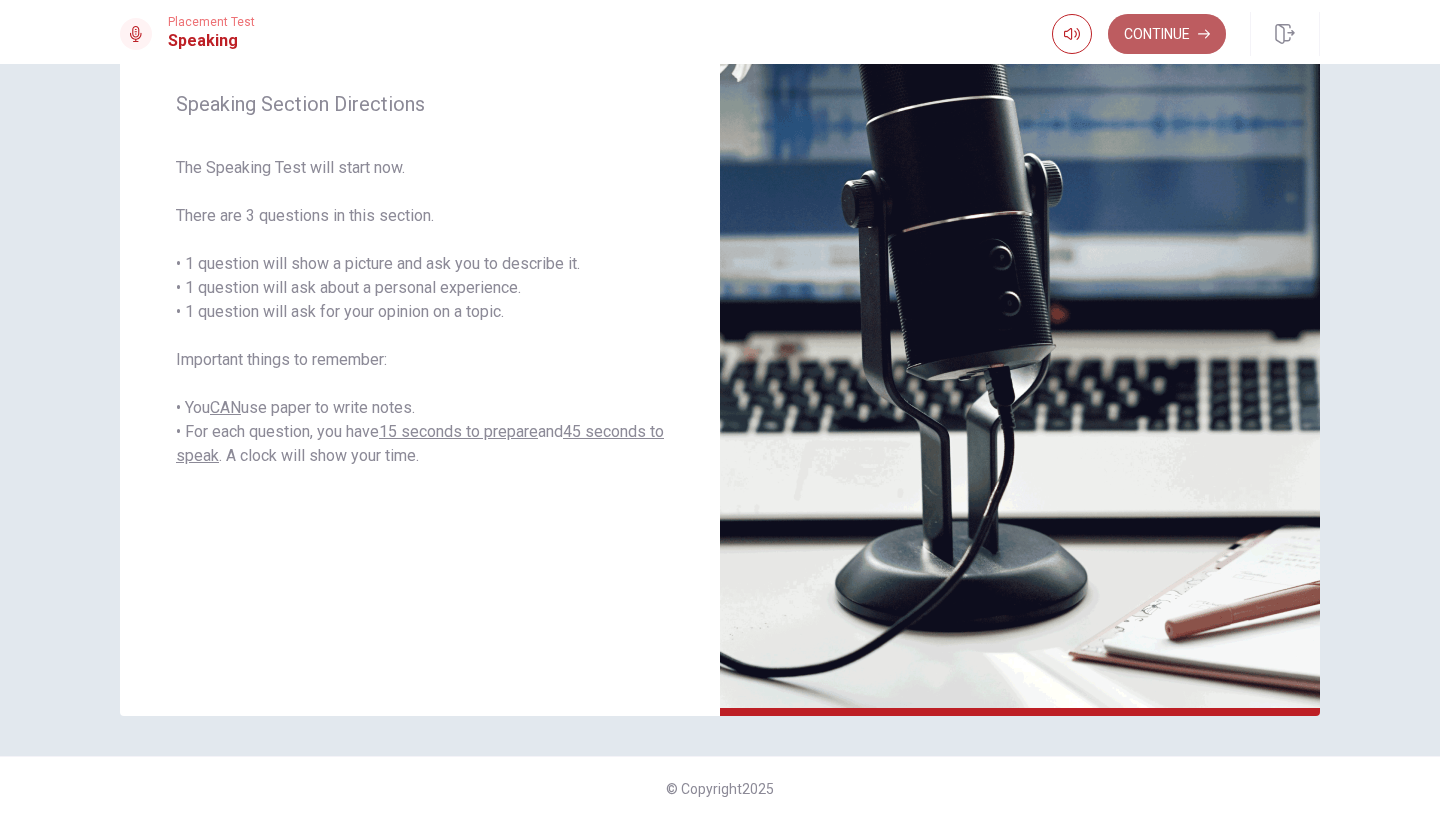 click on "Continue" at bounding box center [1167, 34] 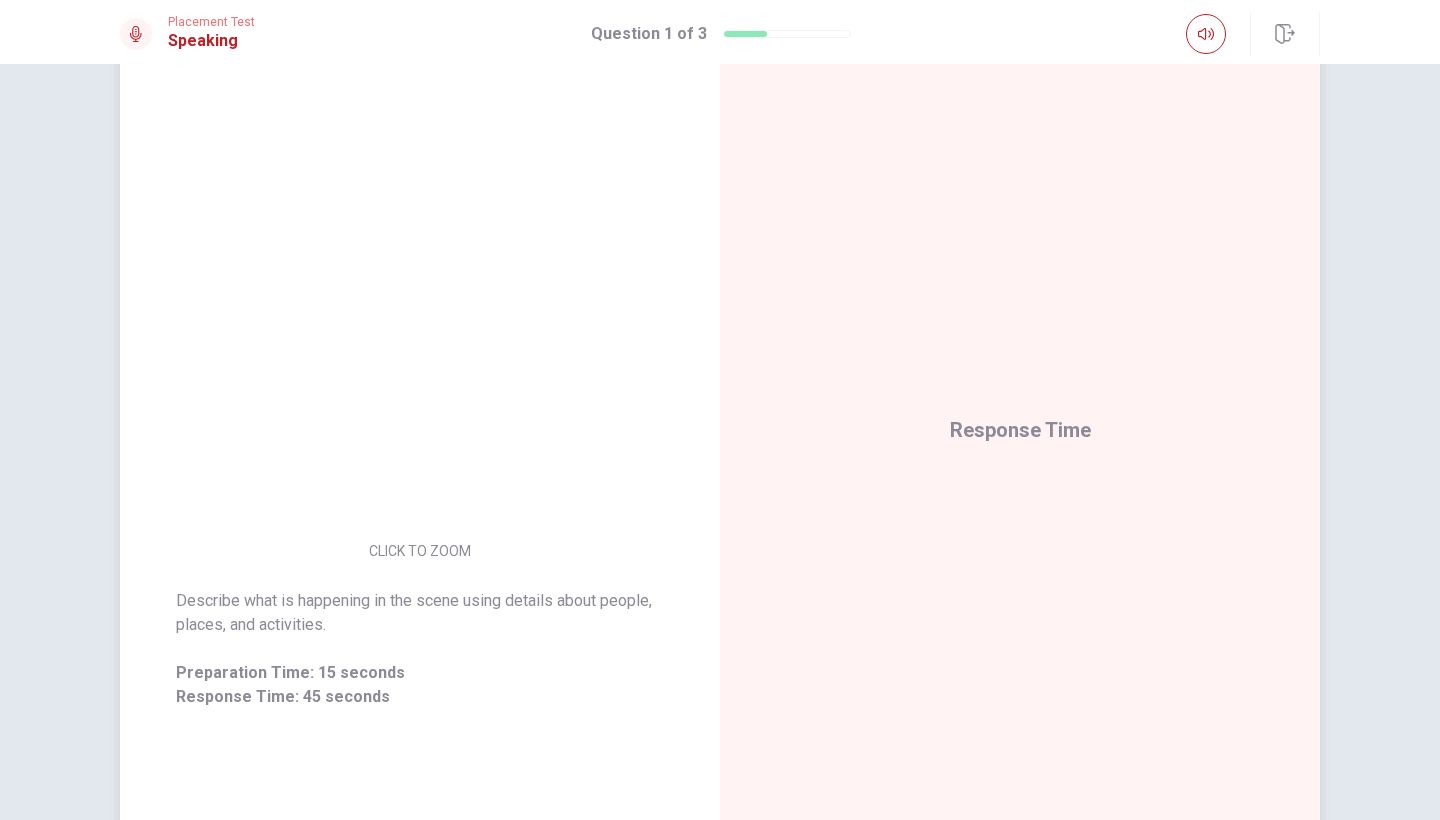 scroll, scrollTop: 114, scrollLeft: 0, axis: vertical 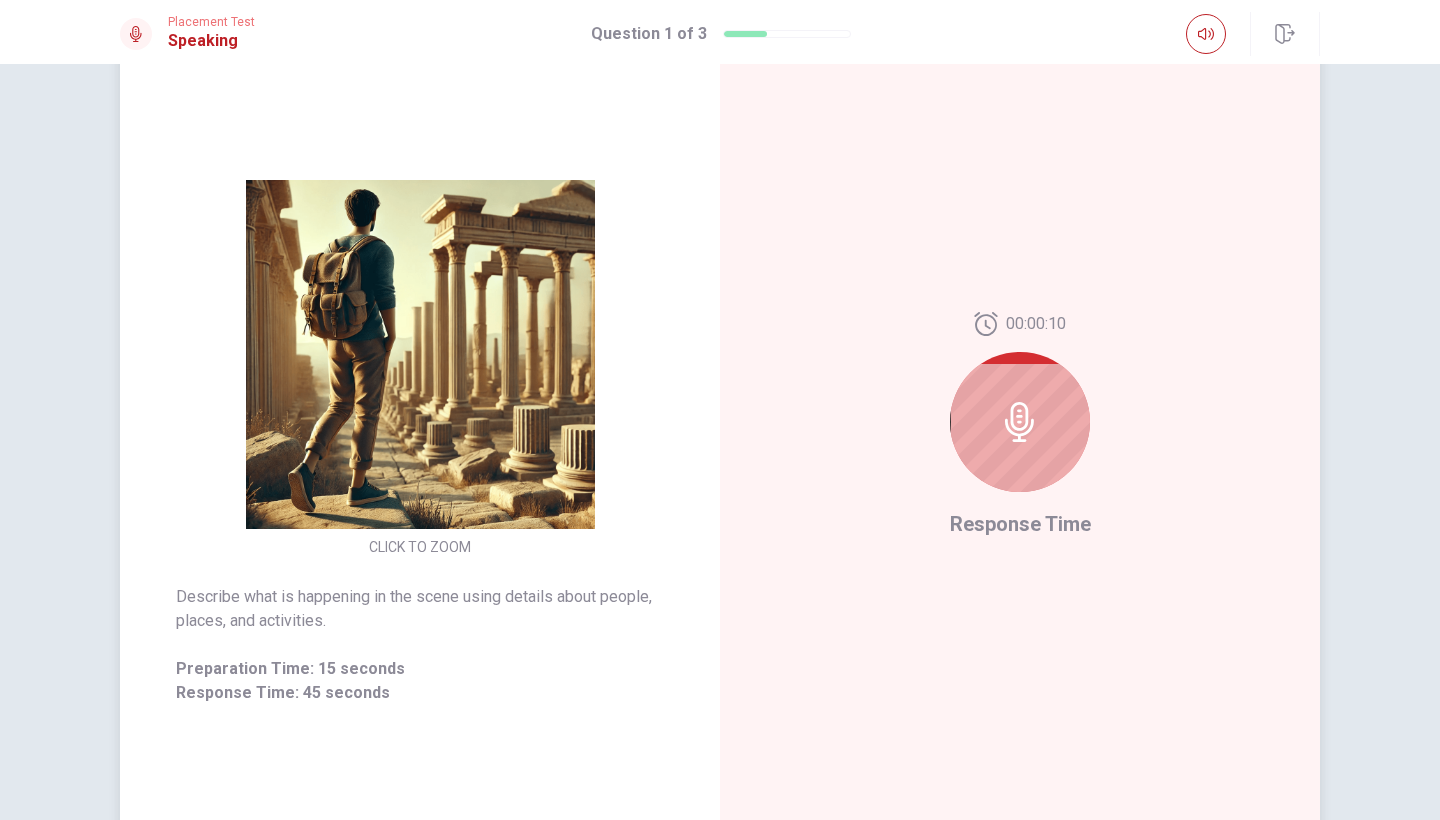 click on "CLICK TO ZOOM" at bounding box center (420, 547) 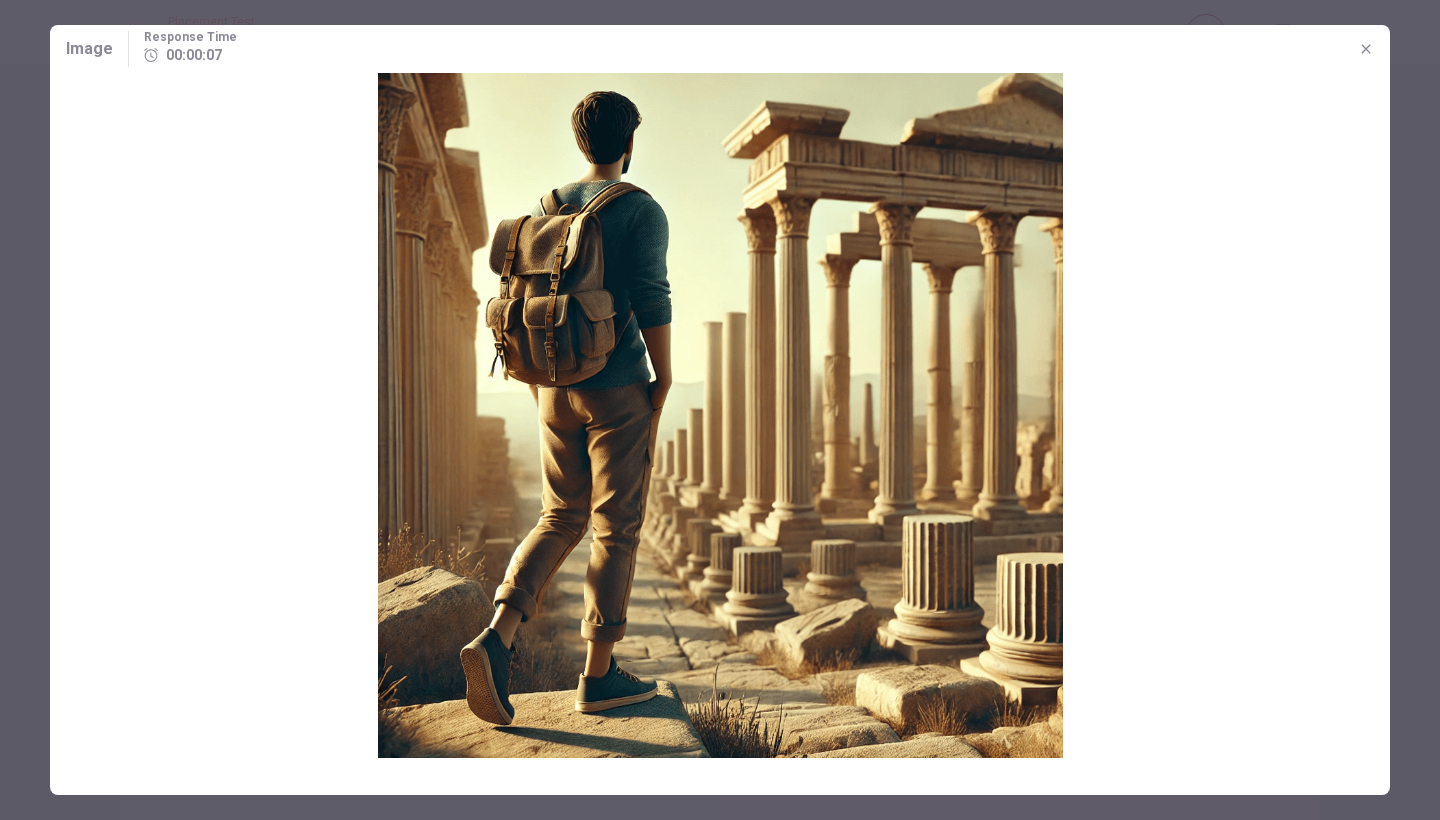 click 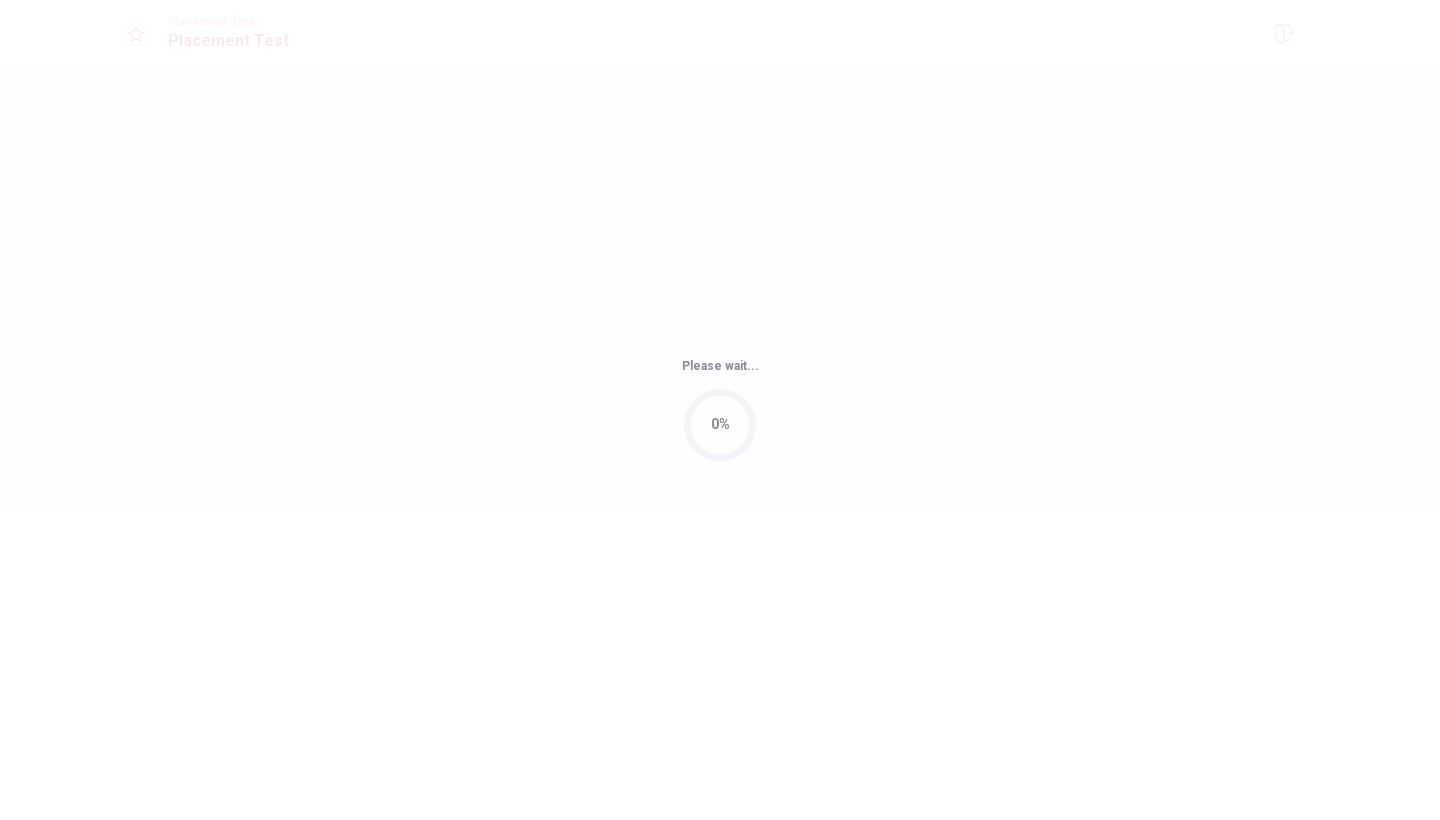 scroll, scrollTop: 0, scrollLeft: 0, axis: both 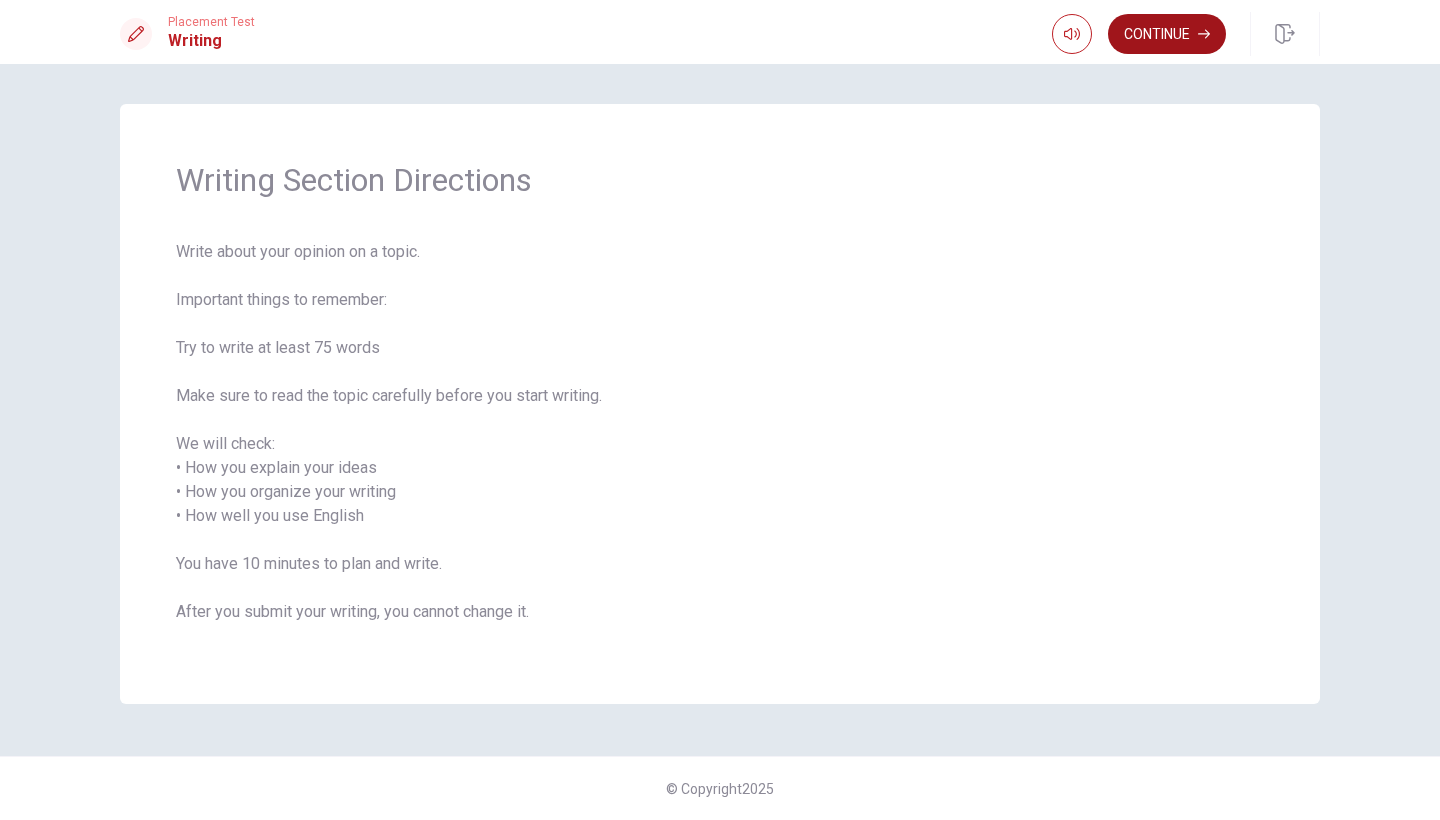 click on "Continue" at bounding box center [1167, 34] 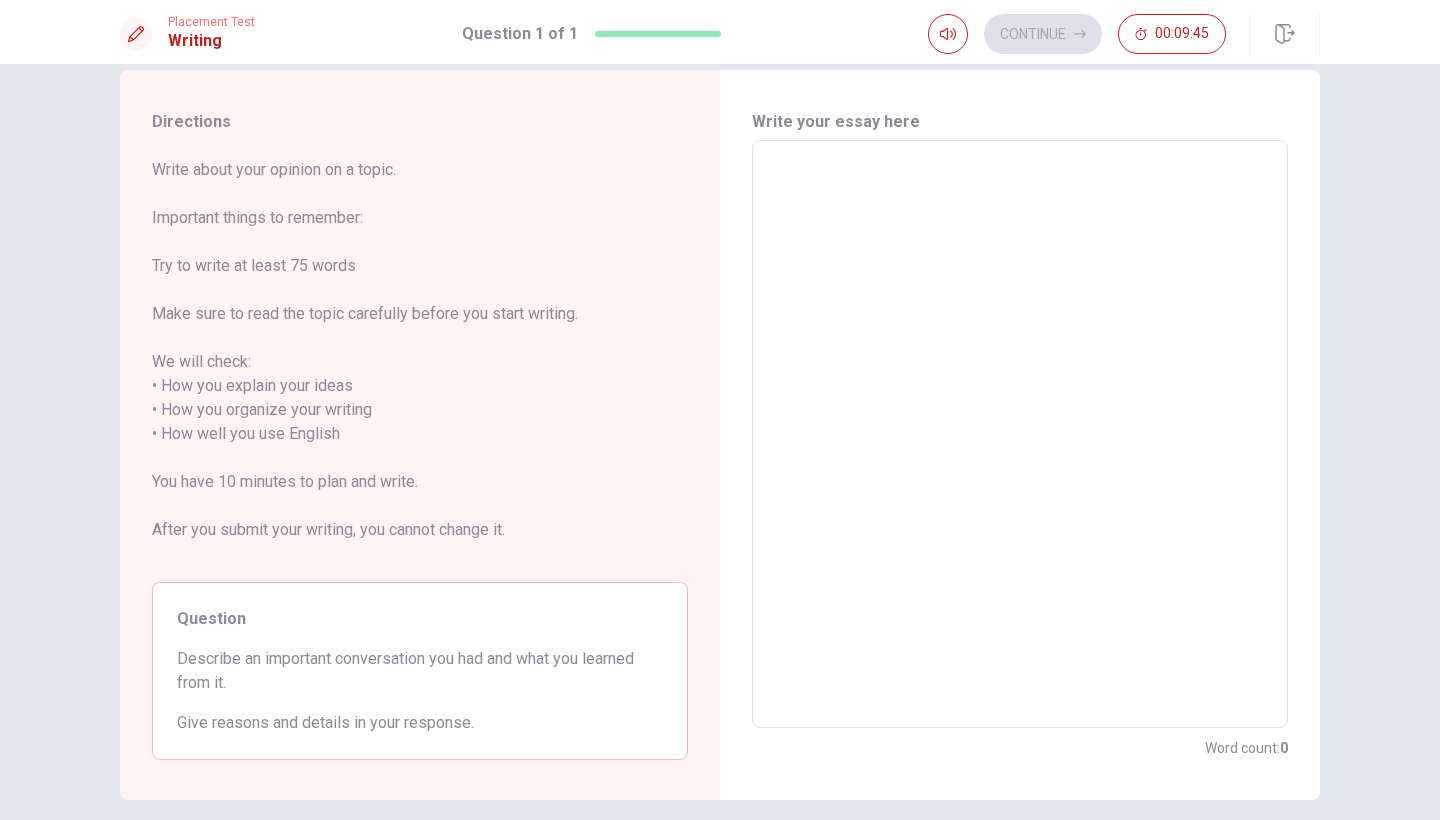 scroll, scrollTop: 96, scrollLeft: 0, axis: vertical 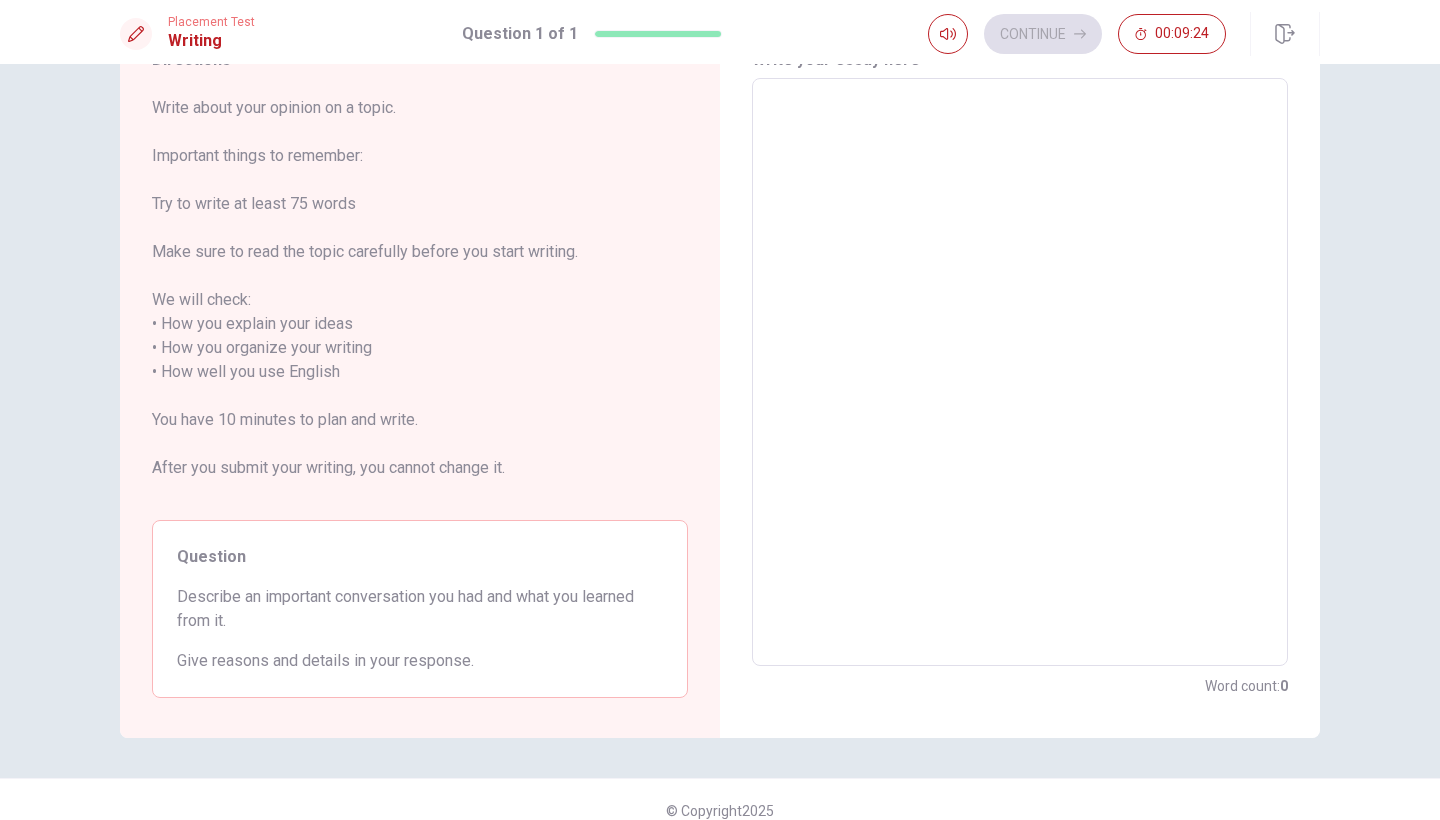 click at bounding box center (1020, 372) 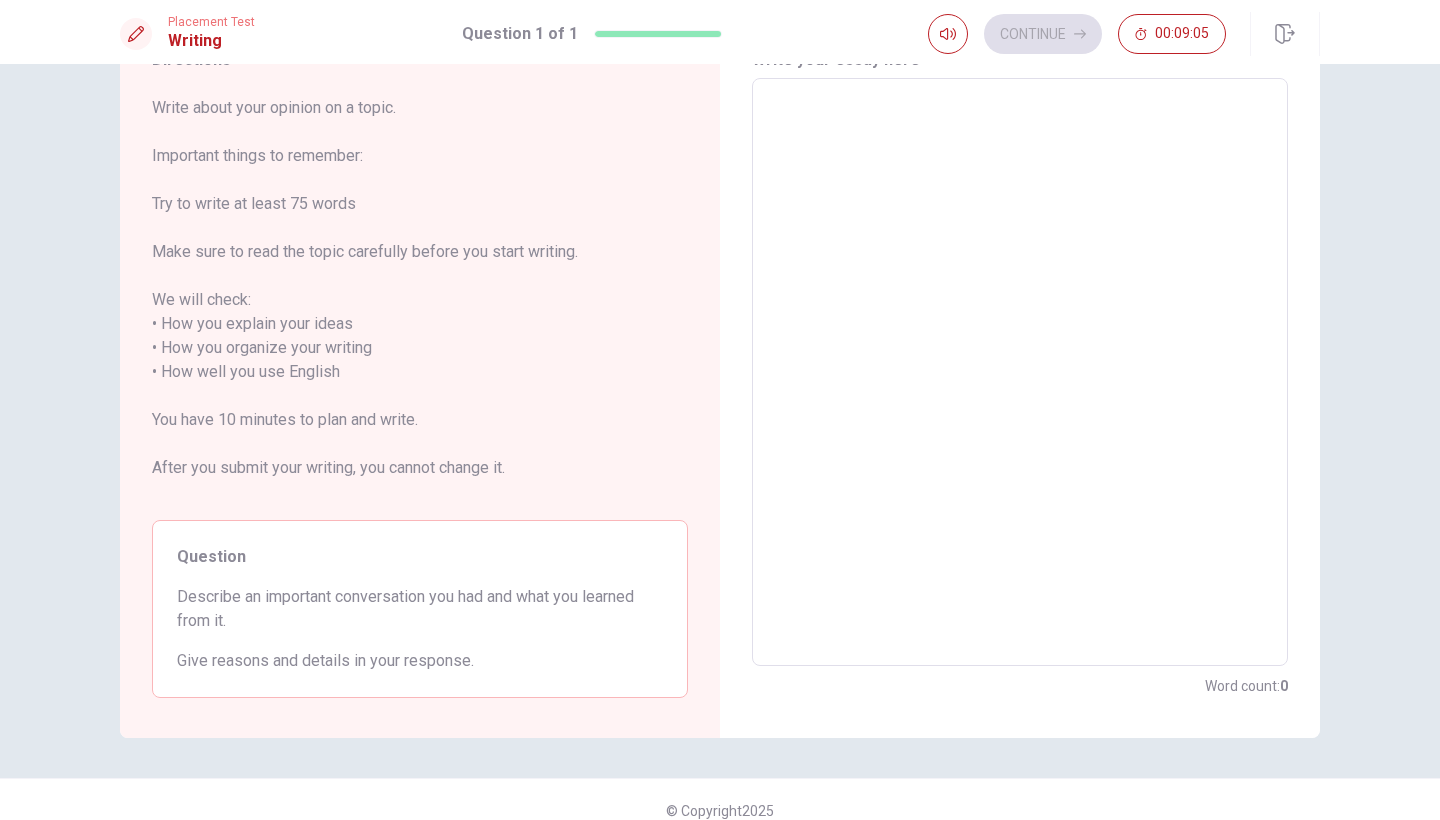 type on "r" 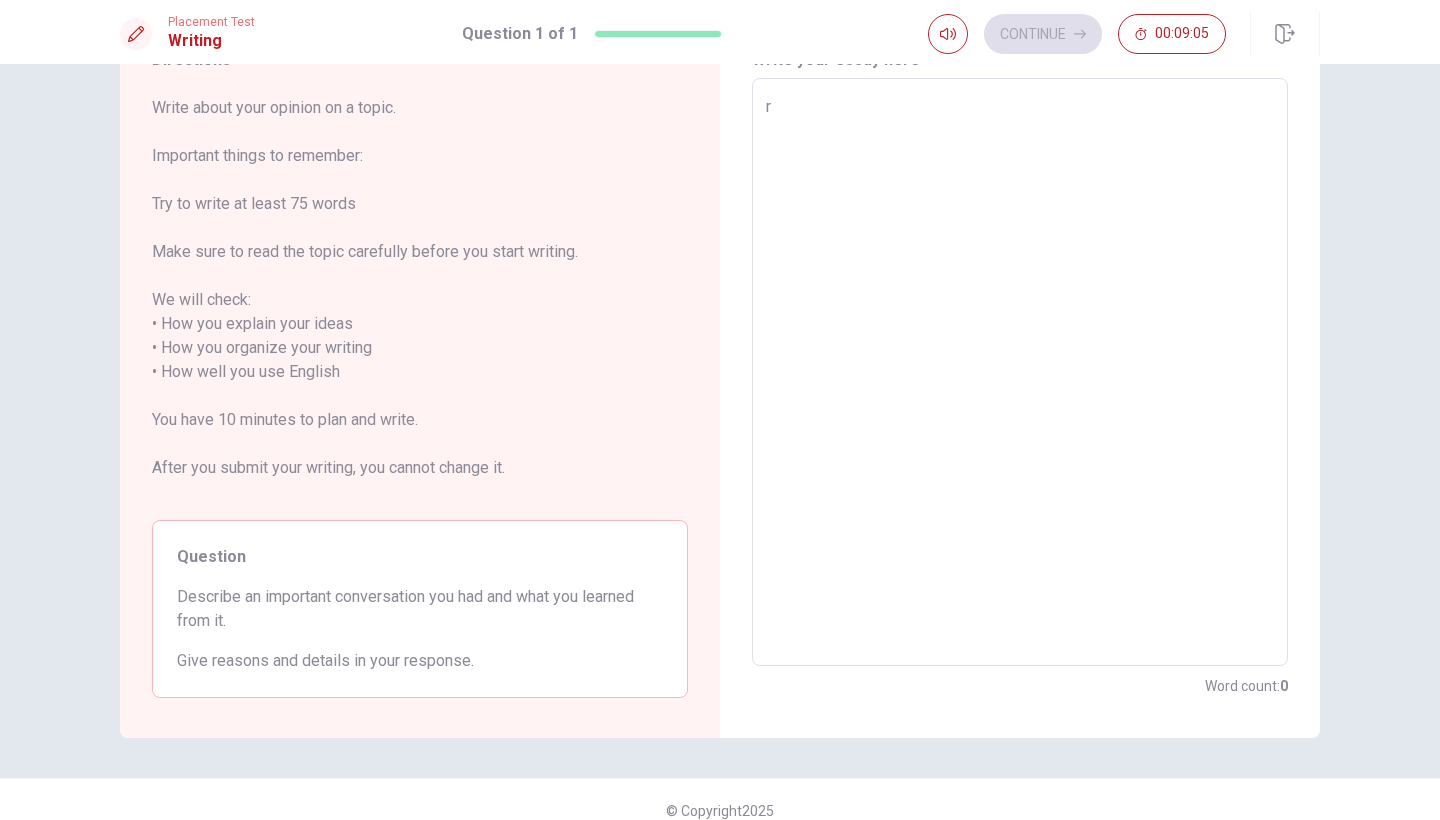 type on "x" 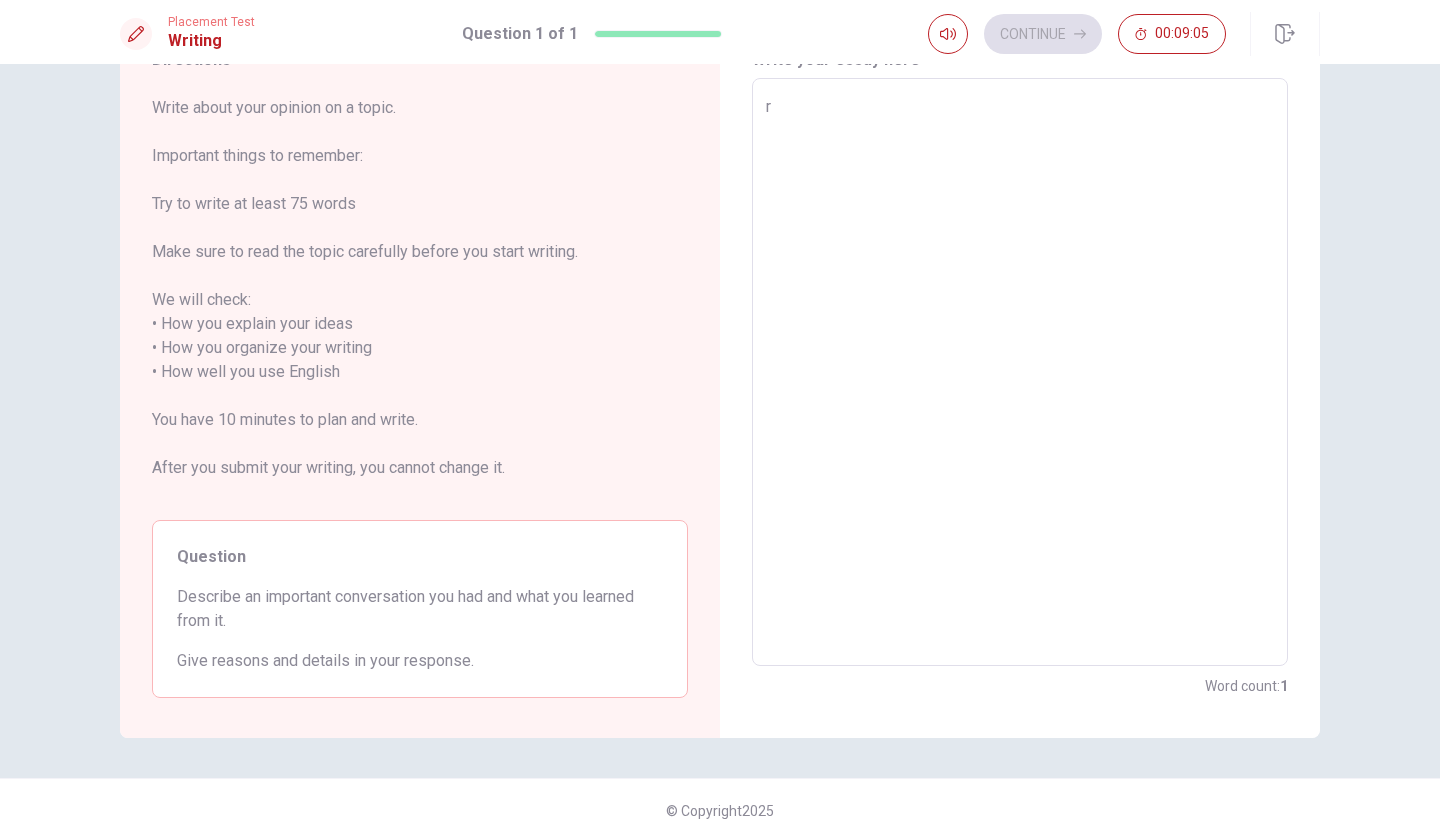 type on "rh" 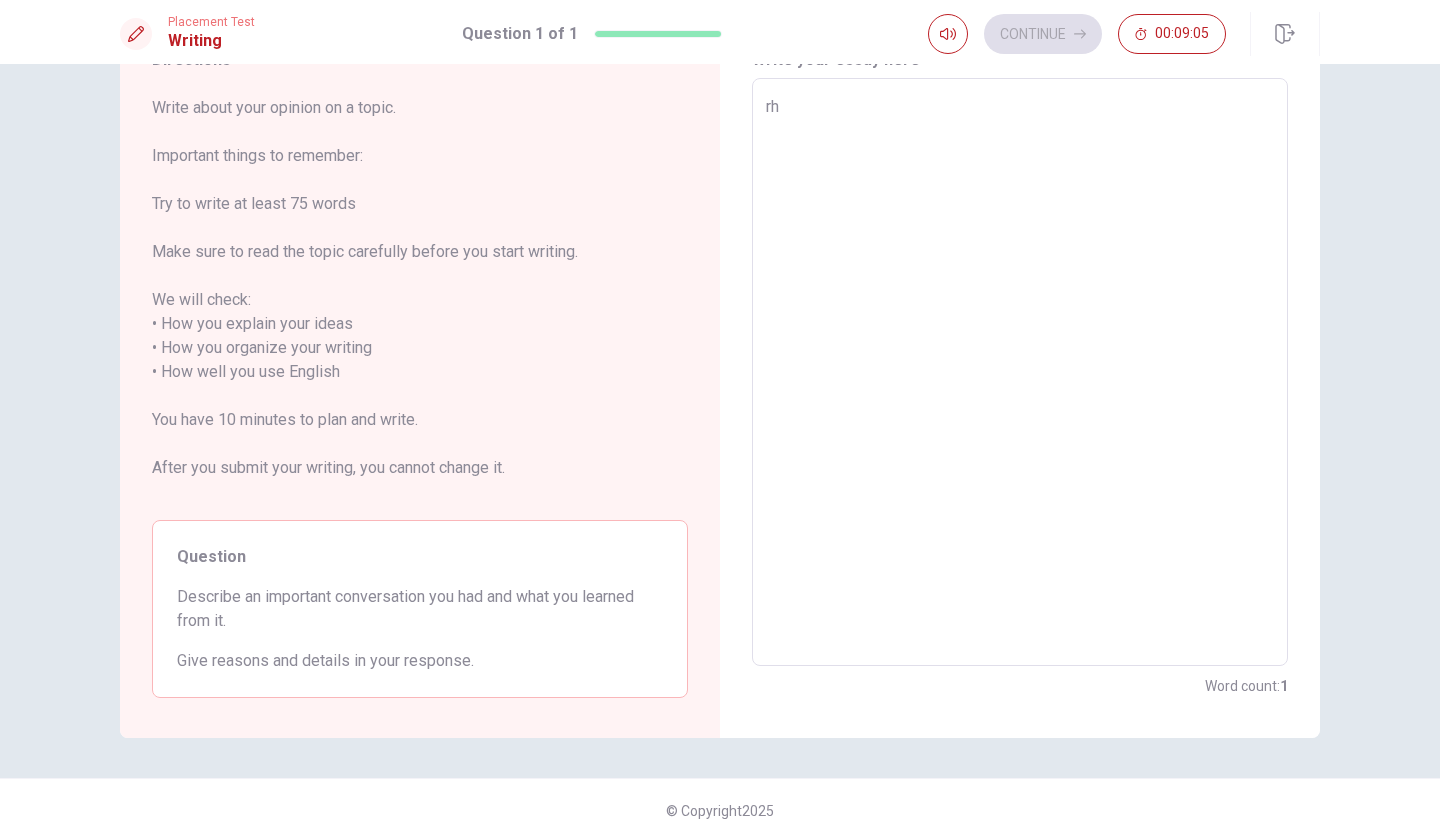 type on "x" 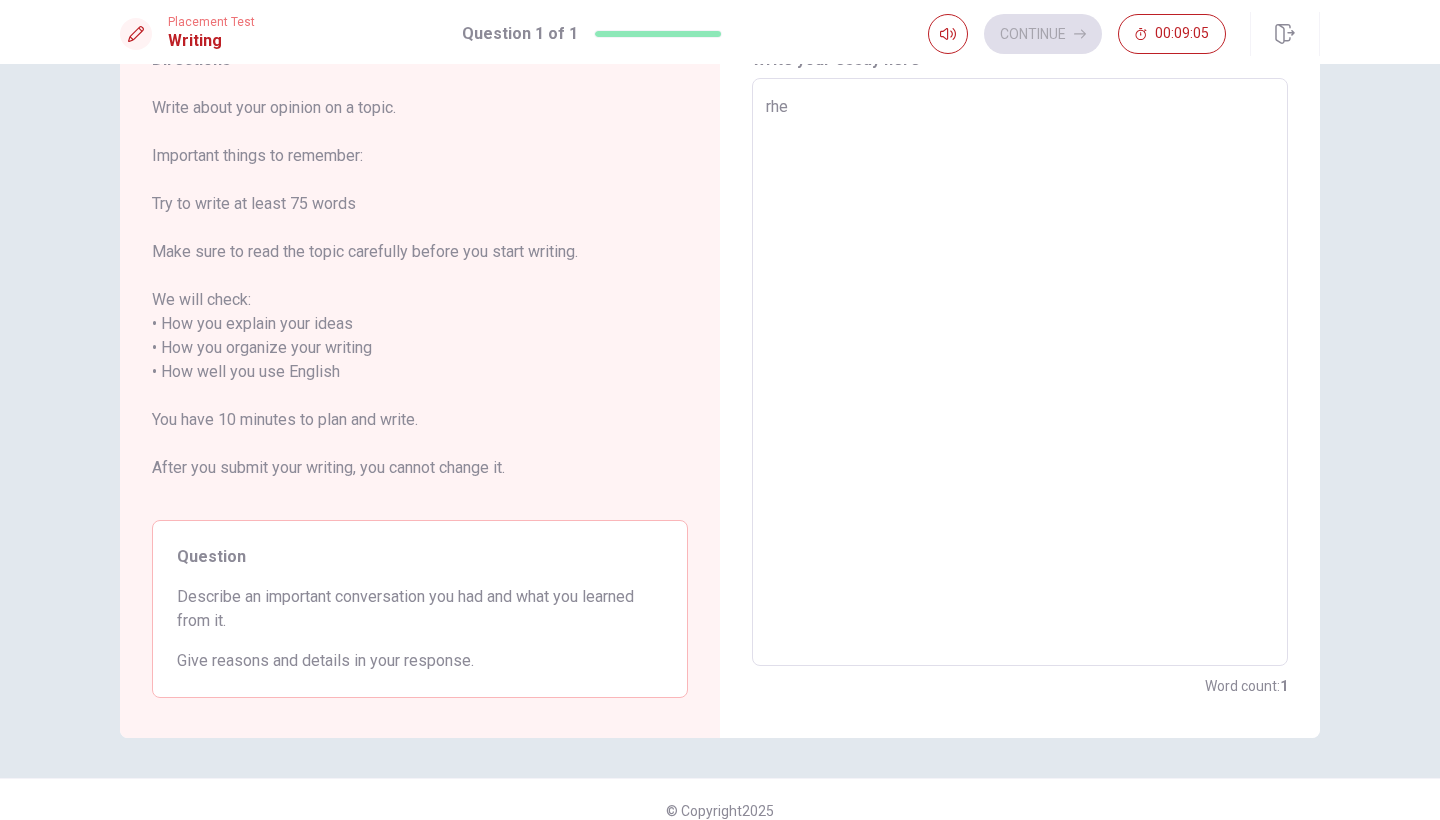 type on "x" 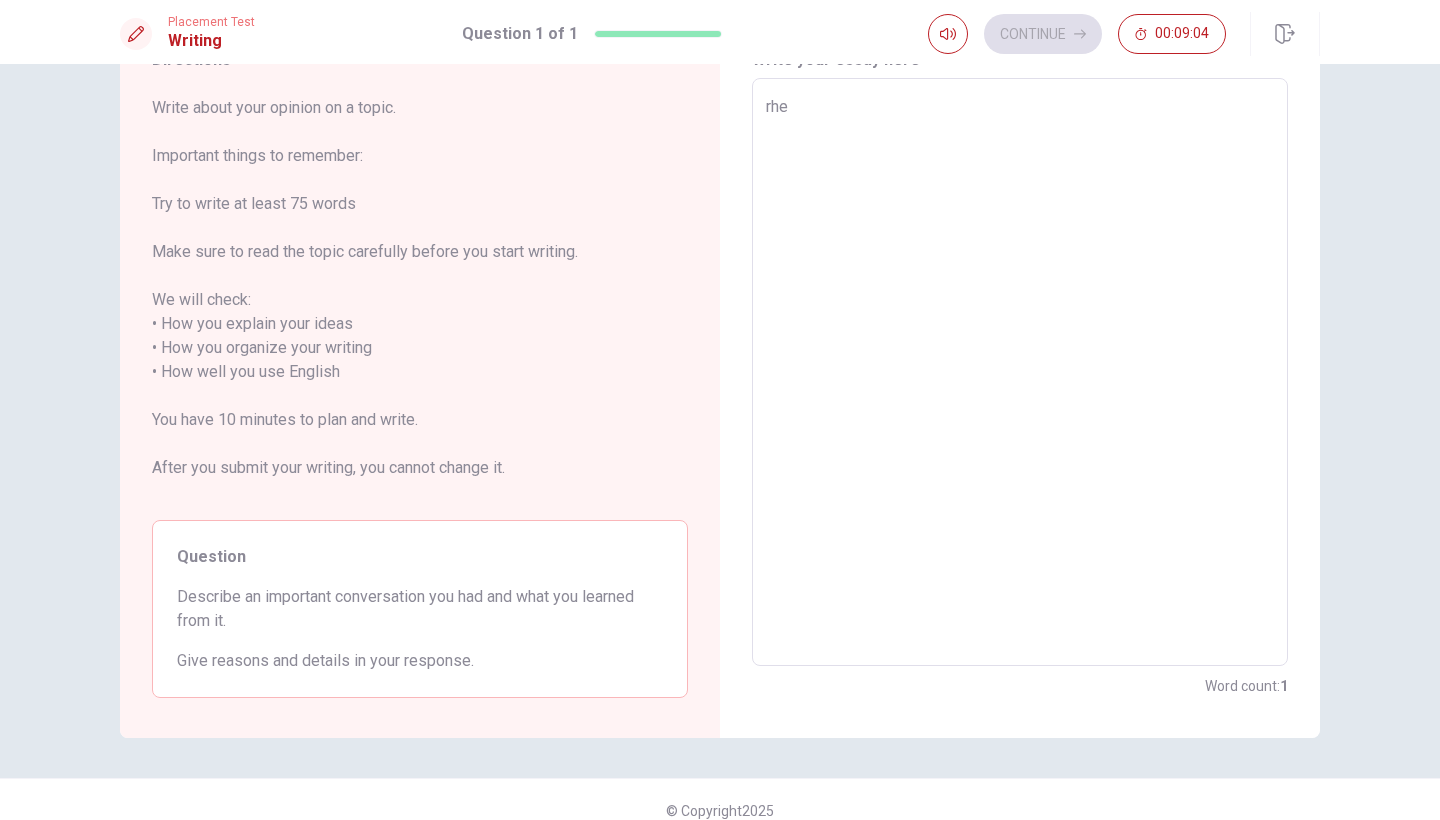 type on "rh" 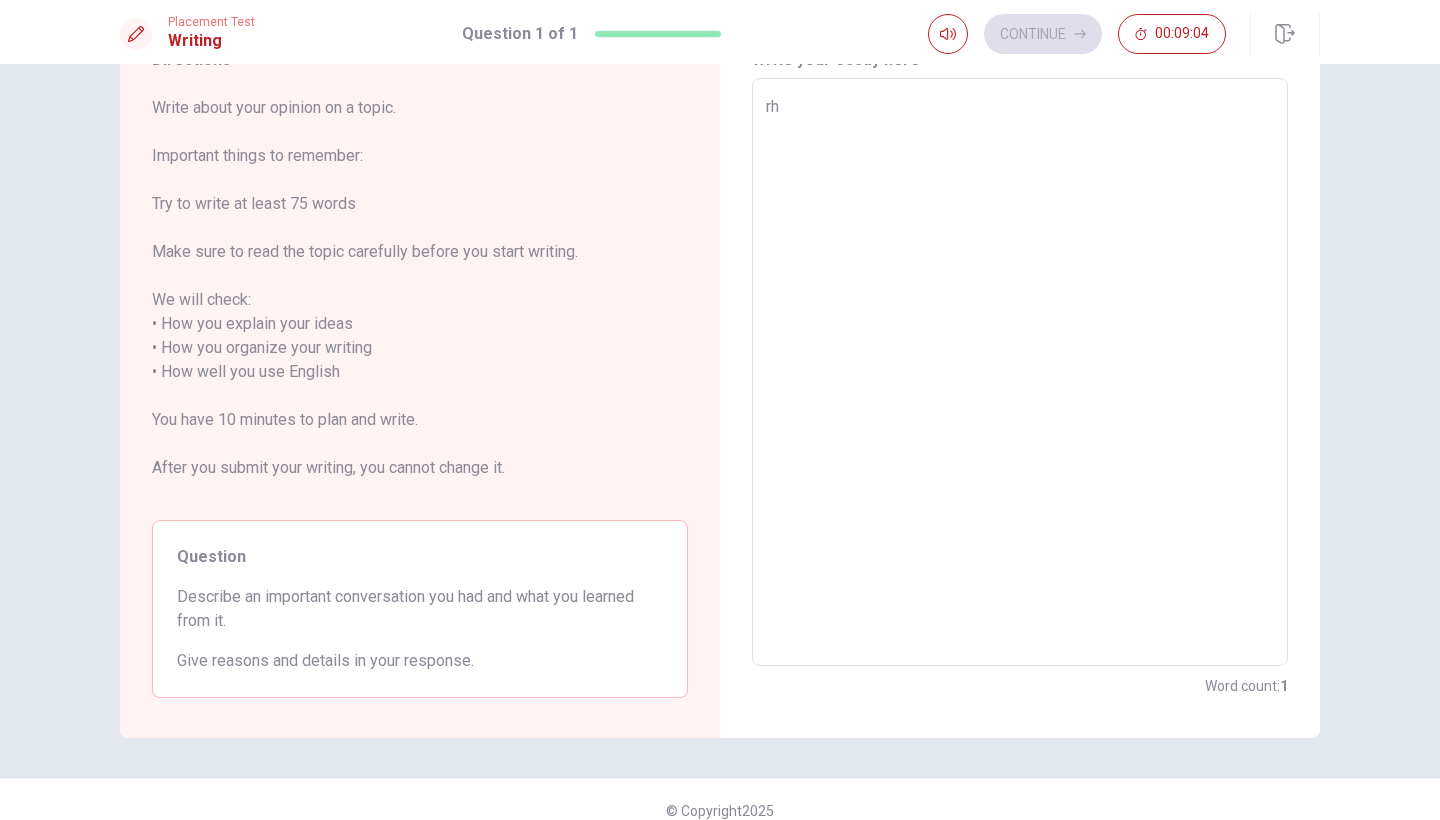 type on "x" 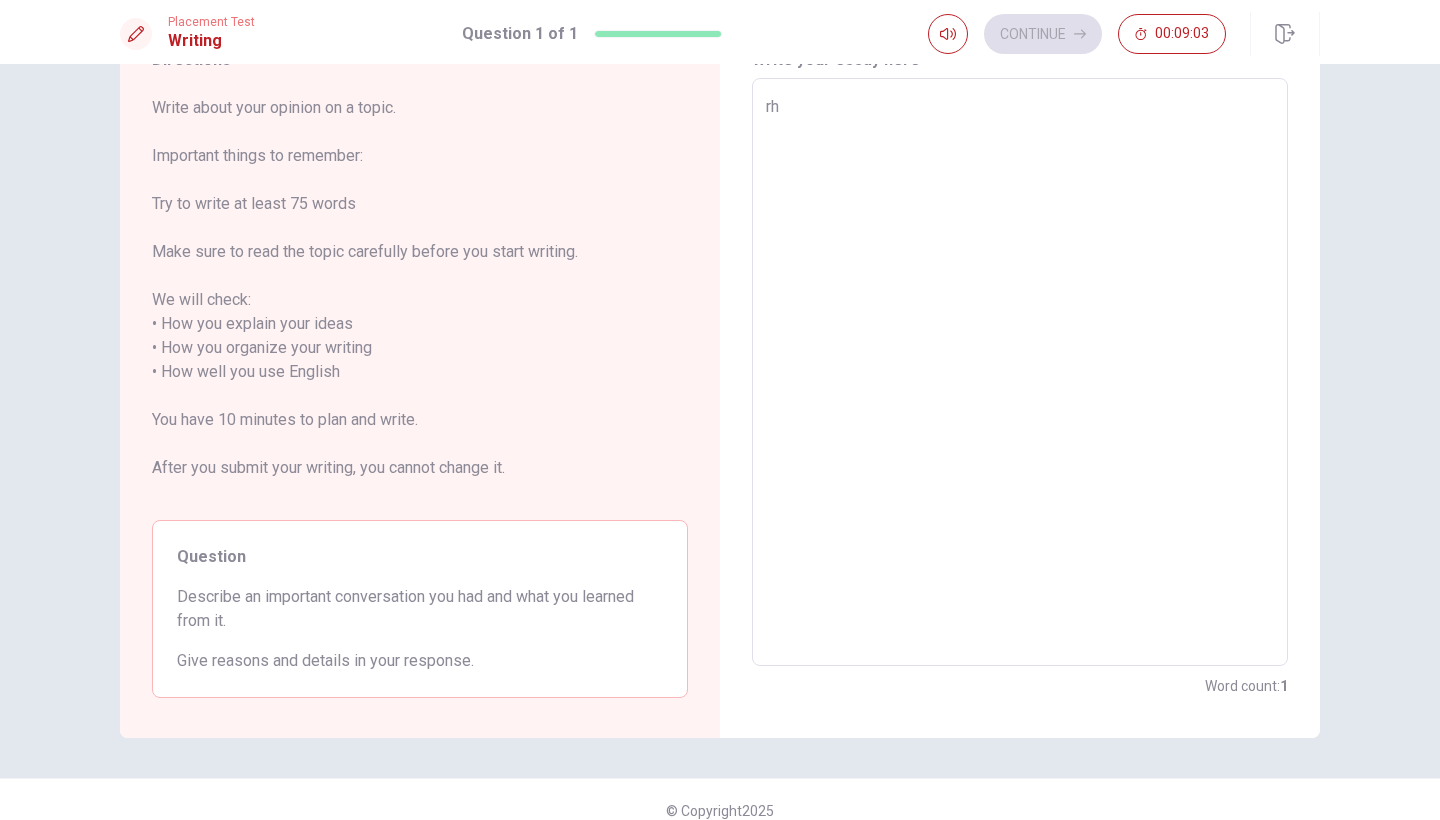 type on "r" 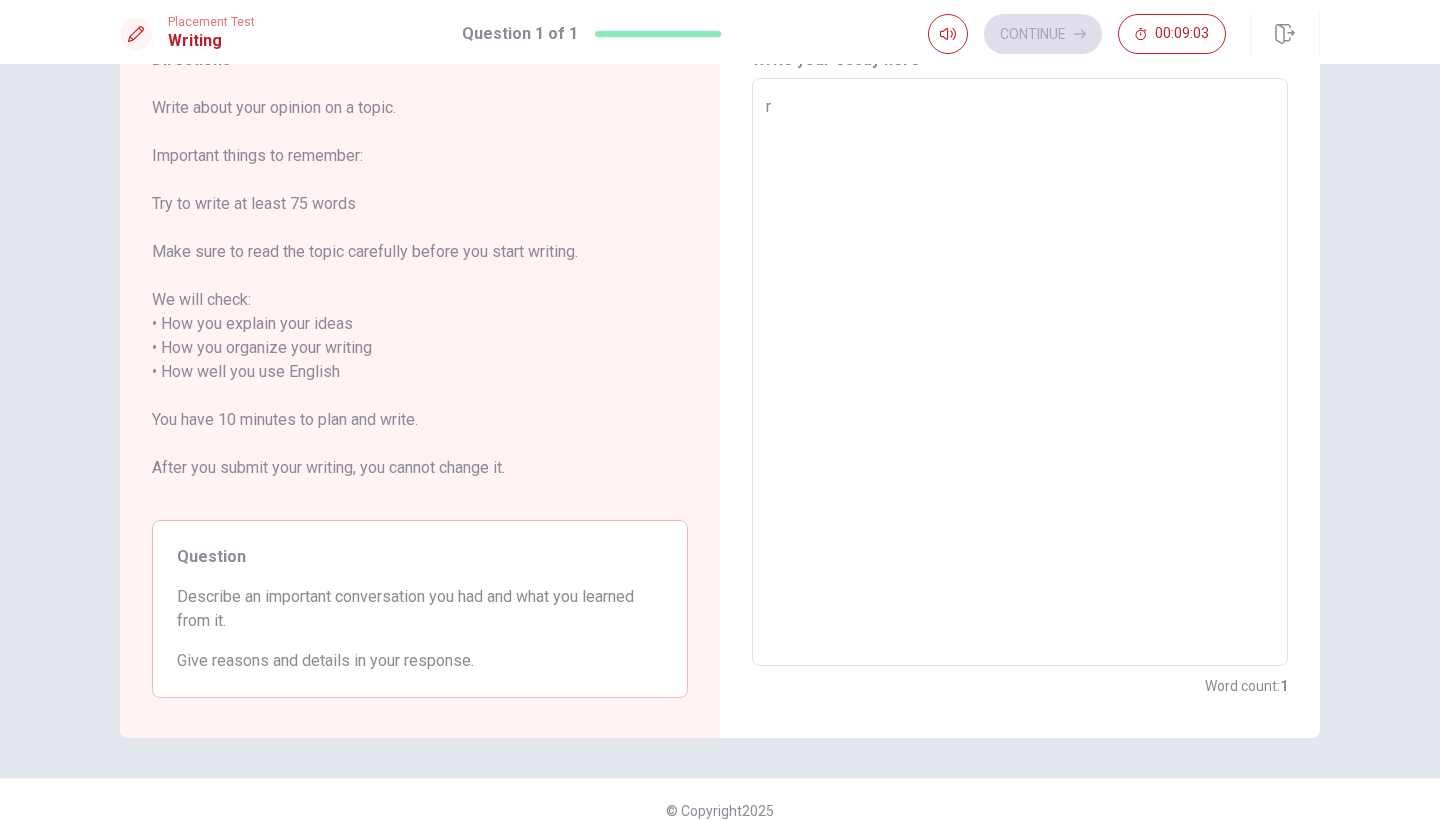 type on "x" 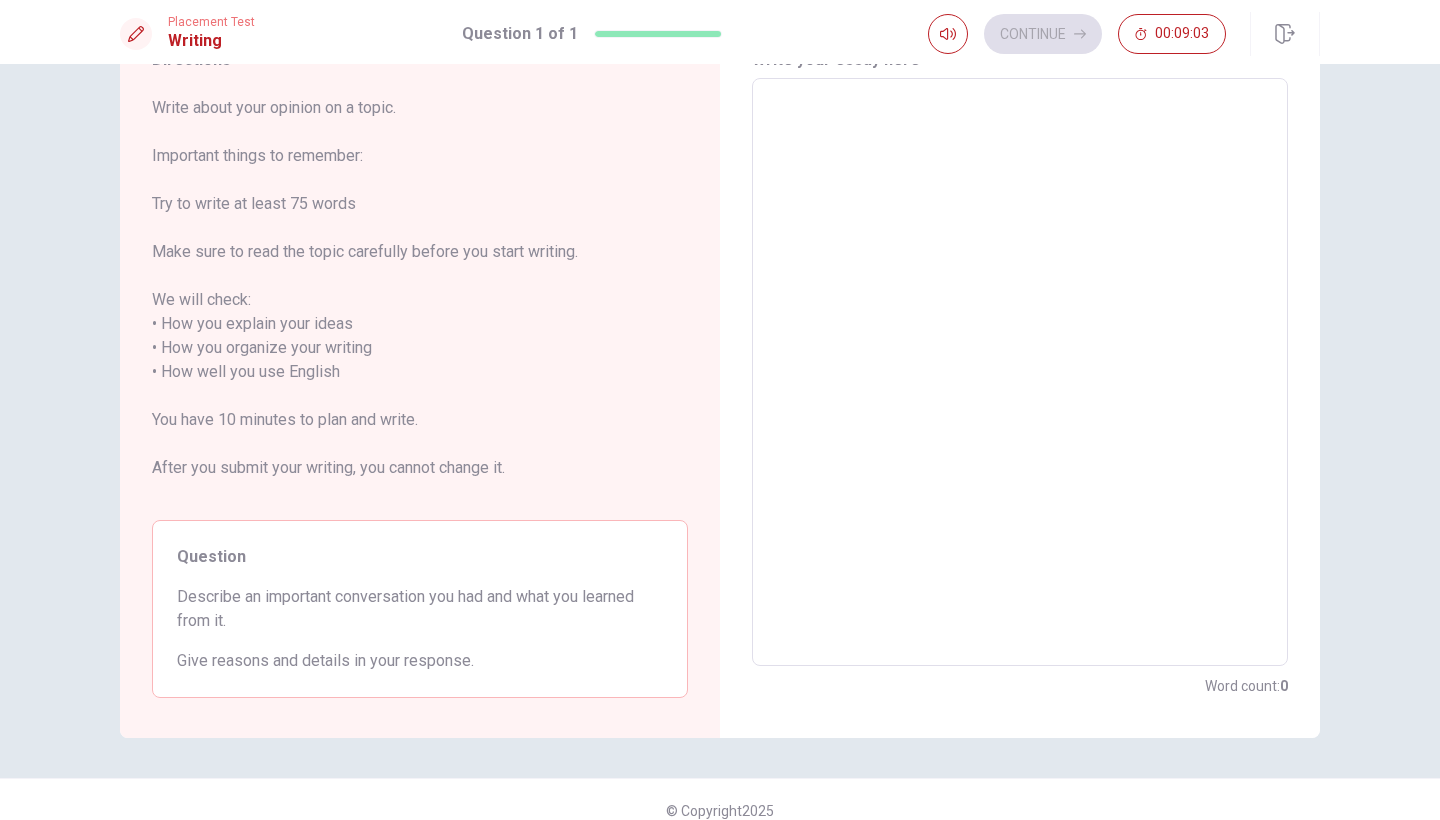 type on "t" 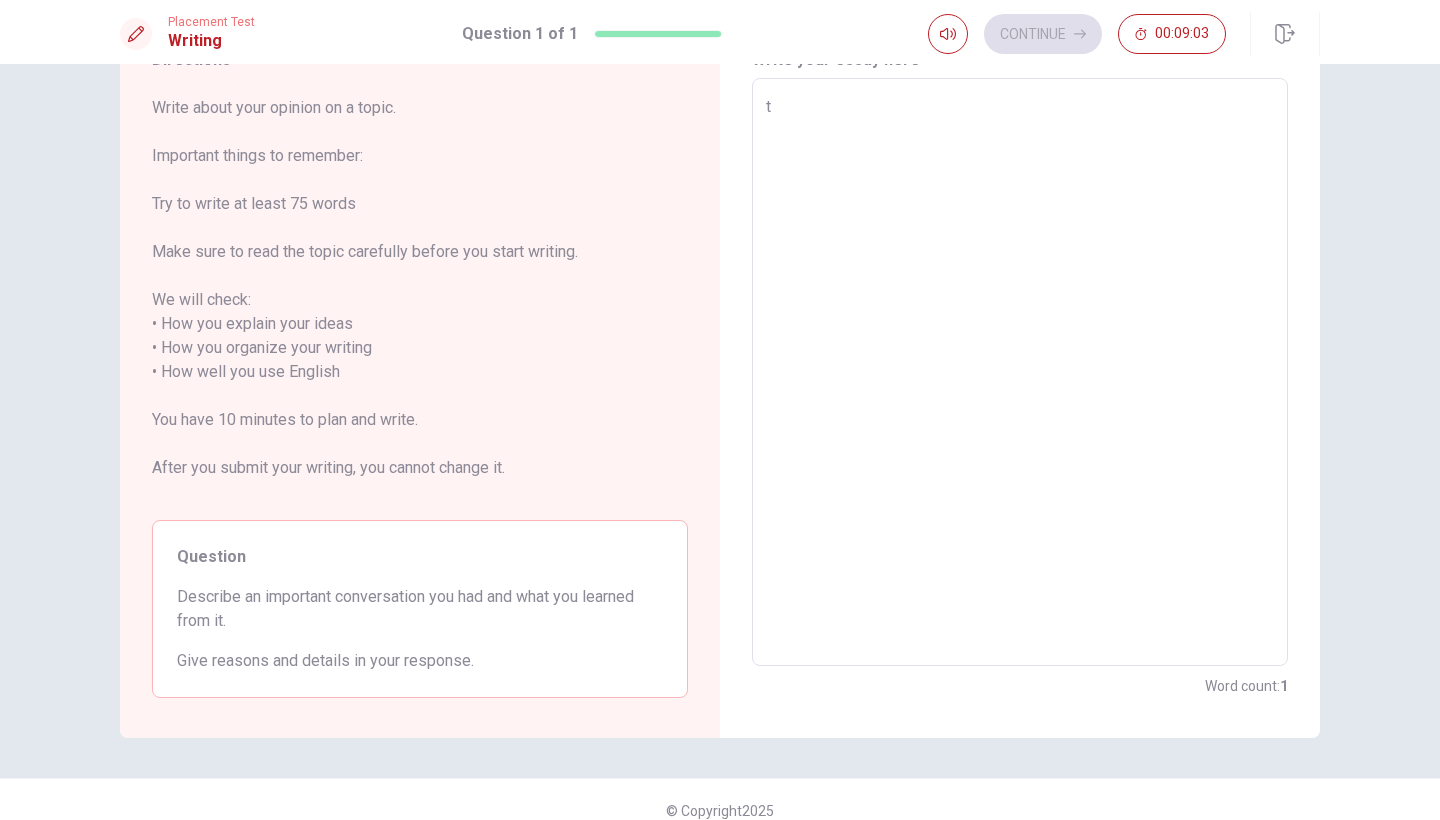 type on "x" 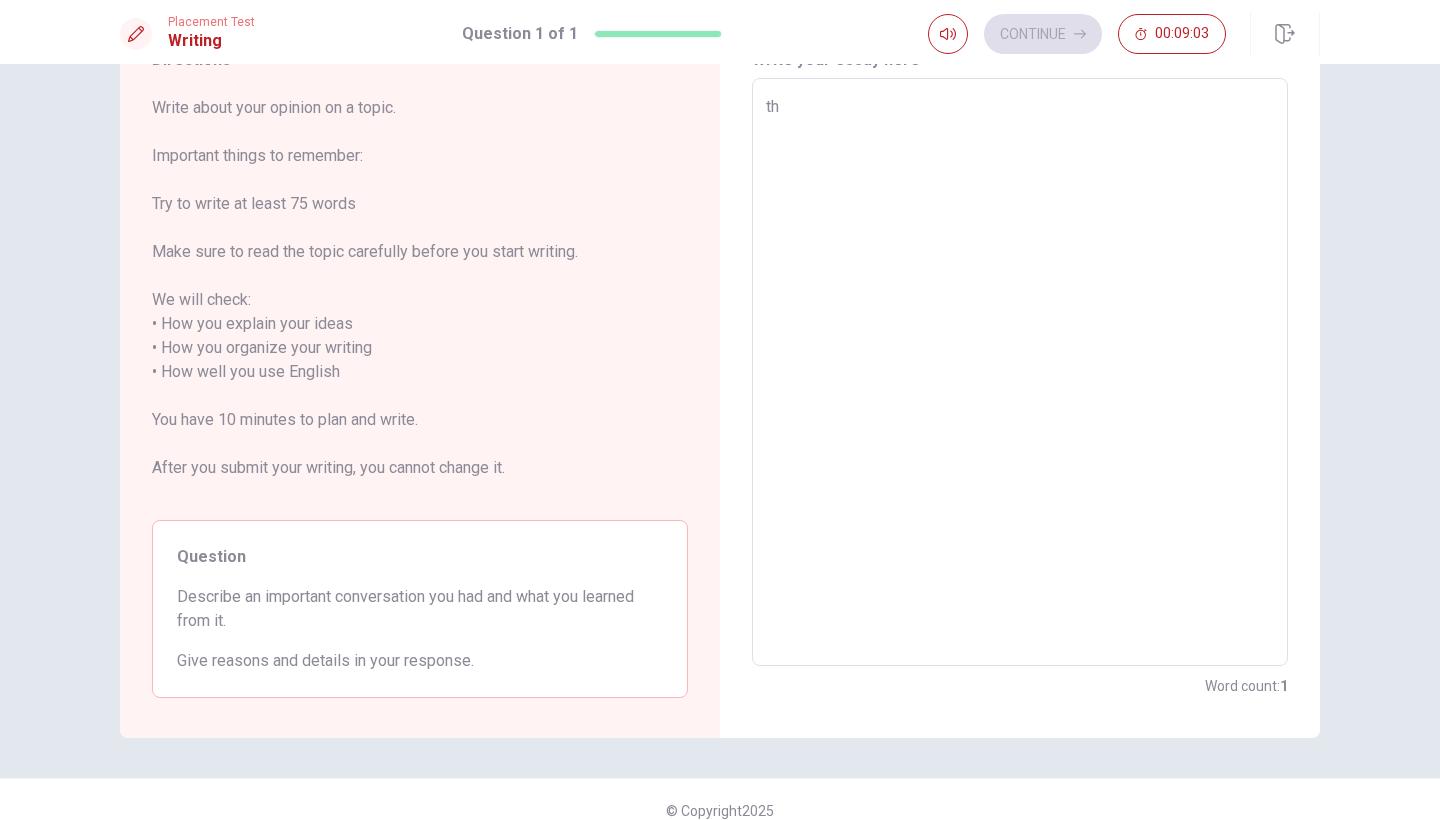 type on "x" 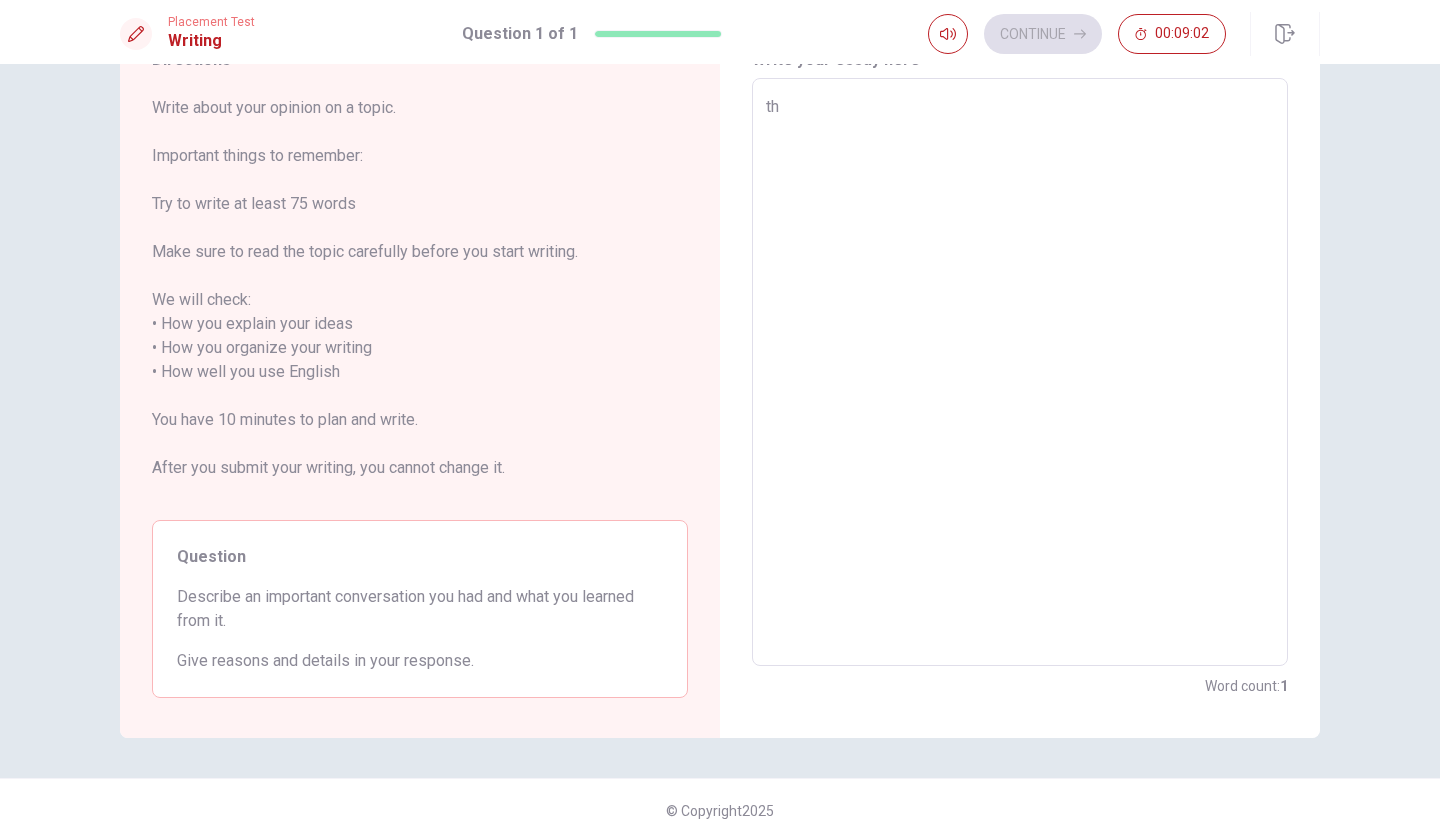 type on "the" 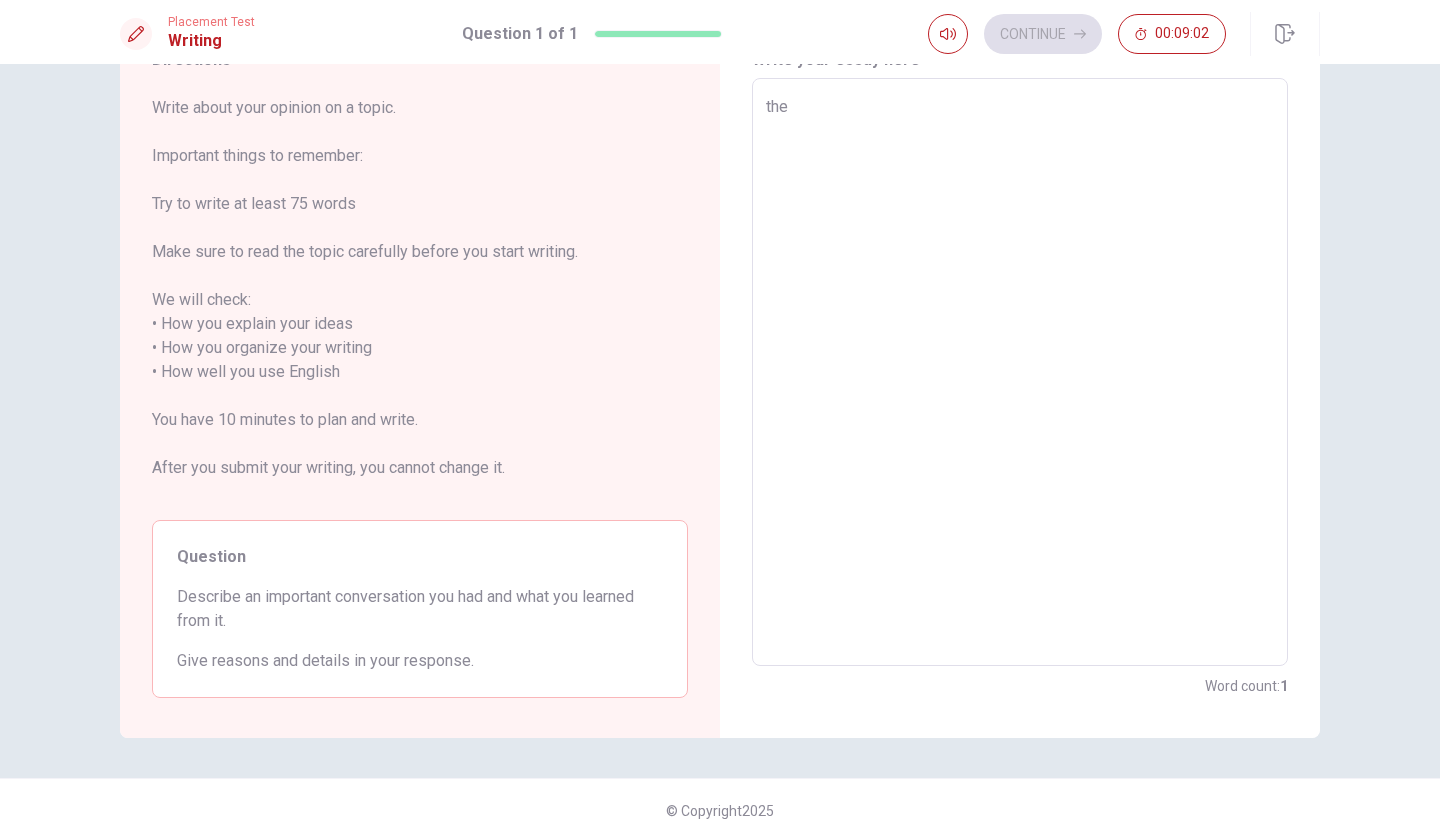 type on "x" 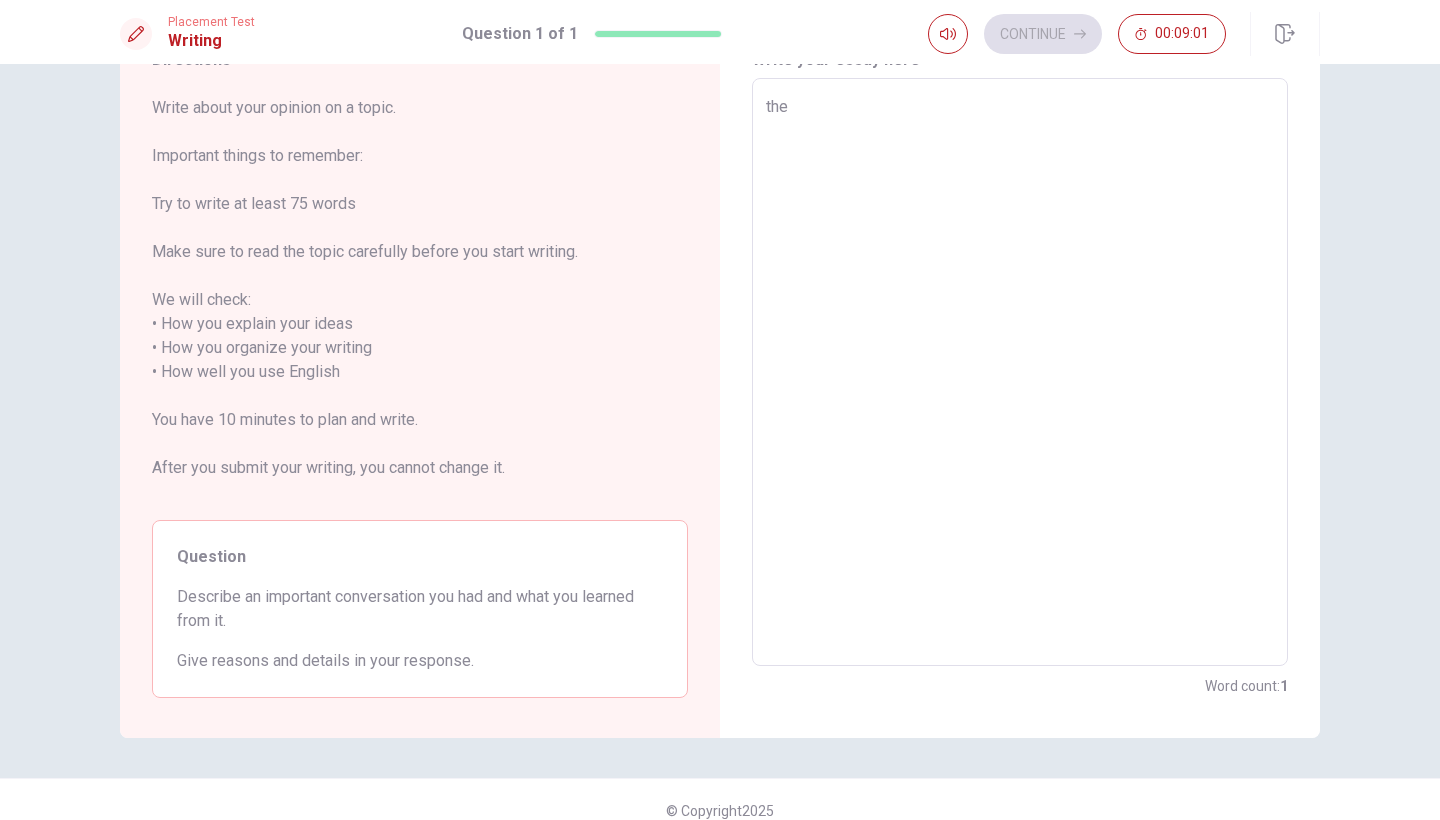 type on "the b" 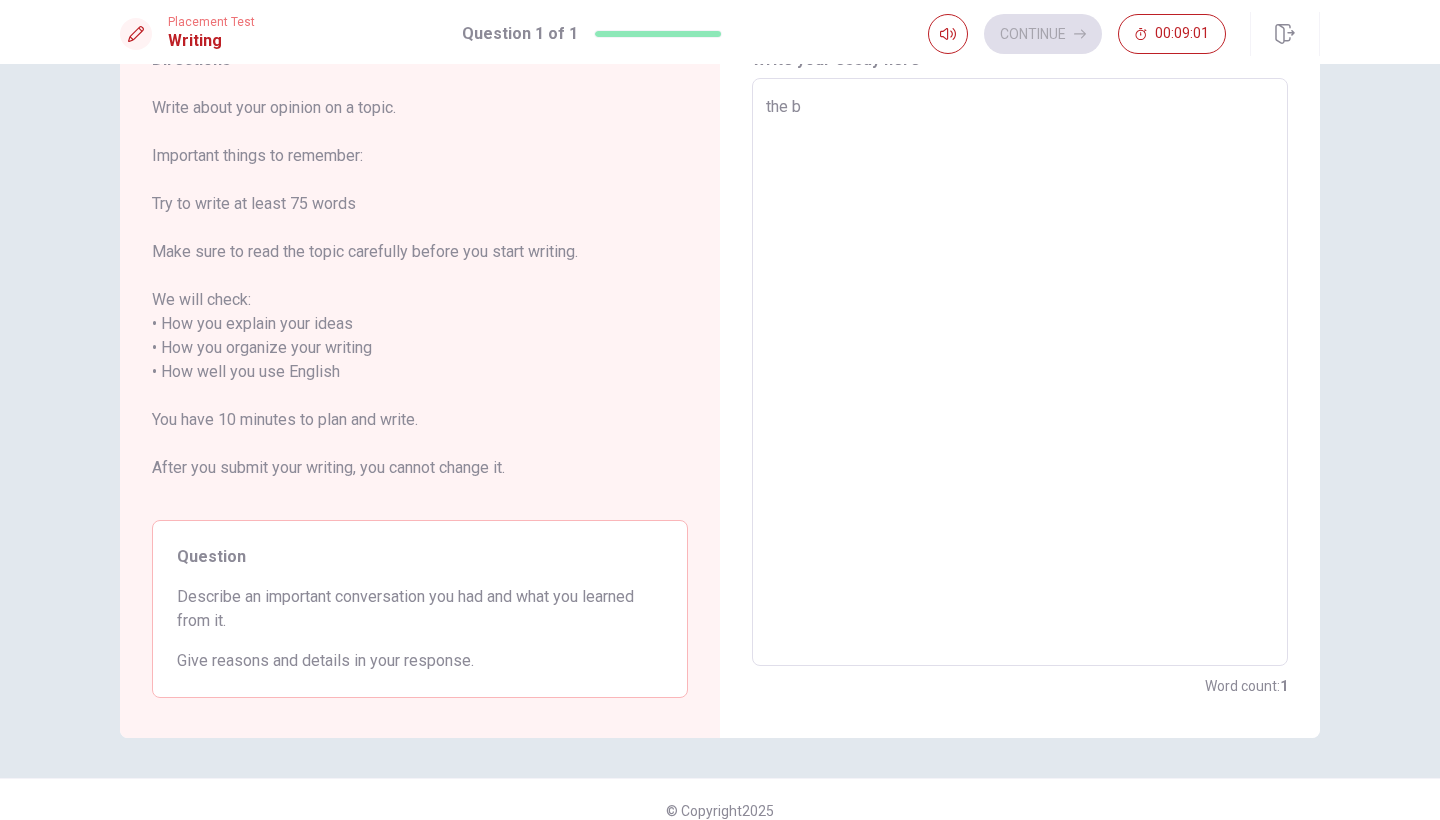 type on "x" 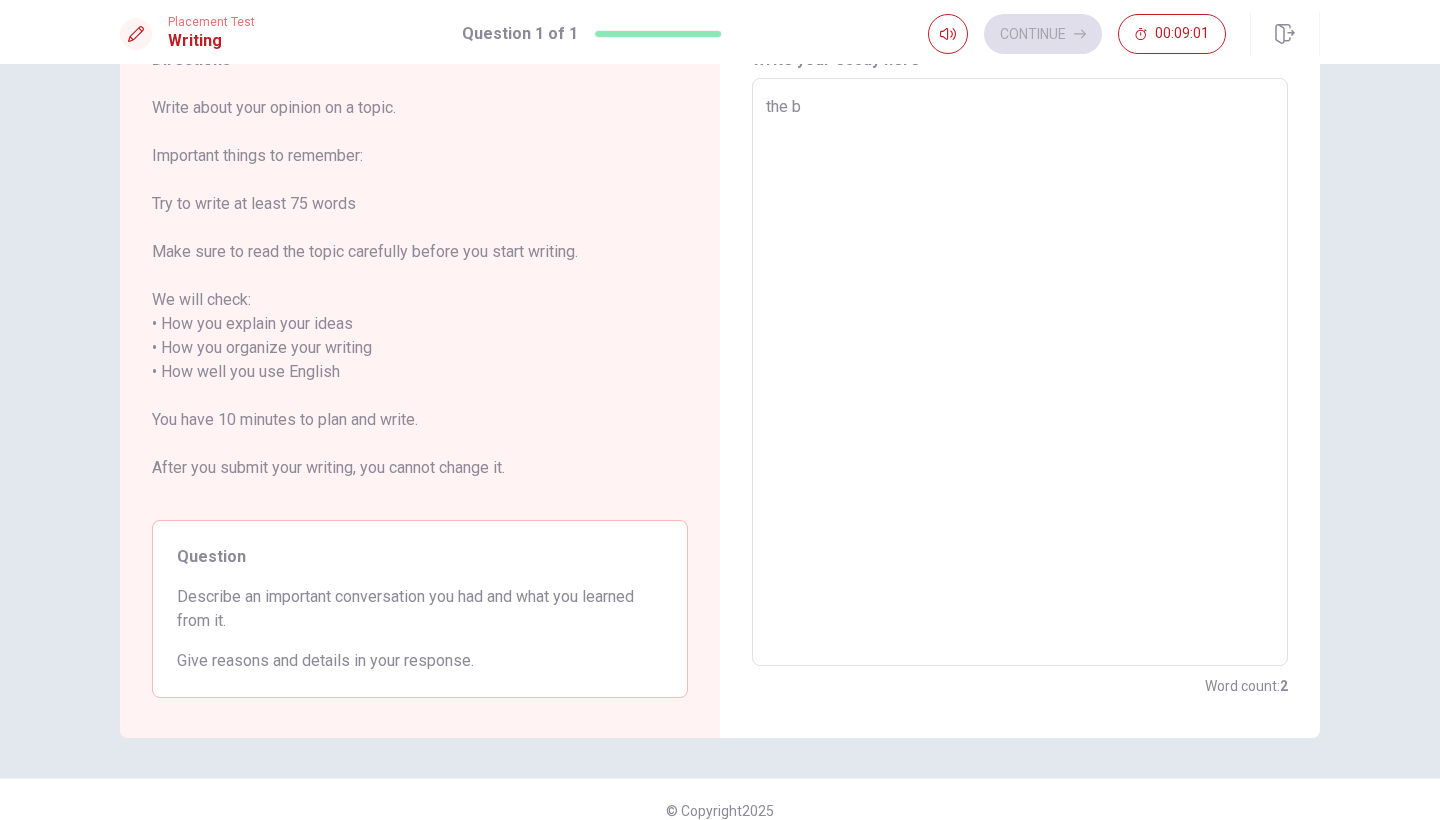type on "the be" 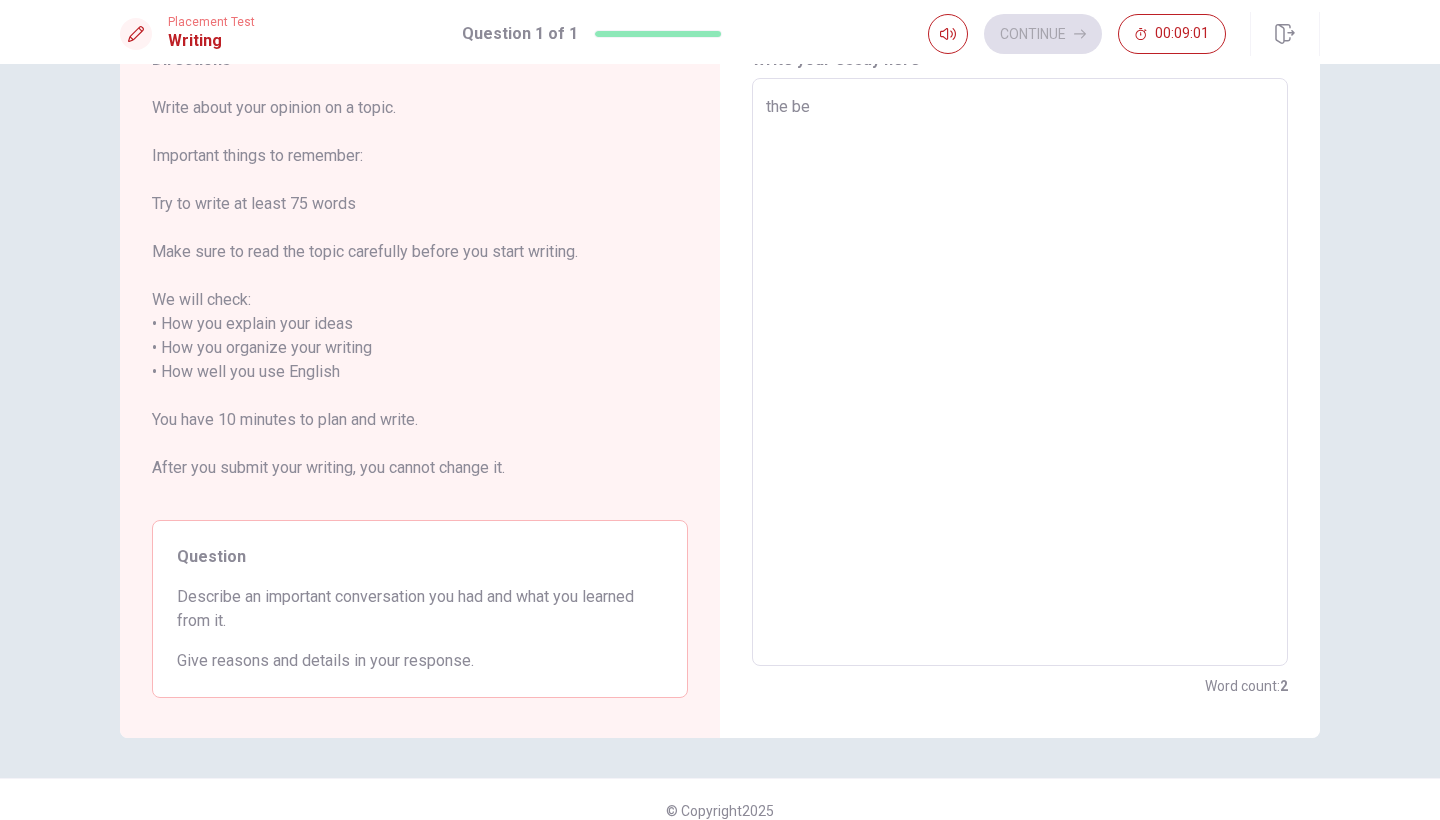 type on "x" 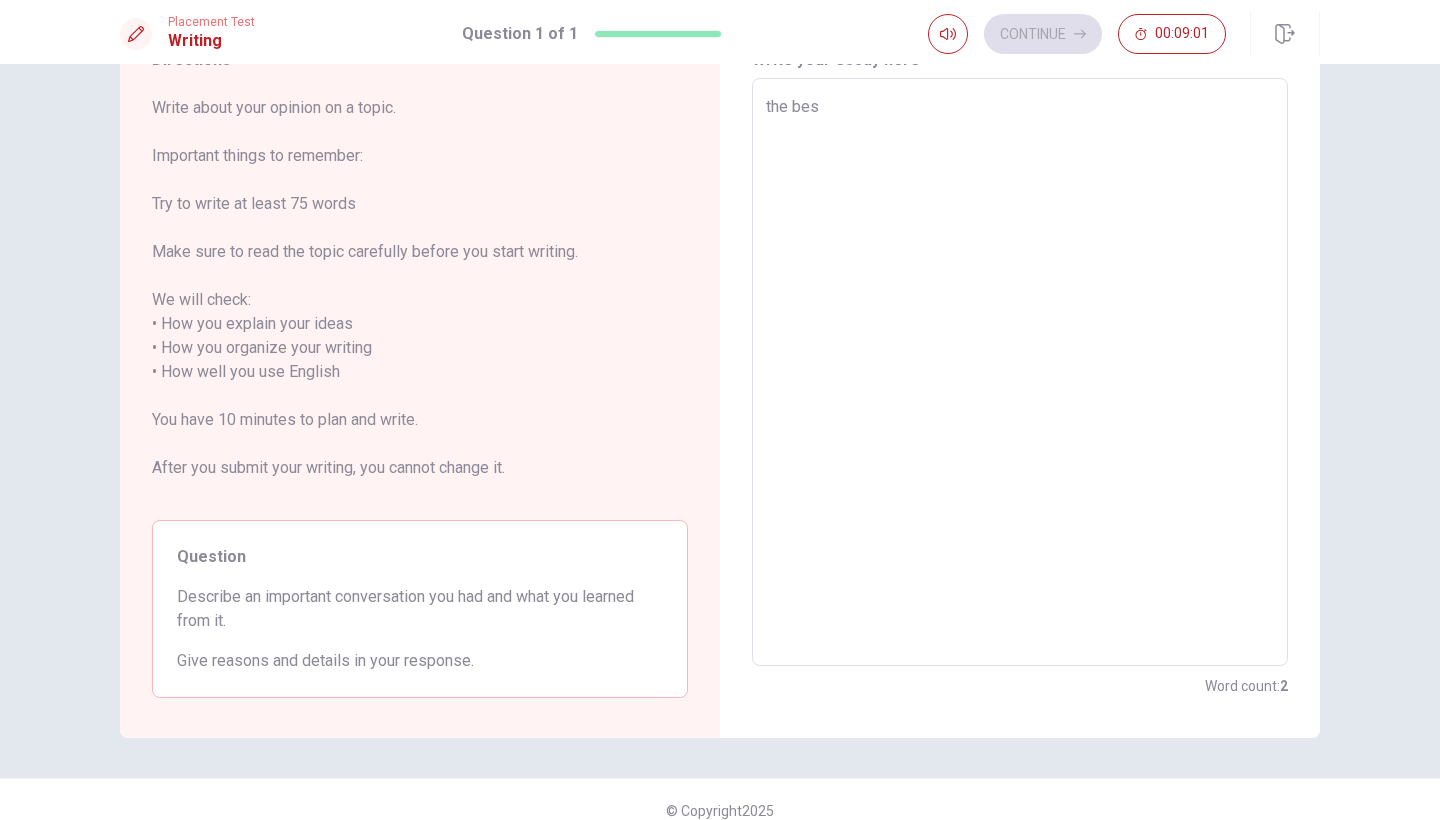 type on "x" 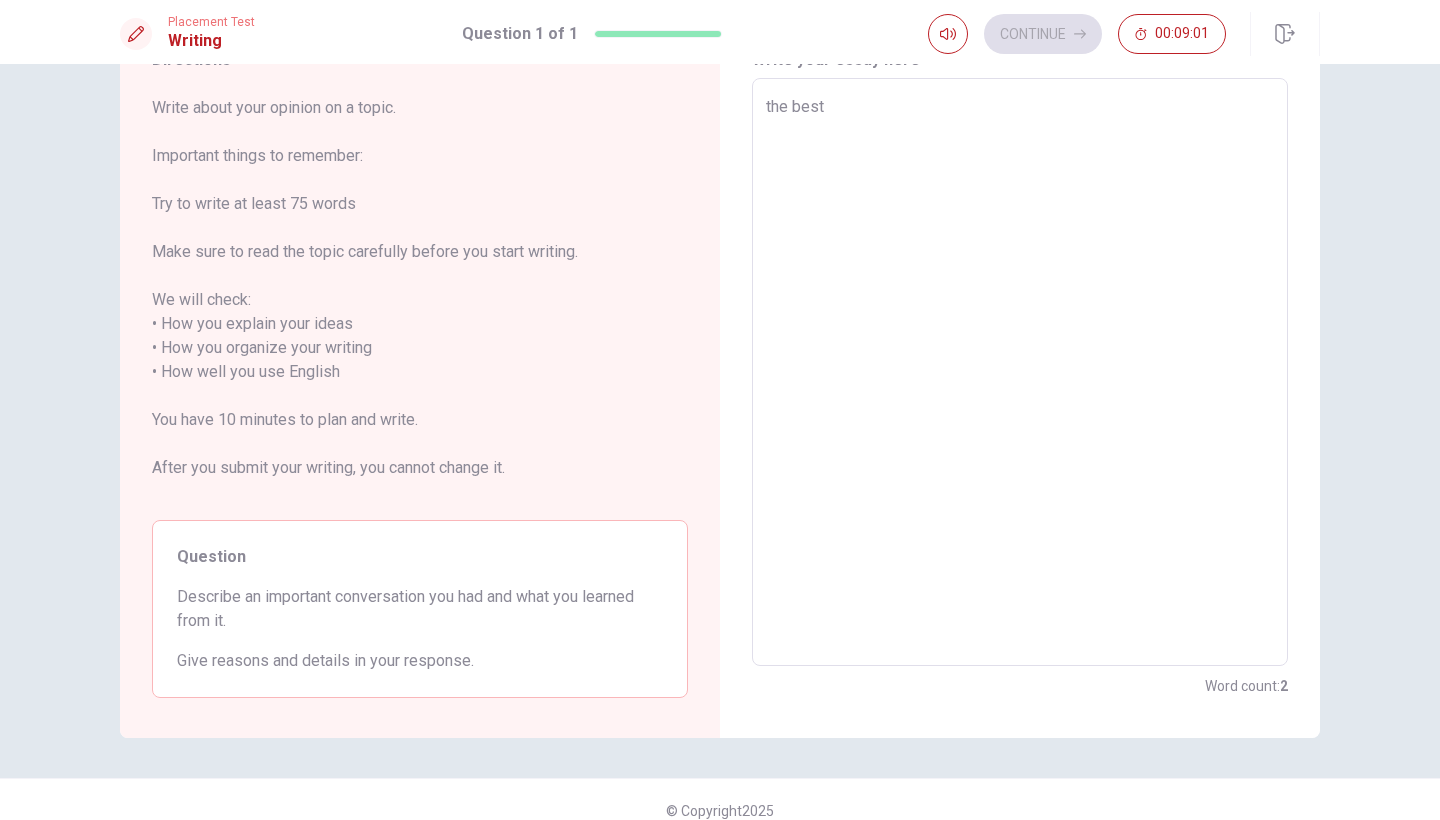 type on "x" 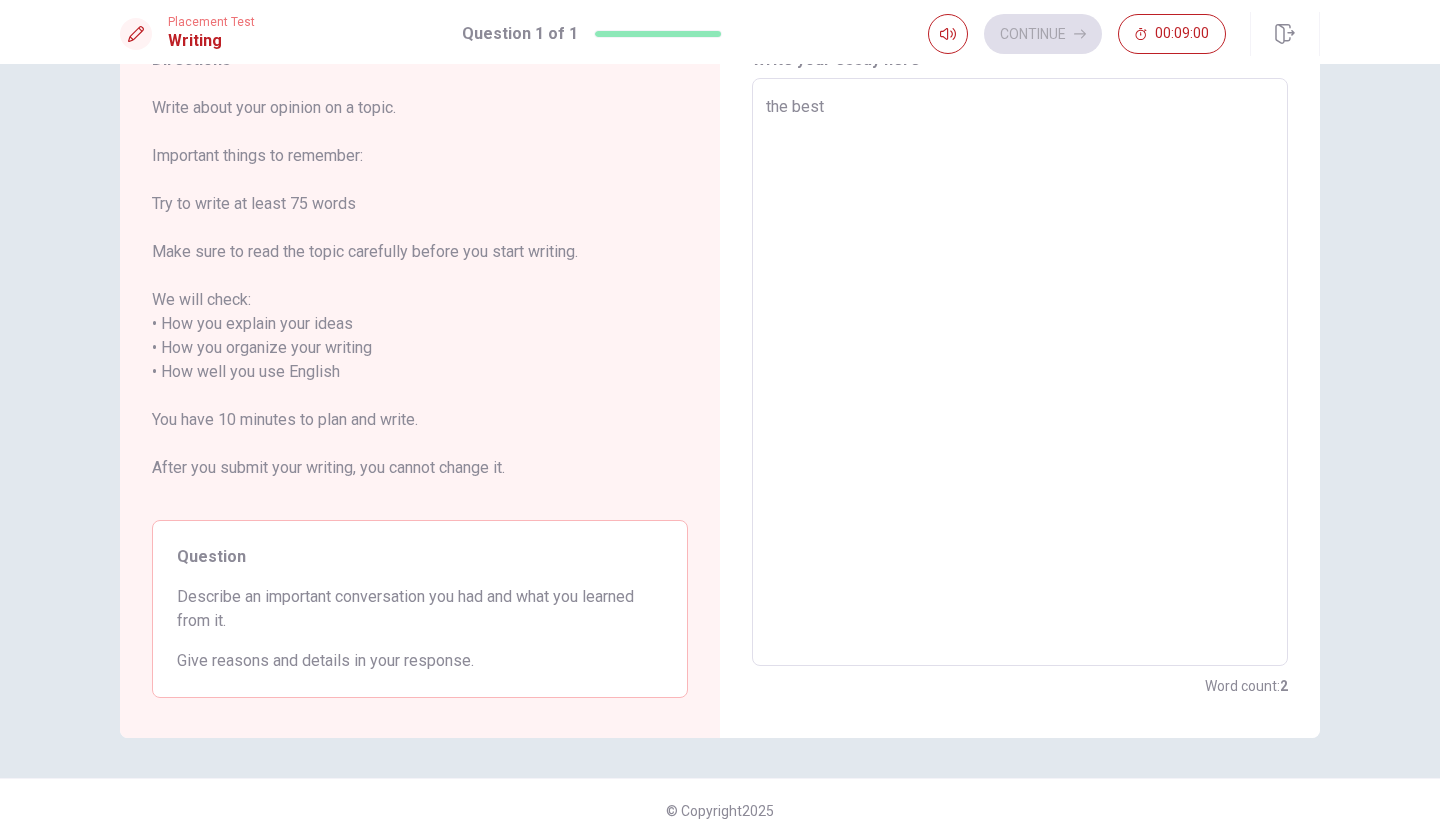 type on "the best" 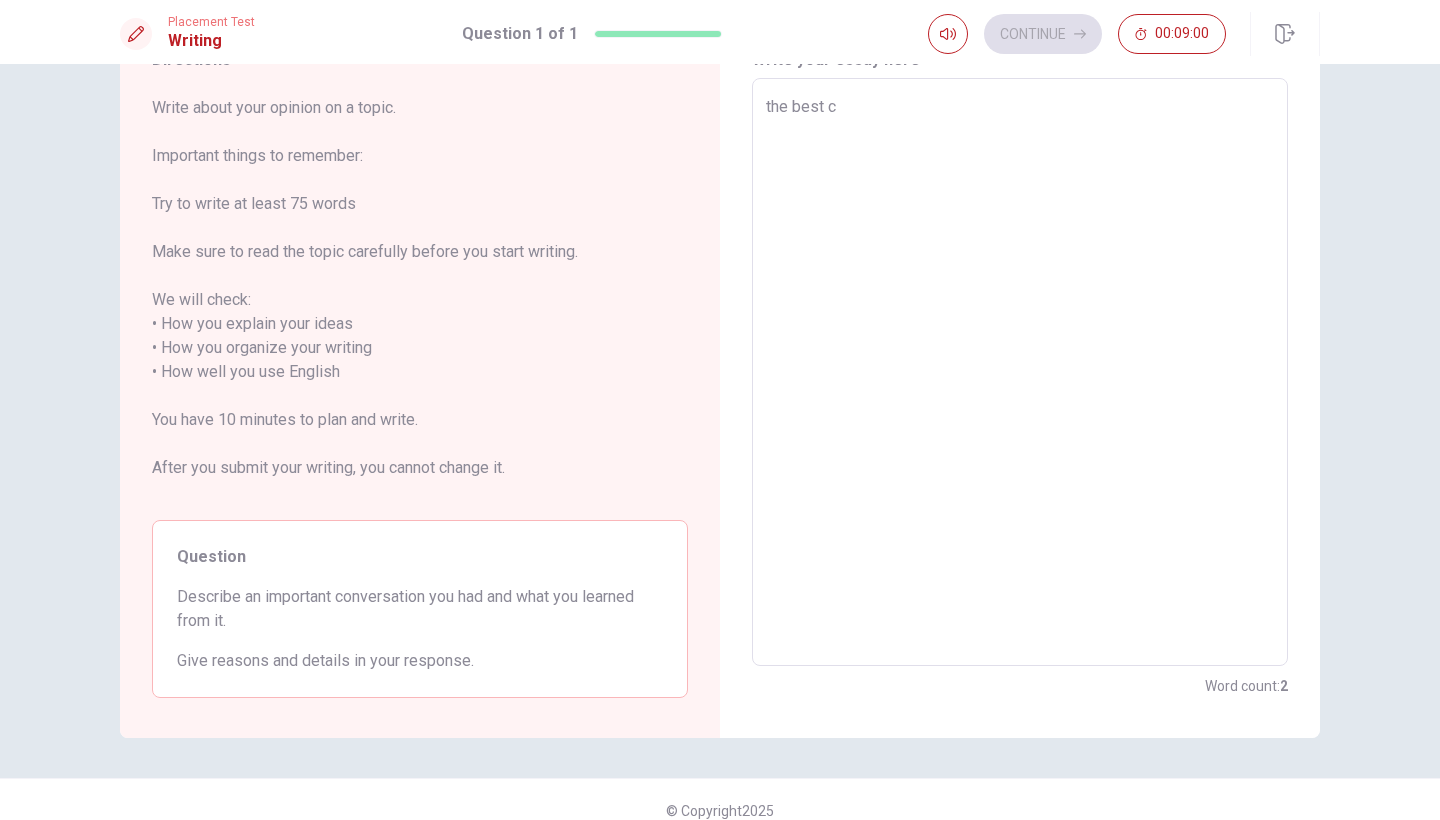 type on "x" 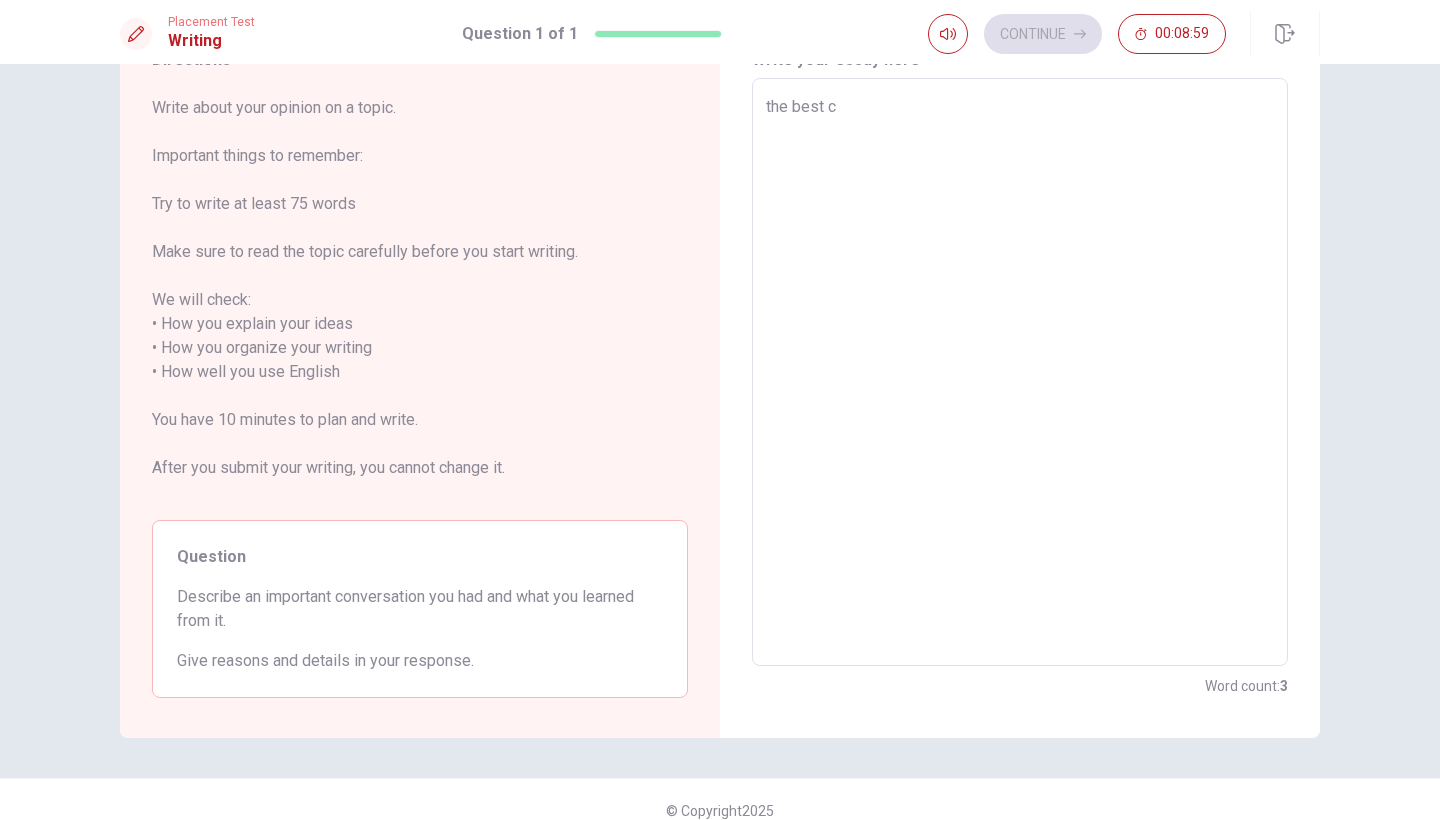 type on "the best co" 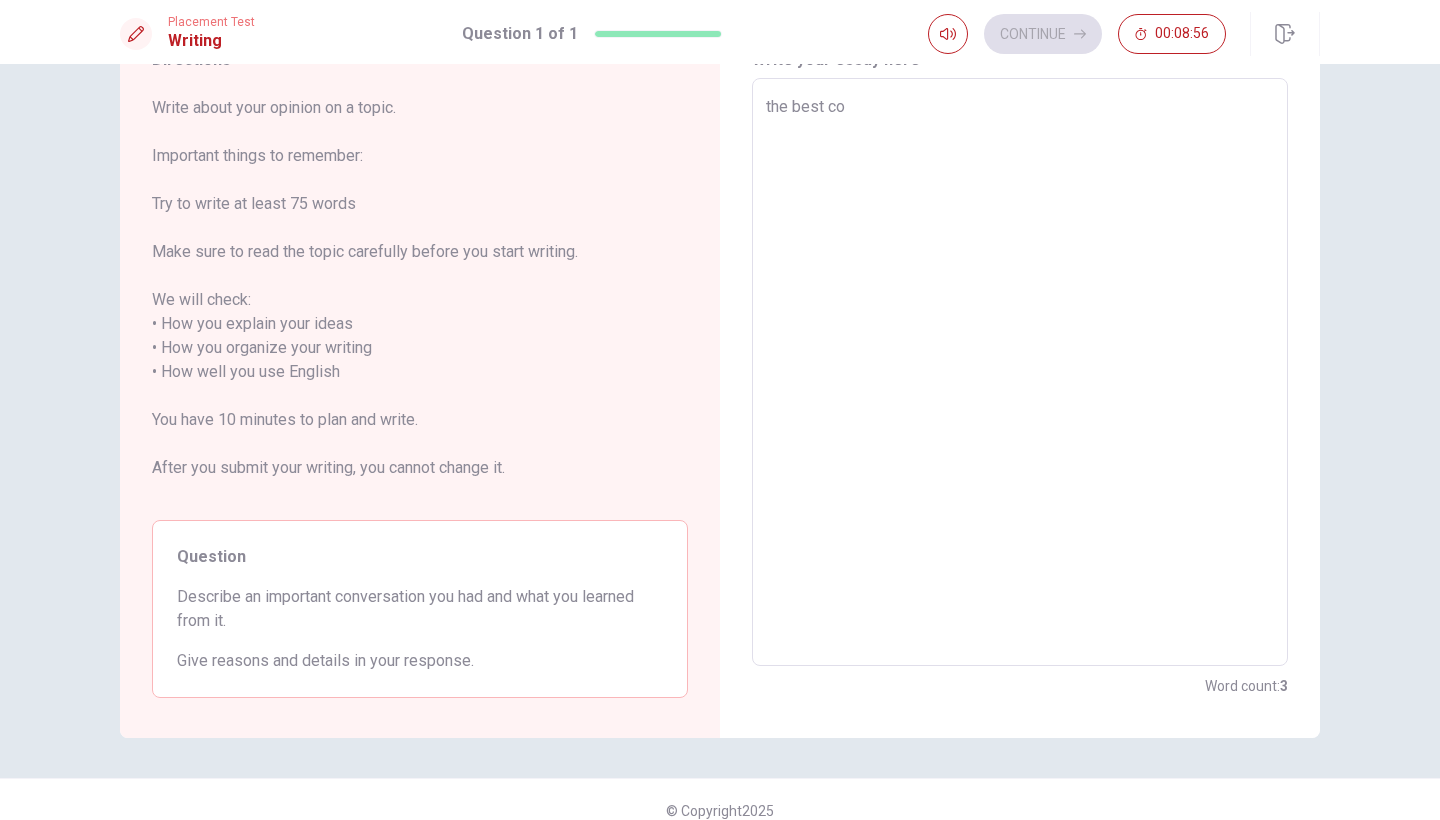 type on "x" 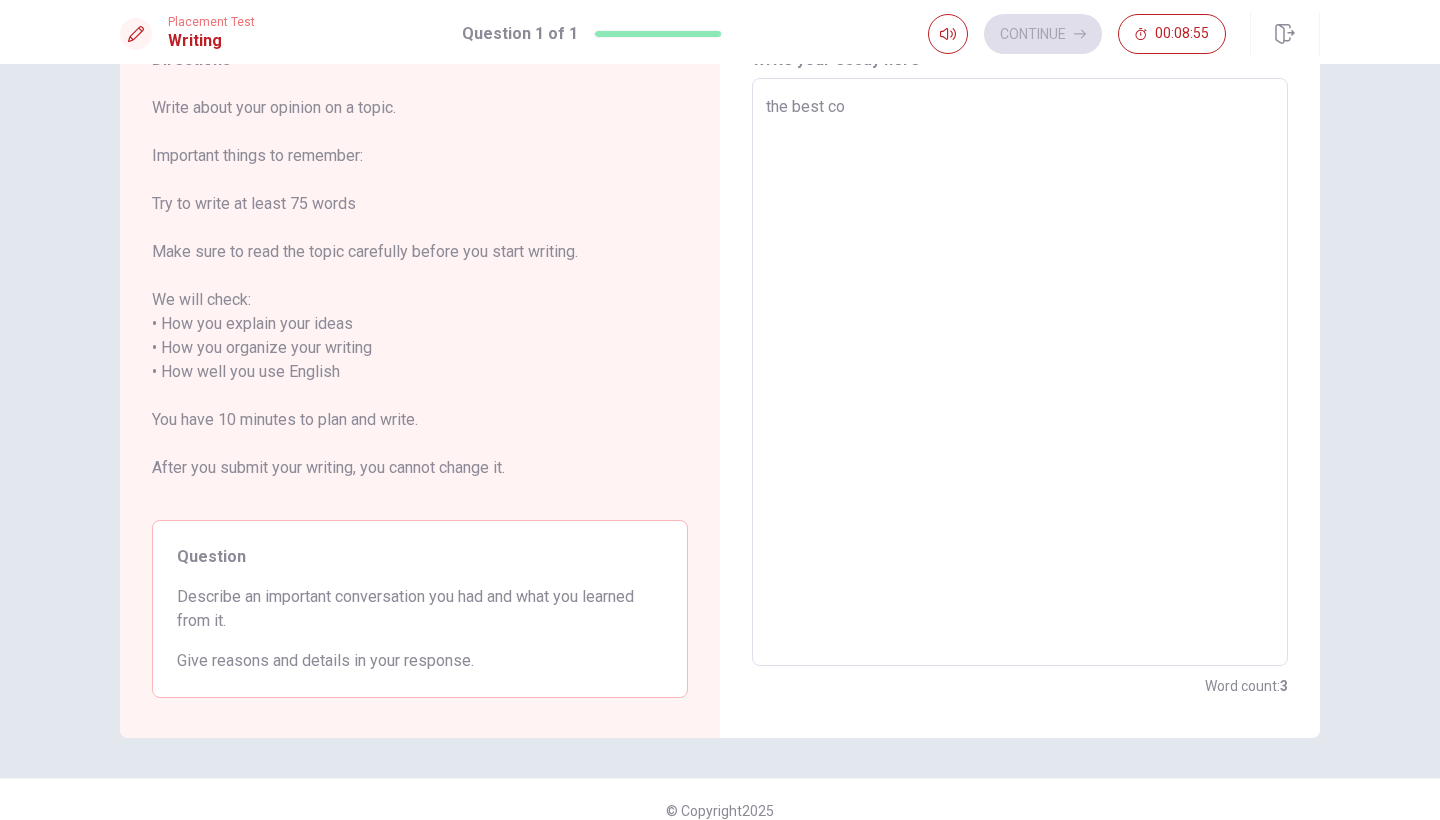 type on "the best con" 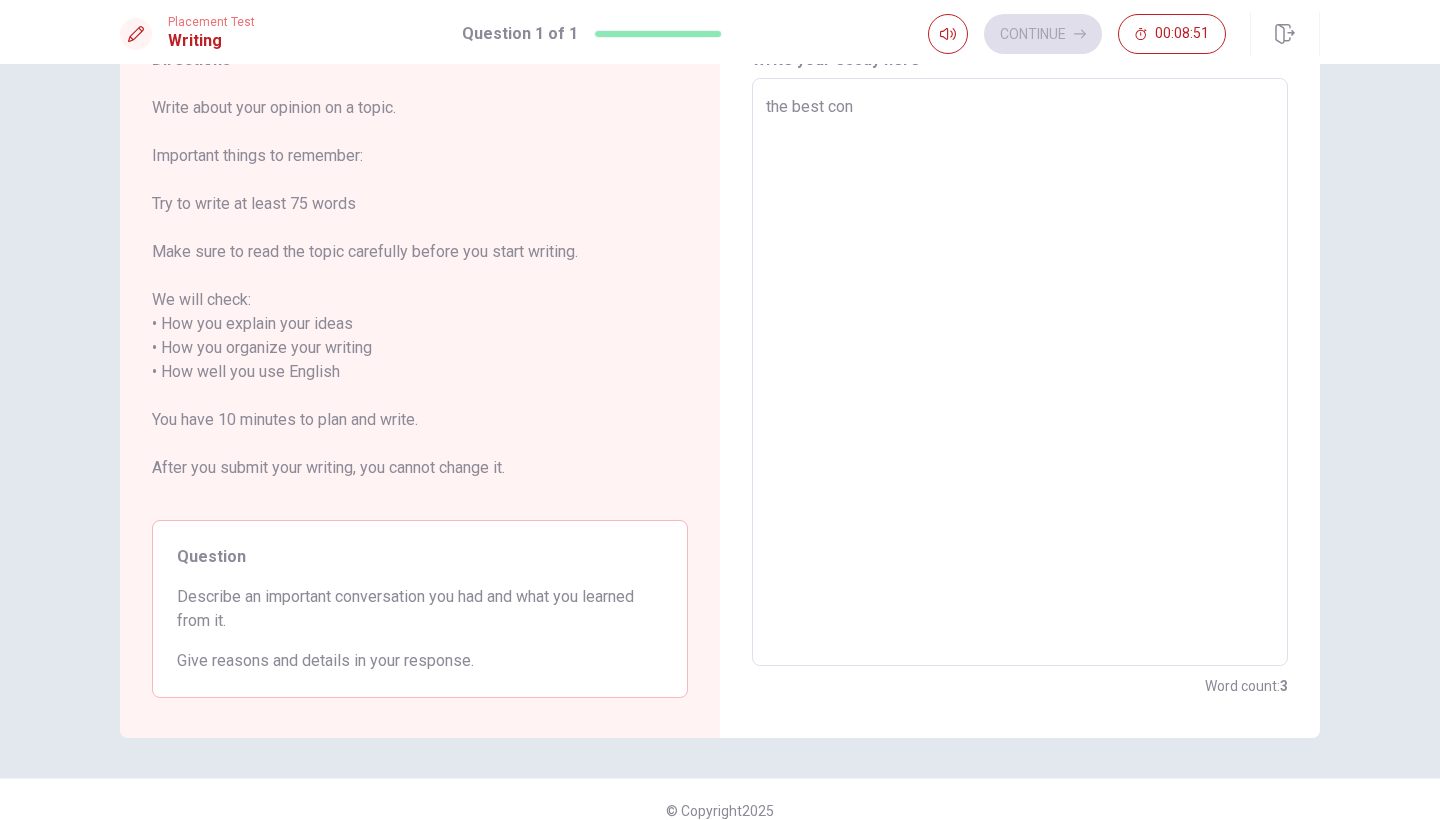 type on "x" 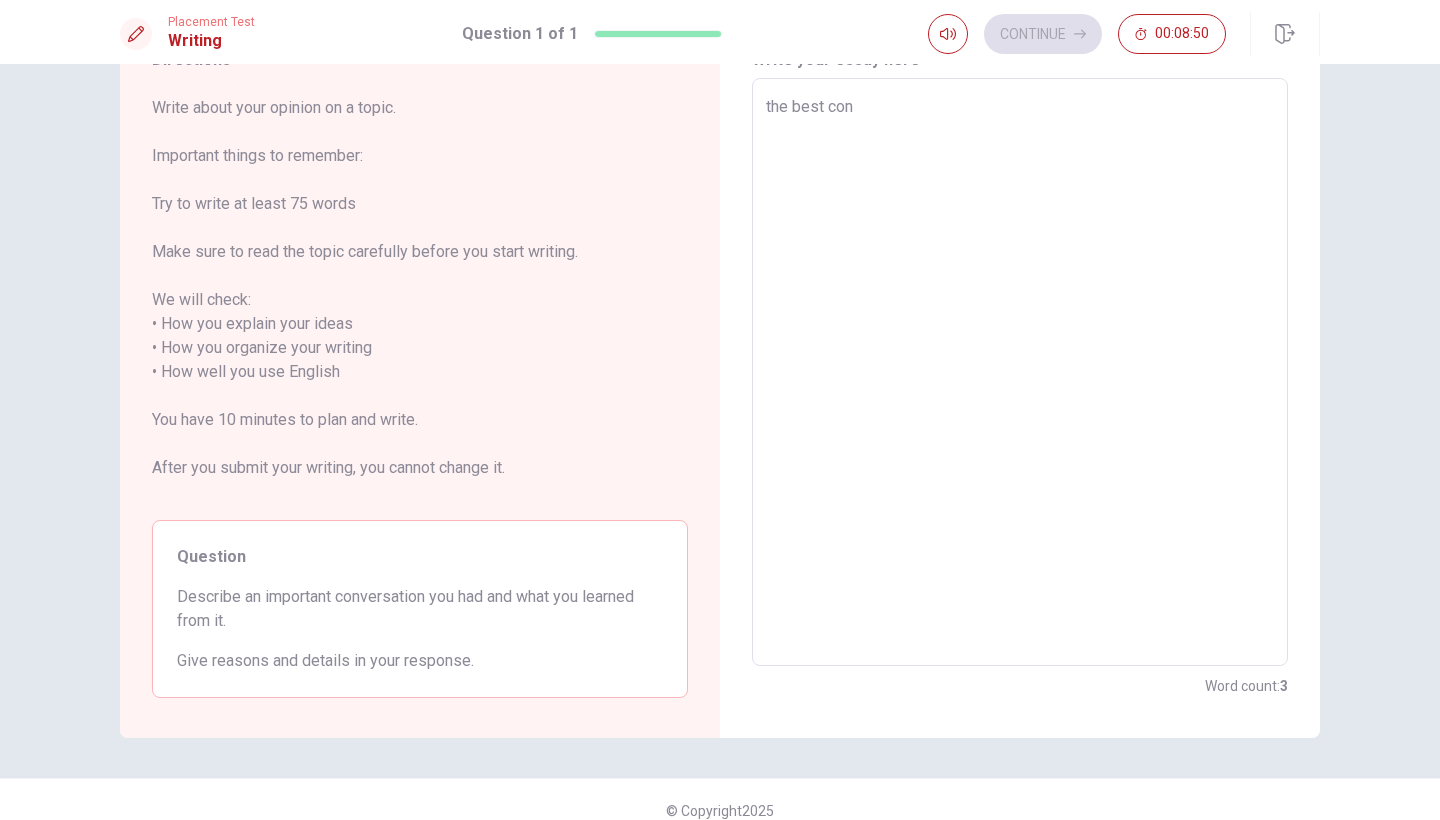 type on "the best conv" 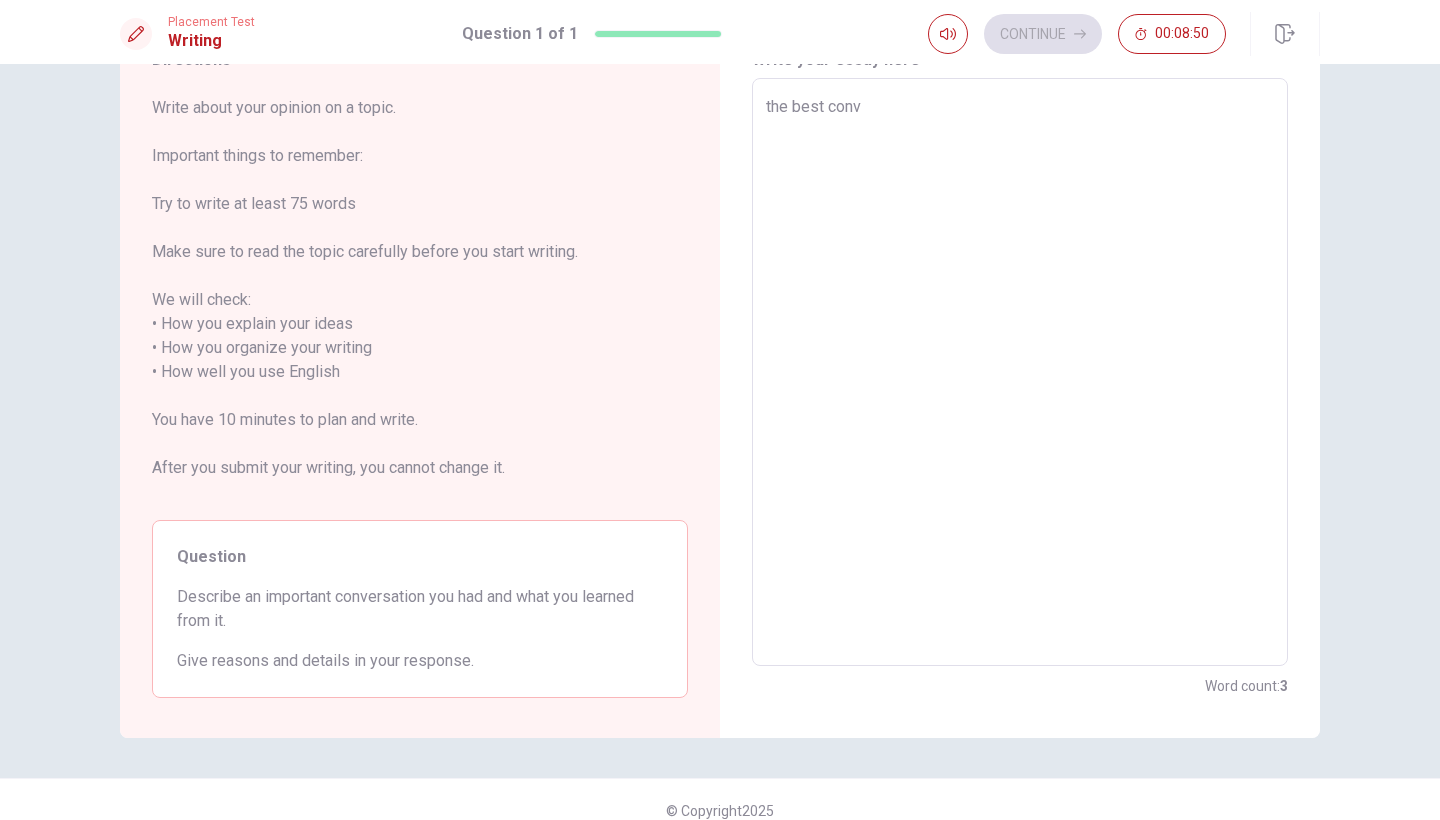 type on "x" 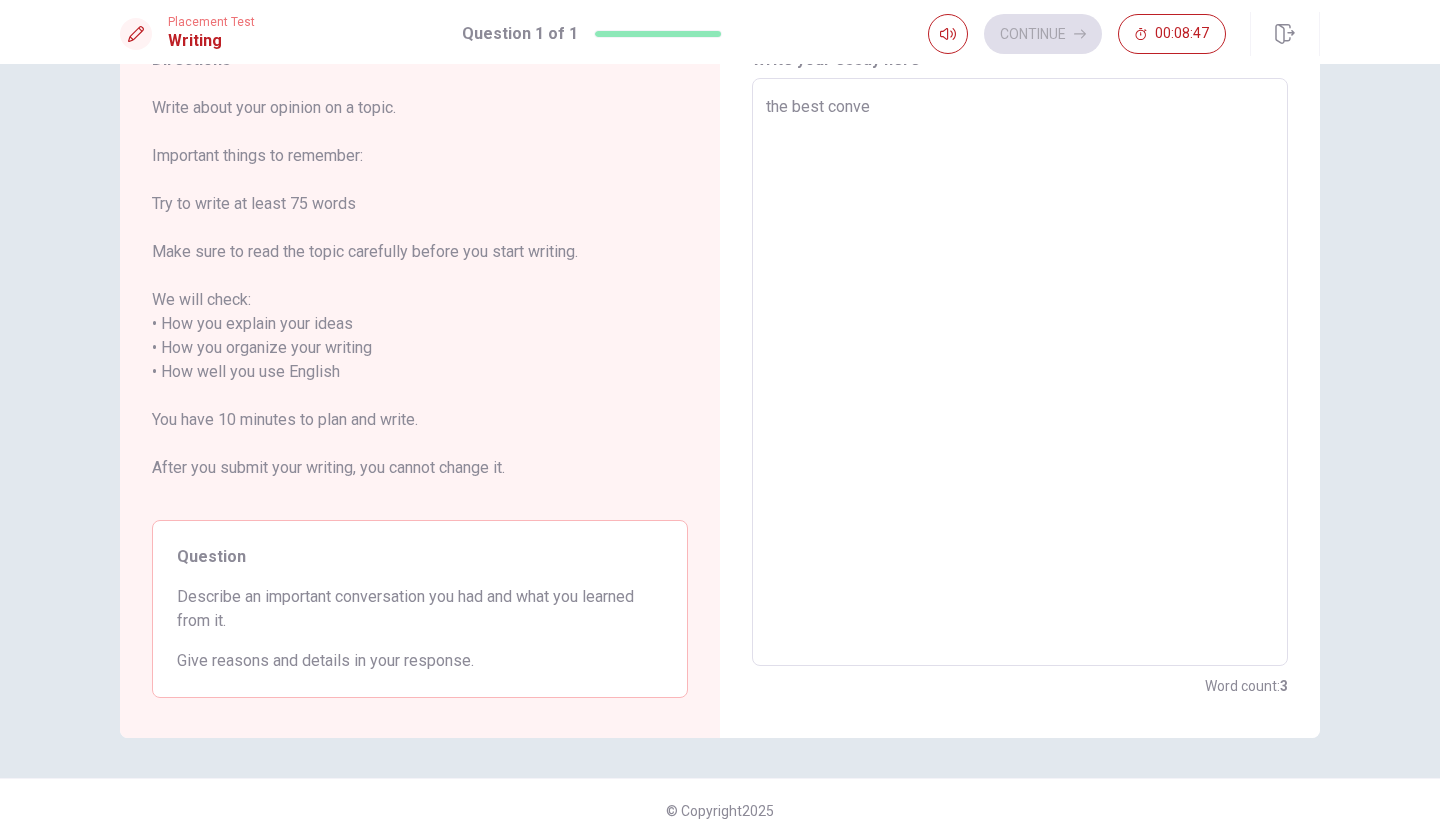 type on "x" 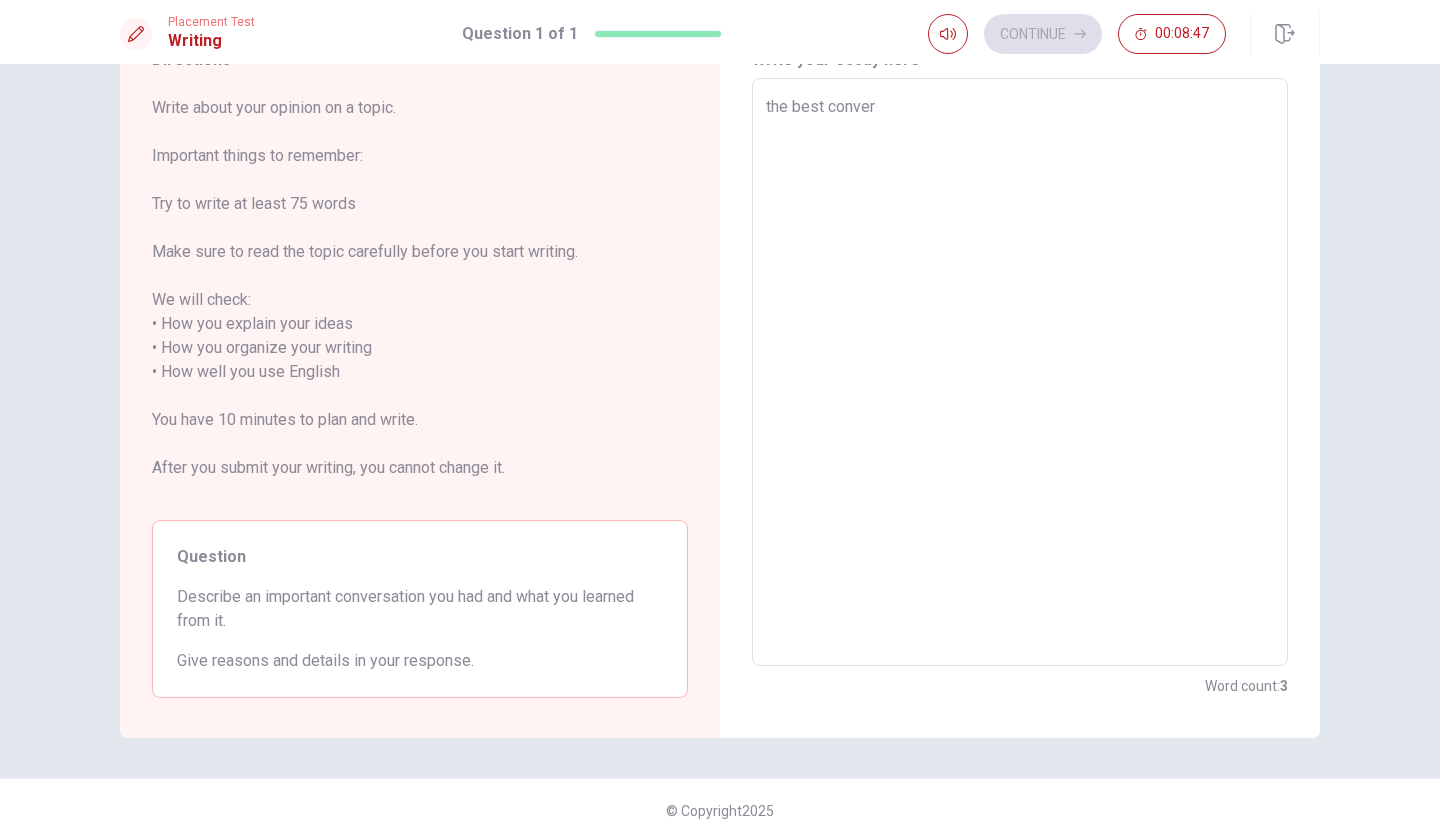 type on "x" 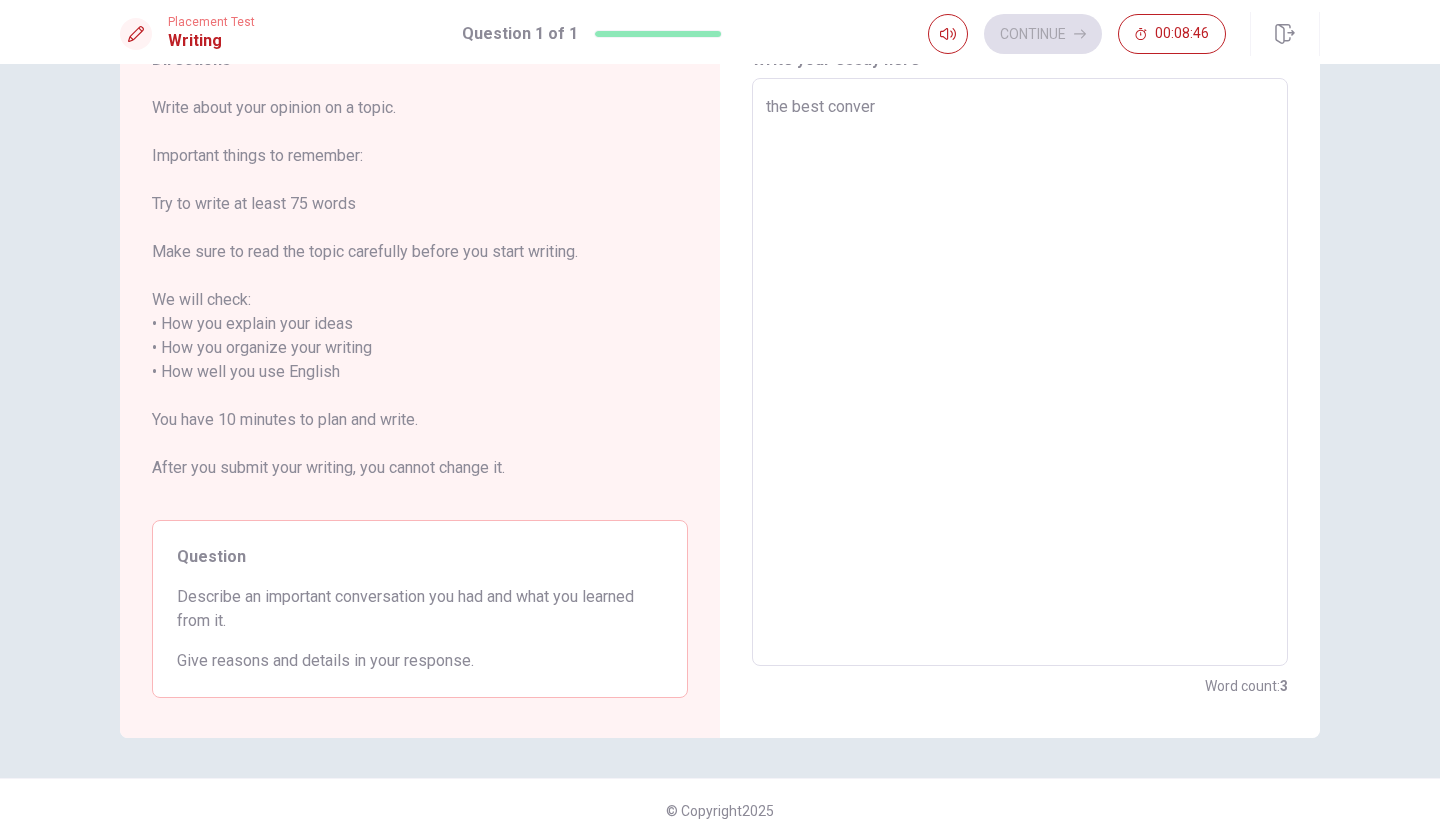 type on "the best convers" 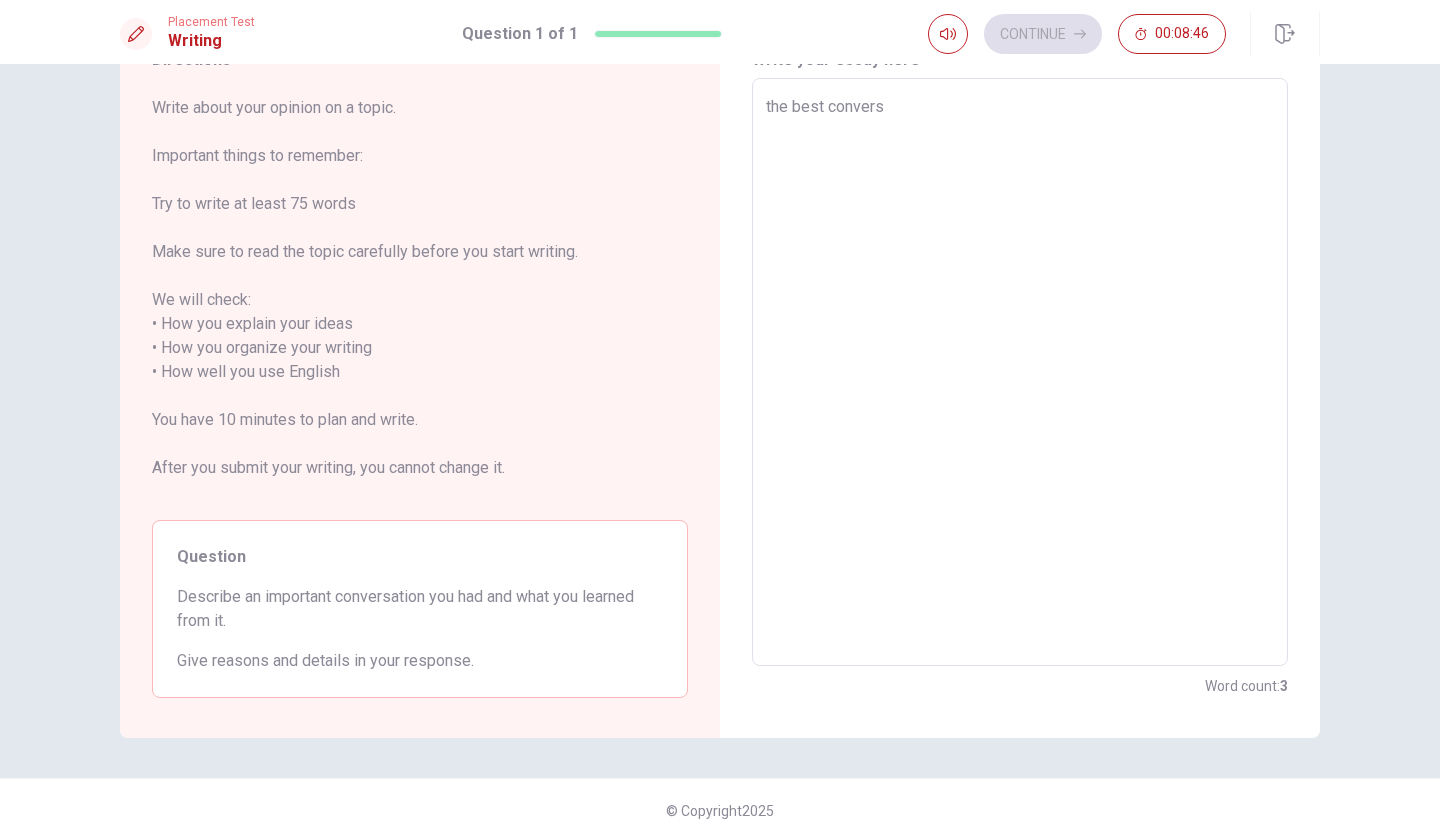 type on "x" 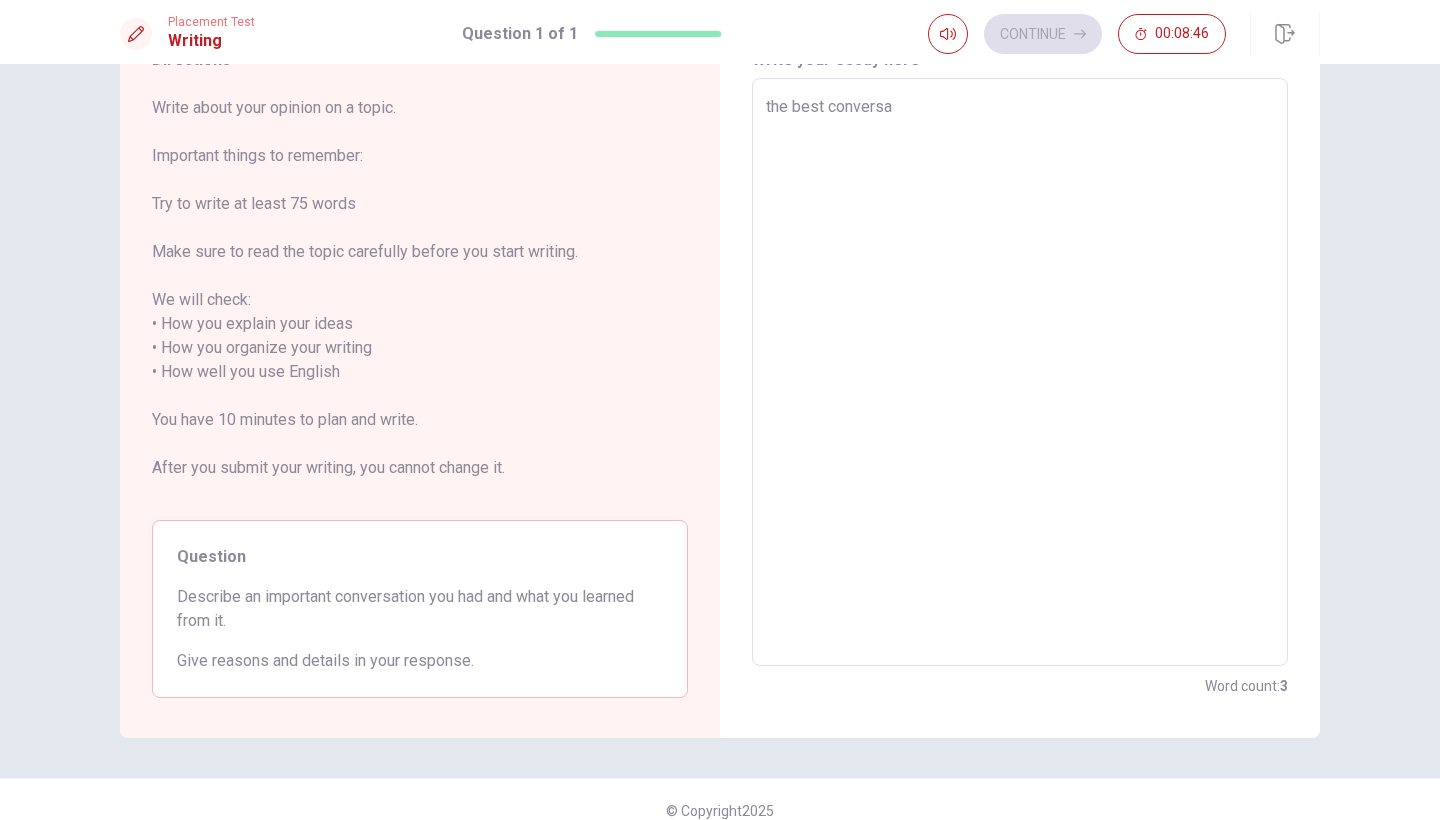 type on "x" 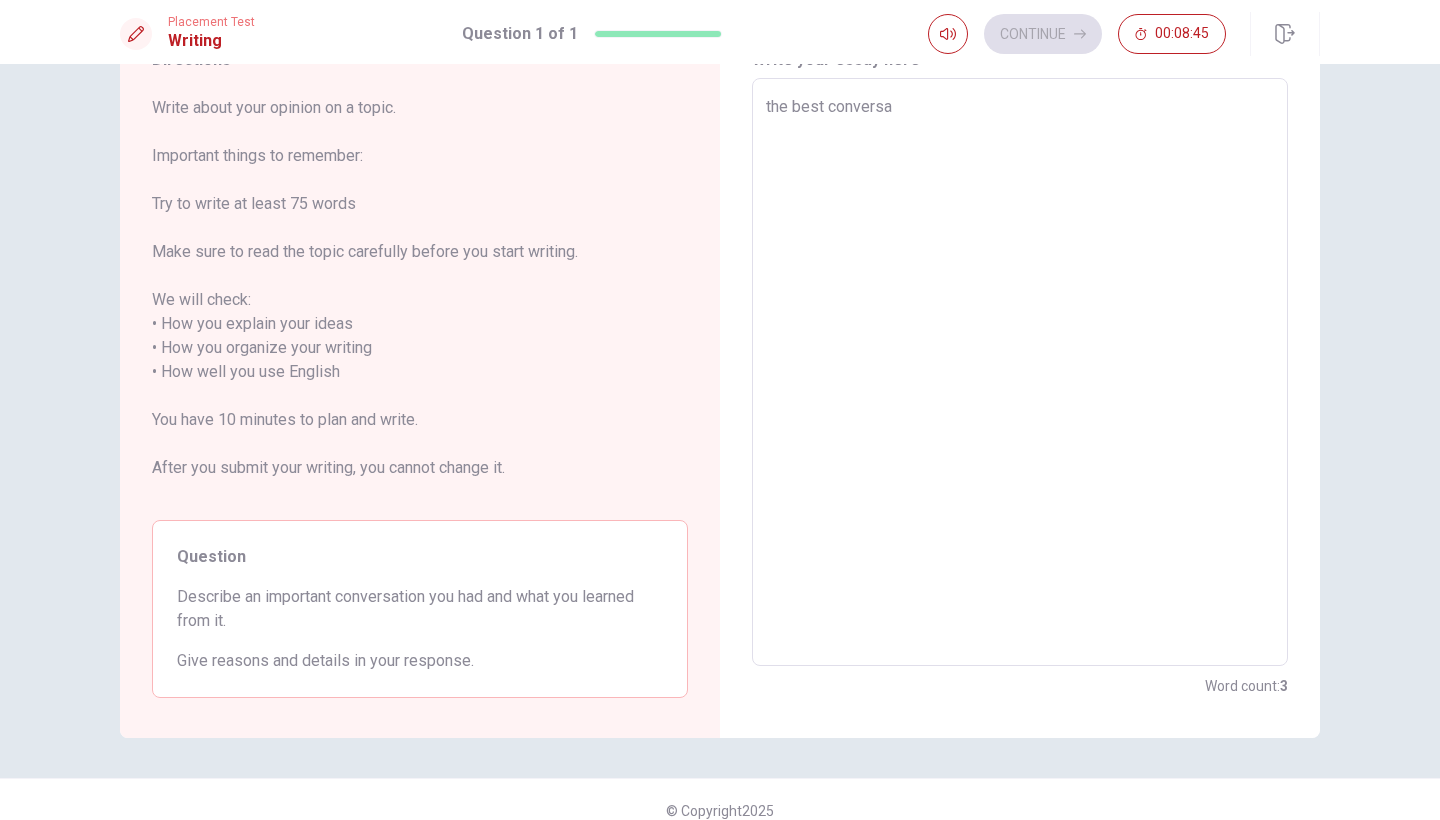 type on "the best conversat" 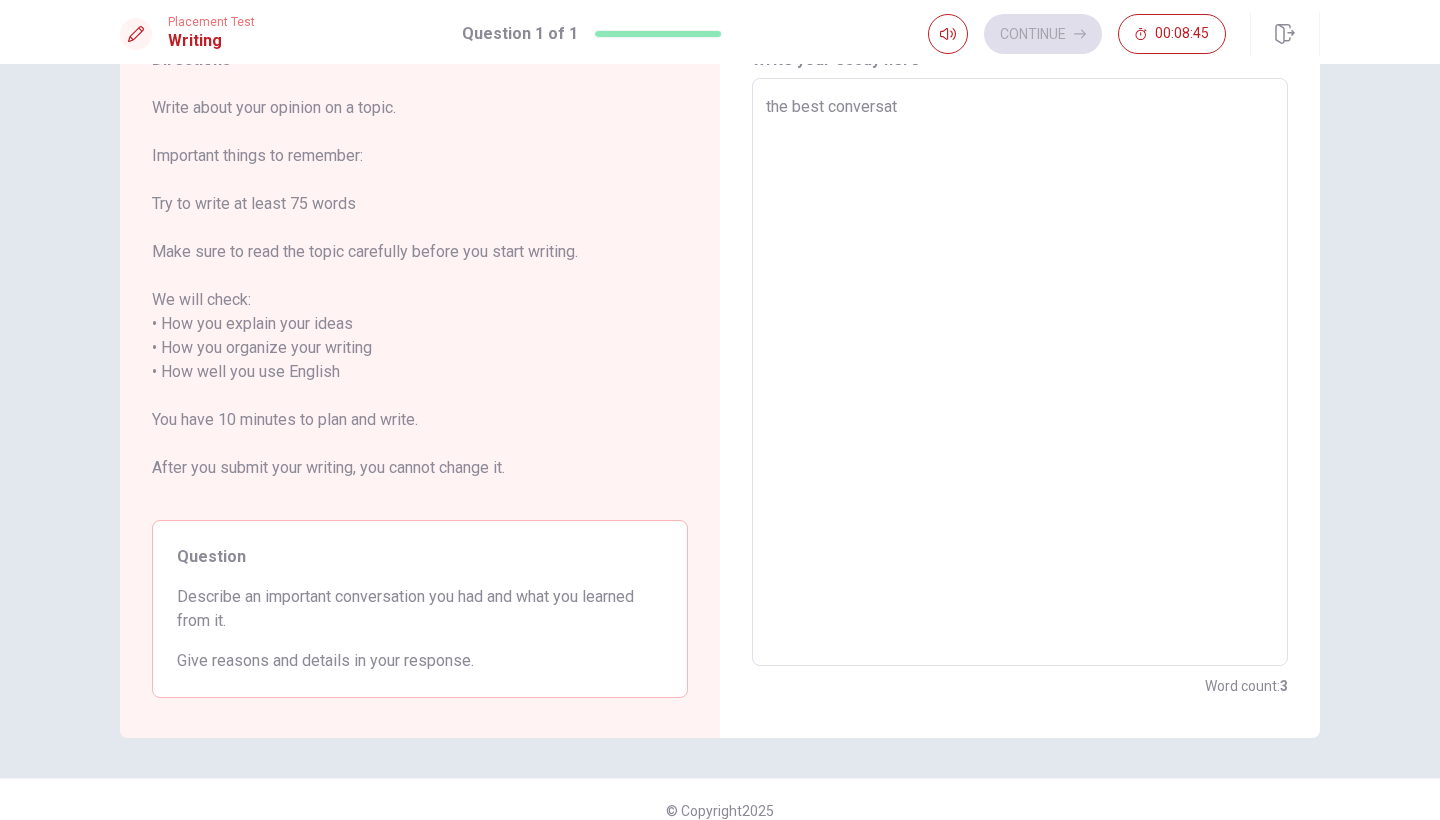 type on "x" 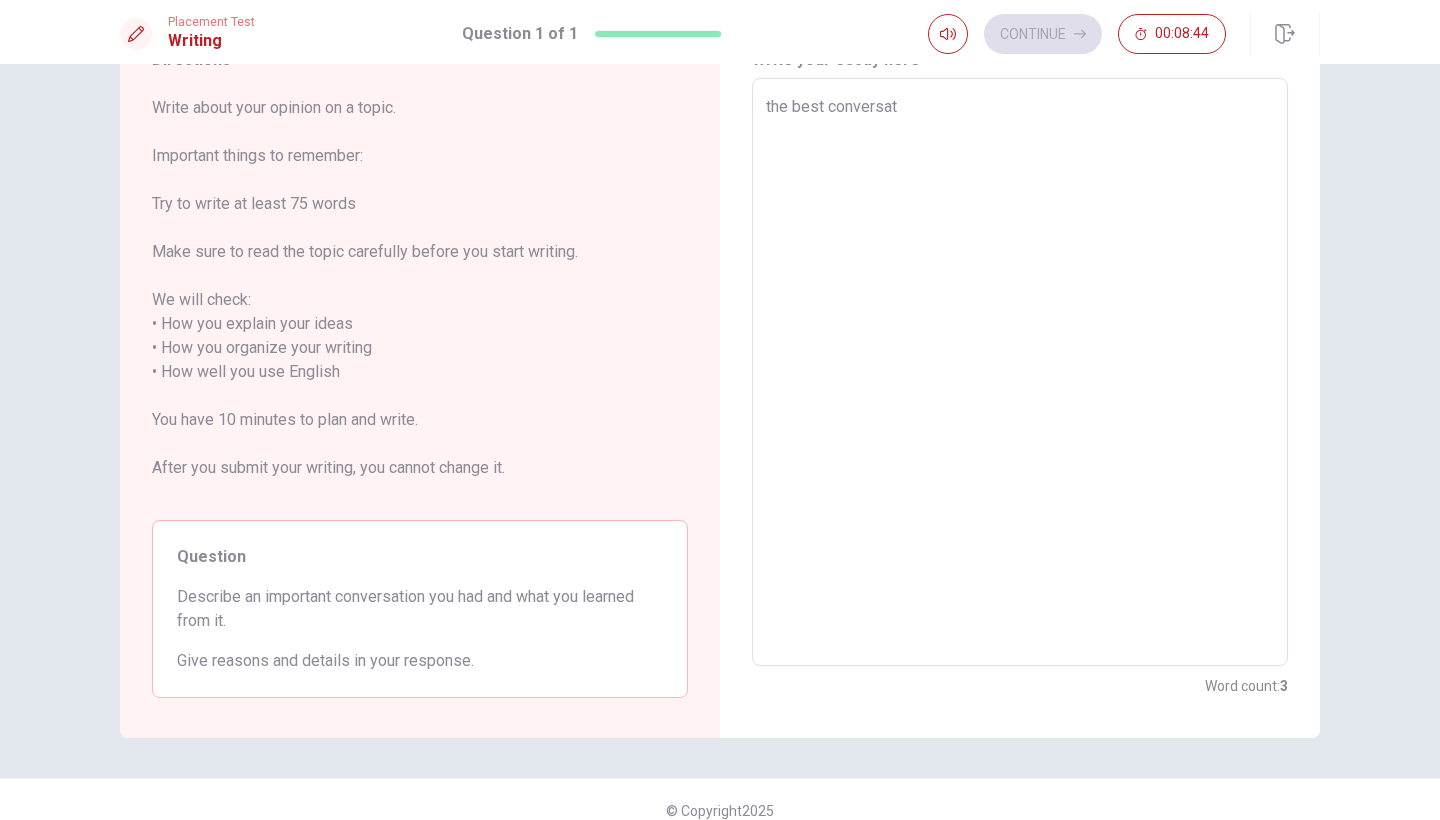 type on "the best conversati" 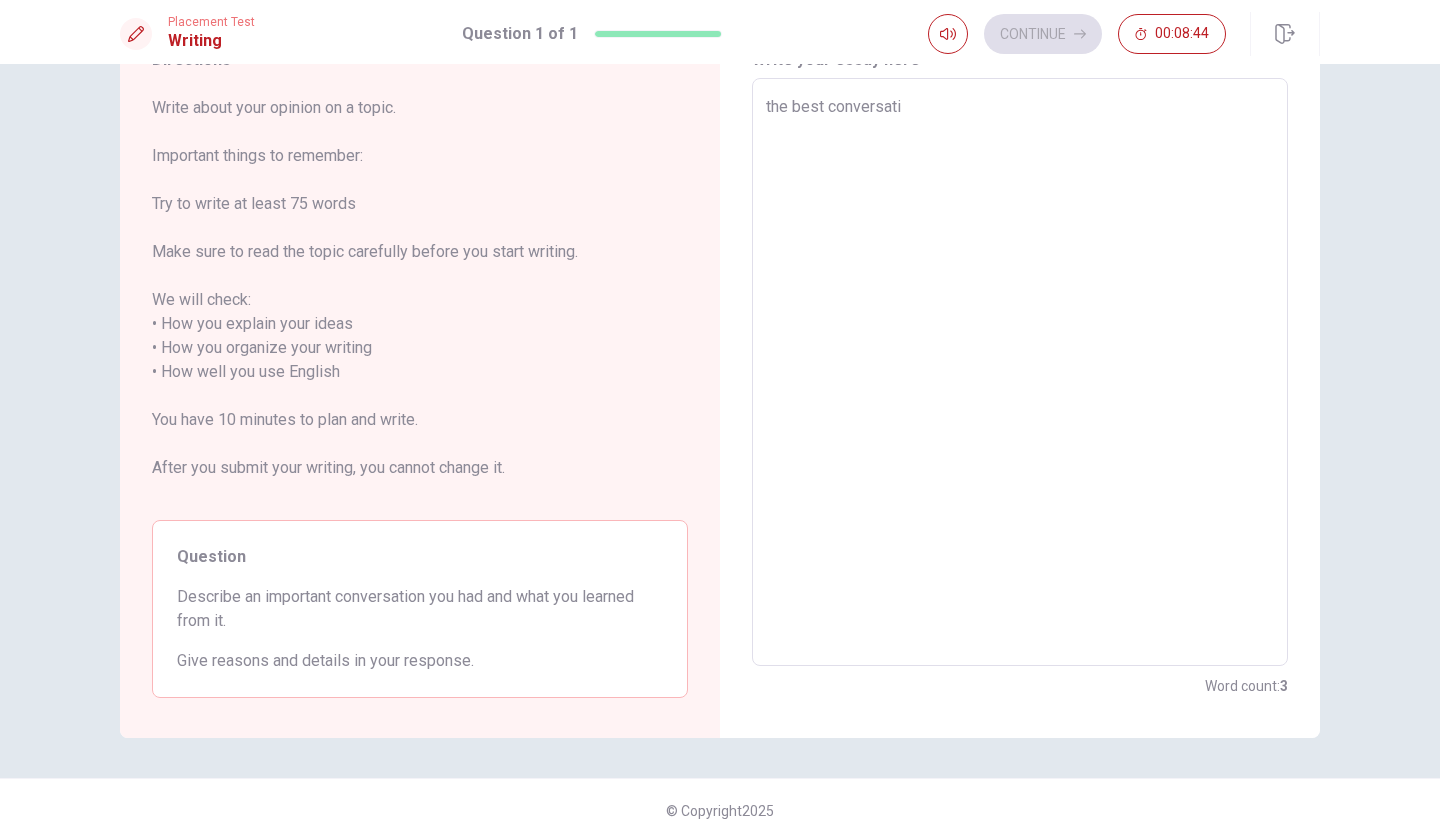 type on "x" 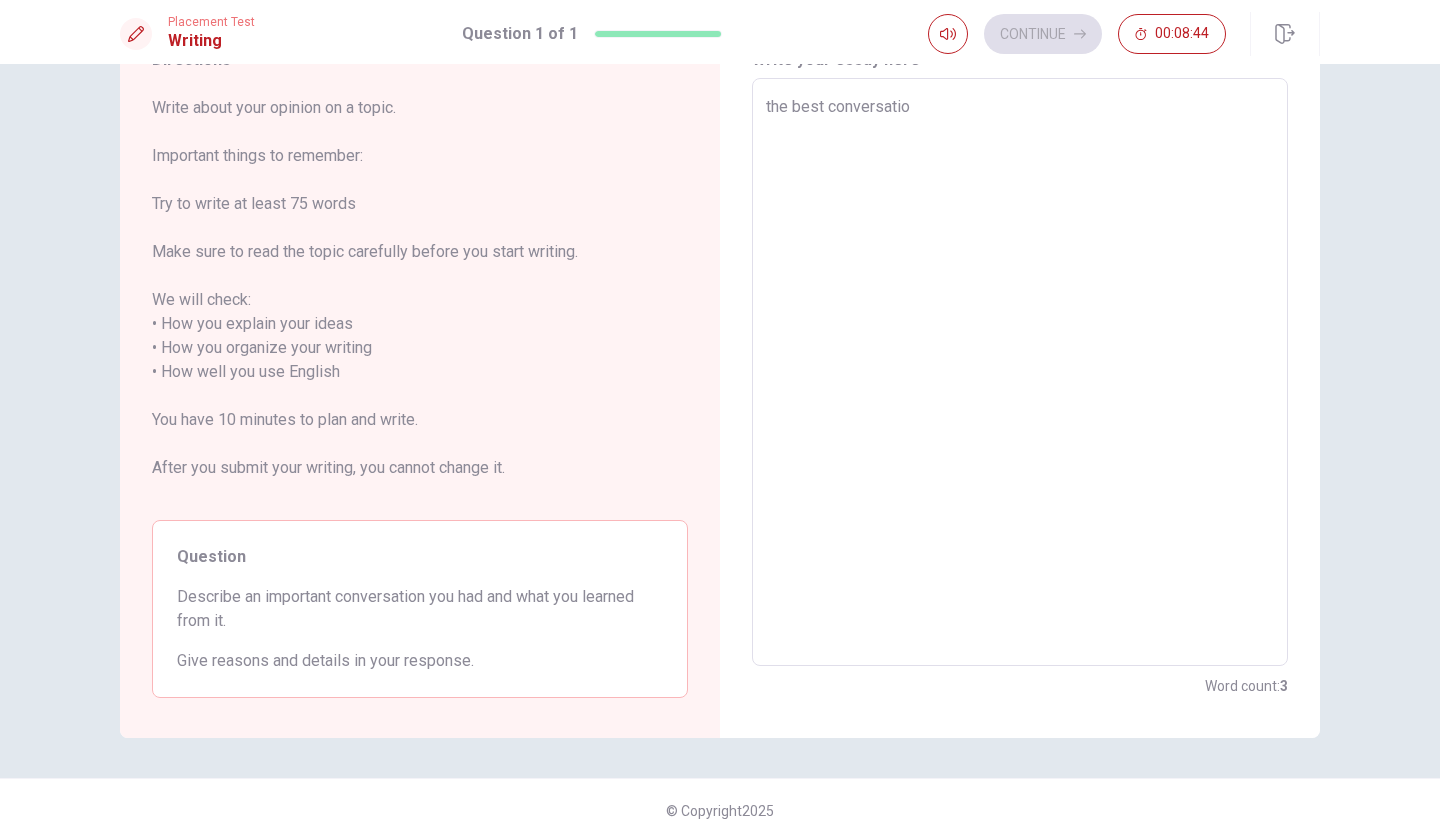 type on "x" 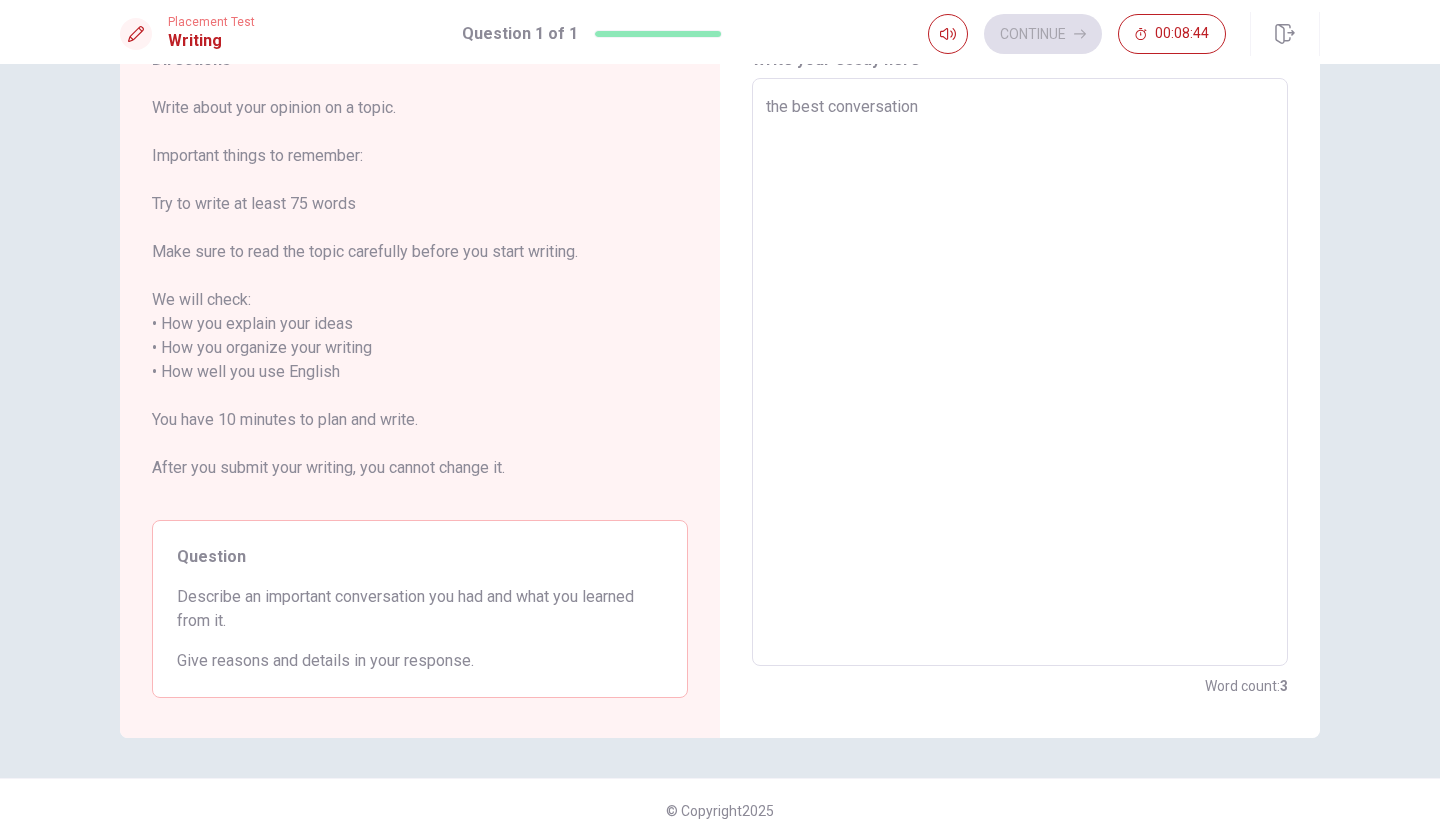 type on "x" 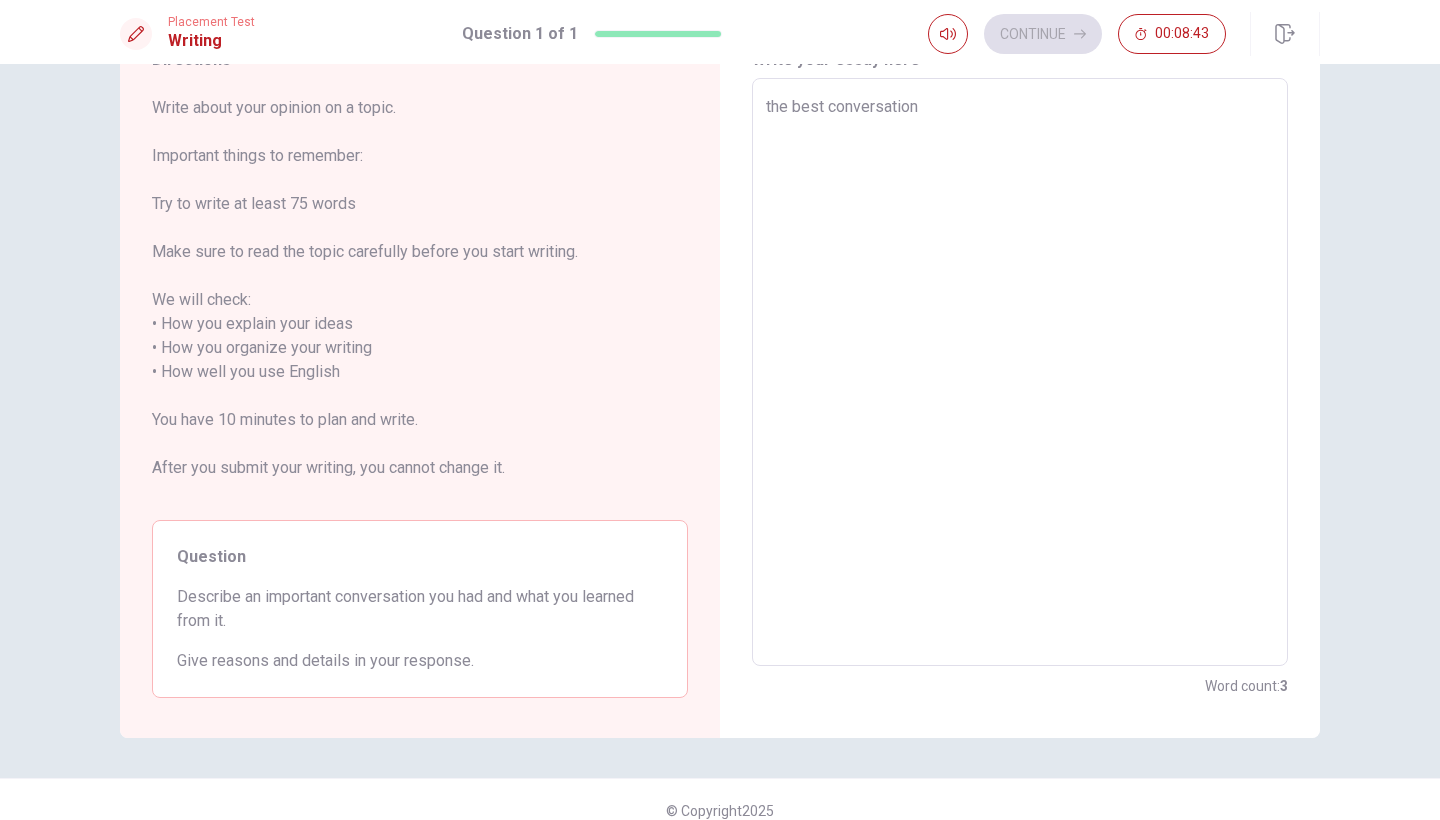 type on "the best conversation" 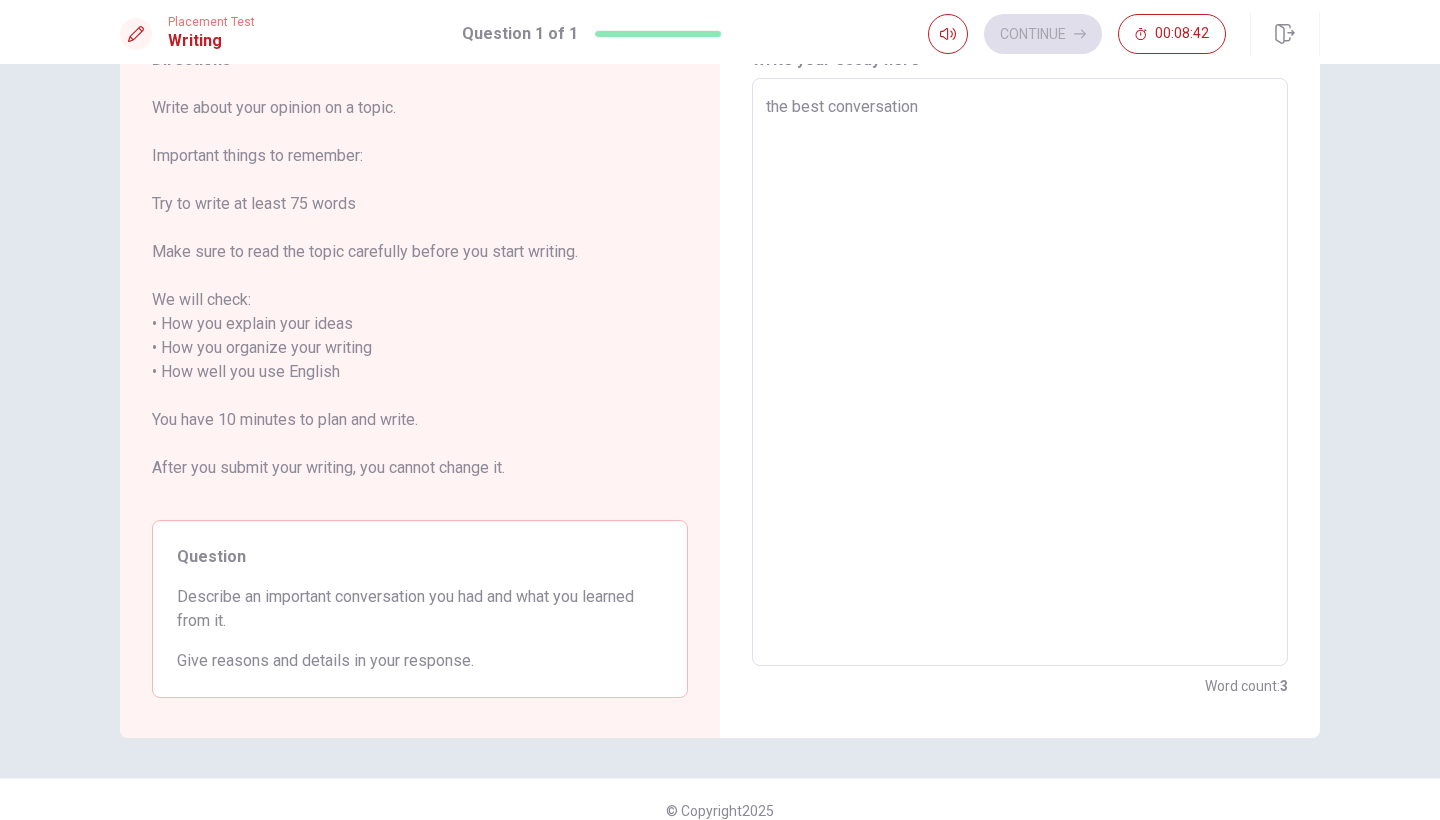 type on "the best conversation i" 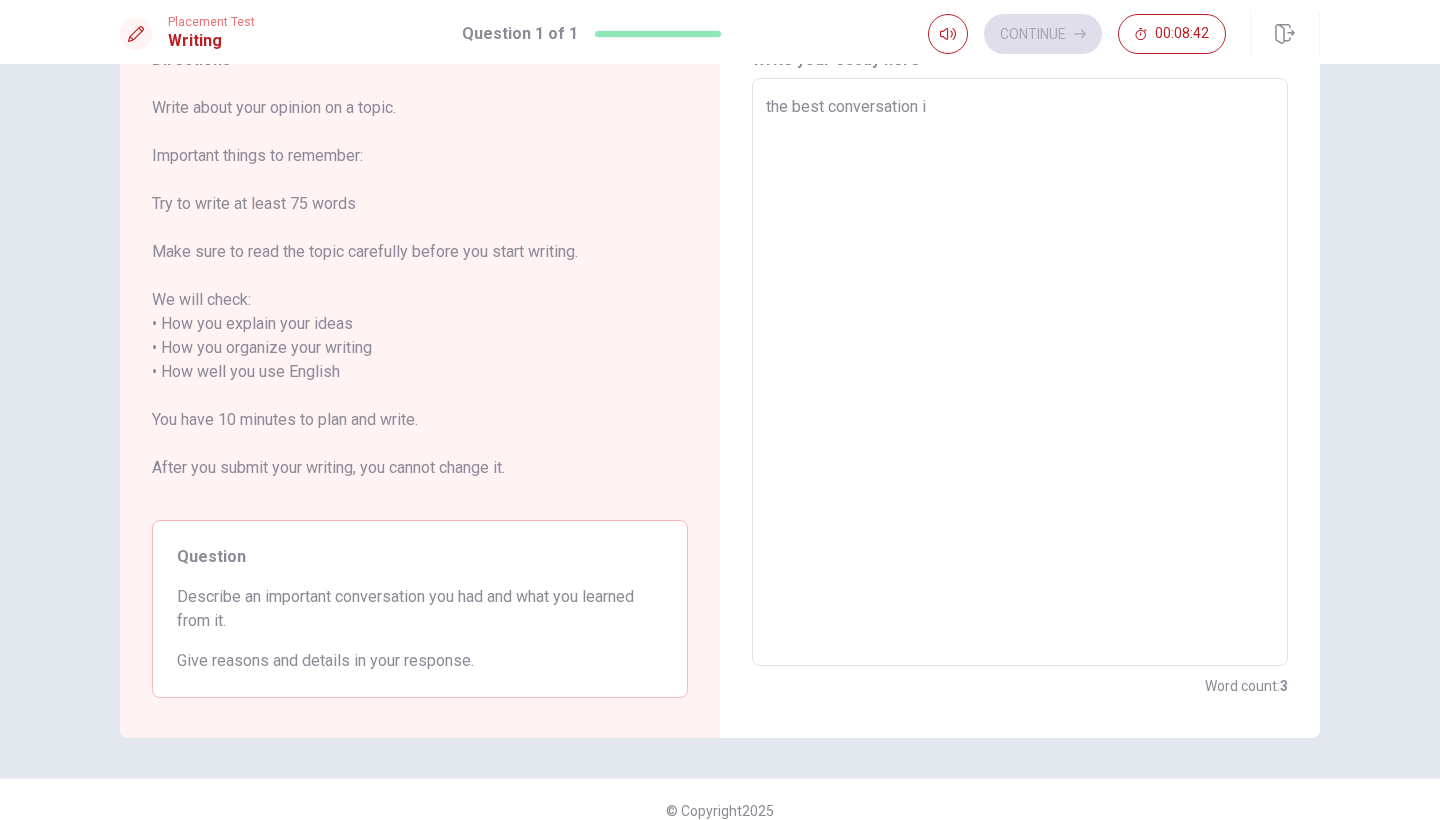 type on "x" 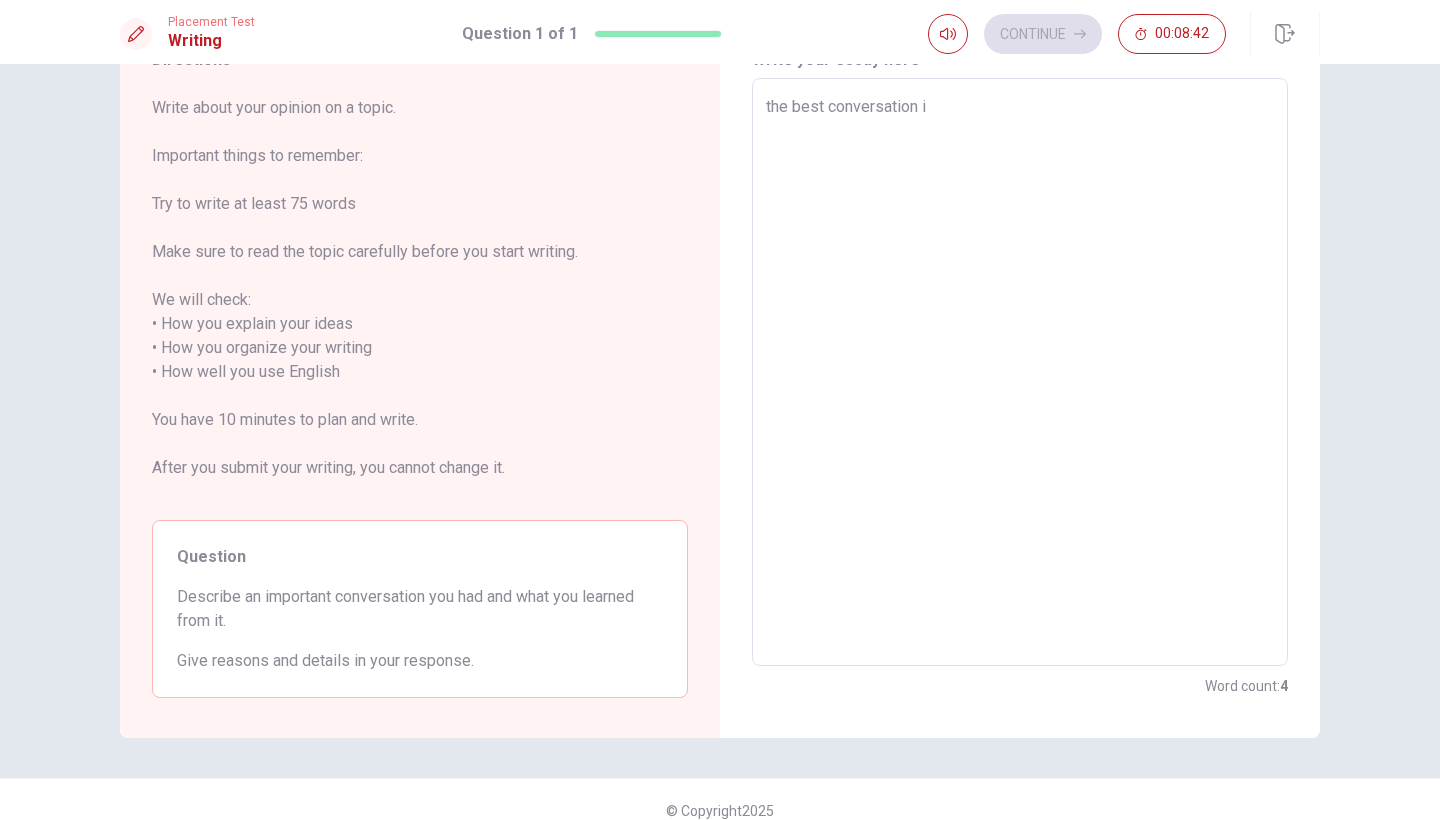type on "the best conversation i" 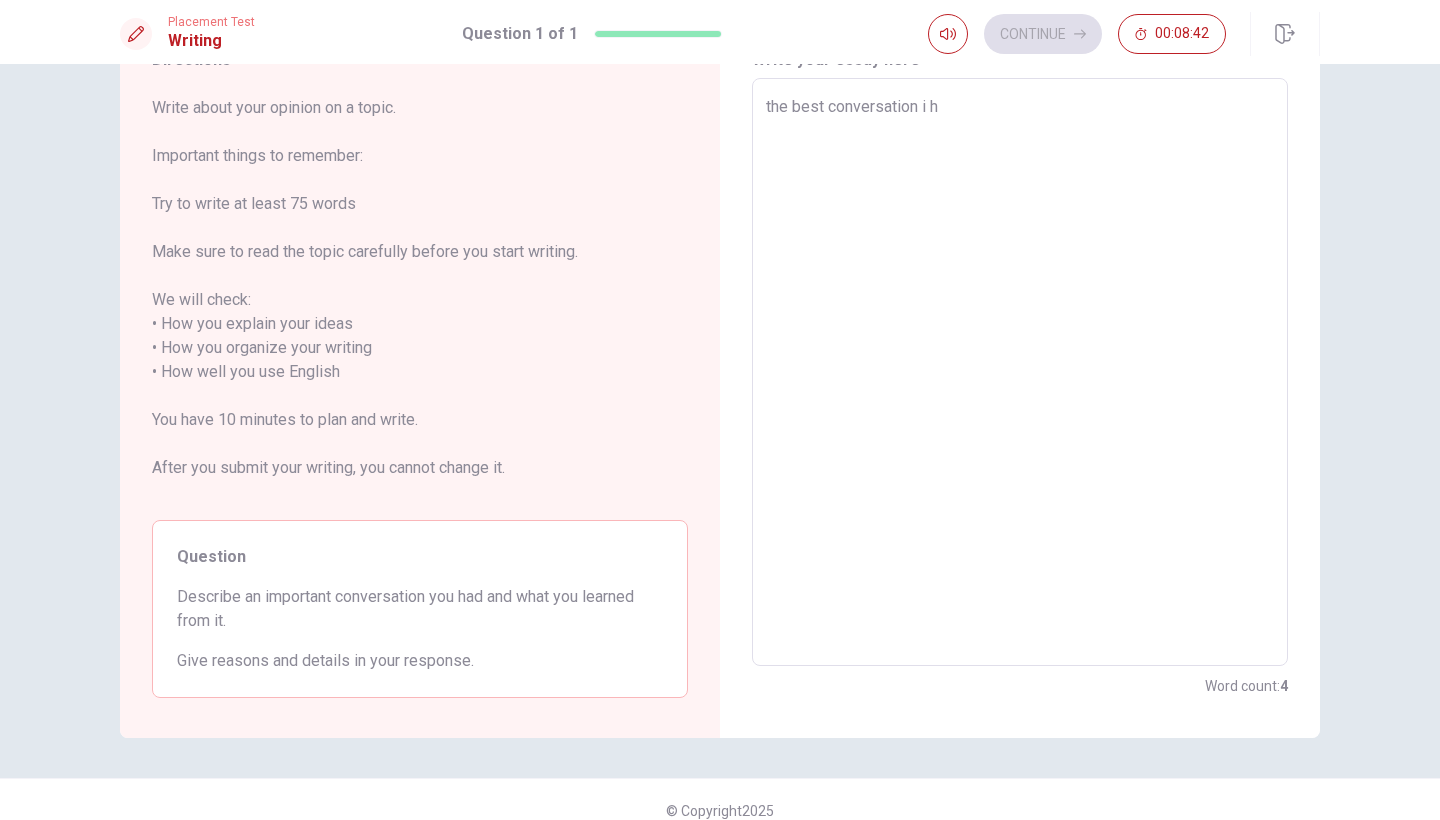 type on "x" 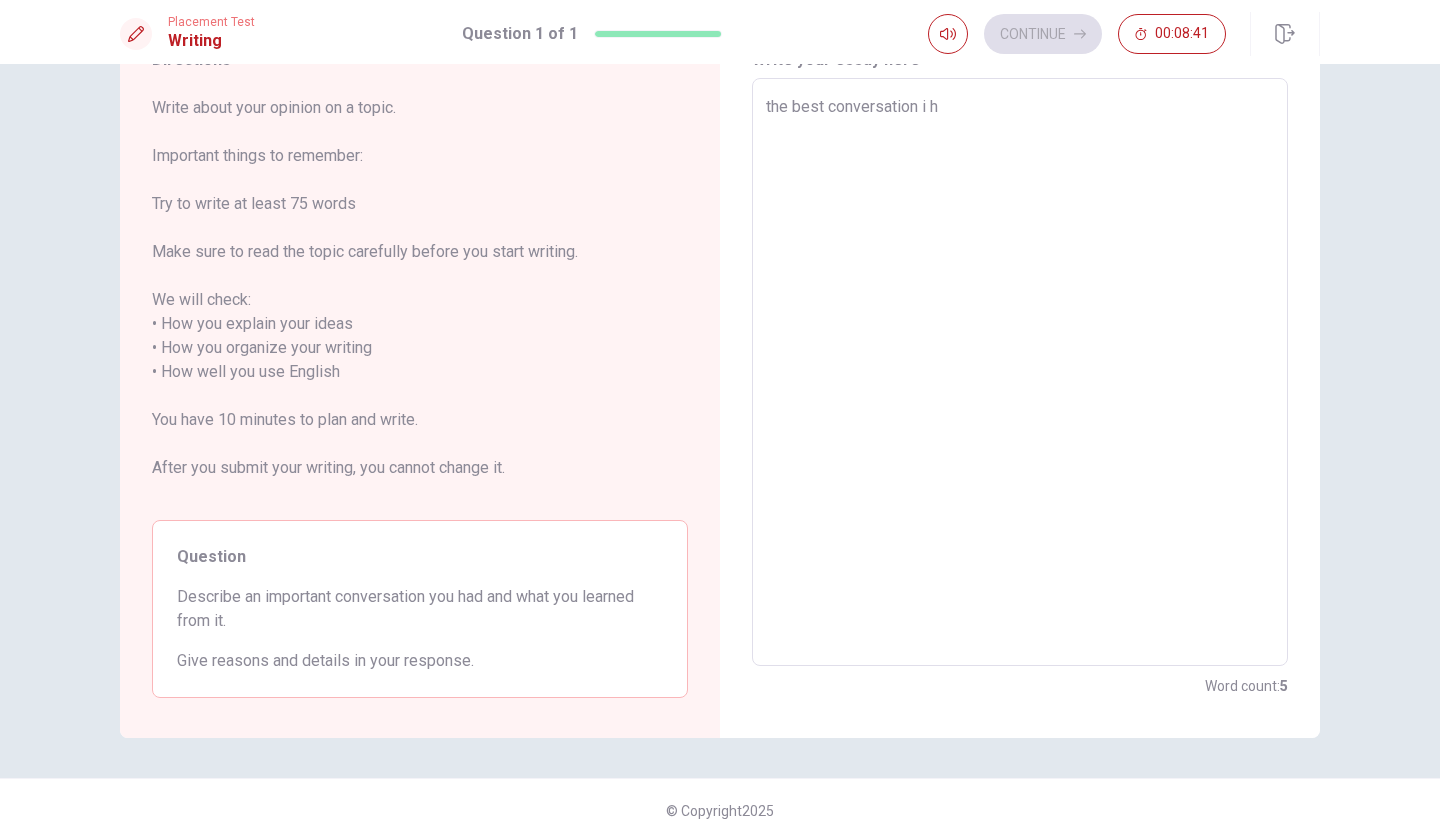 type on "the best conversation i ha" 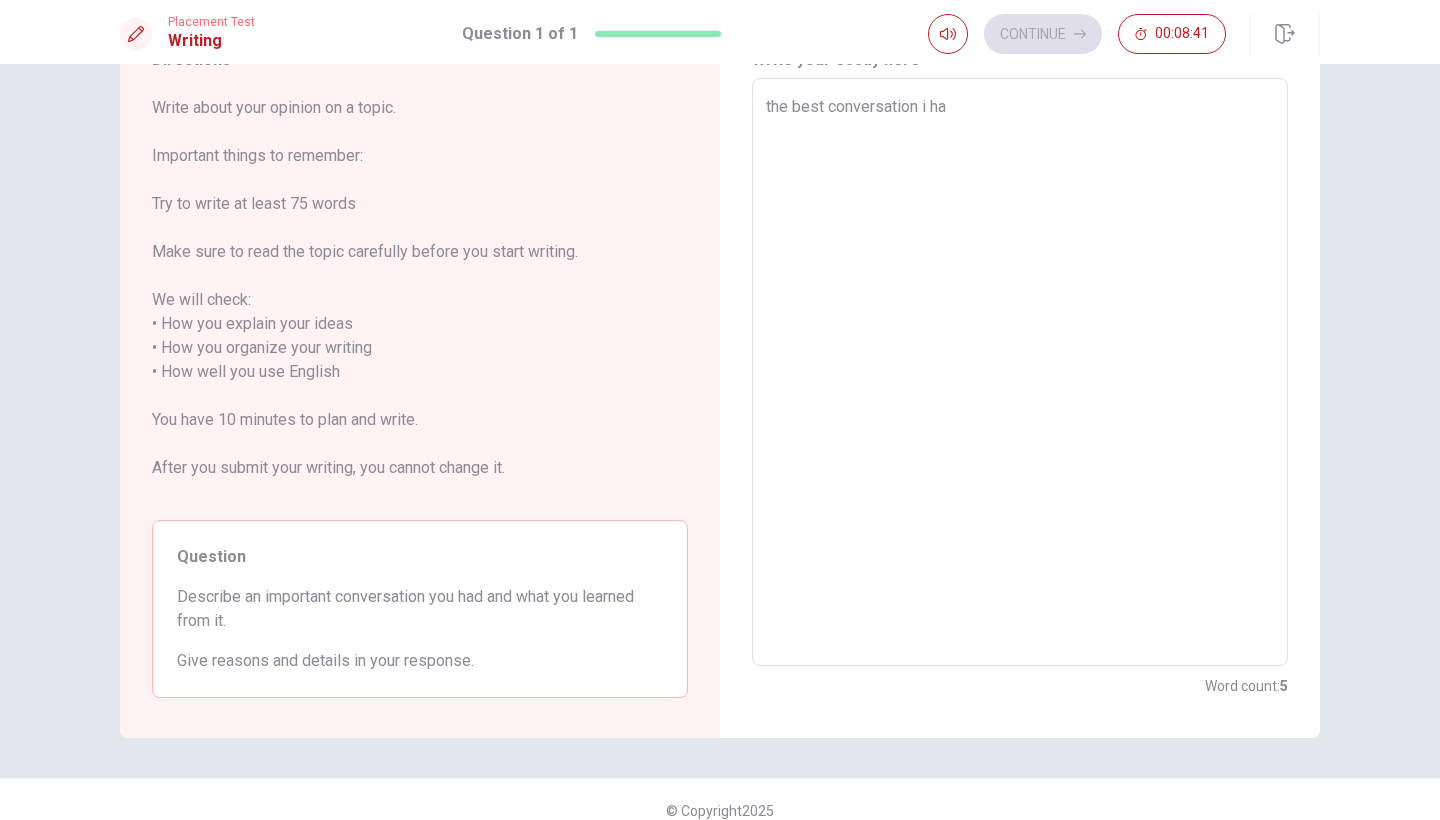 type on "x" 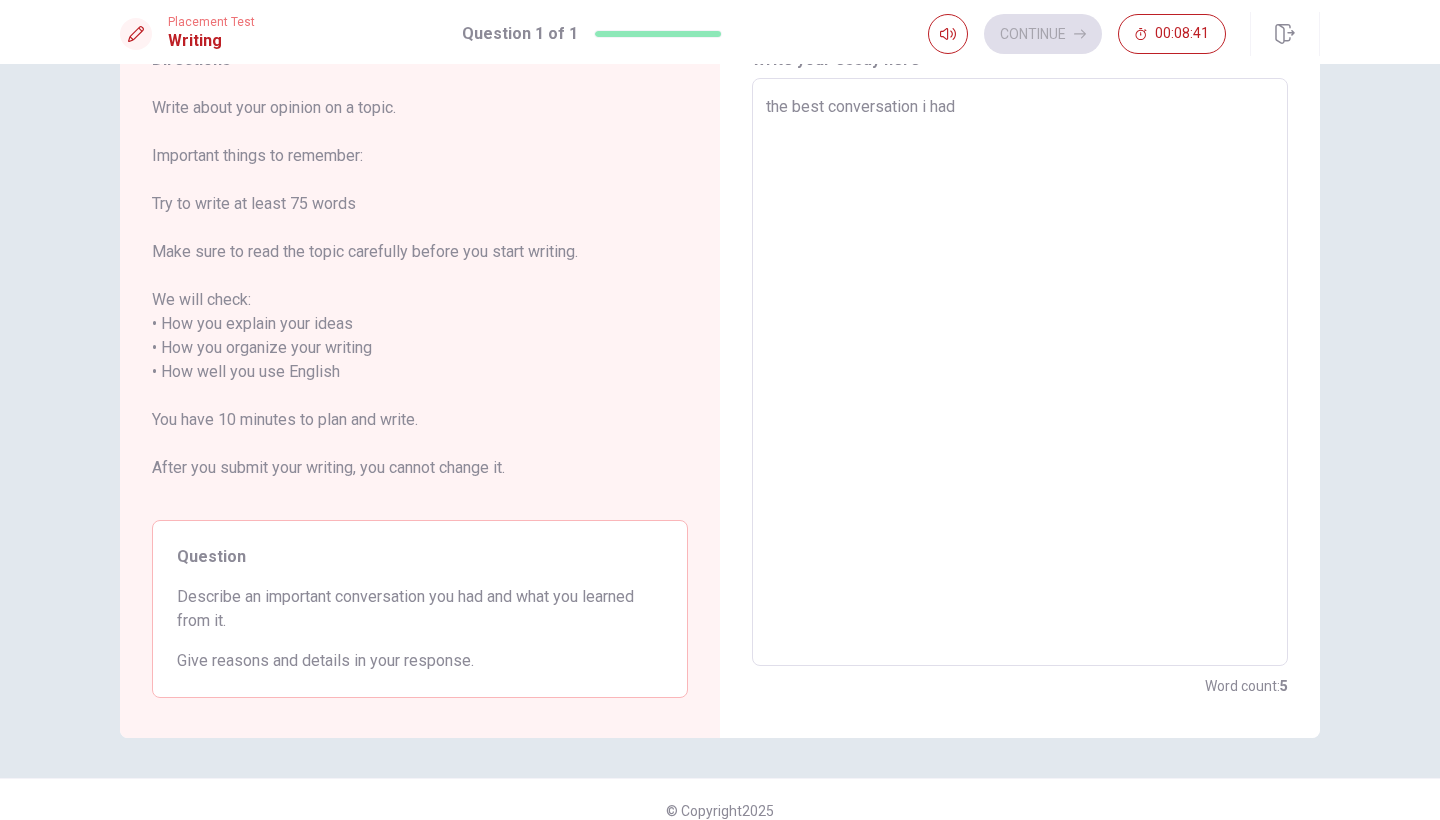 type on "x" 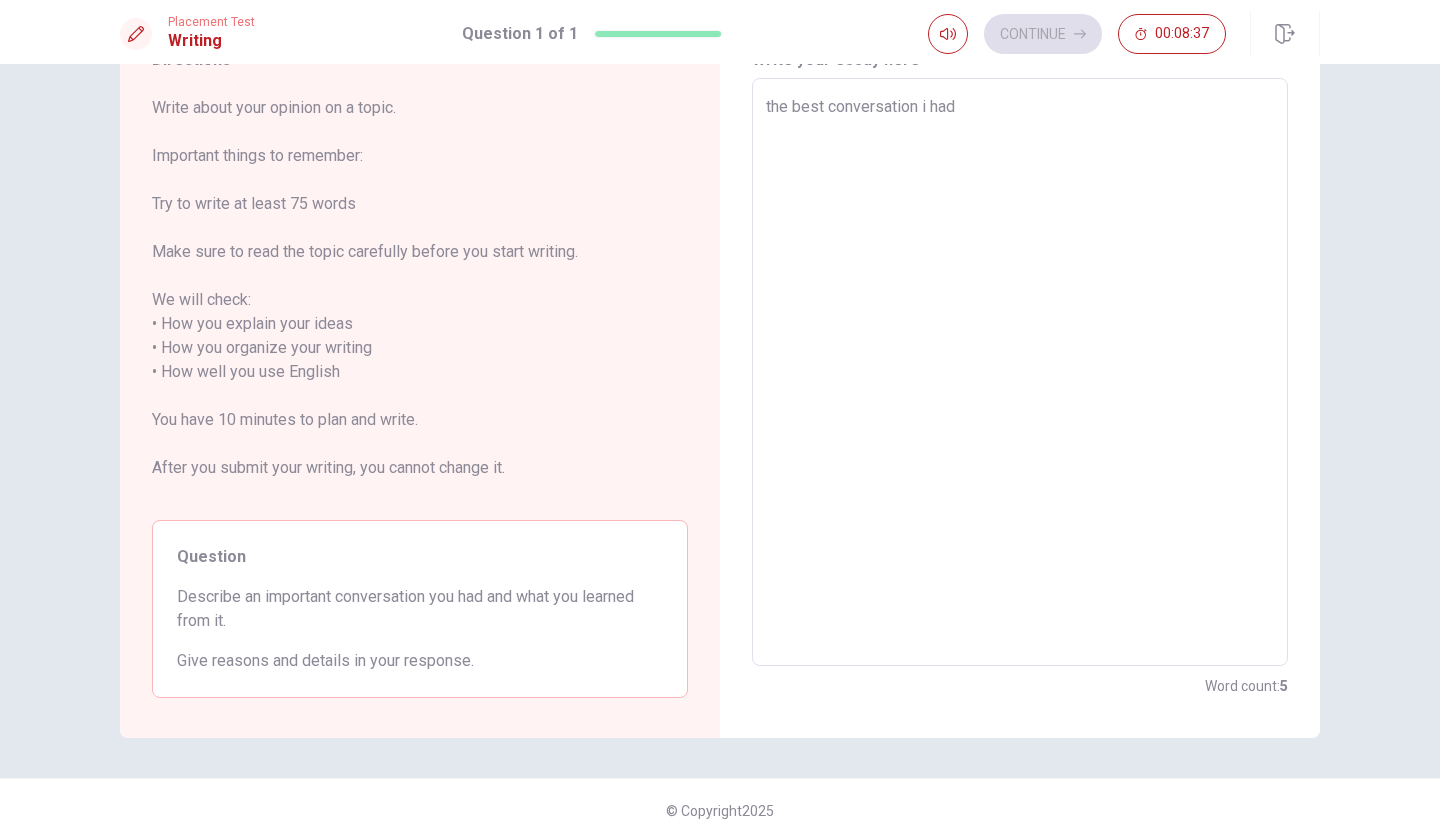 type on "x" 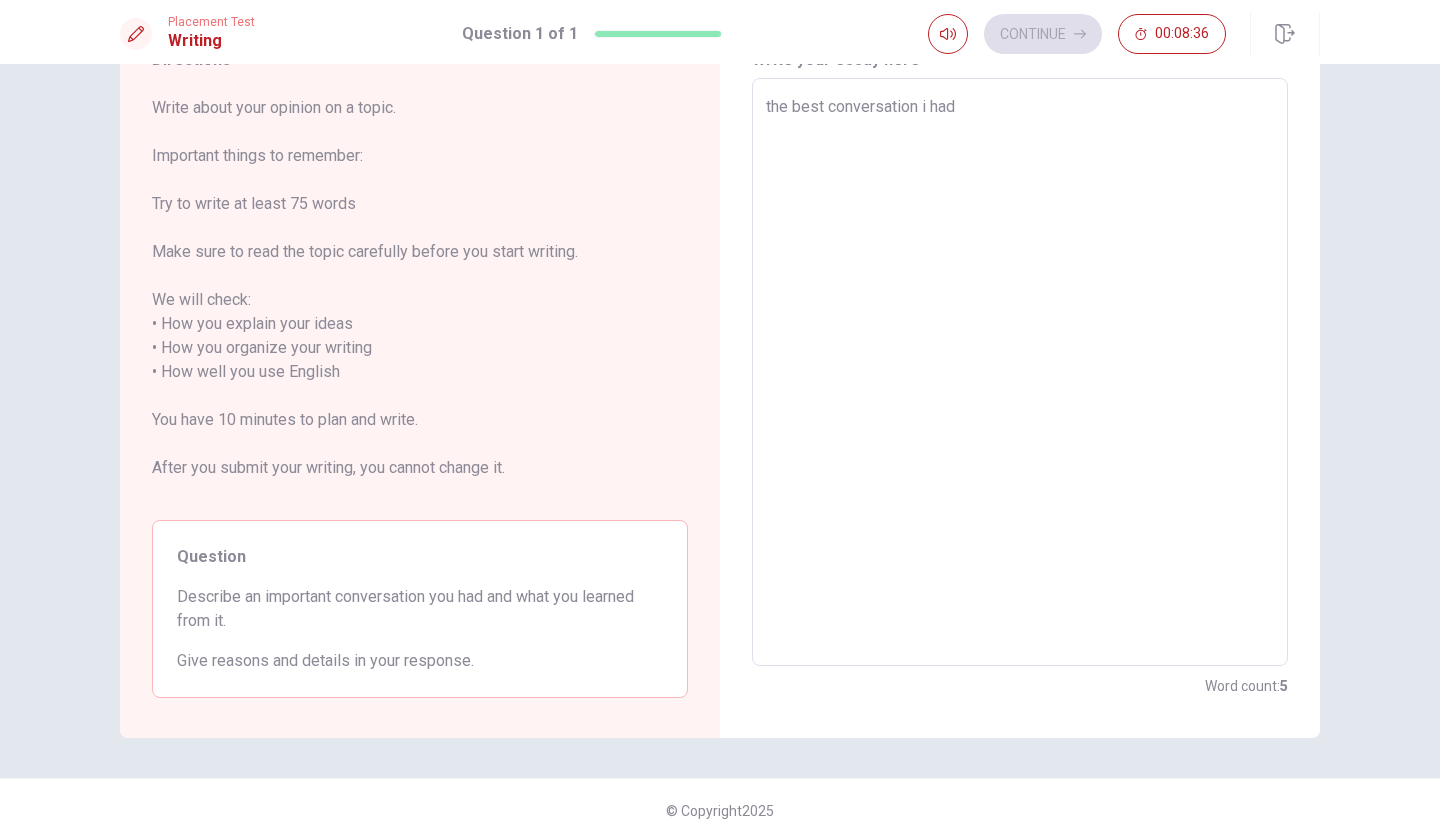 type on "the best conversation i had" 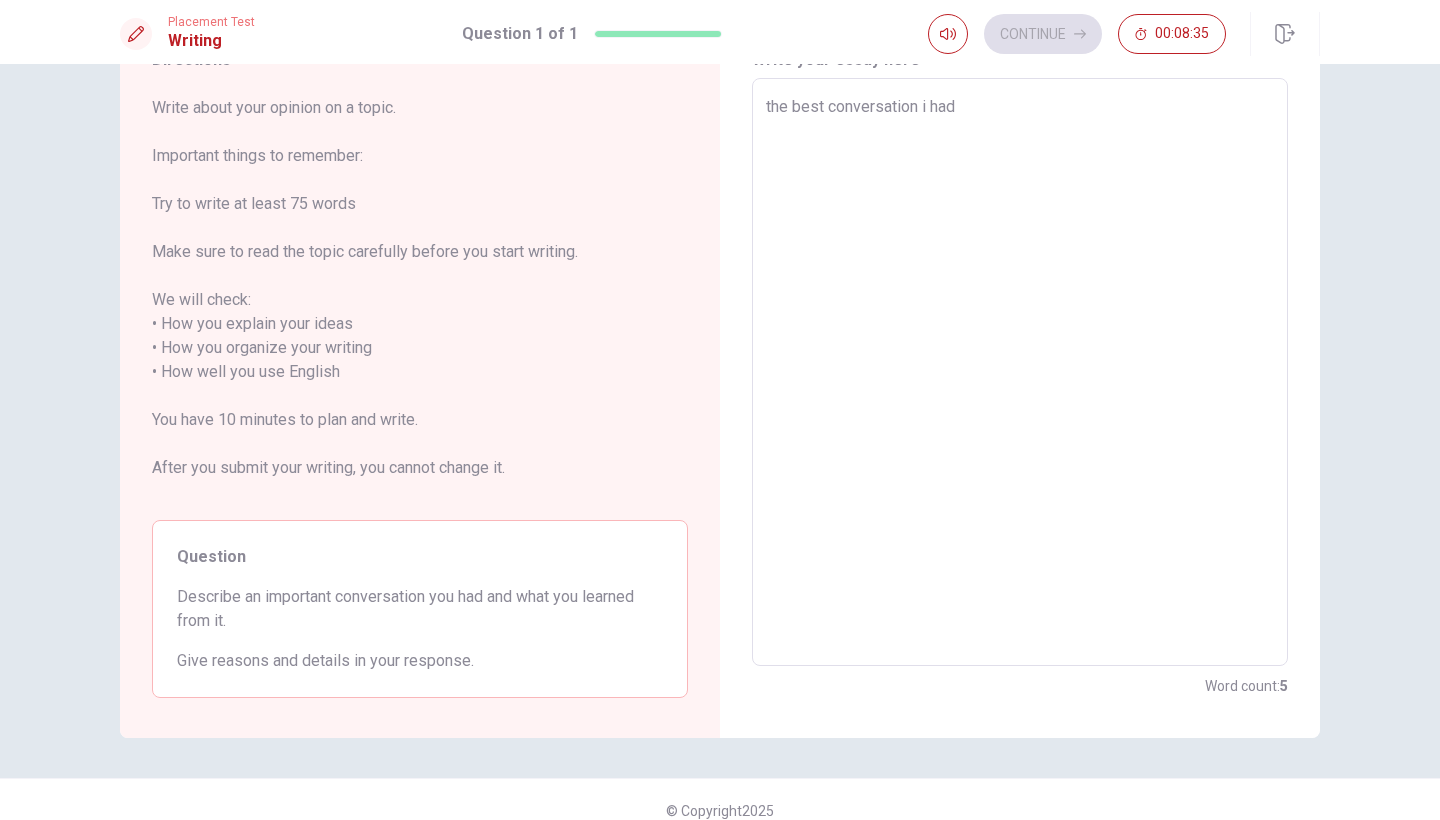 type on "the best conversation i had," 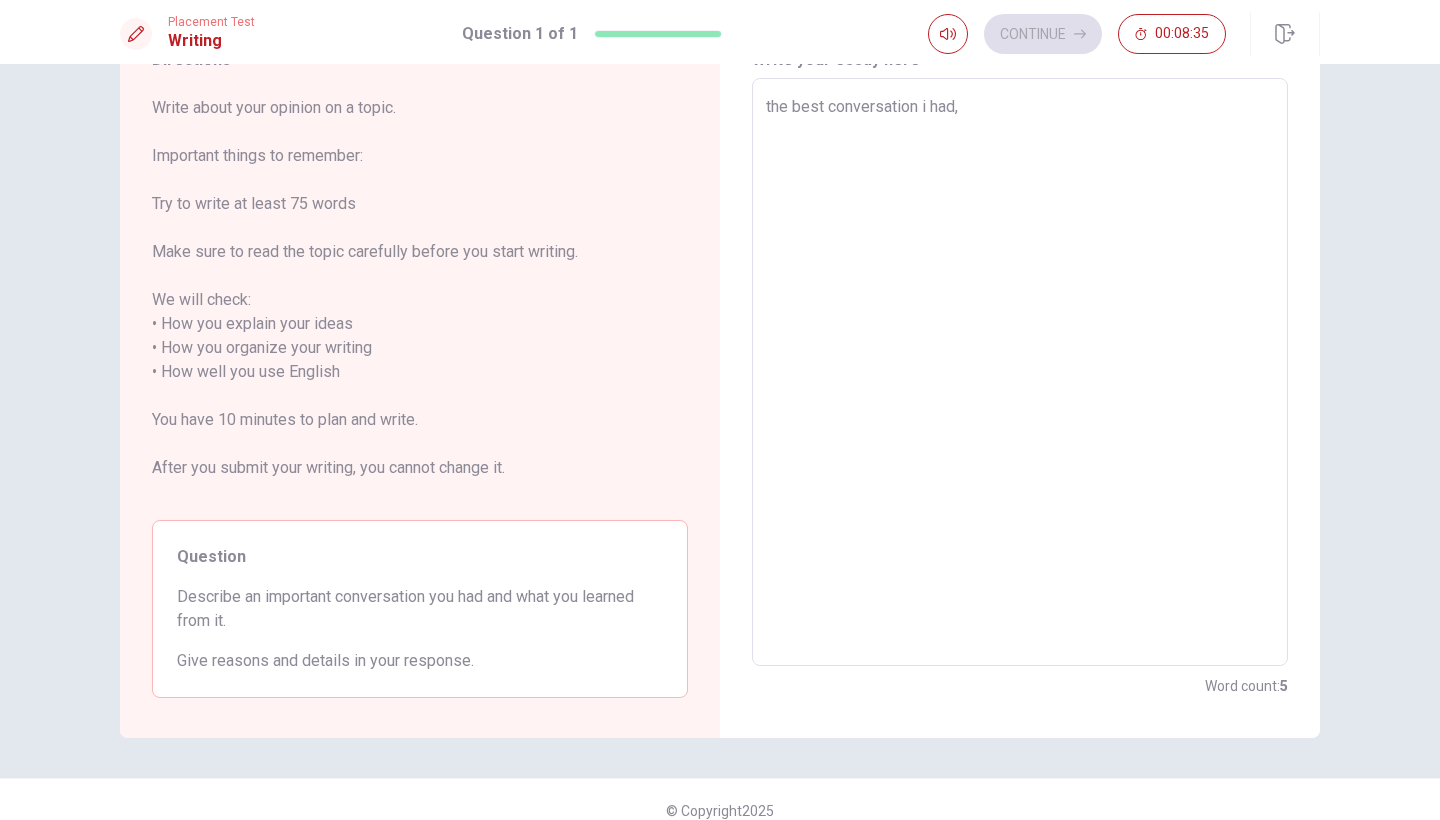 type on "x" 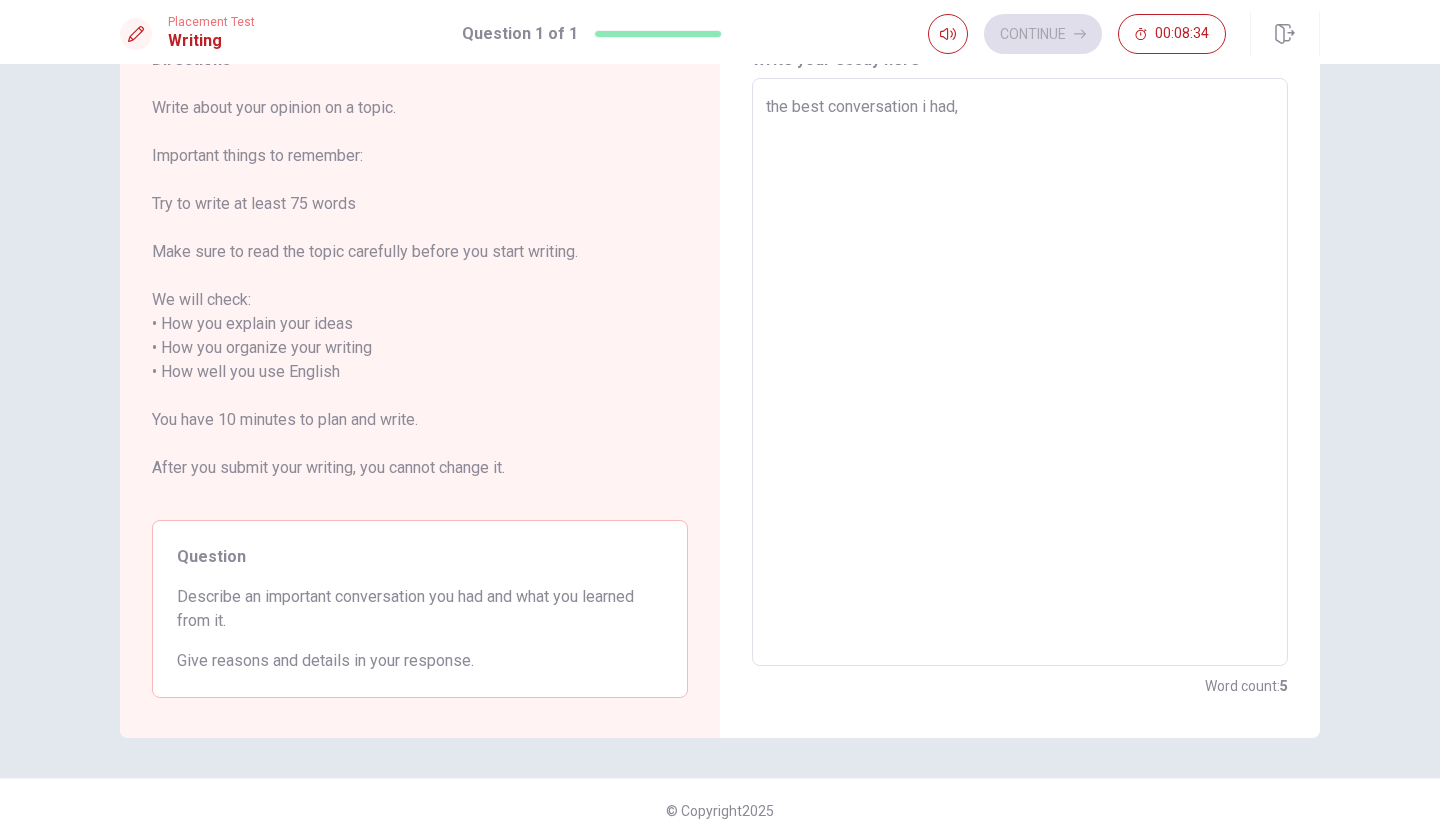 type on "the best conversation i had," 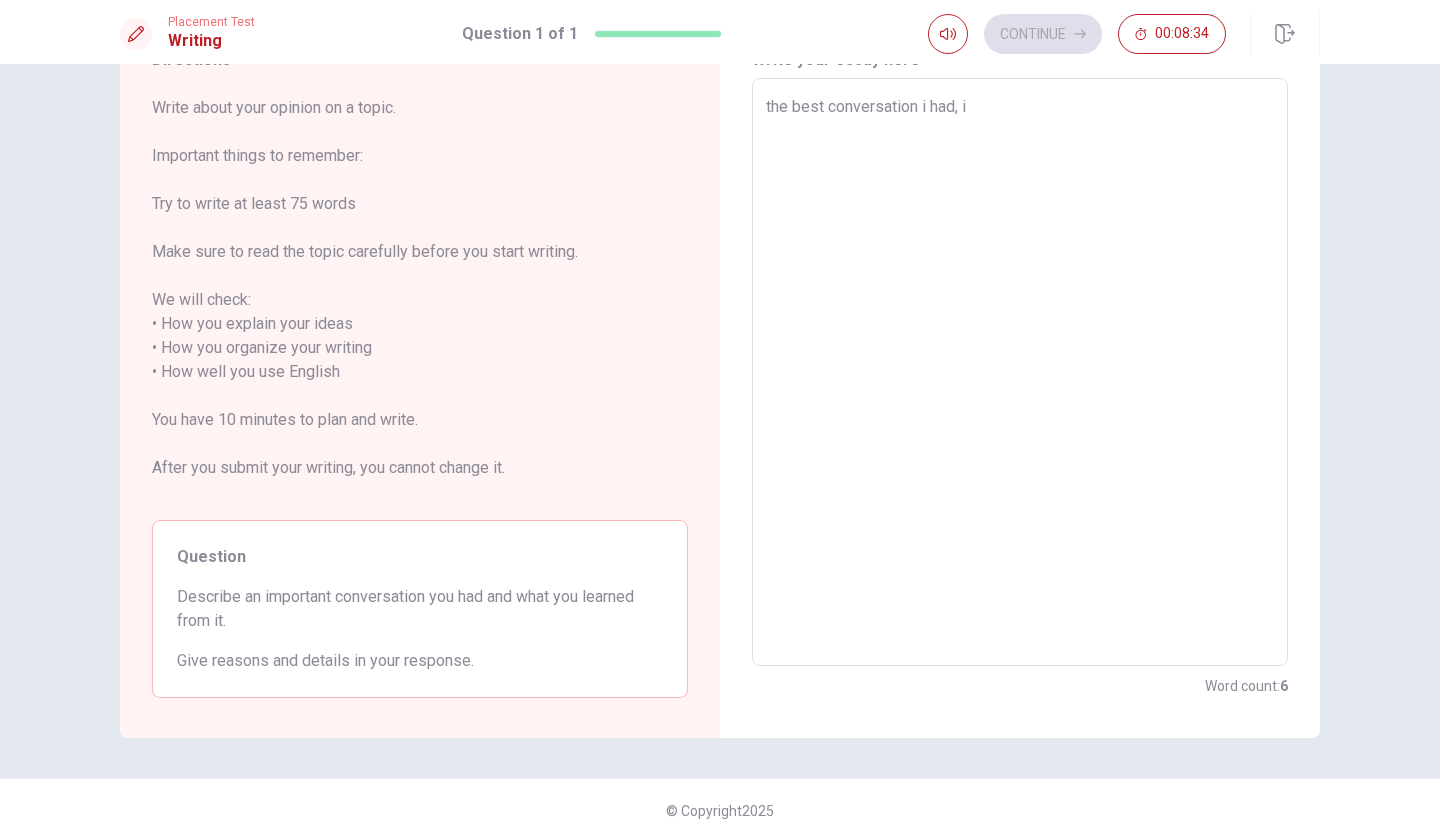 type on "x" 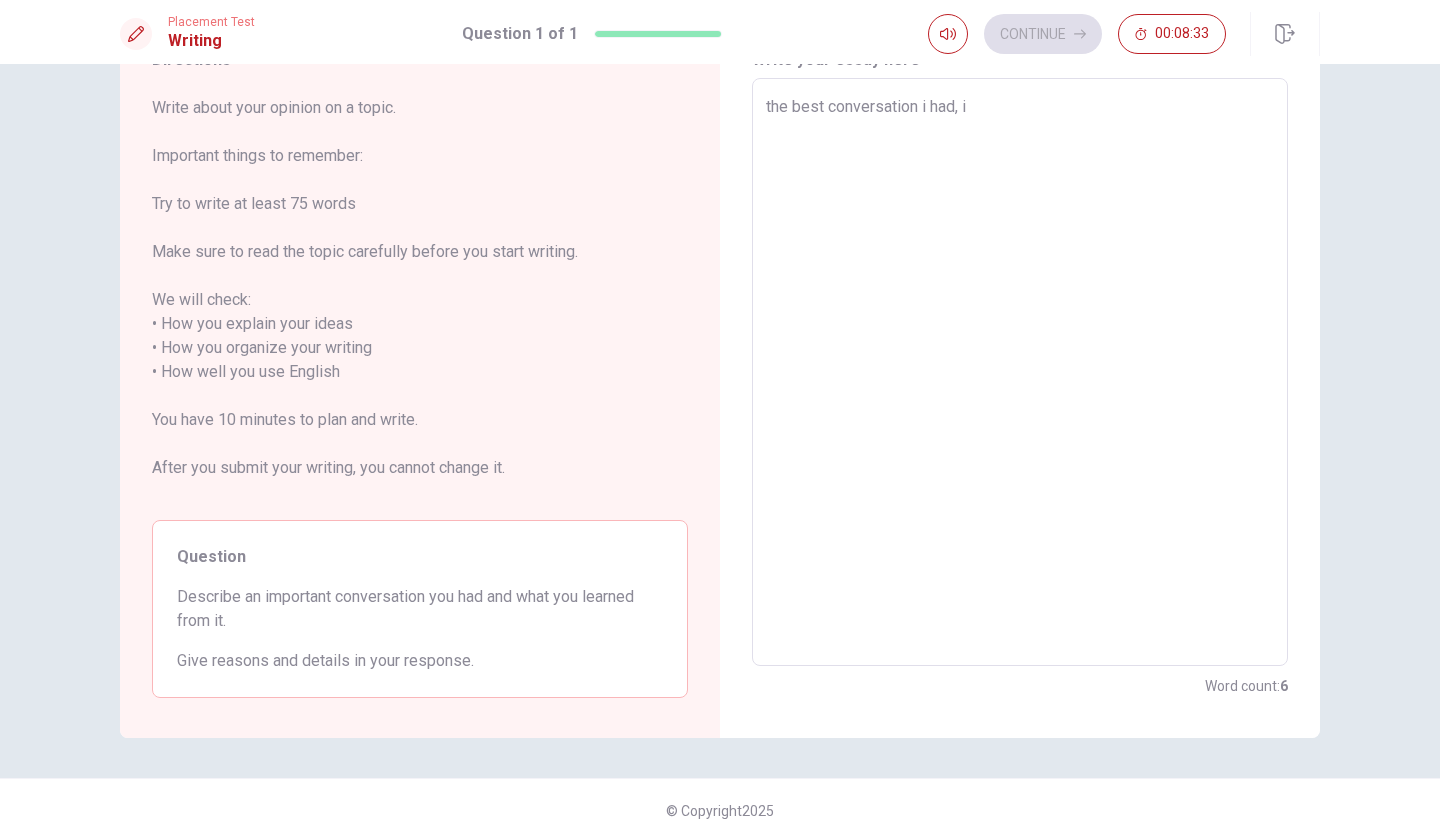 type on "the best conversation i had, it" 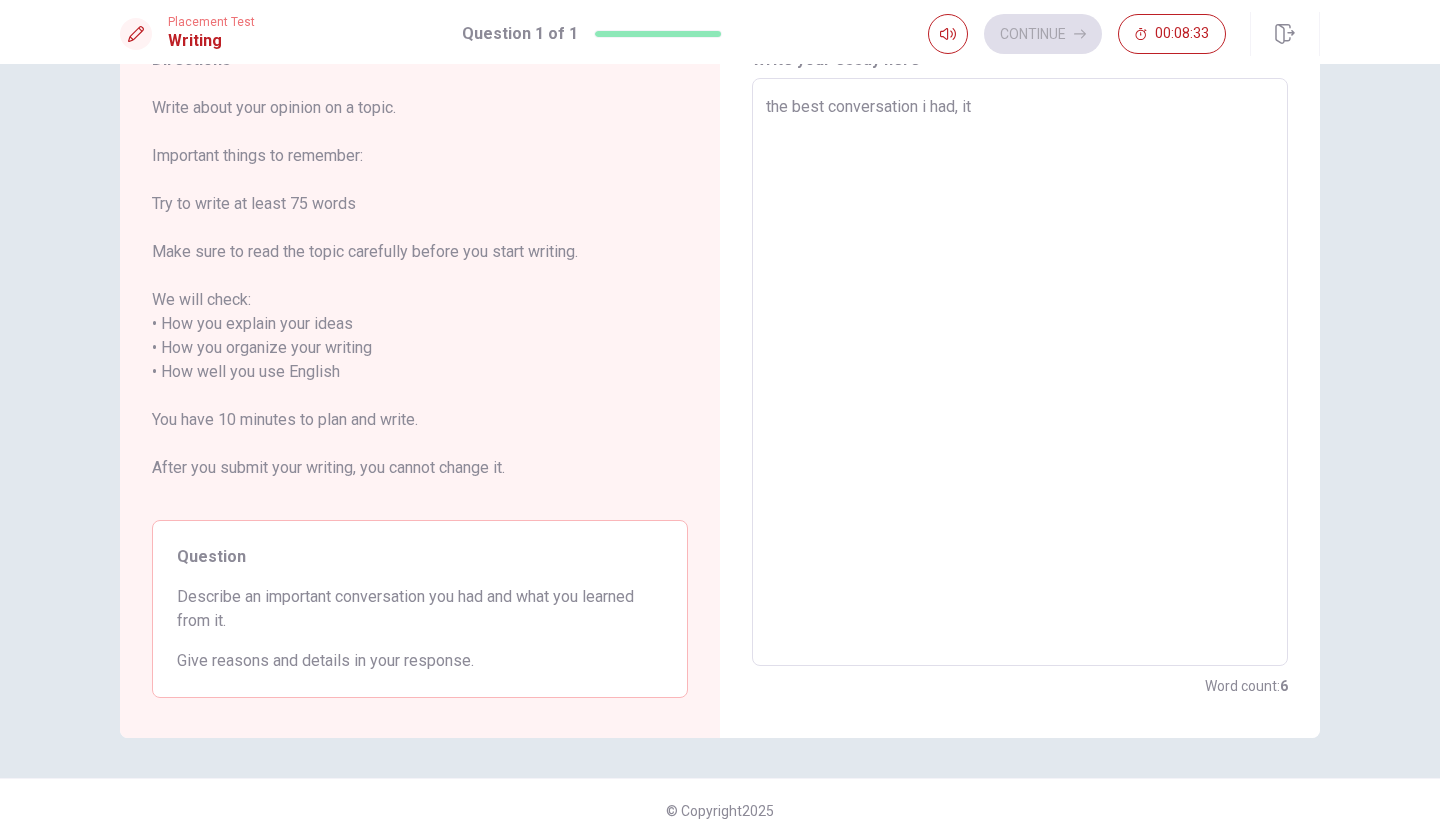 type on "x" 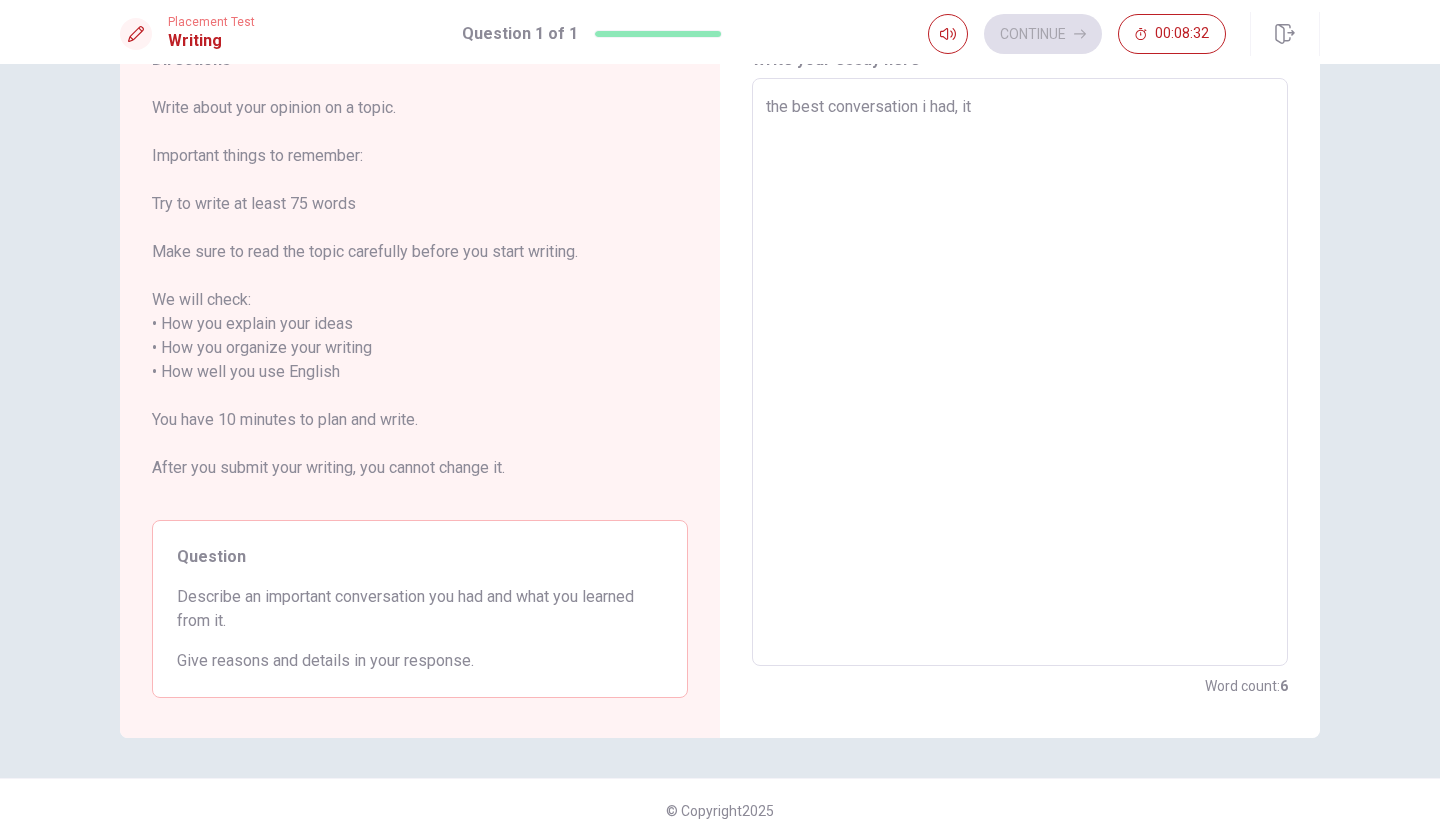 type on "the best conversation i had, it w" 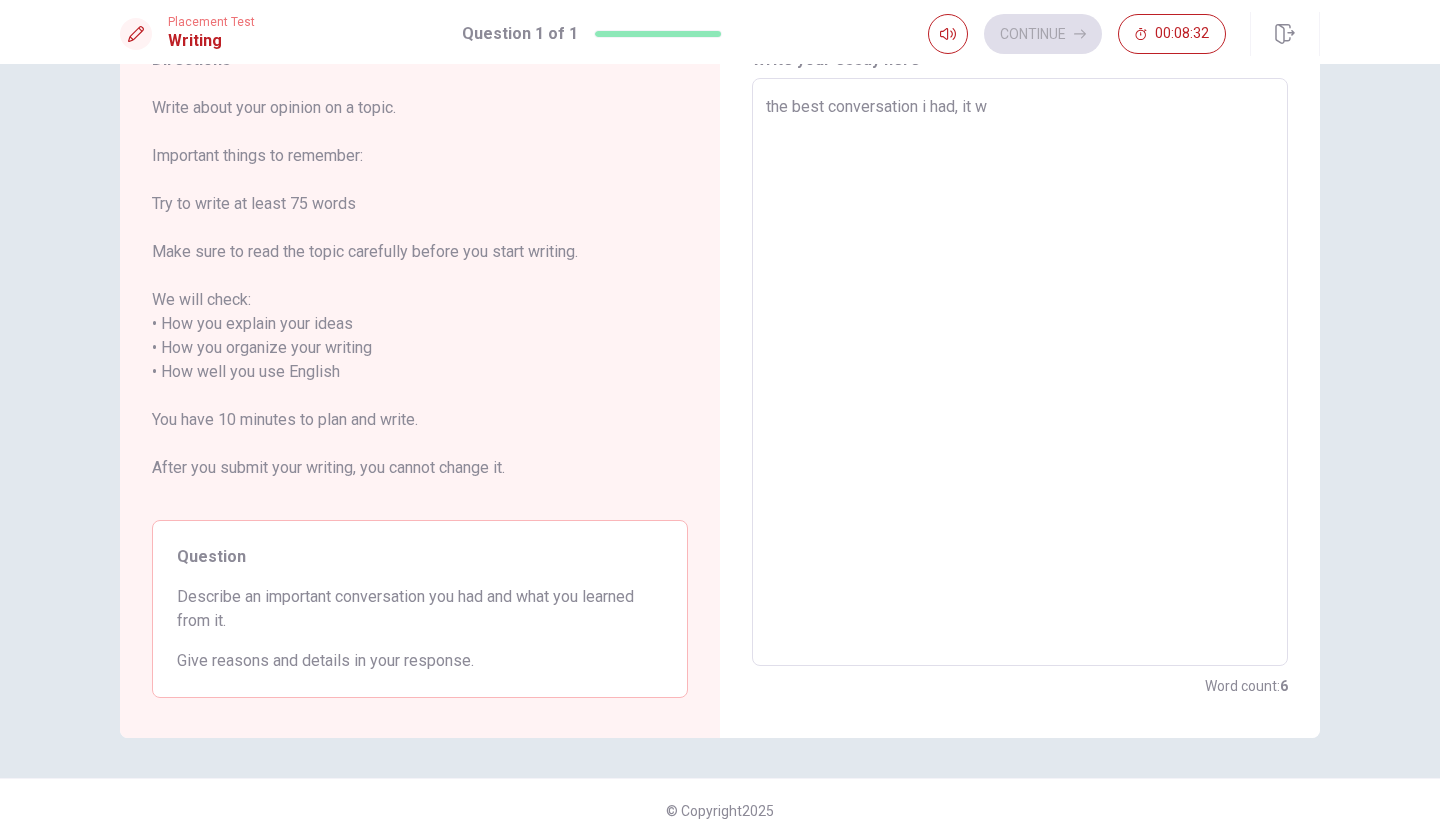 type on "x" 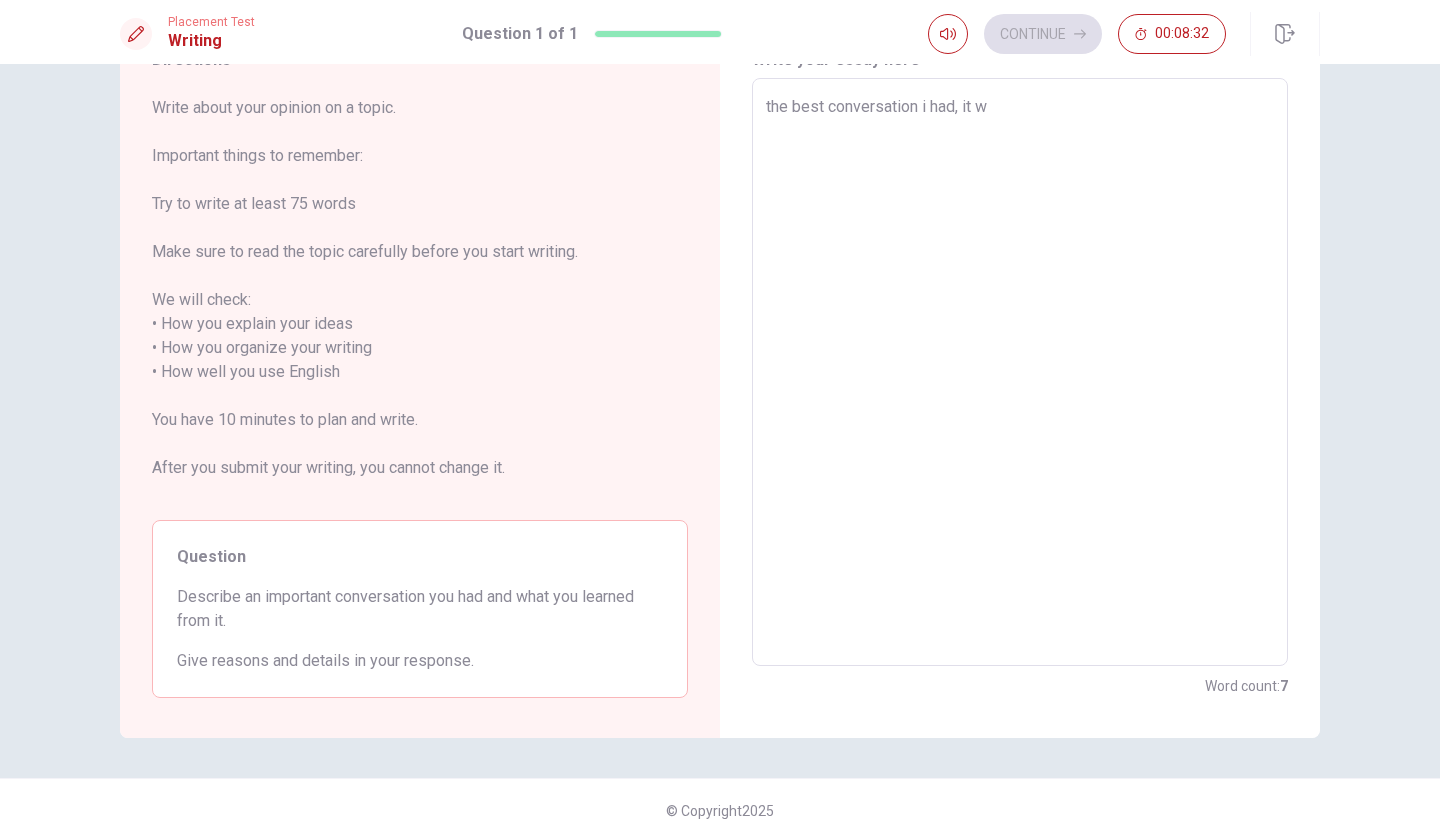 type on "the best conversation i had, it wa" 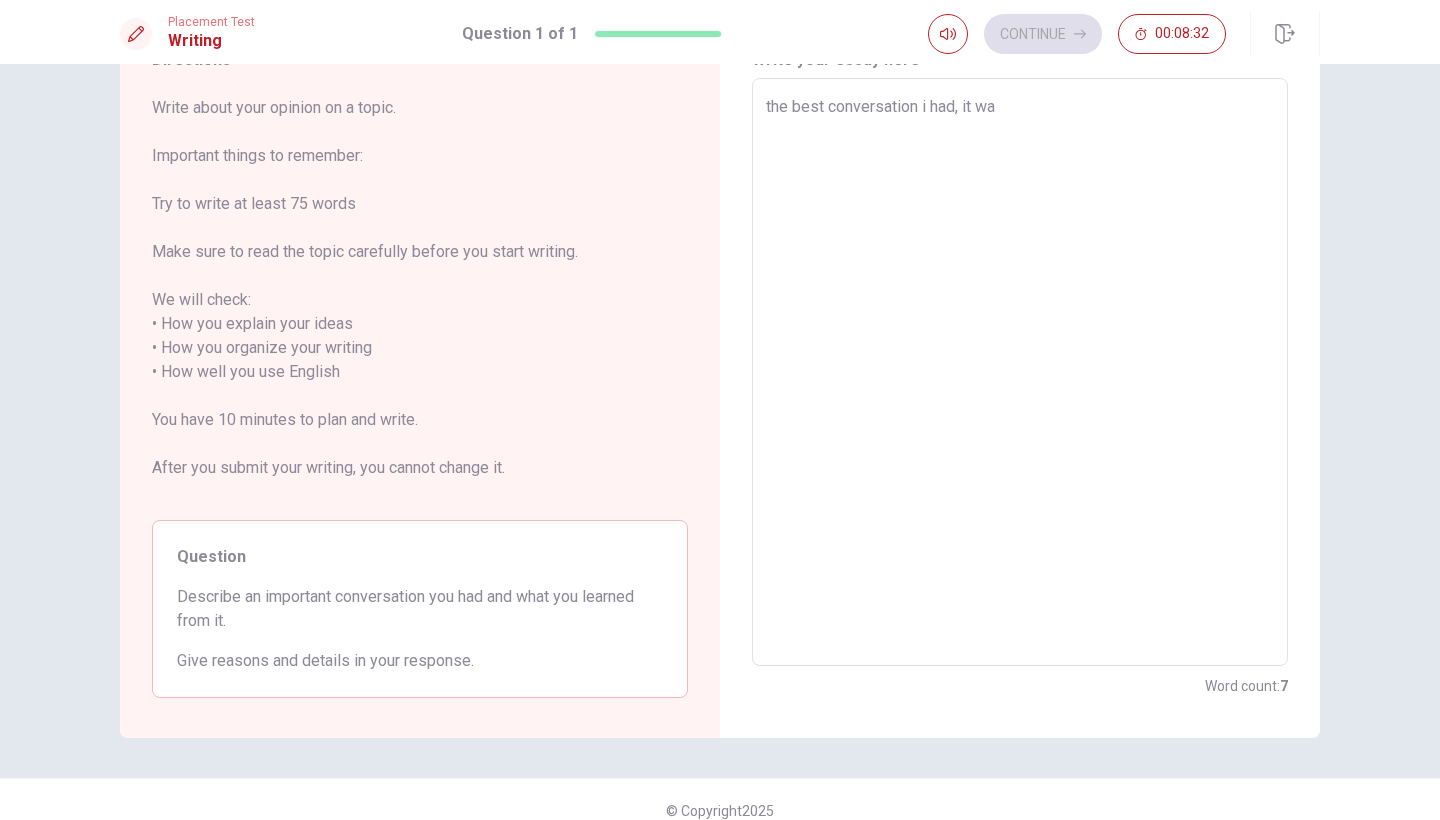 type on "x" 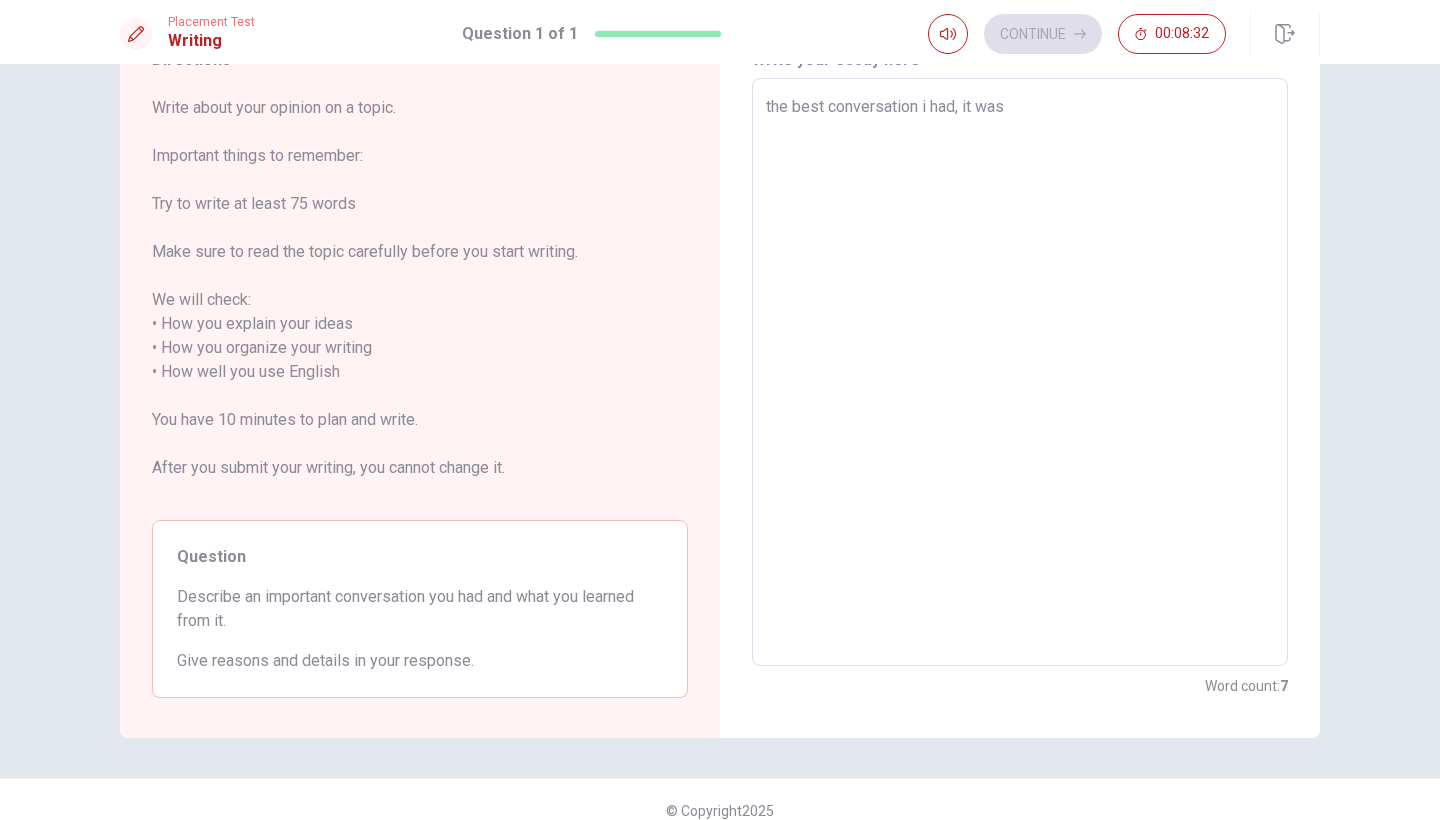 type on "x" 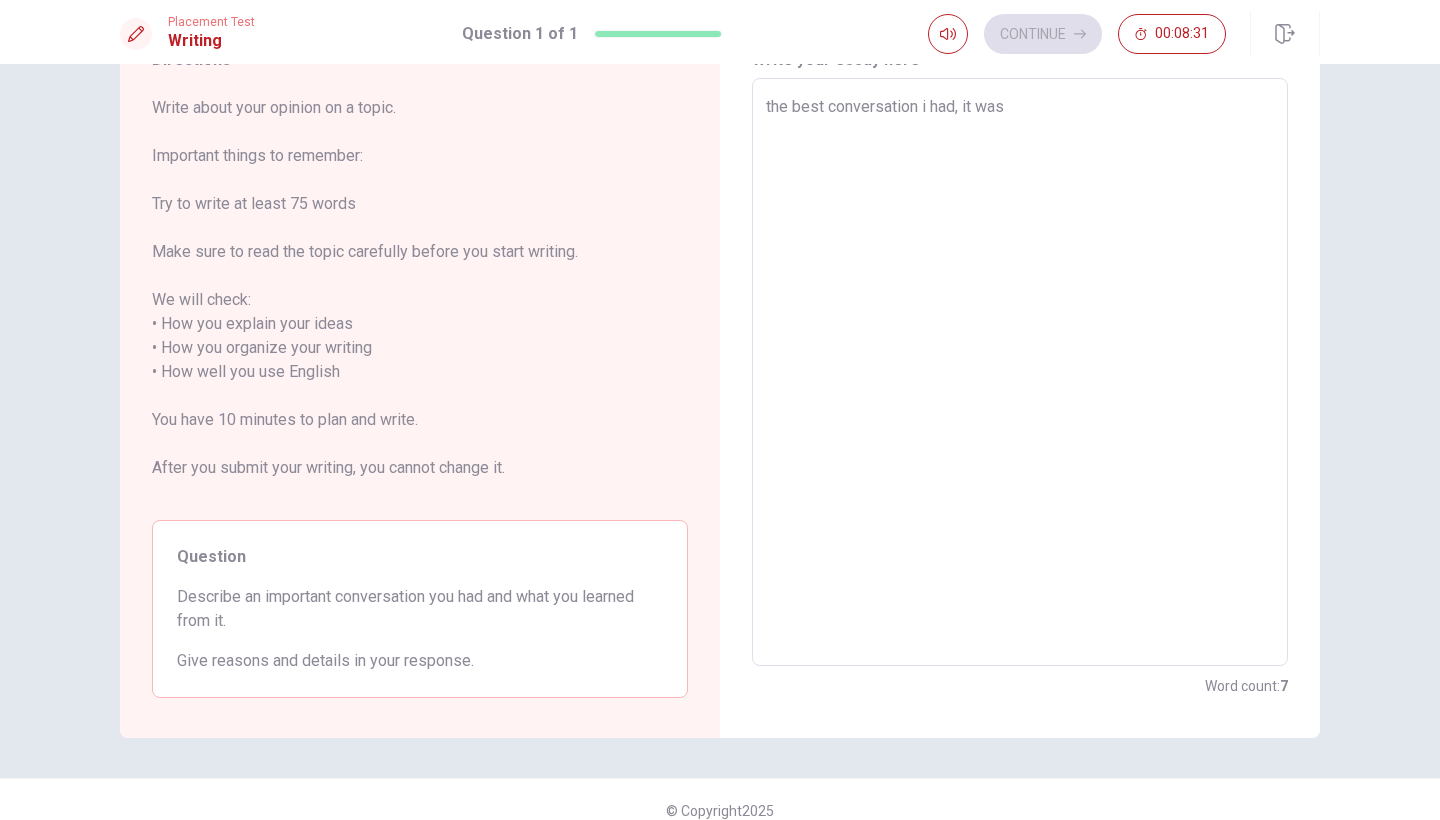 type on "the best conversation i had, it was b" 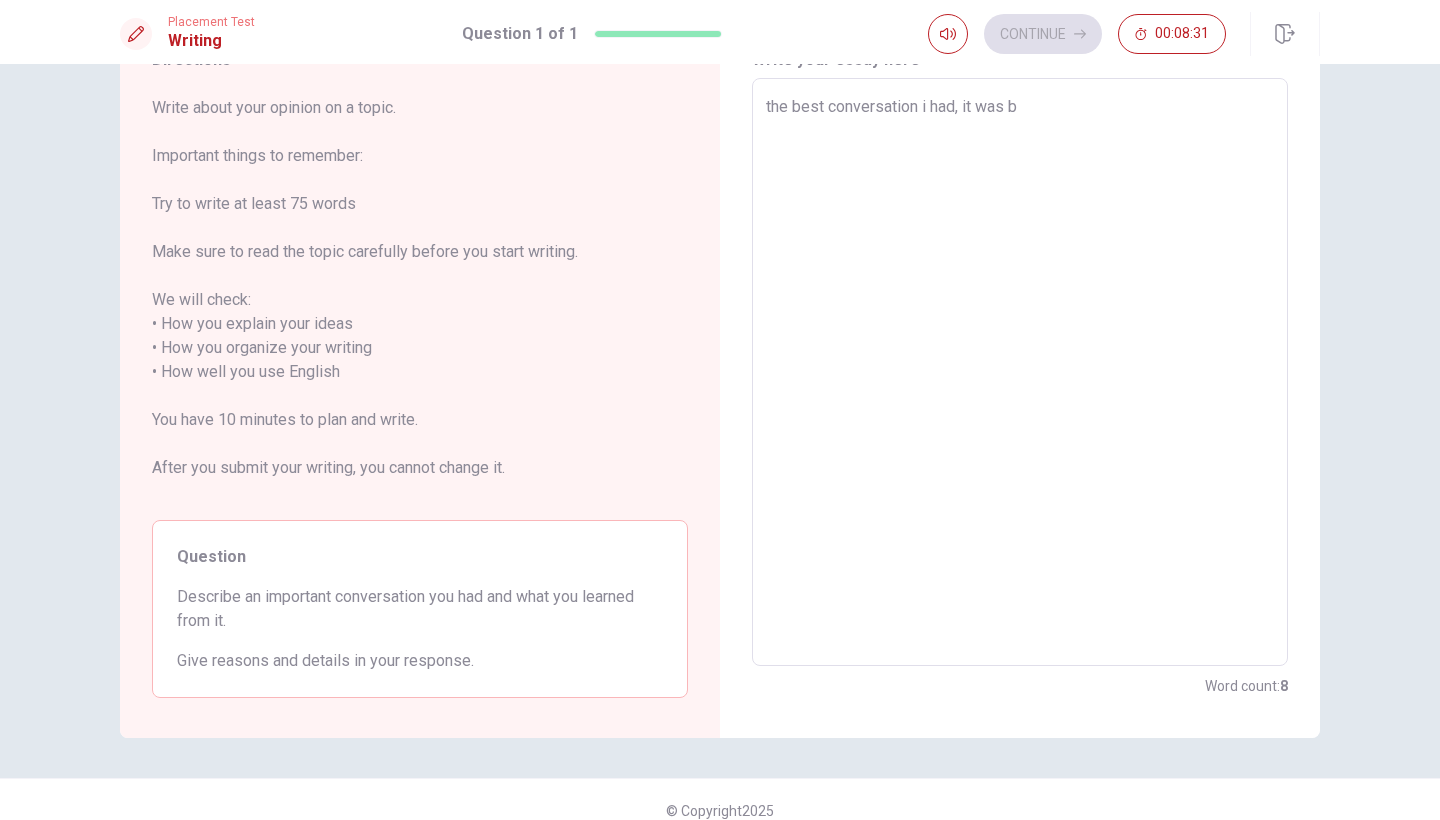 type on "x" 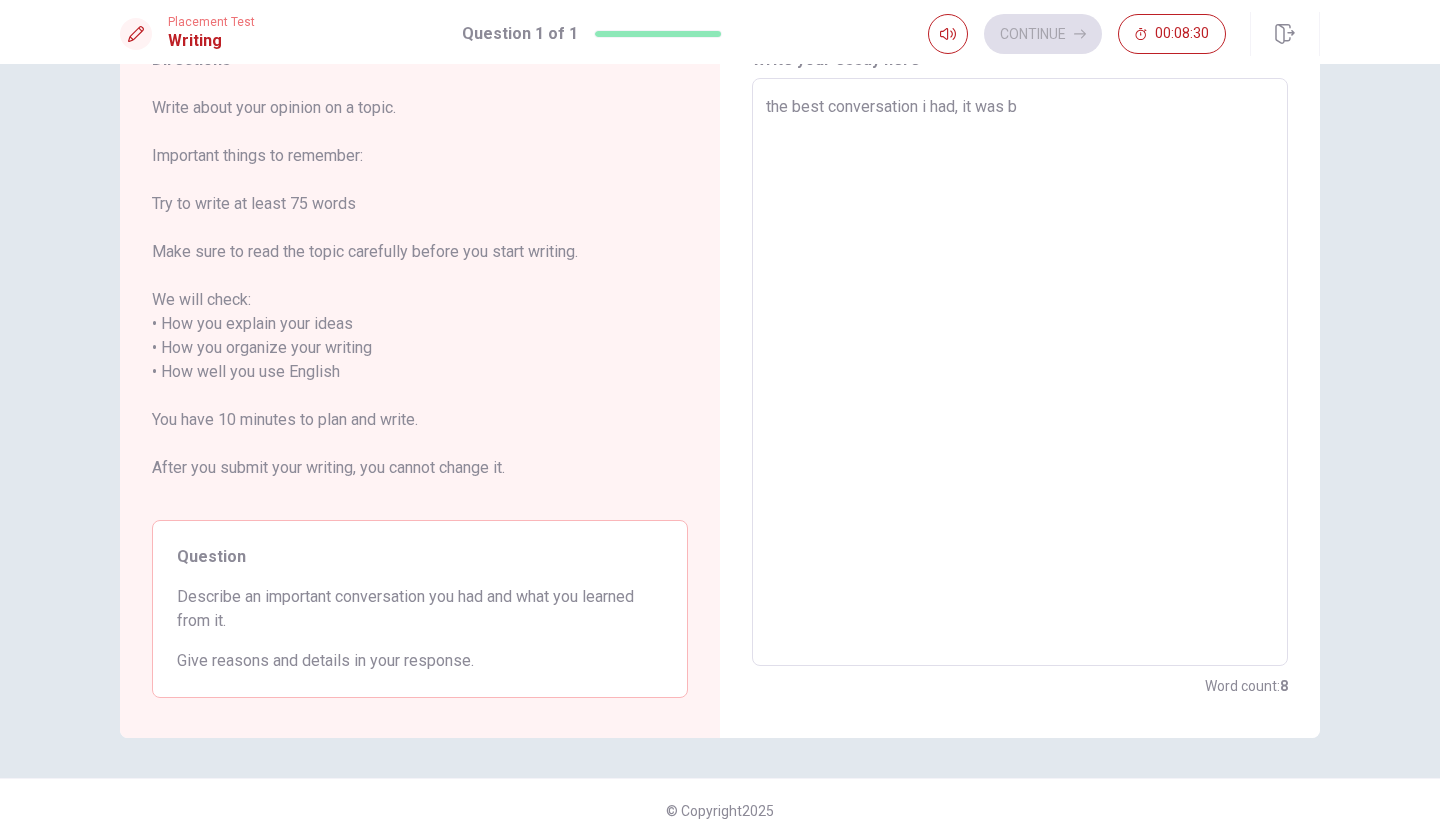 type on "the best conversation i had, it was bt" 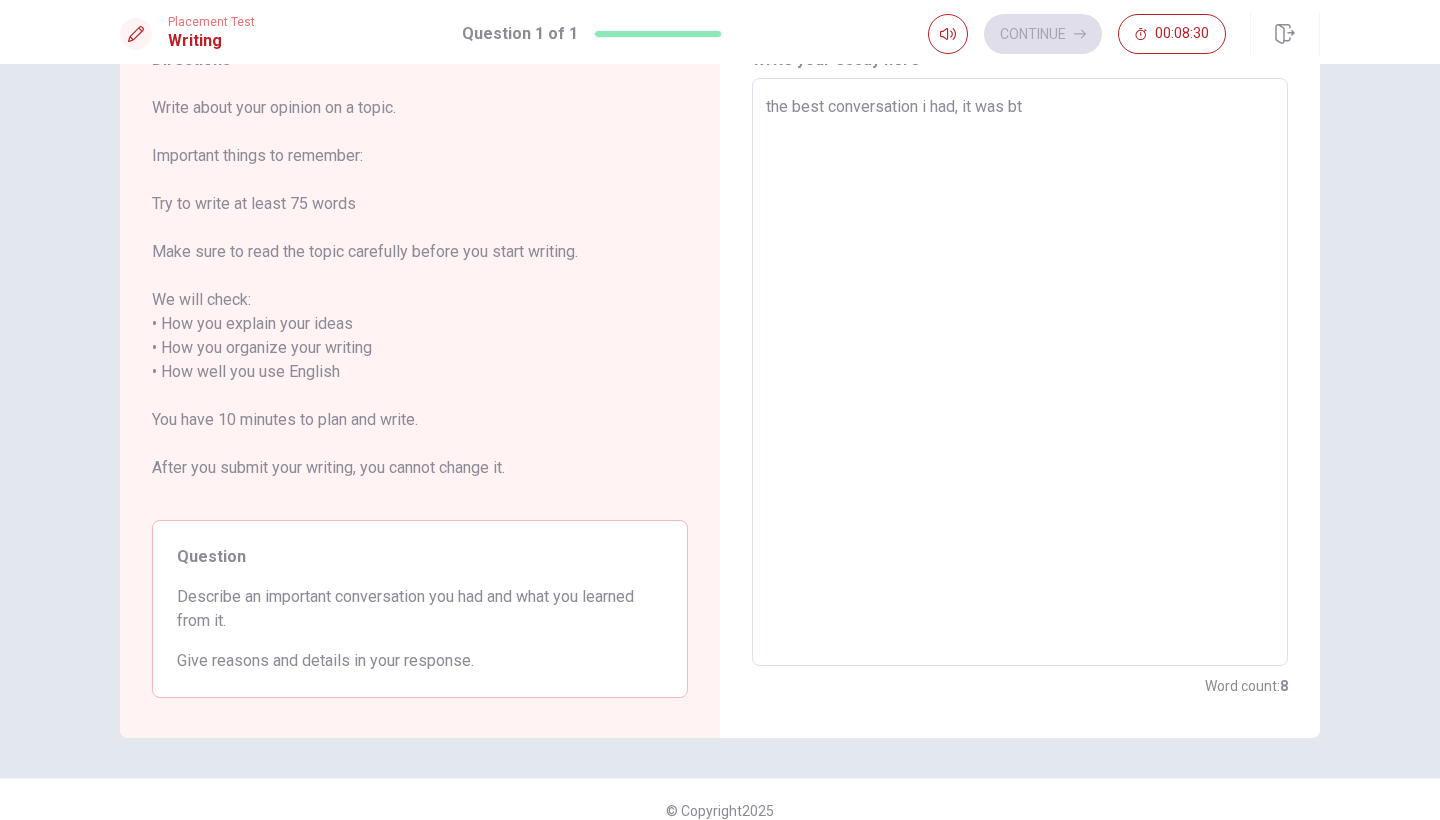 type on "x" 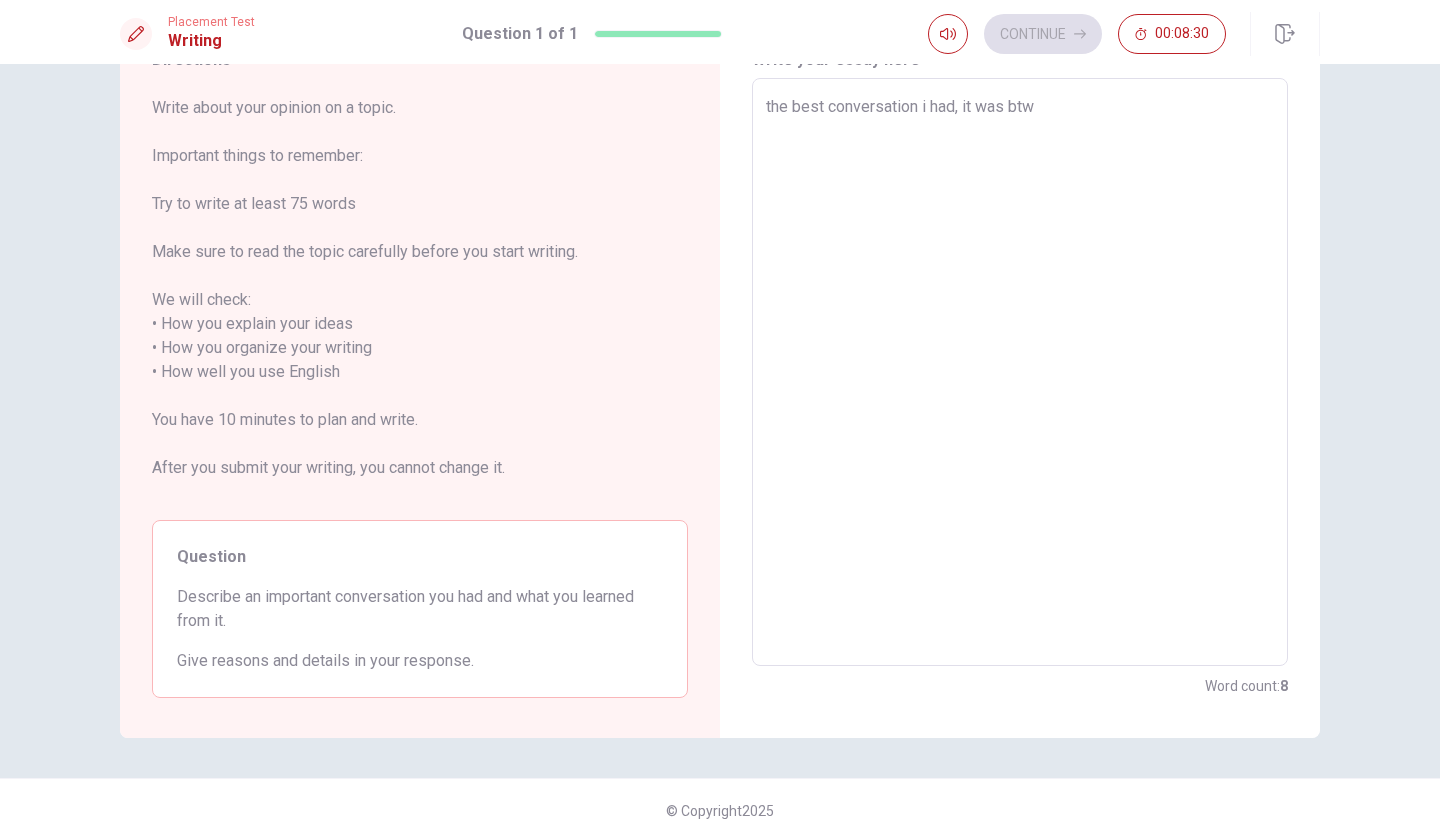type on "x" 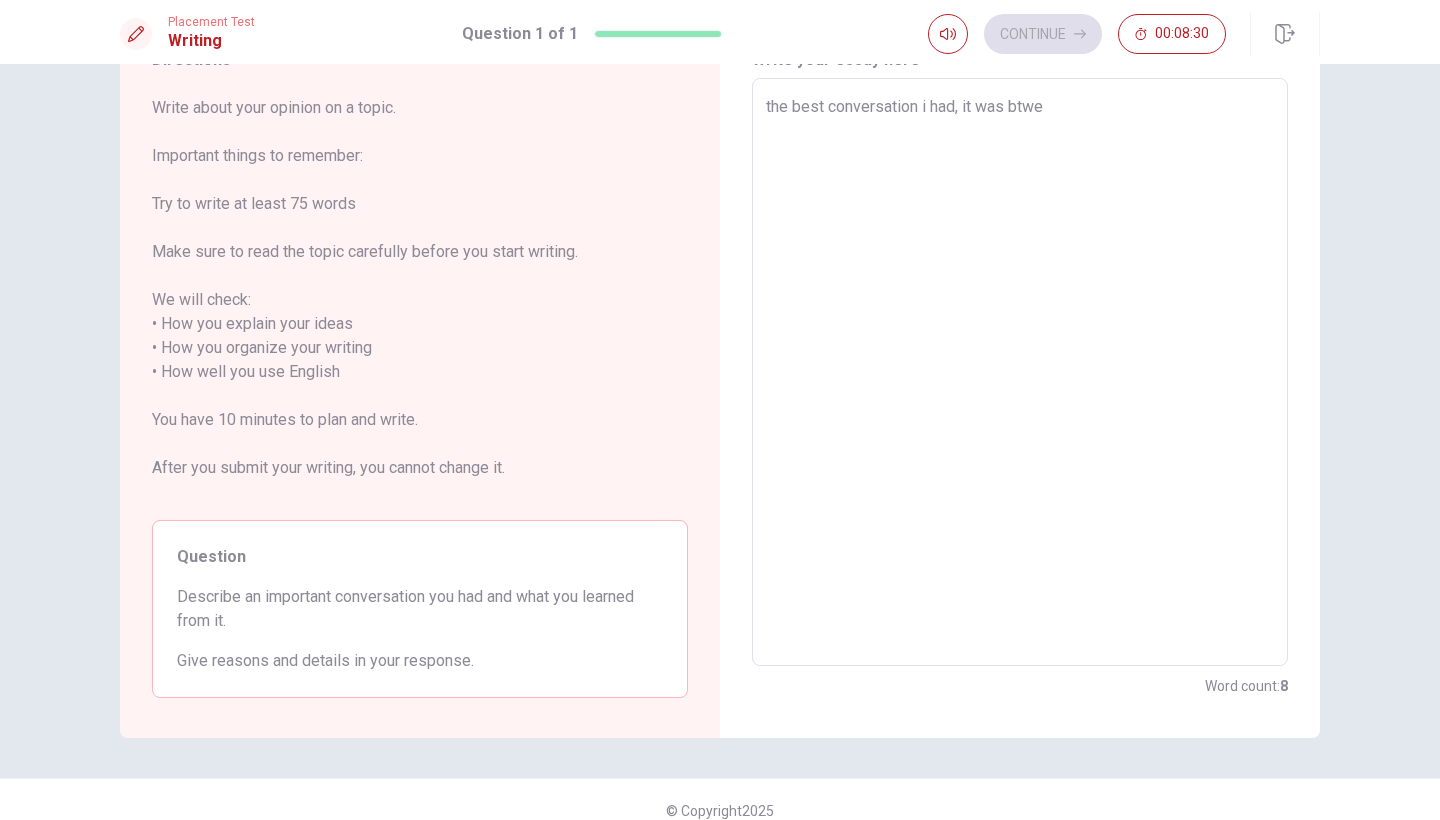 type on "x" 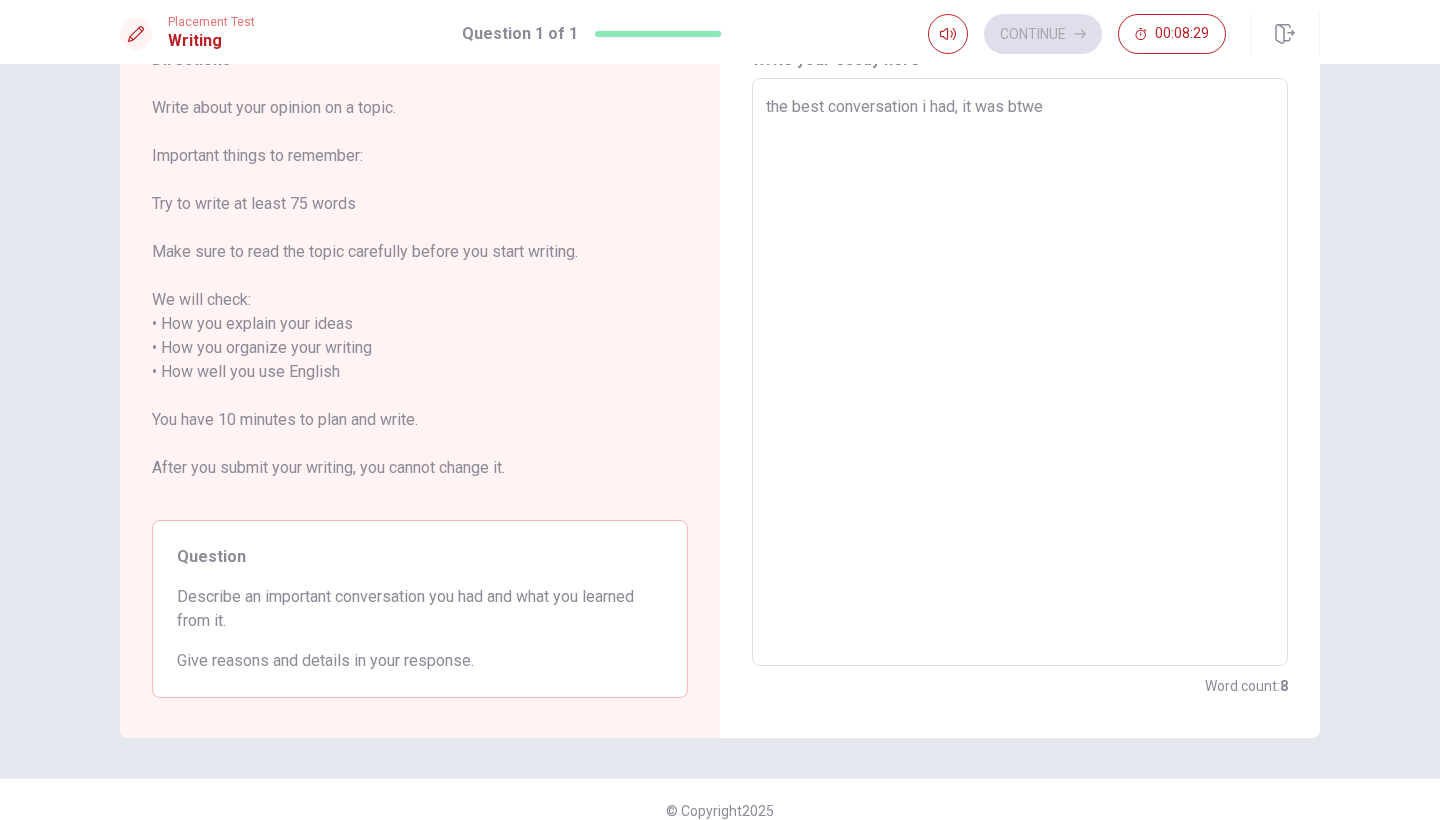type on "the best conversation i had, it was btwee" 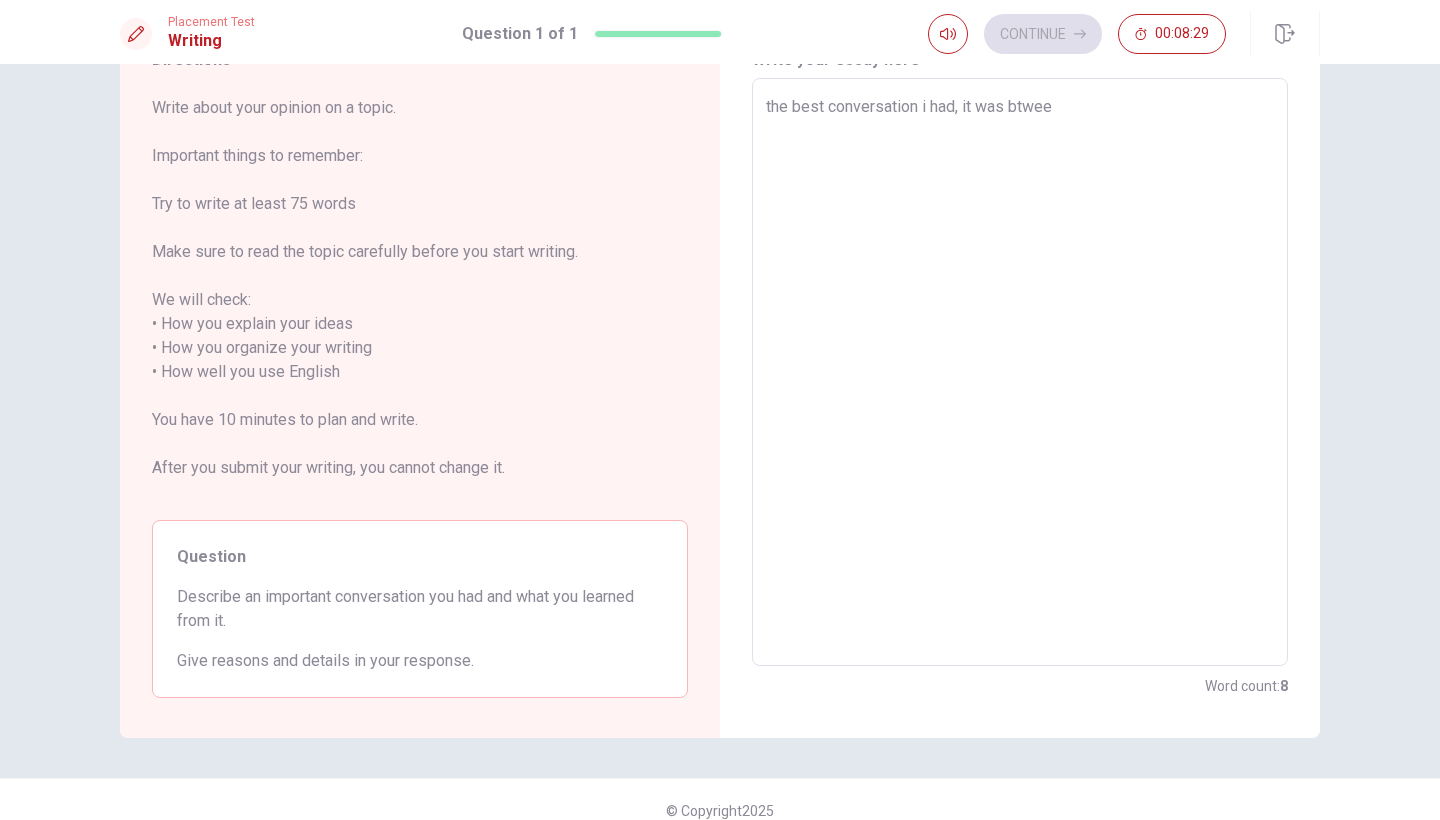 type on "x" 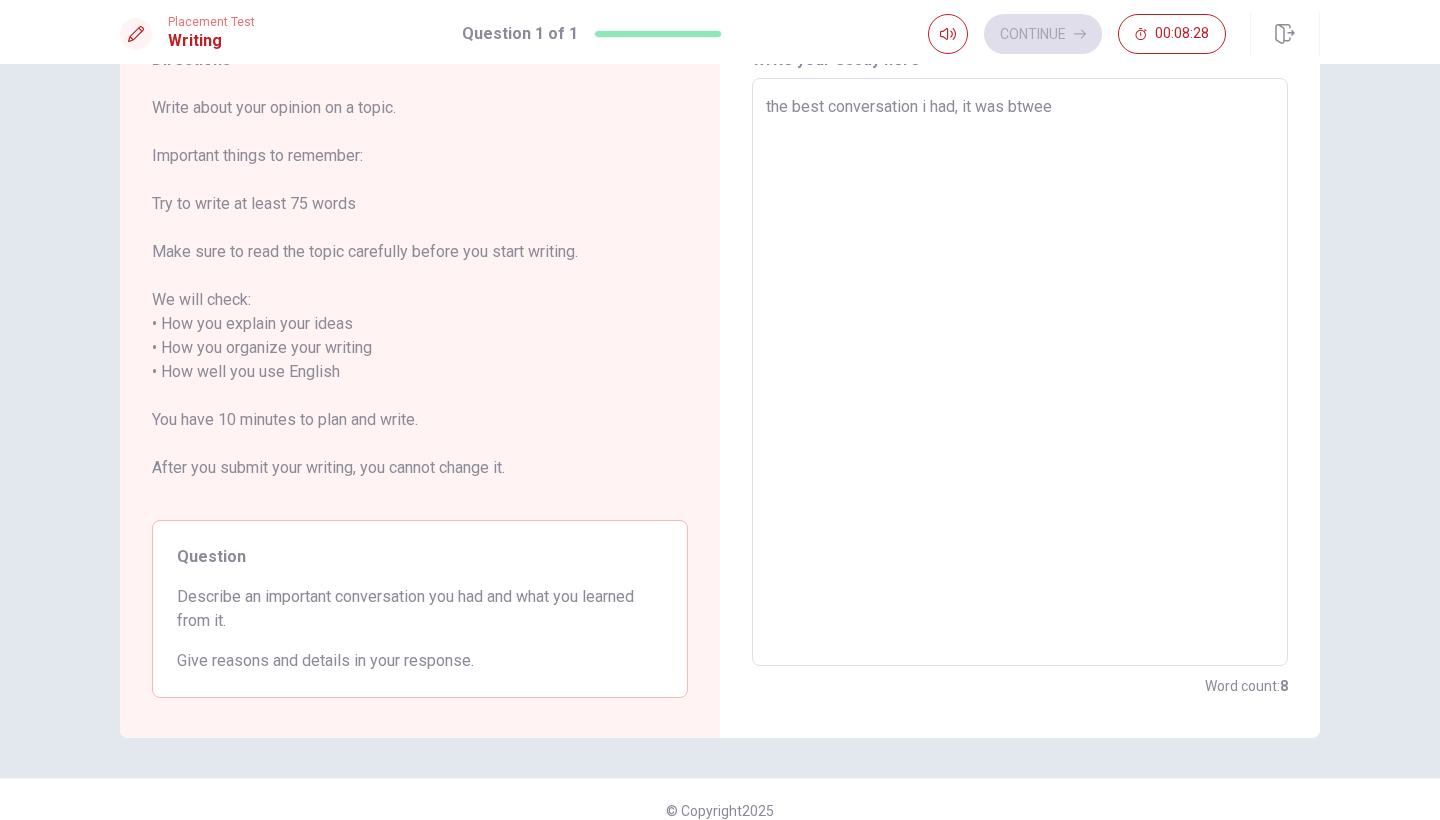 type on "the best conversation i had, it was btween" 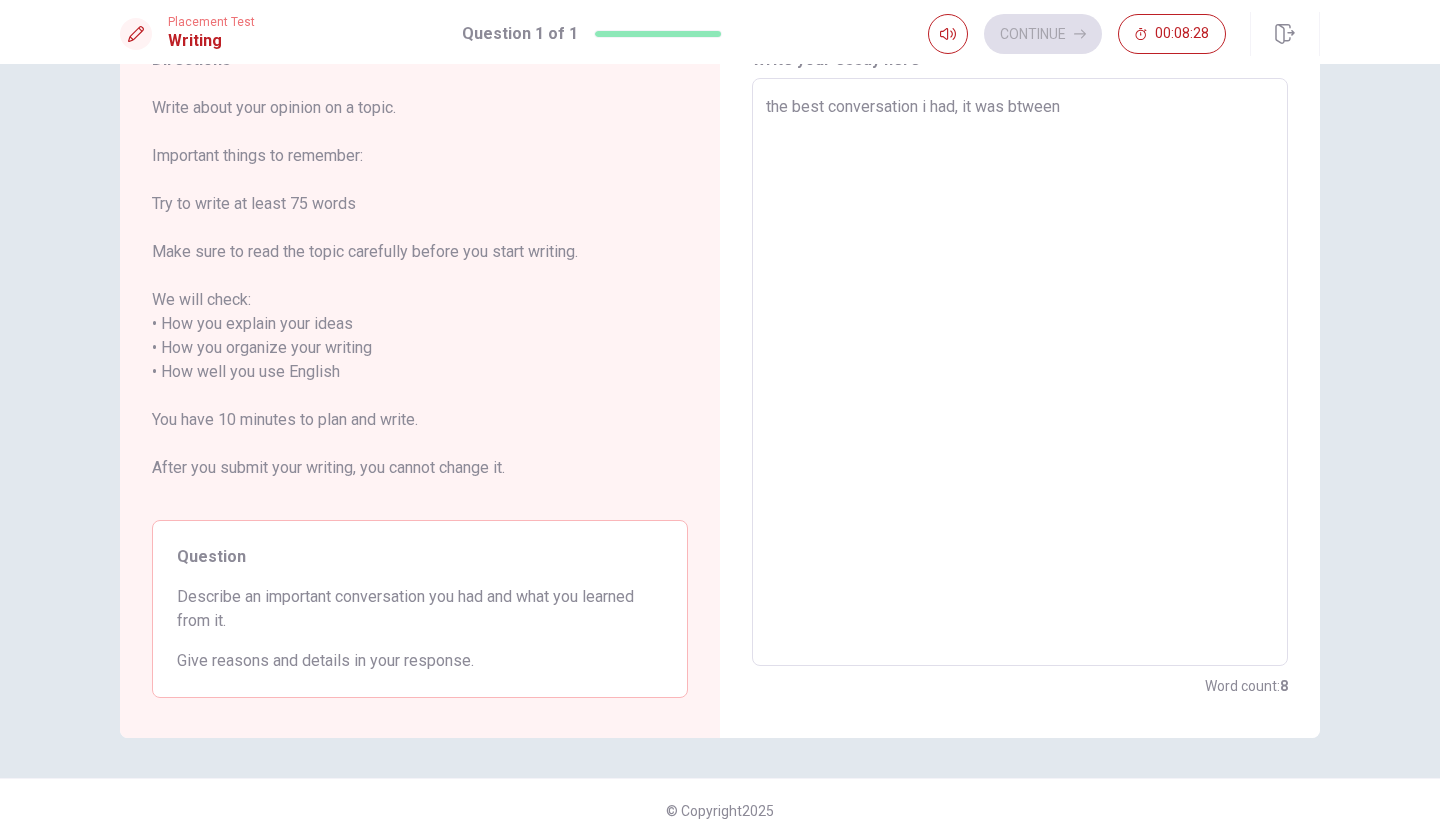 type on "x" 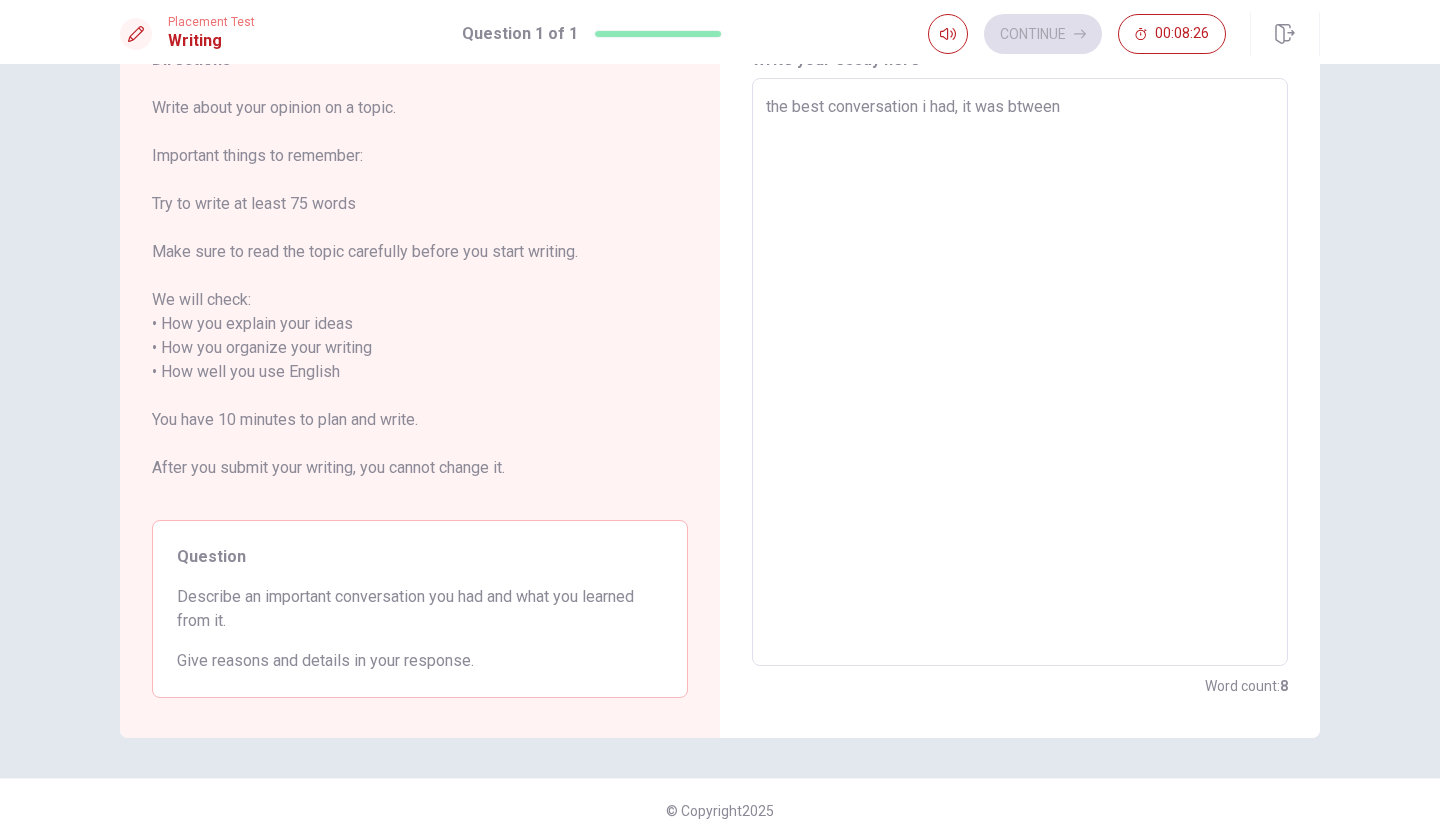 type on "x" 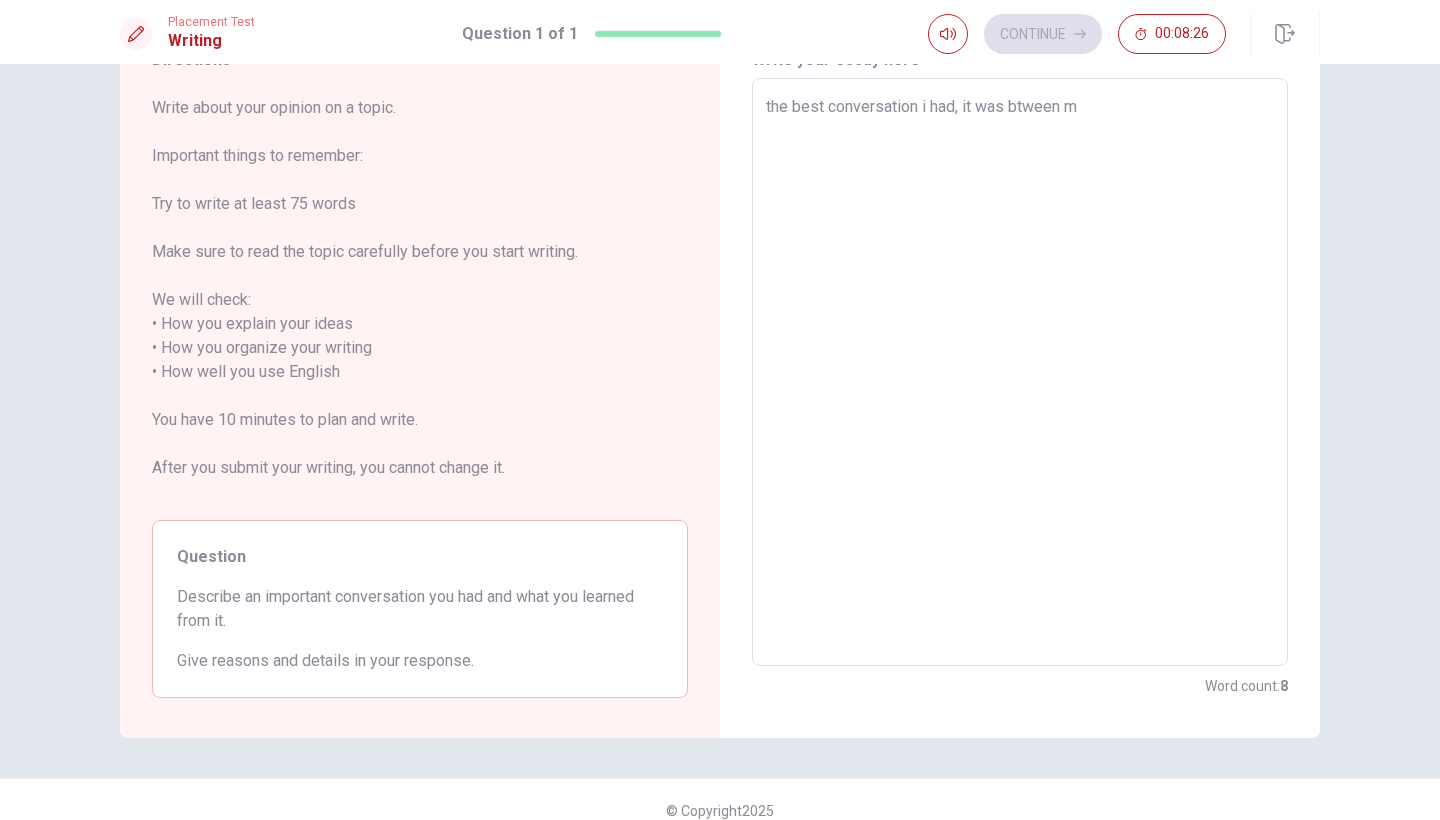 type on "x" 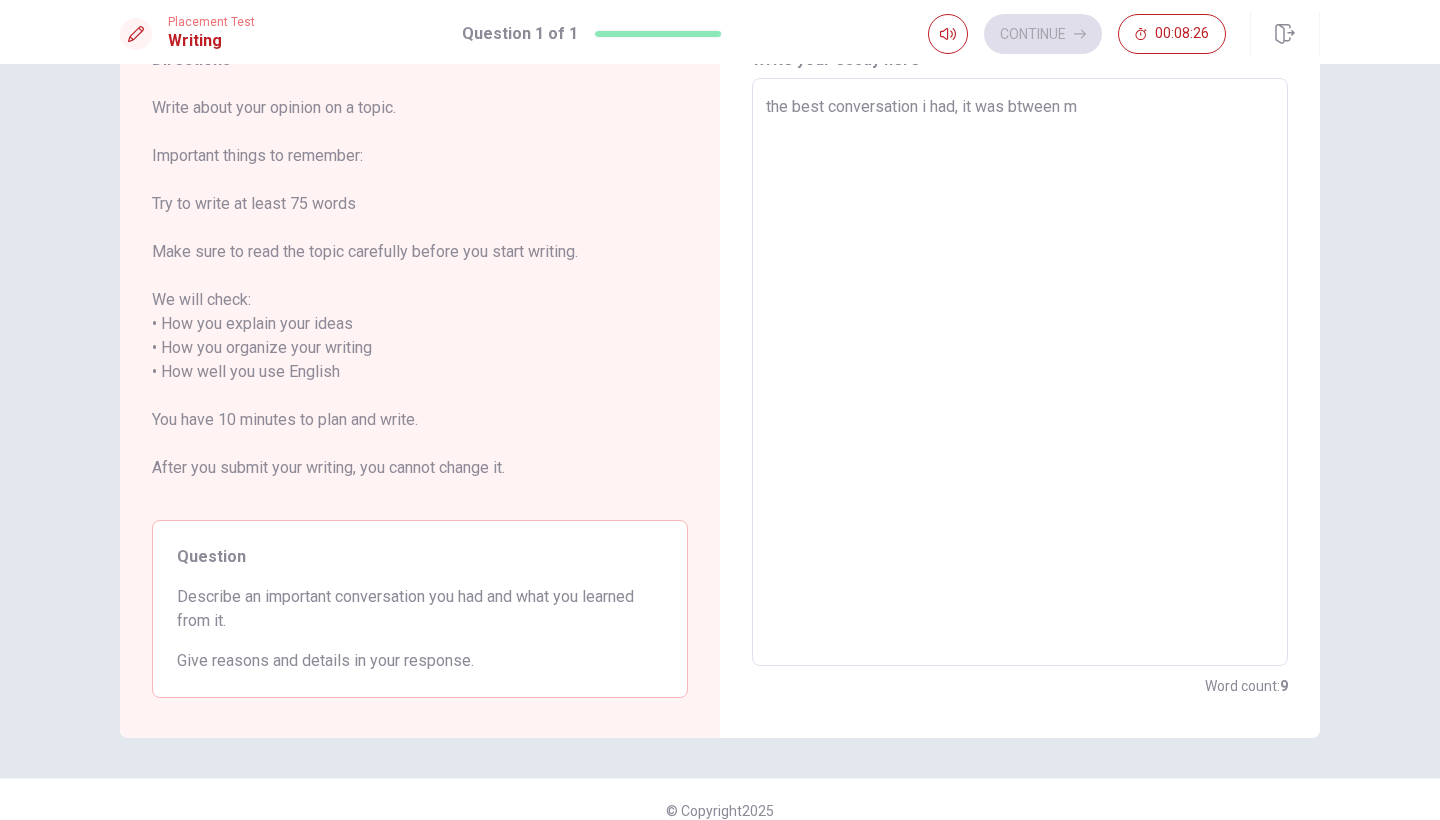 type on "the best conversation i had, it was btween me" 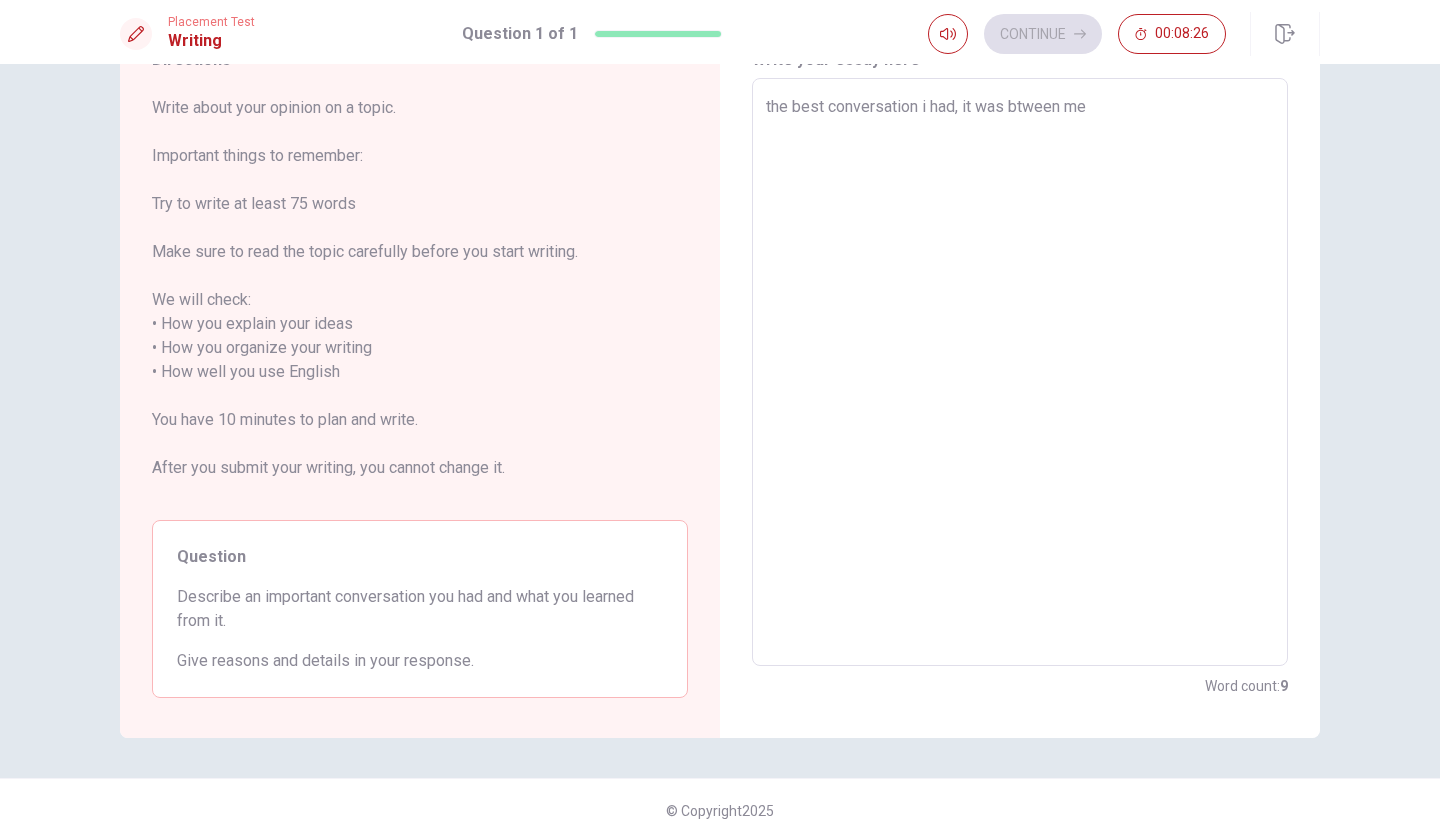 type on "x" 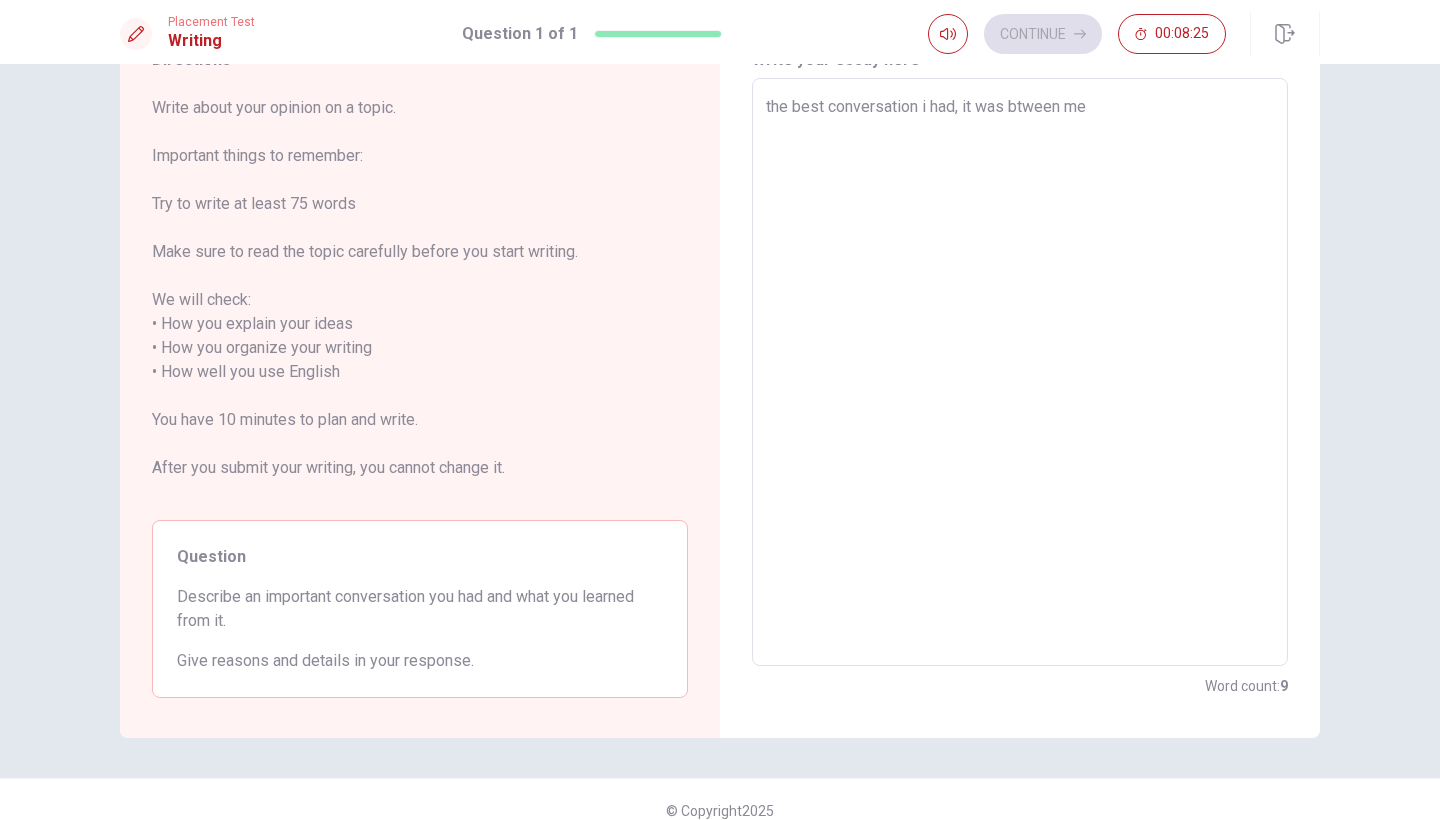 type on "the best conversation i had, it was btween me" 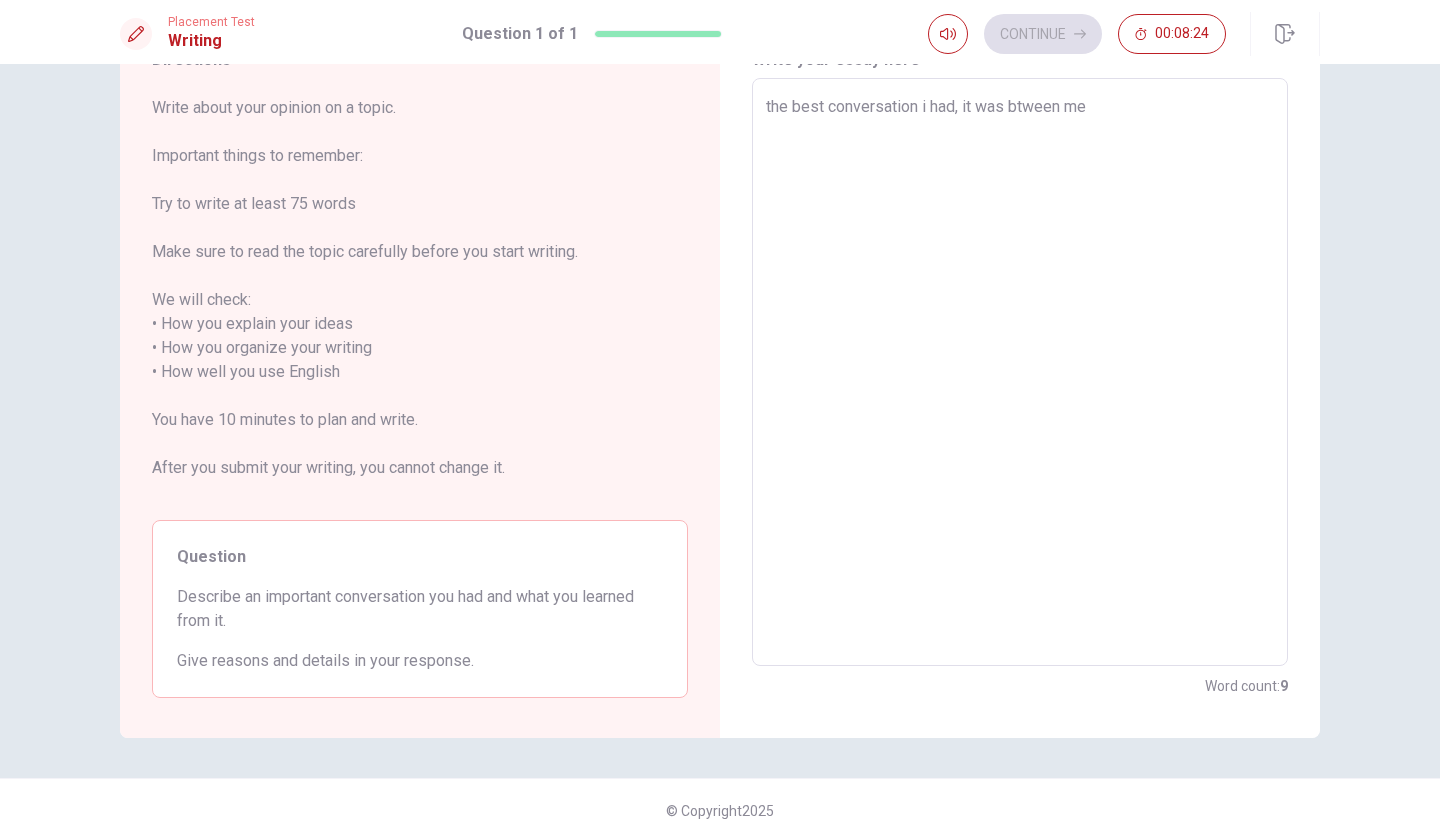 type on "the best conversation i had, it was btween me a" 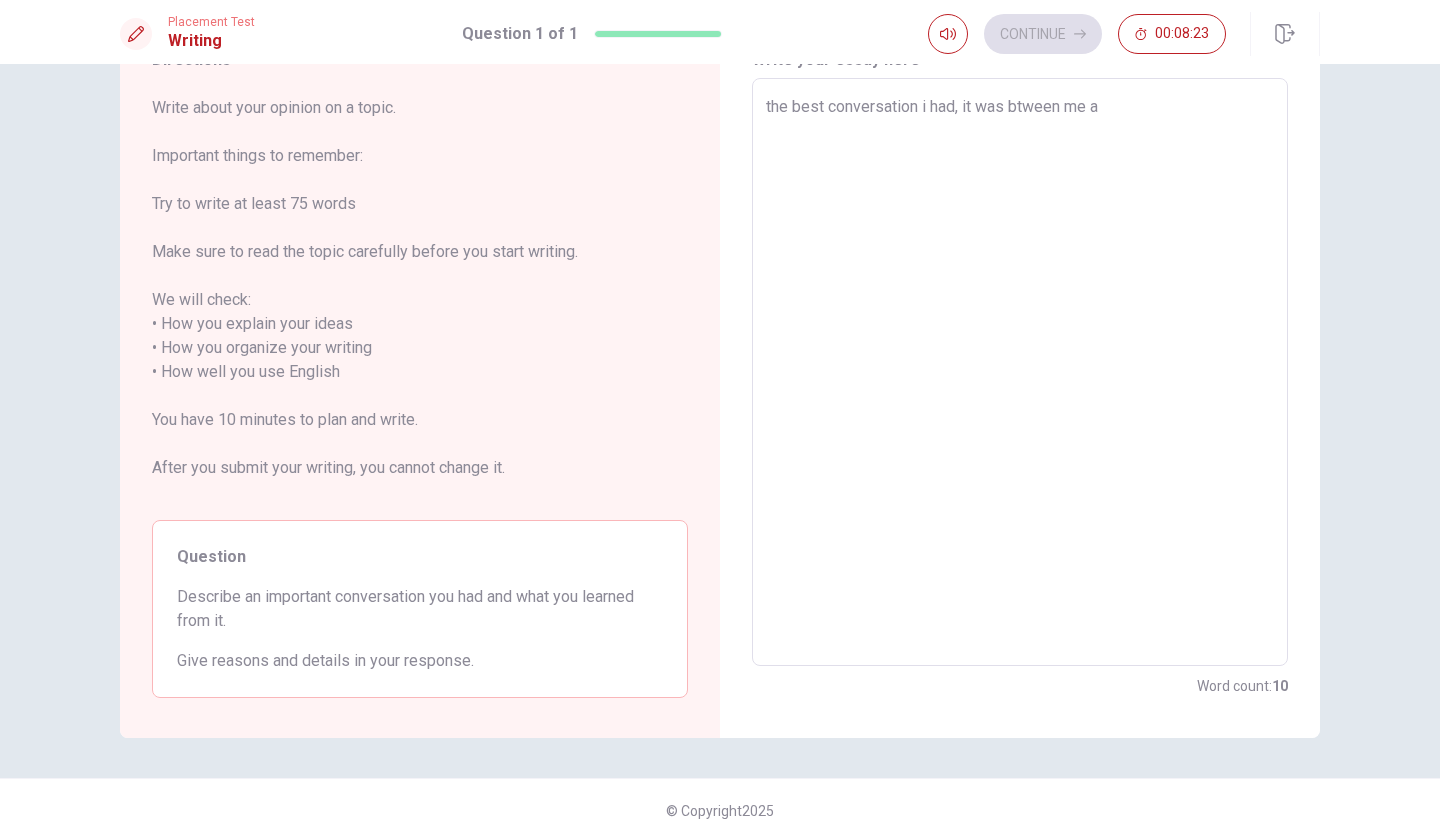type on "x" 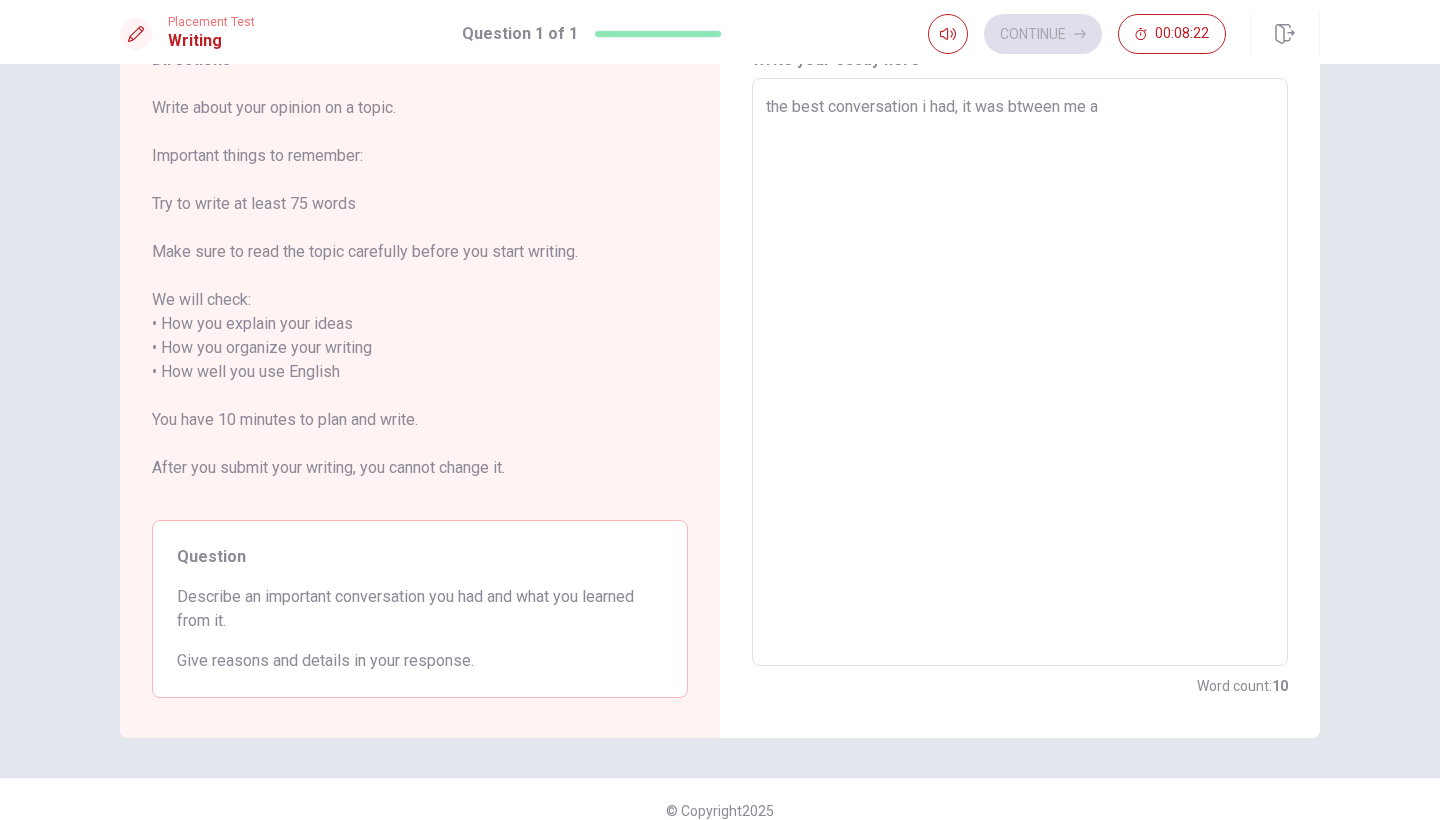 type on "the best conversation i had, it was btween me an" 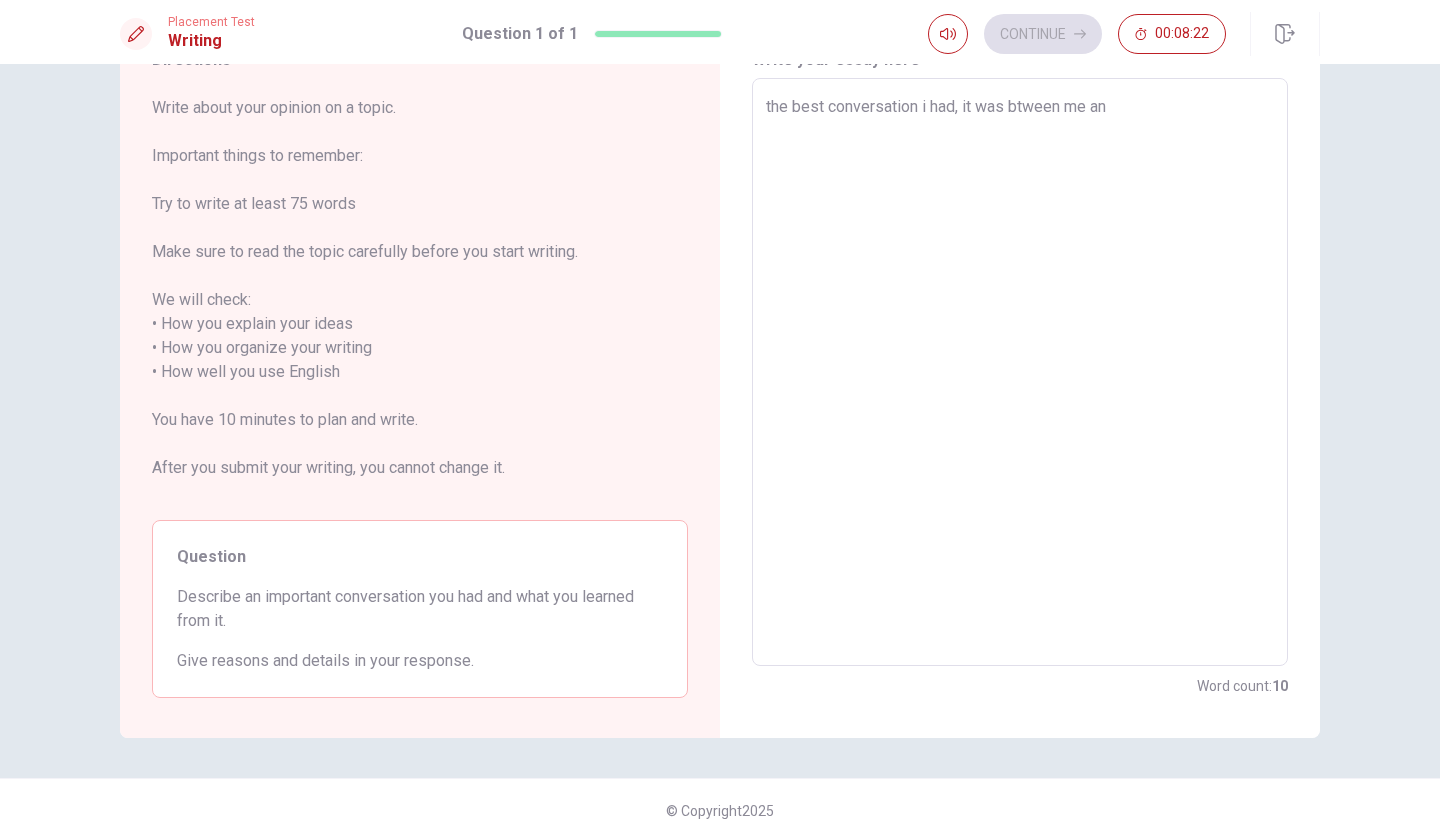 type on "x" 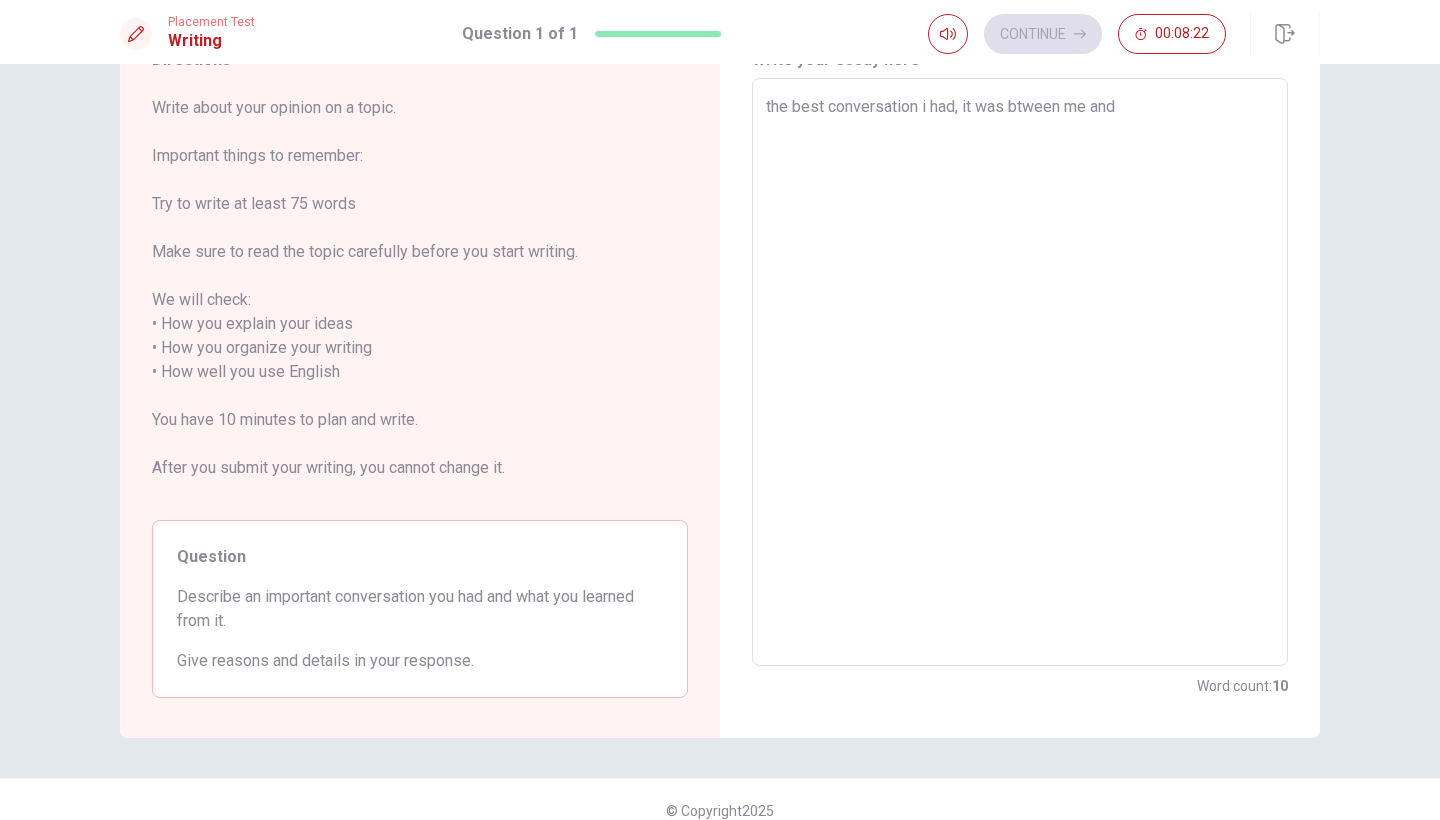 type on "x" 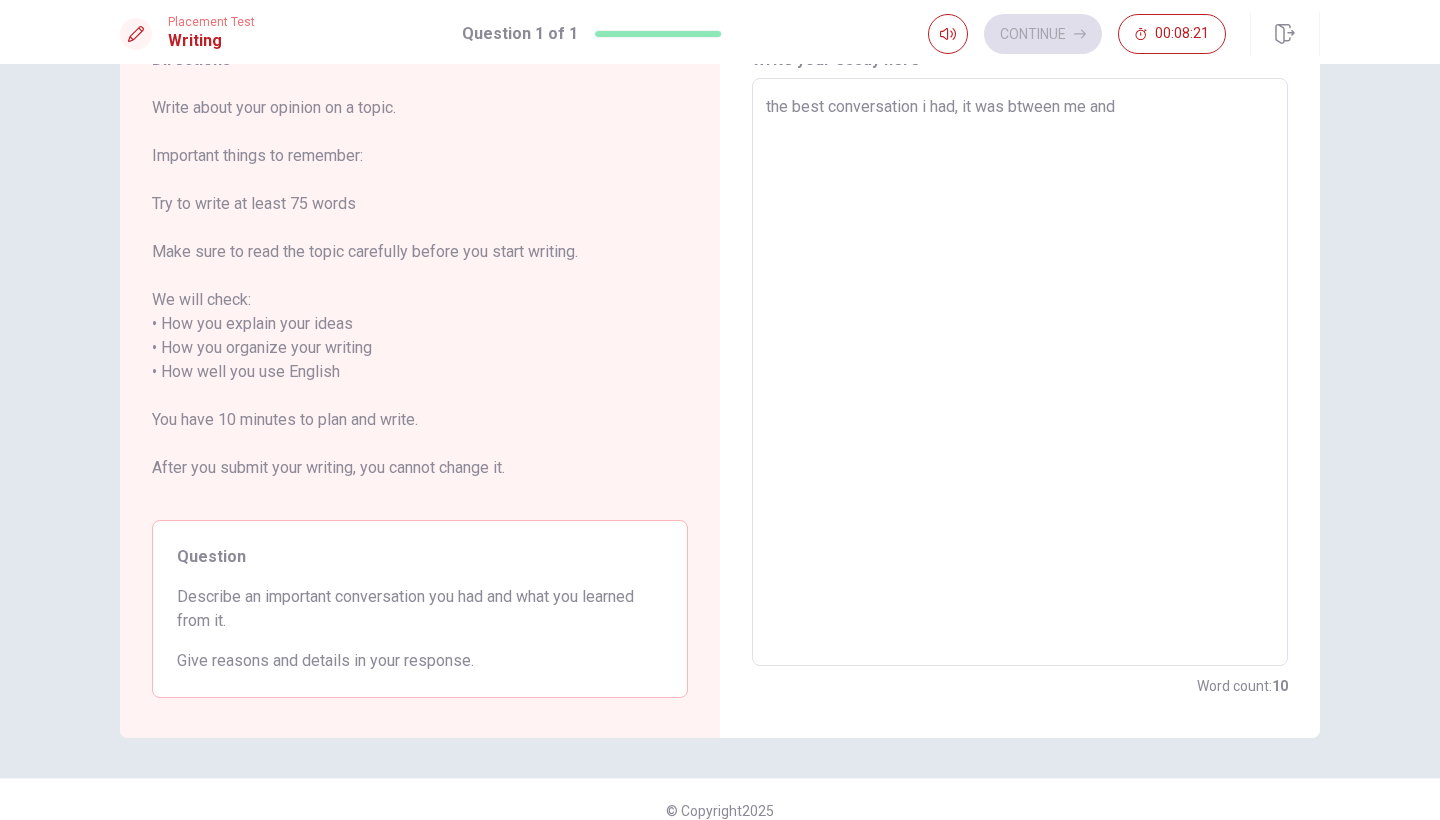 type on "x" 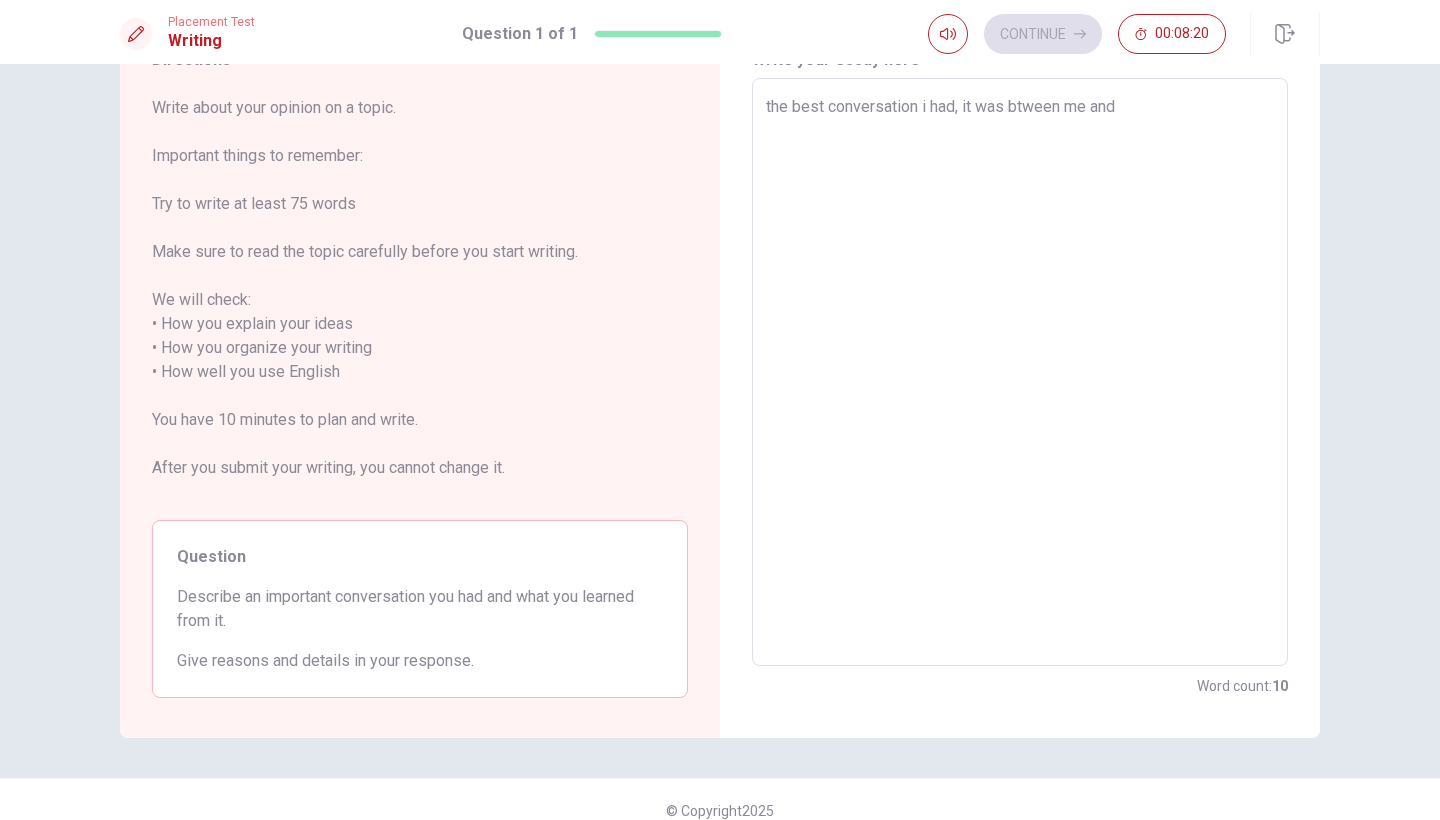 type on "the best conversation i had, it was btween me and m" 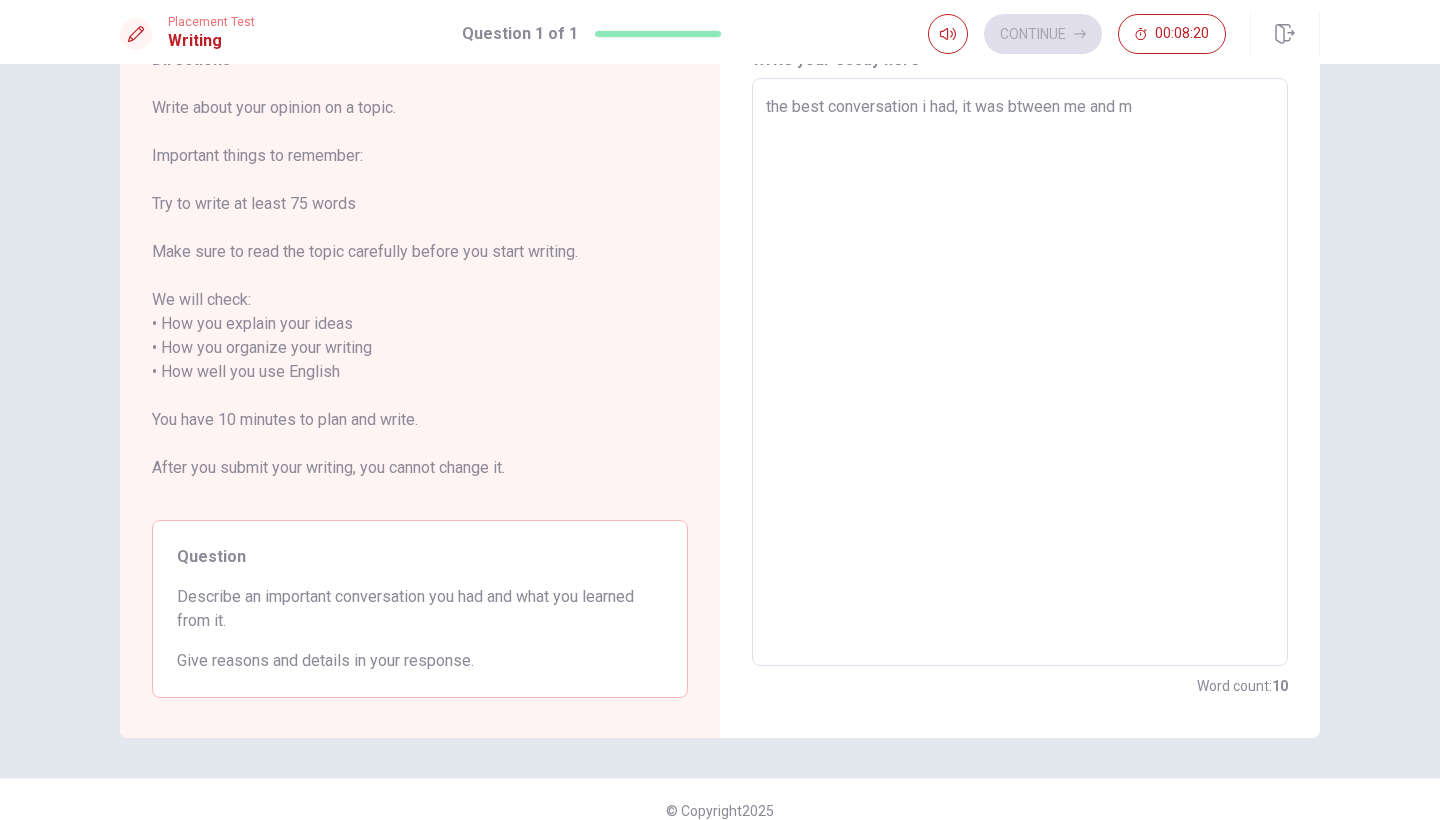 type on "x" 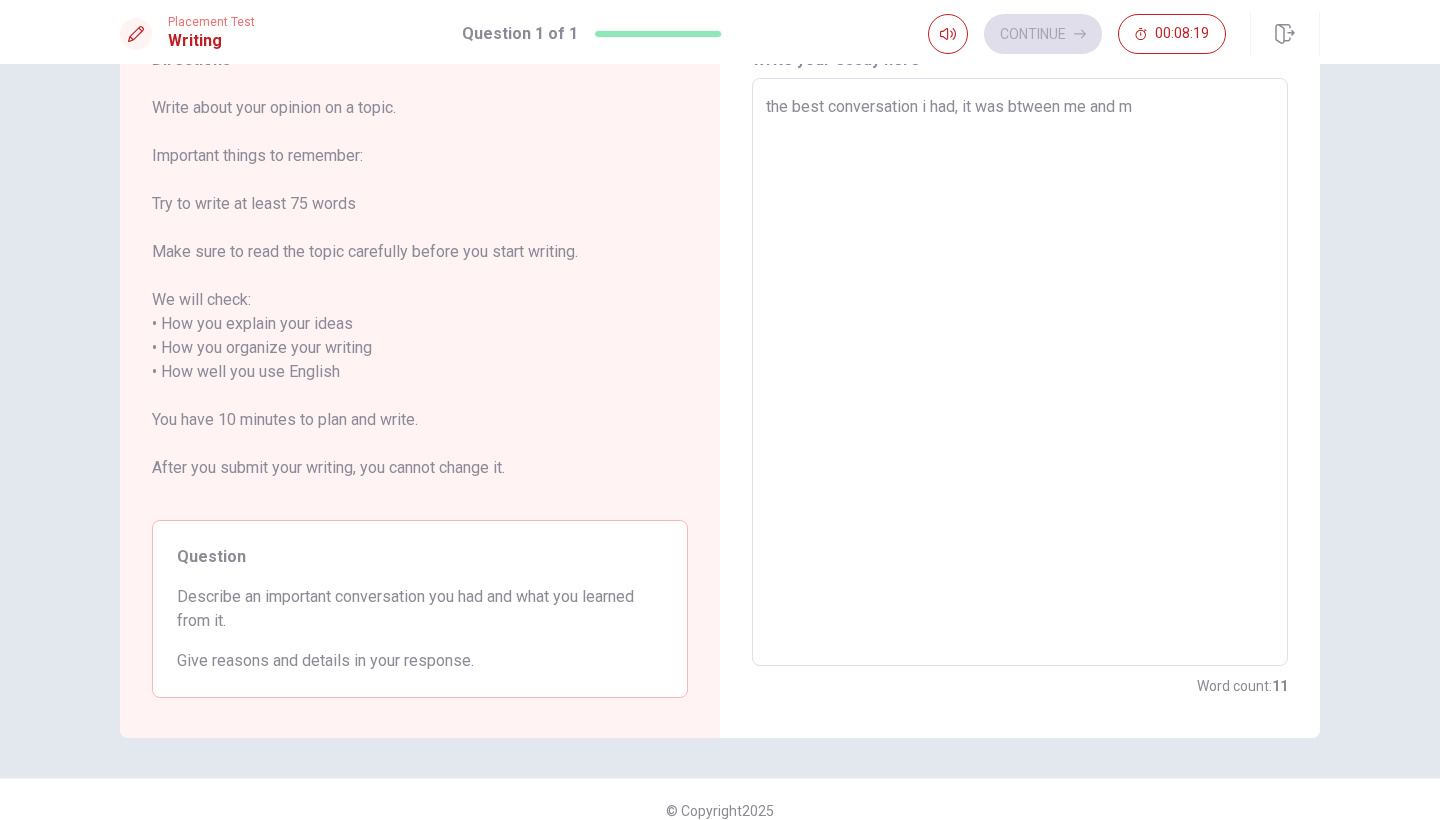 type on "the best conversation i had, it was btween me and my" 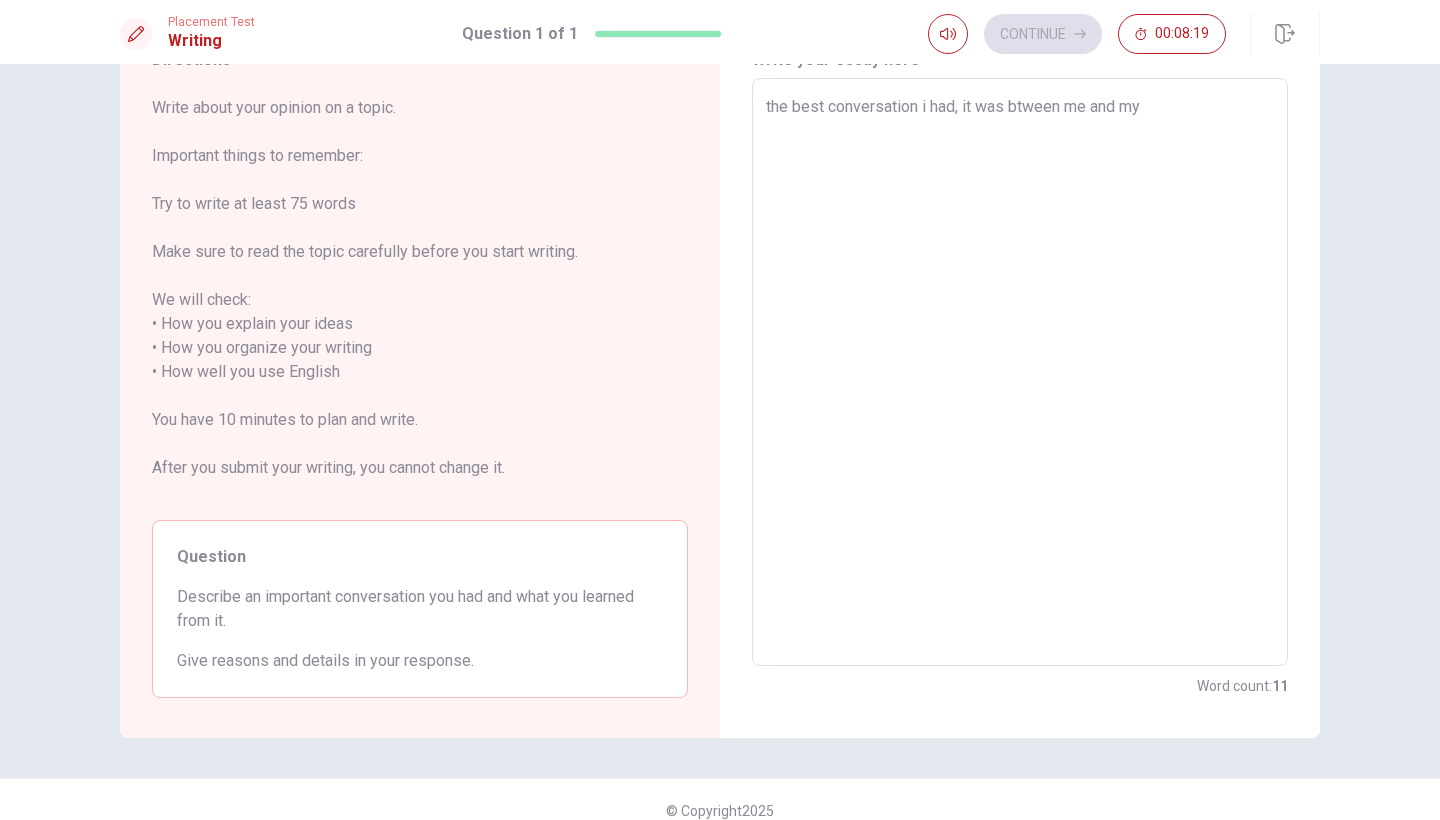 type on "x" 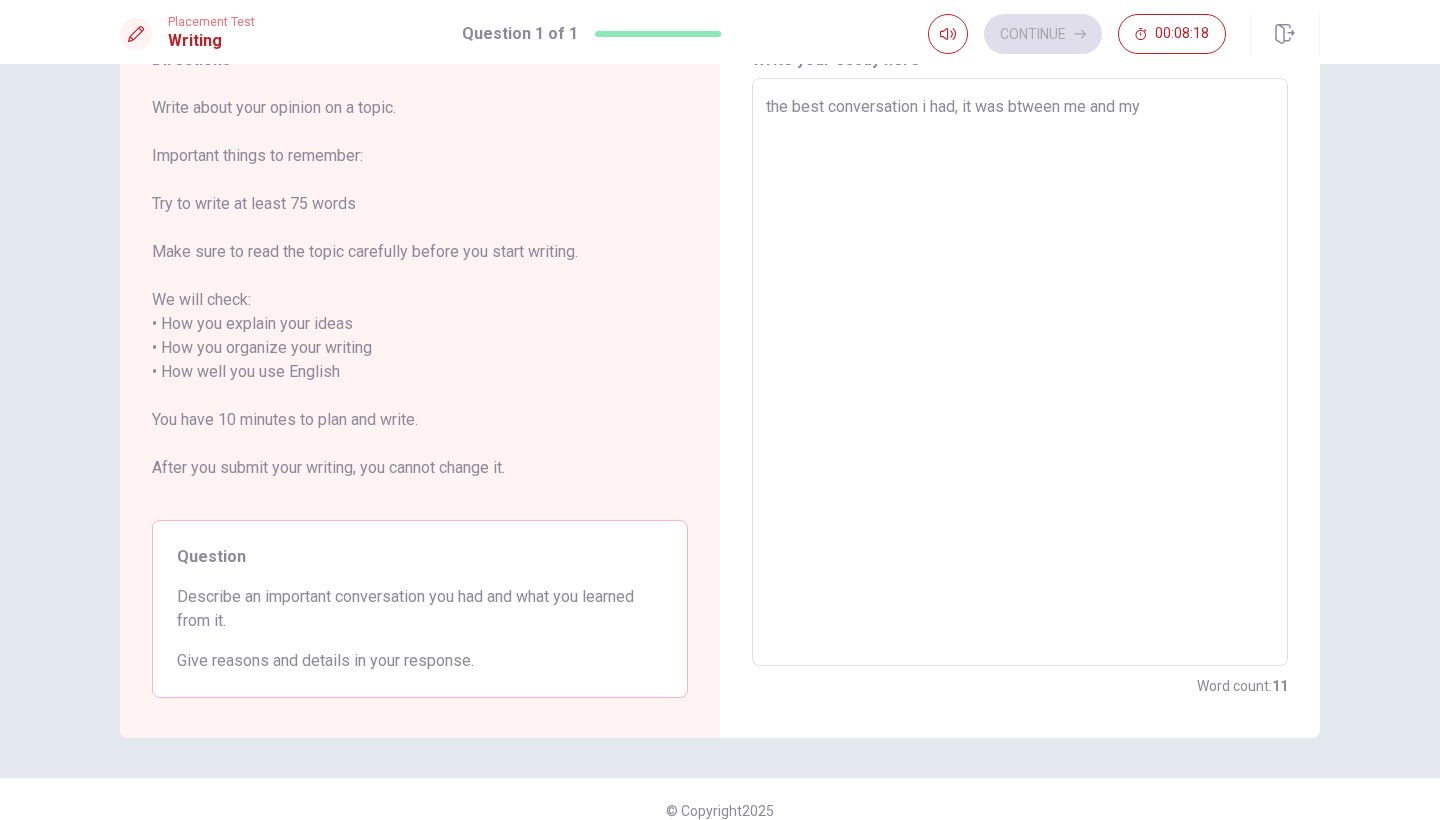 type on "the best conversation i had, it was btween me and my d" 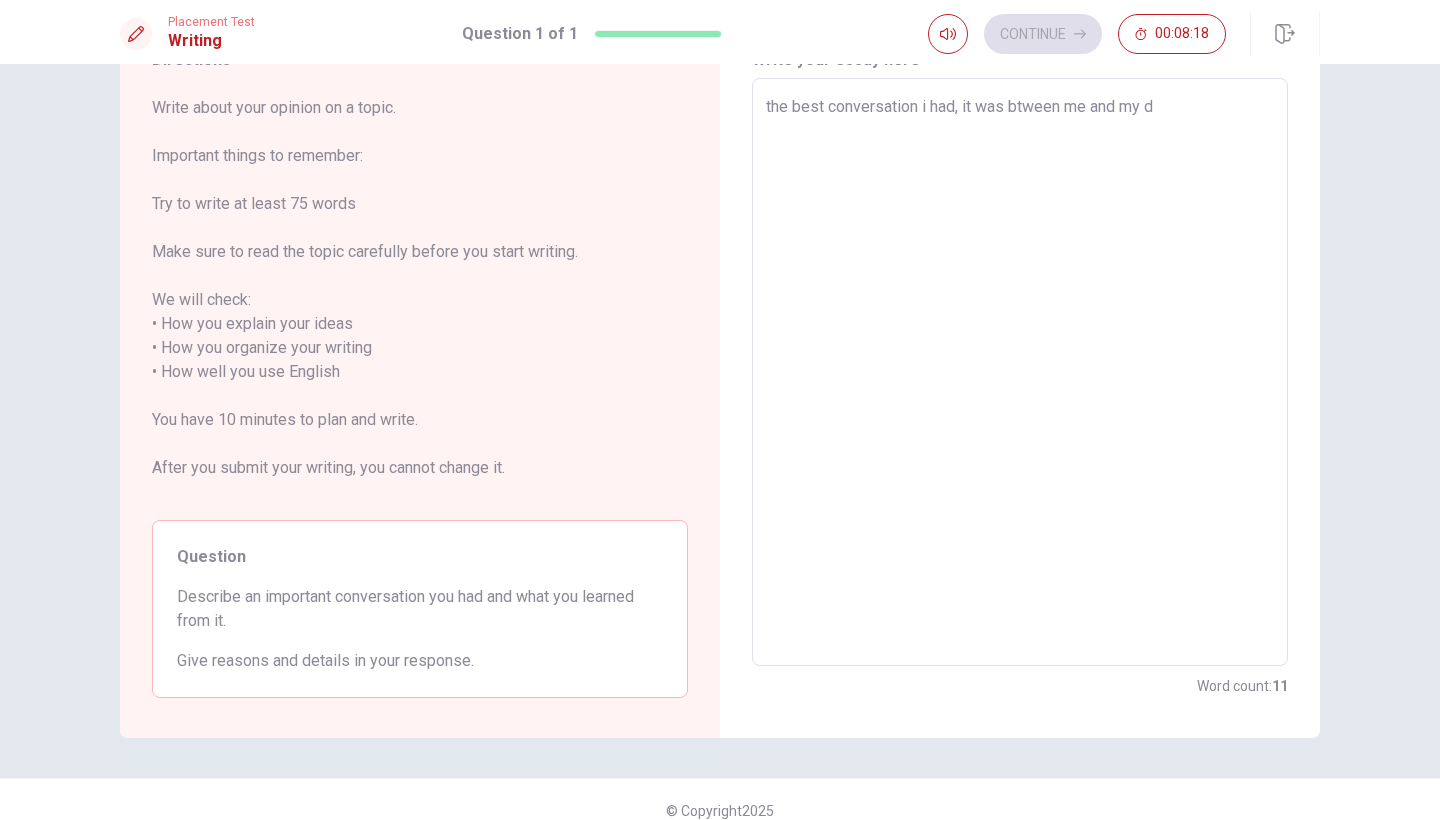 type on "x" 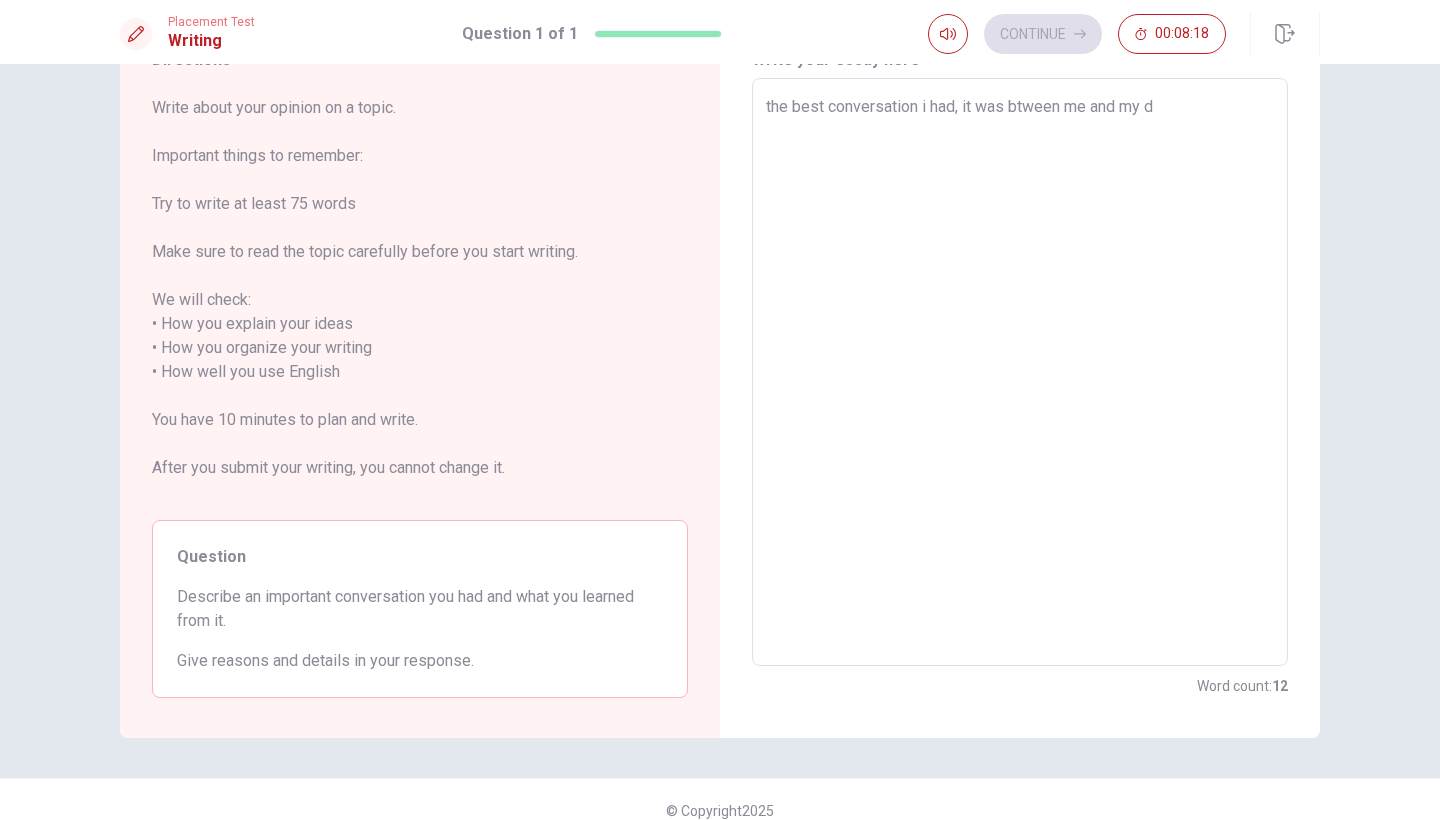 type on "the best conversation i had, it was btween me and my da" 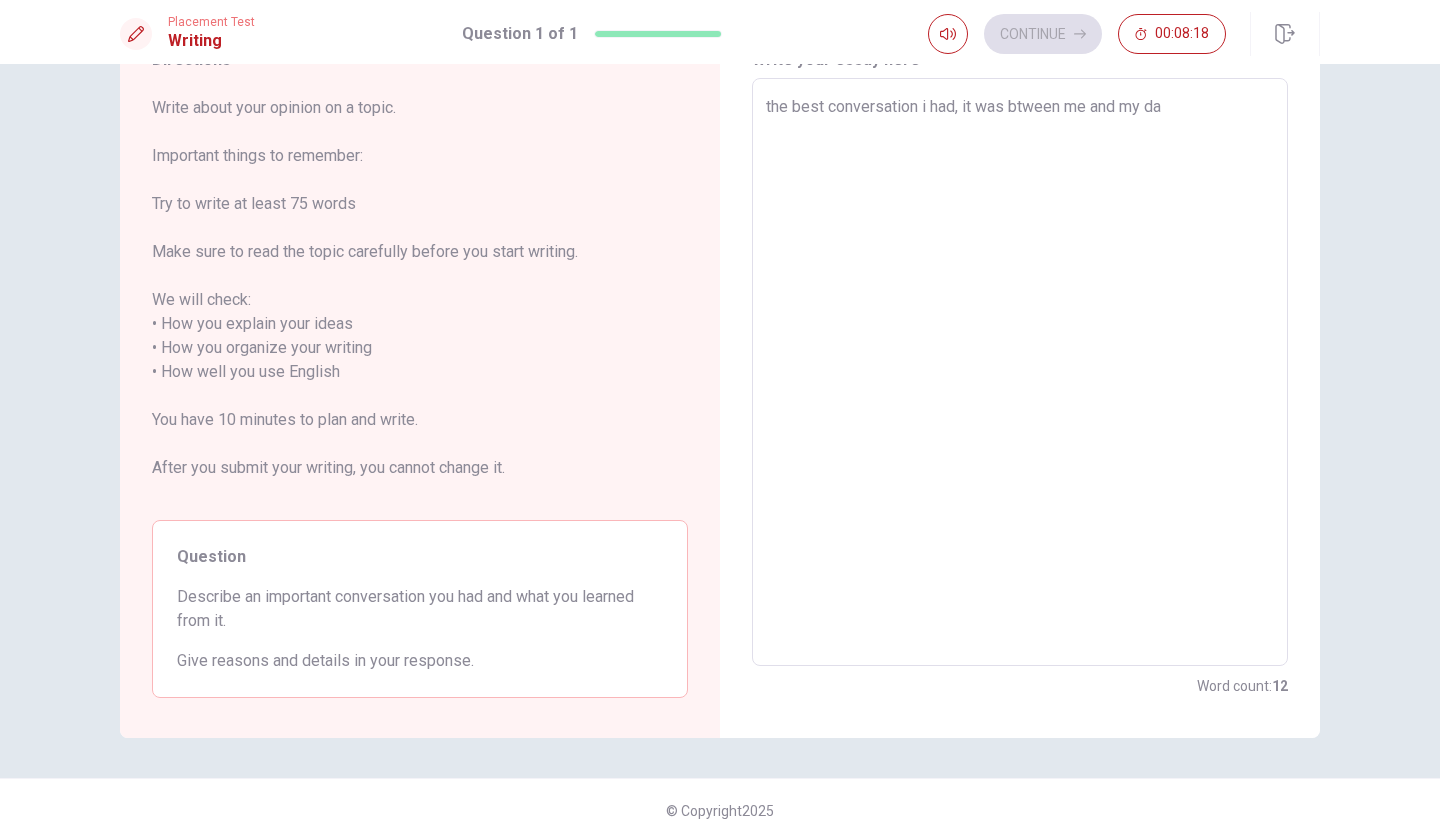 type on "x" 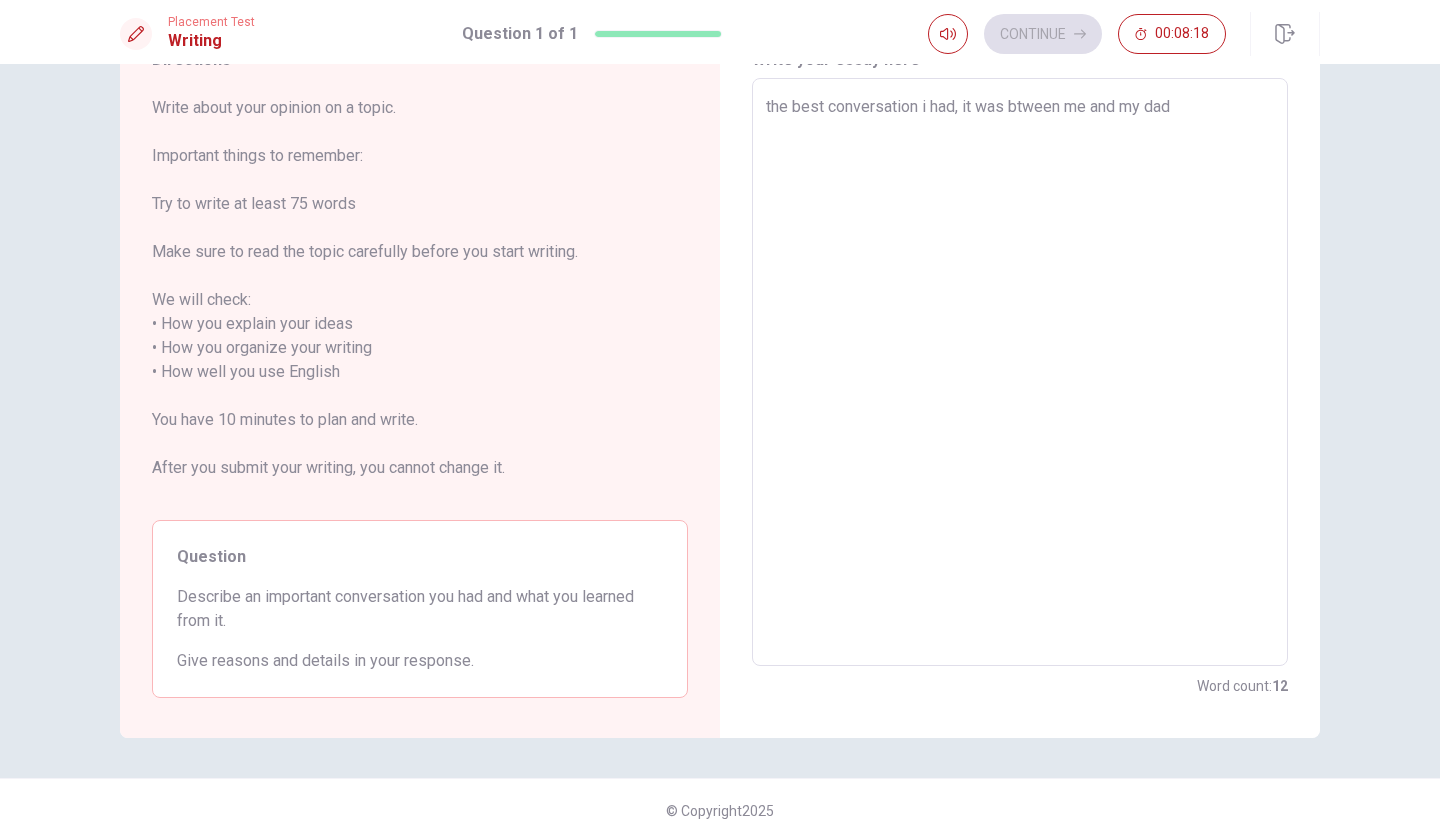 type on "x" 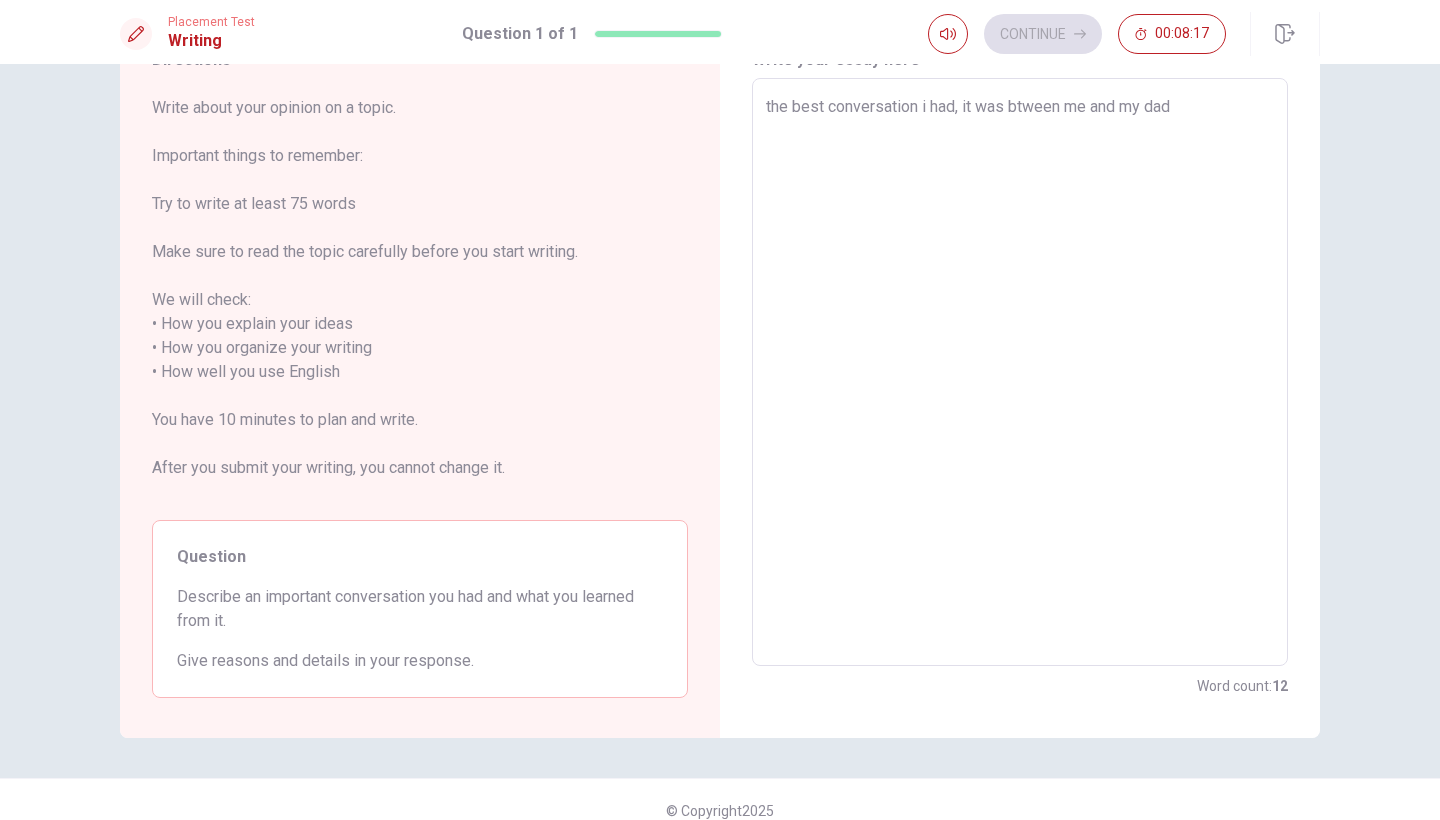 type on "the best conversation i had, it was btween me and my dad" 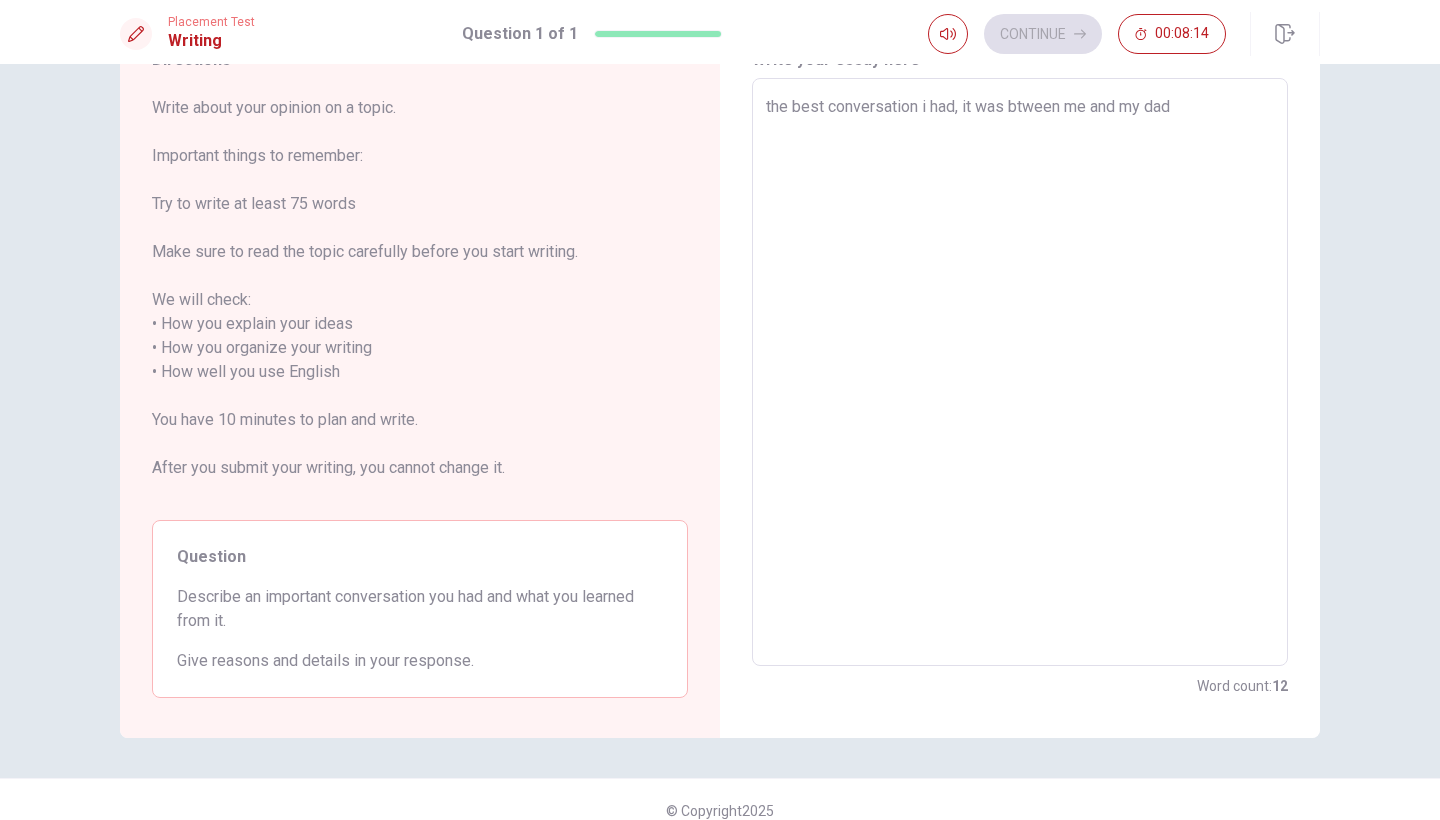 type on "x" 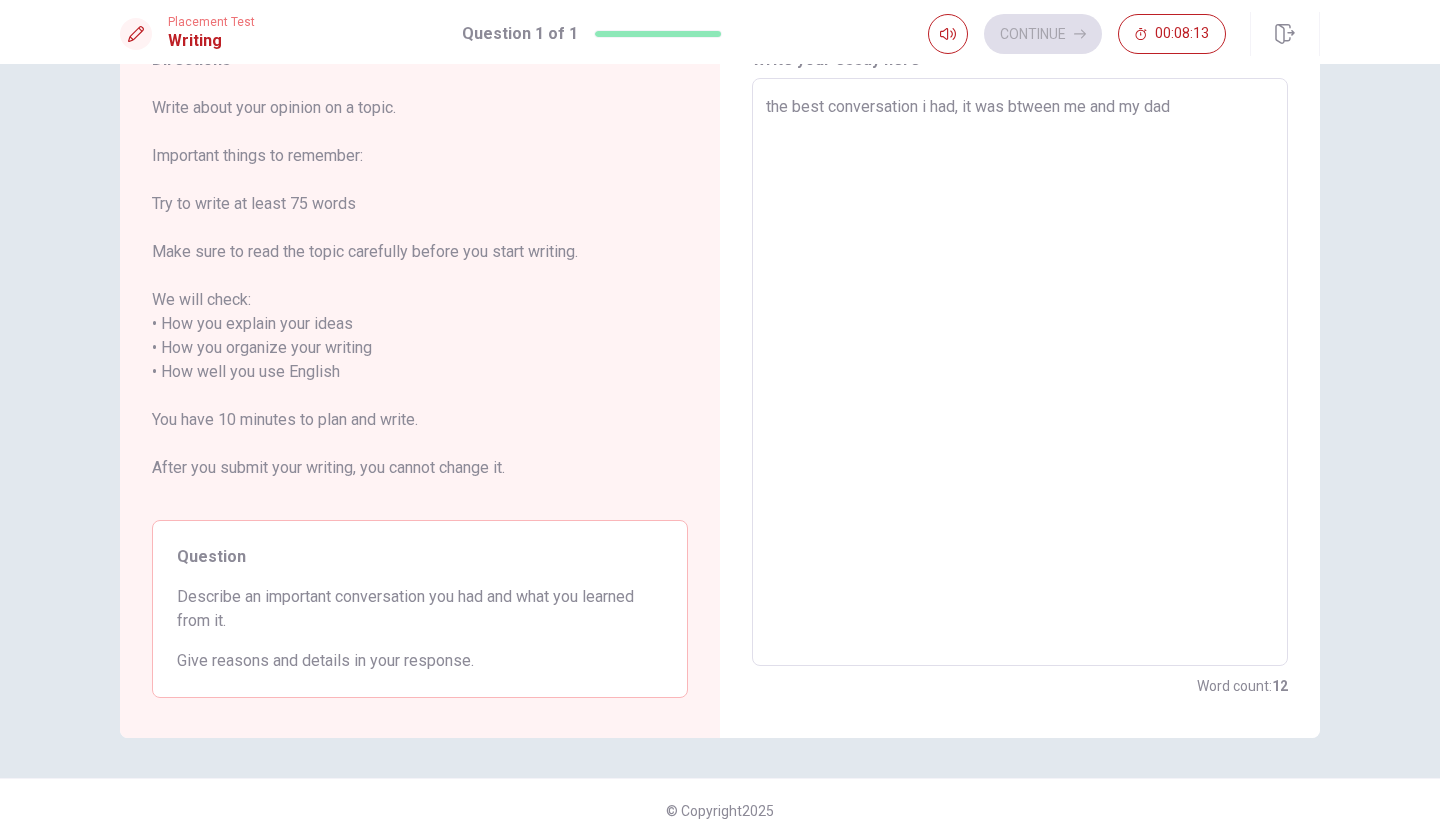 type on "the best conversation i had, it was btween me and my dad w" 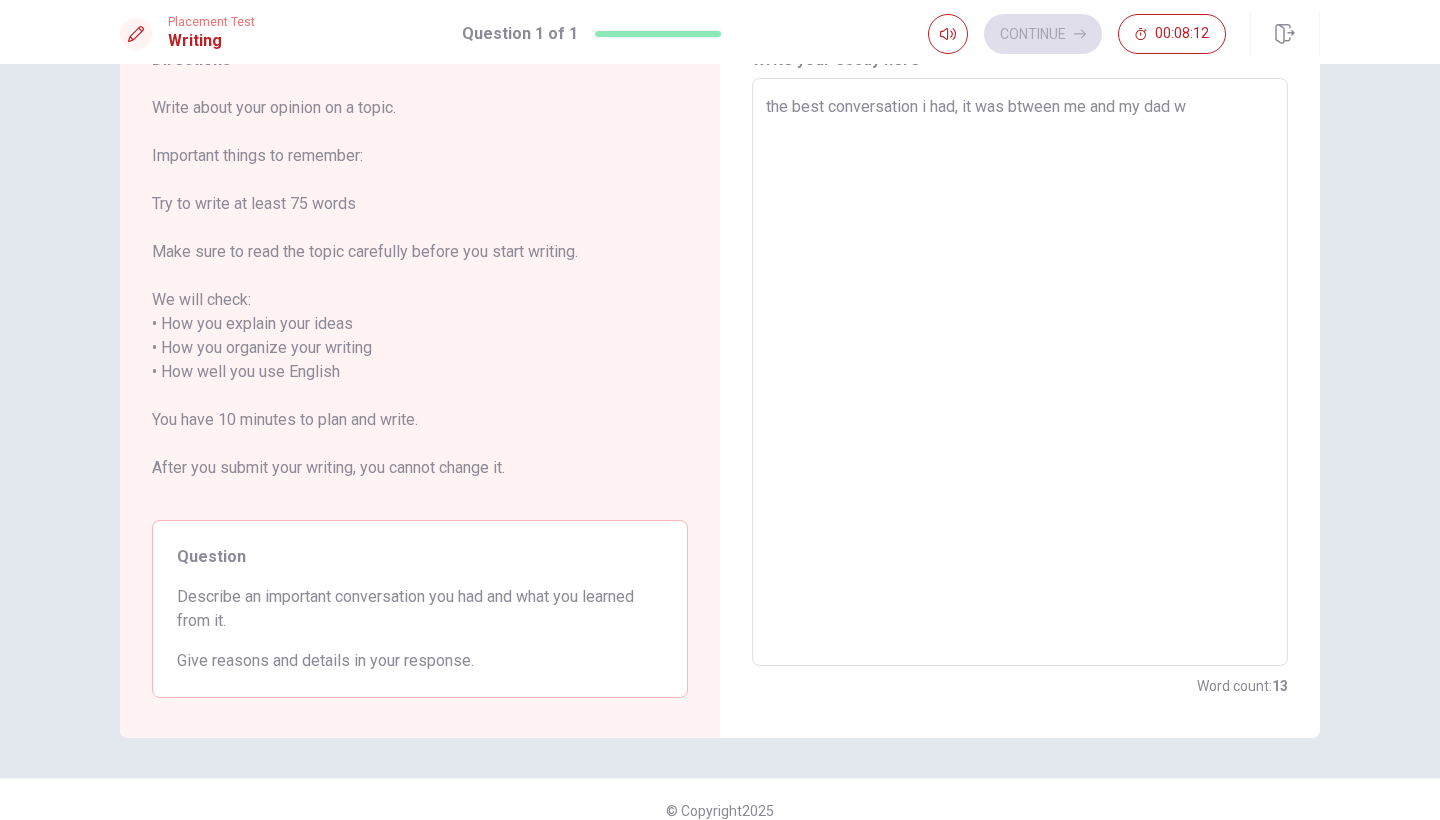 type on "x" 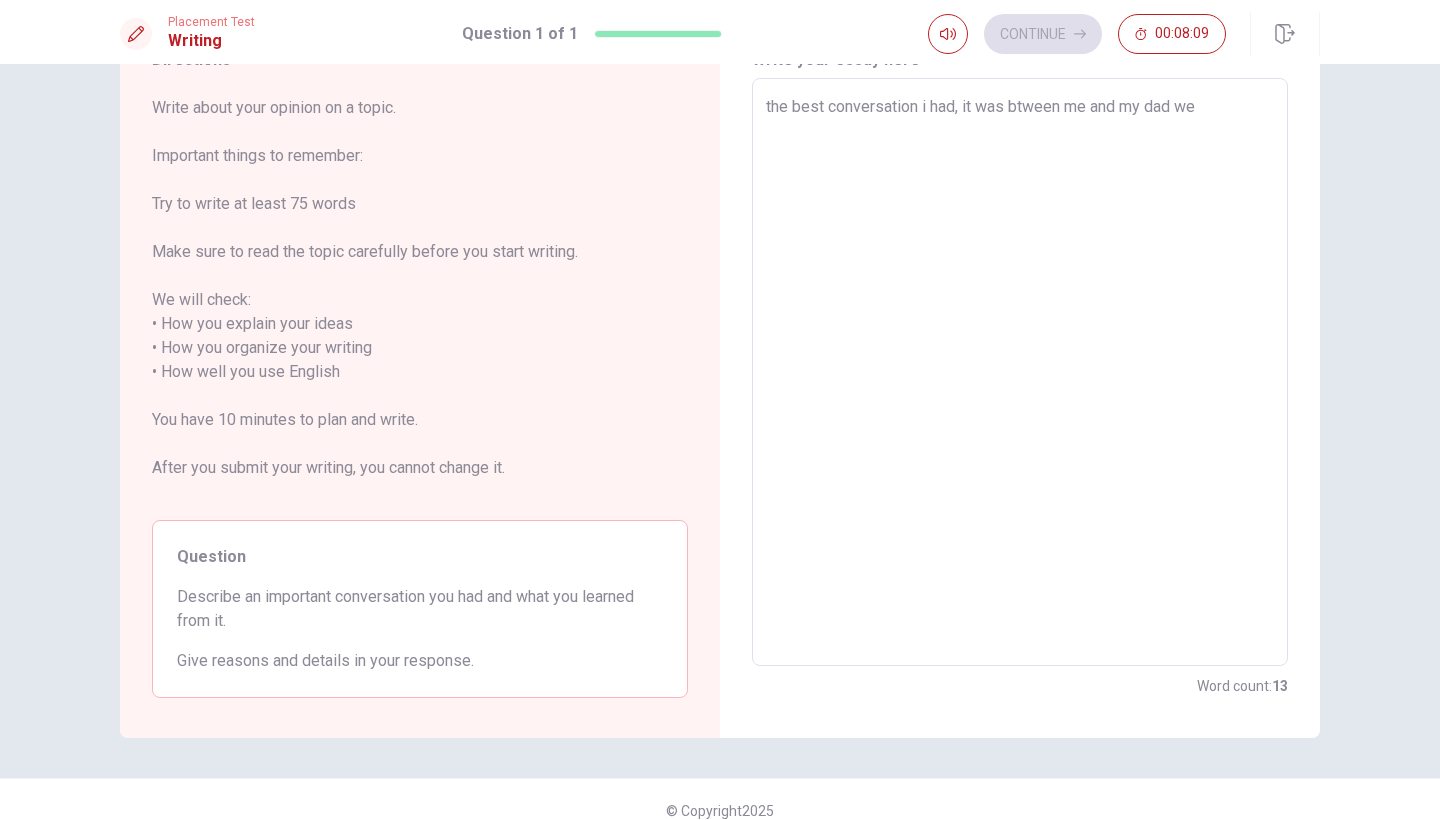 type on "x" 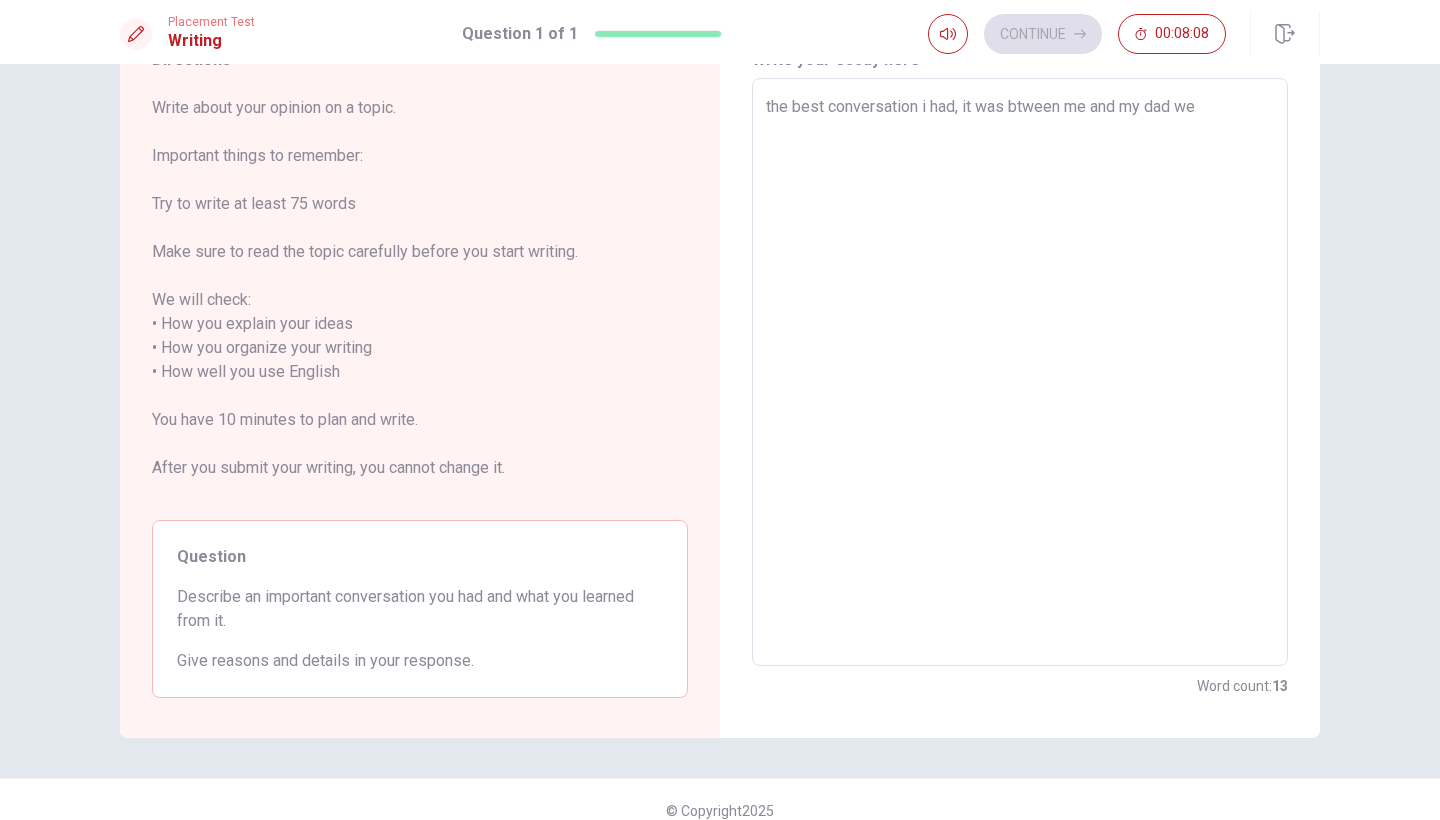 type on "the best conversation i had, it was btween me and my dad we" 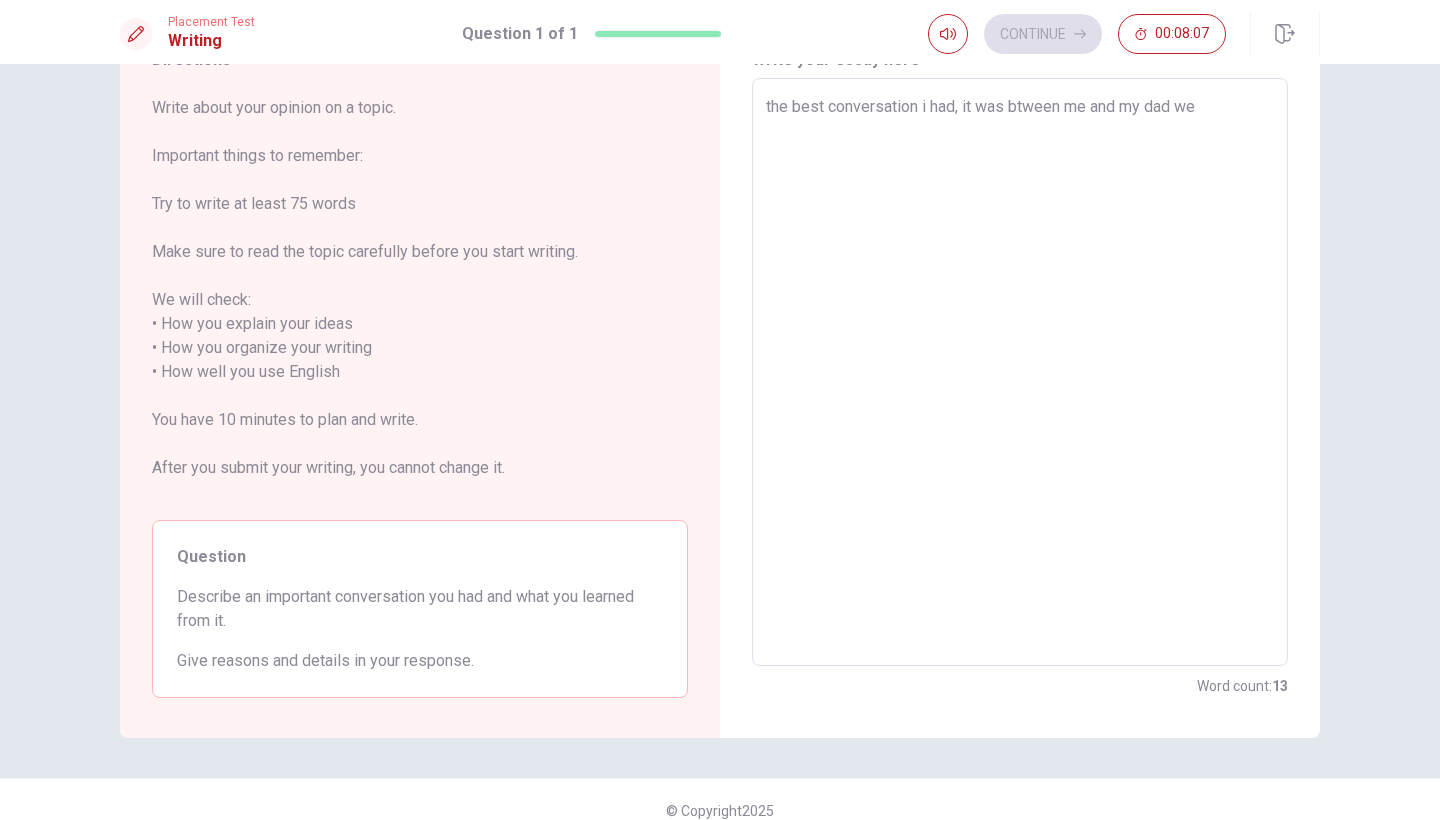 type on "the best conversation i had, it was btween me and my dad we w" 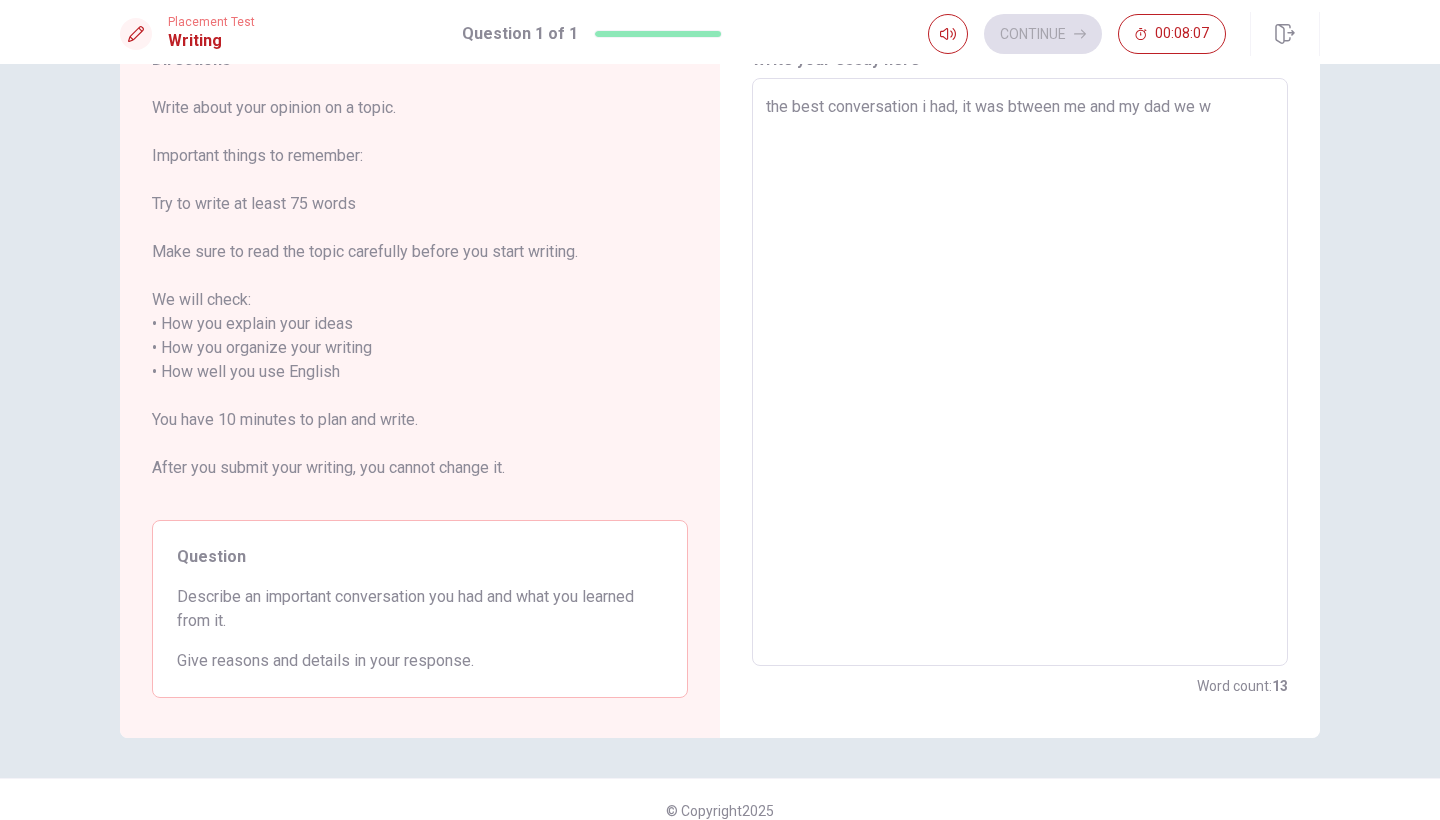 type on "x" 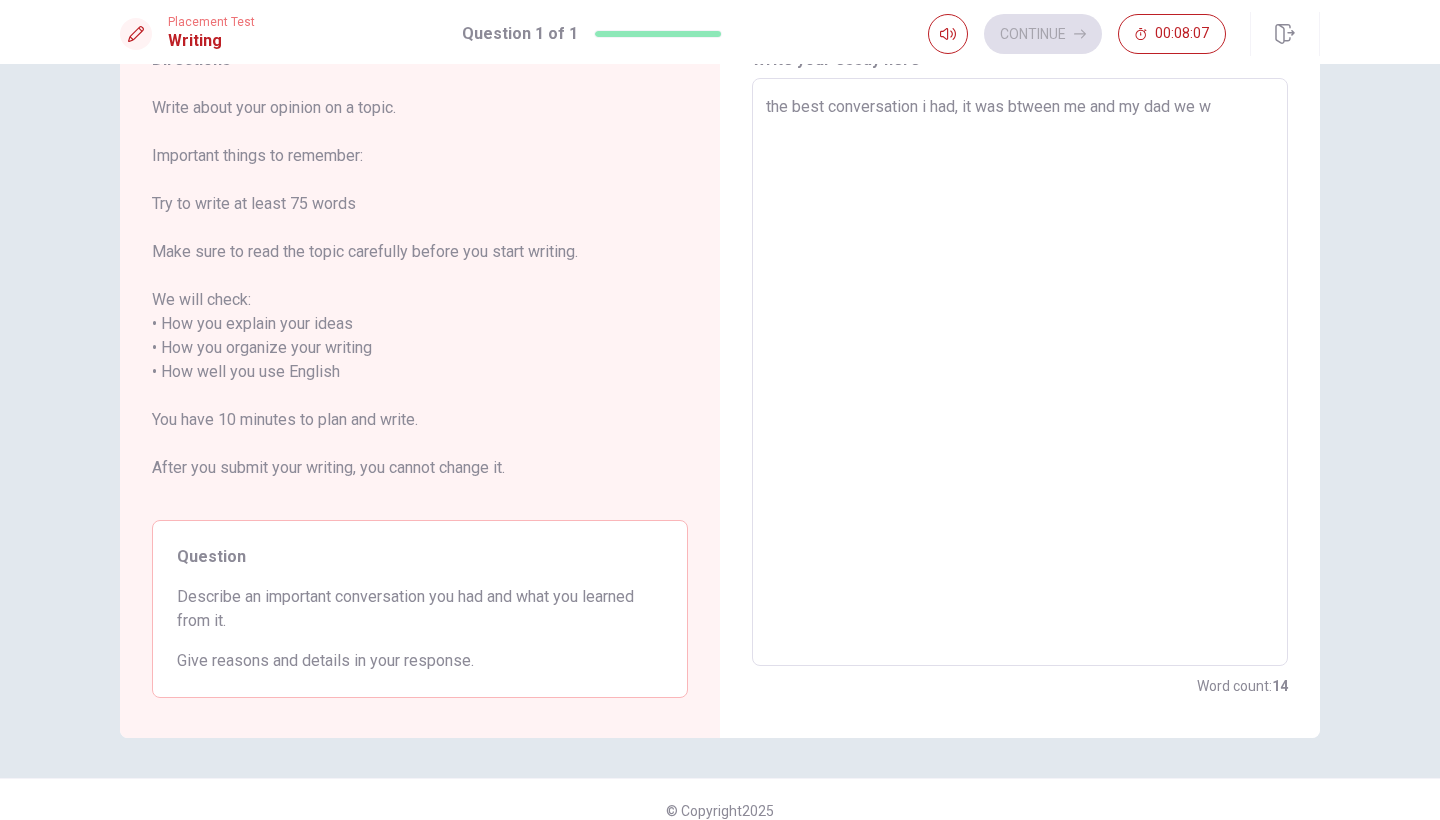 type on "the best conversation i had, it was btween me and my dad we wa" 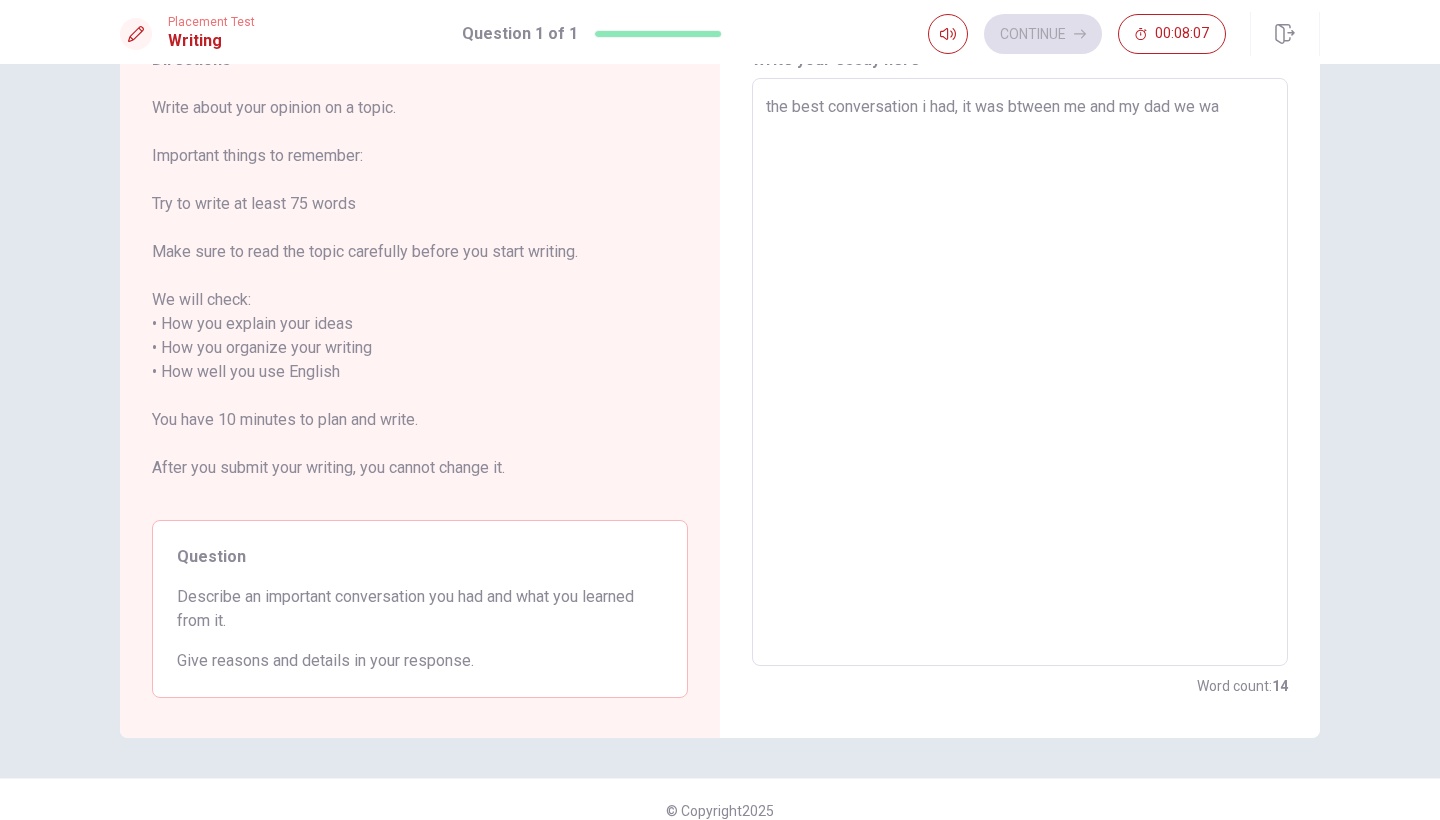 type on "x" 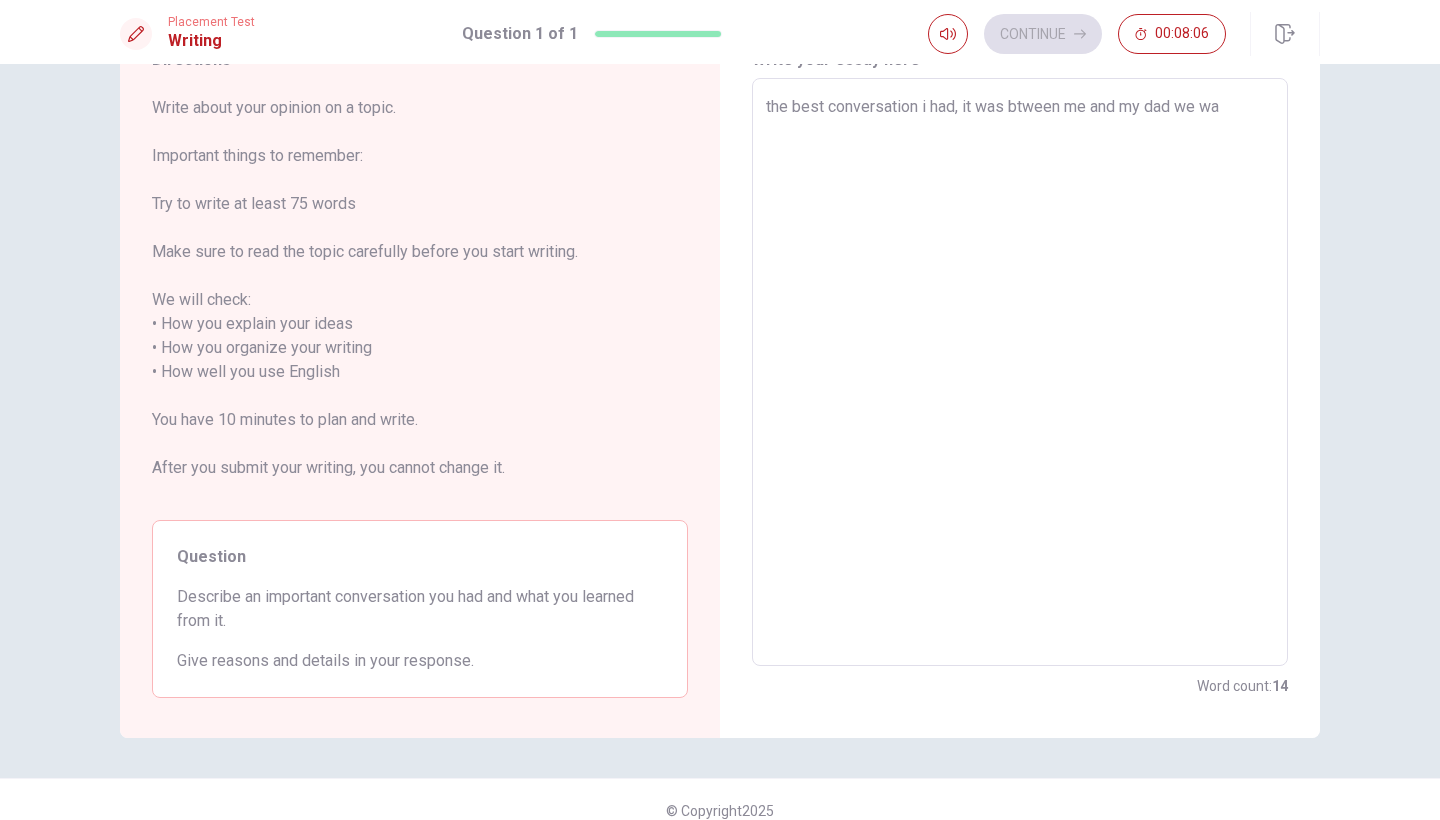 type on "the best conversation i had, it was btween me and my dad we war" 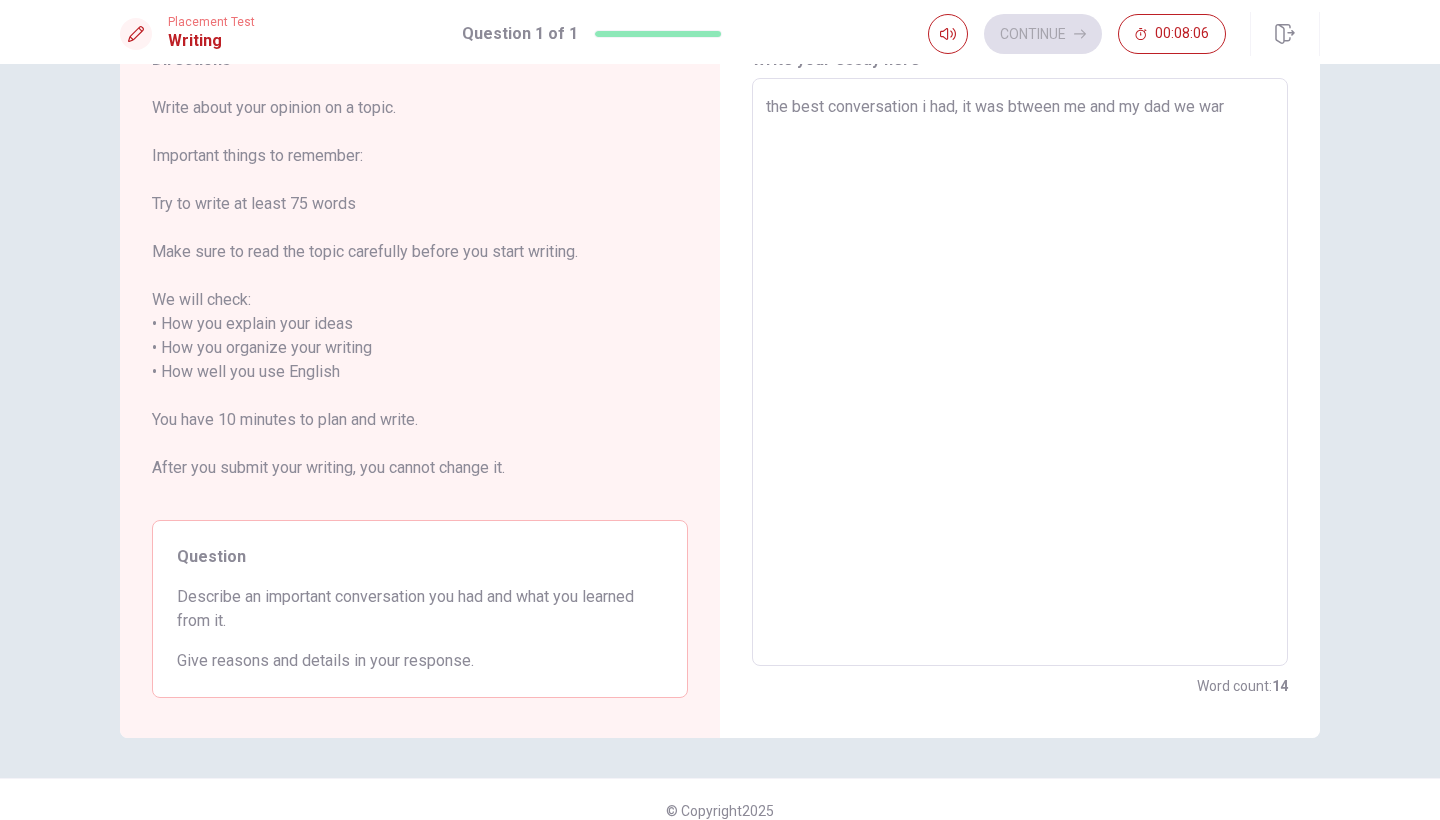 type on "x" 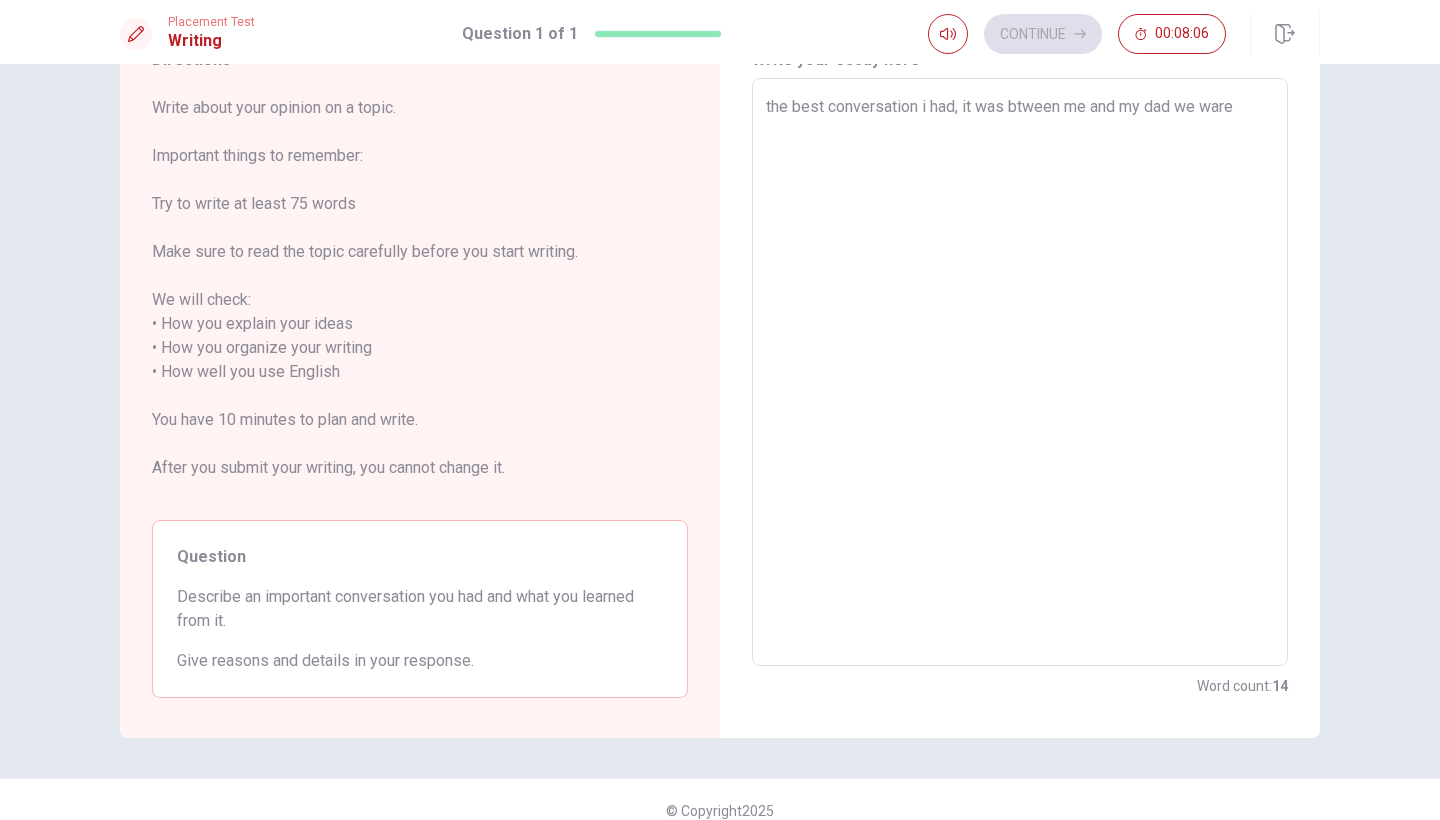 type on "x" 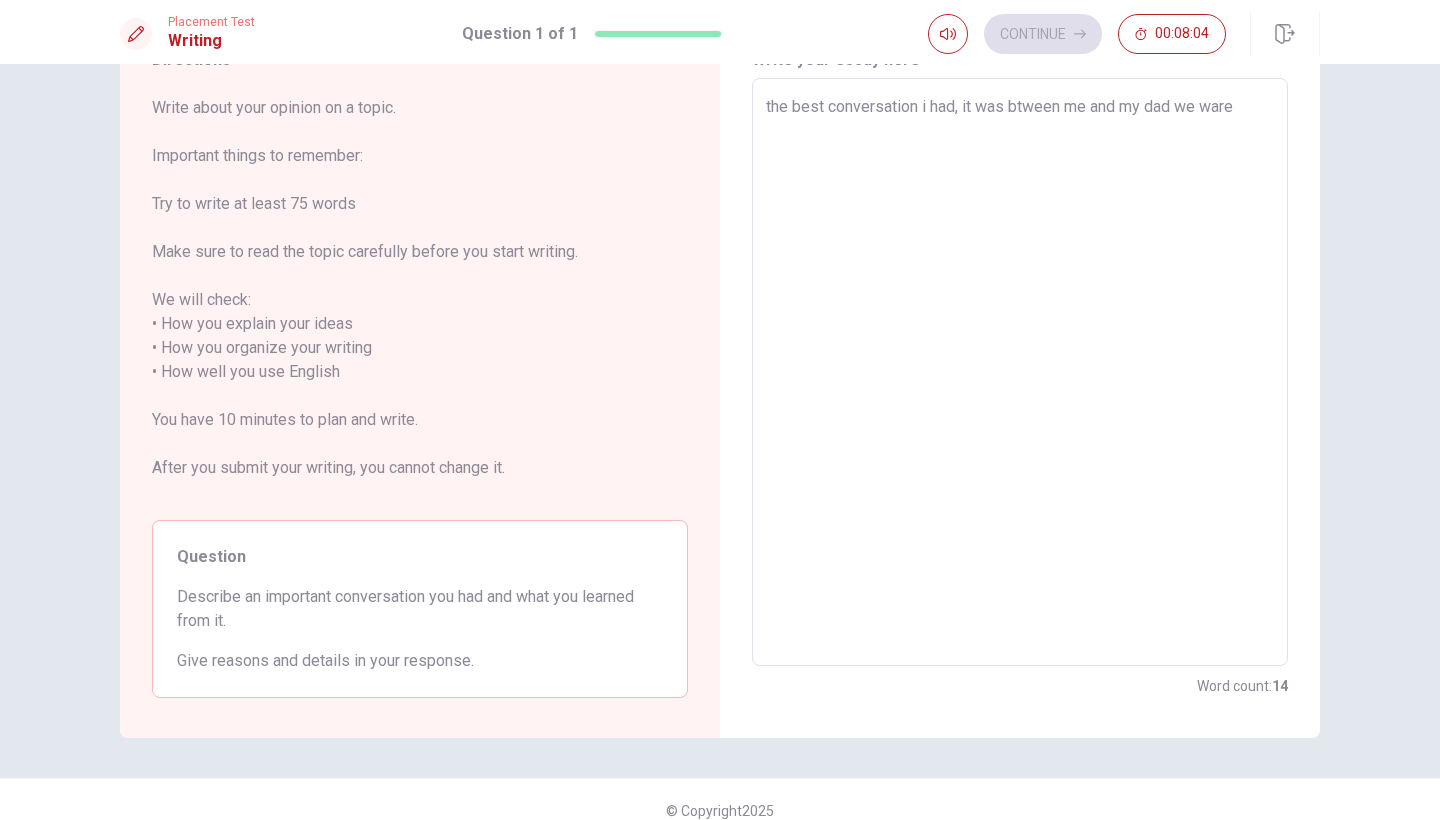 type on "x" 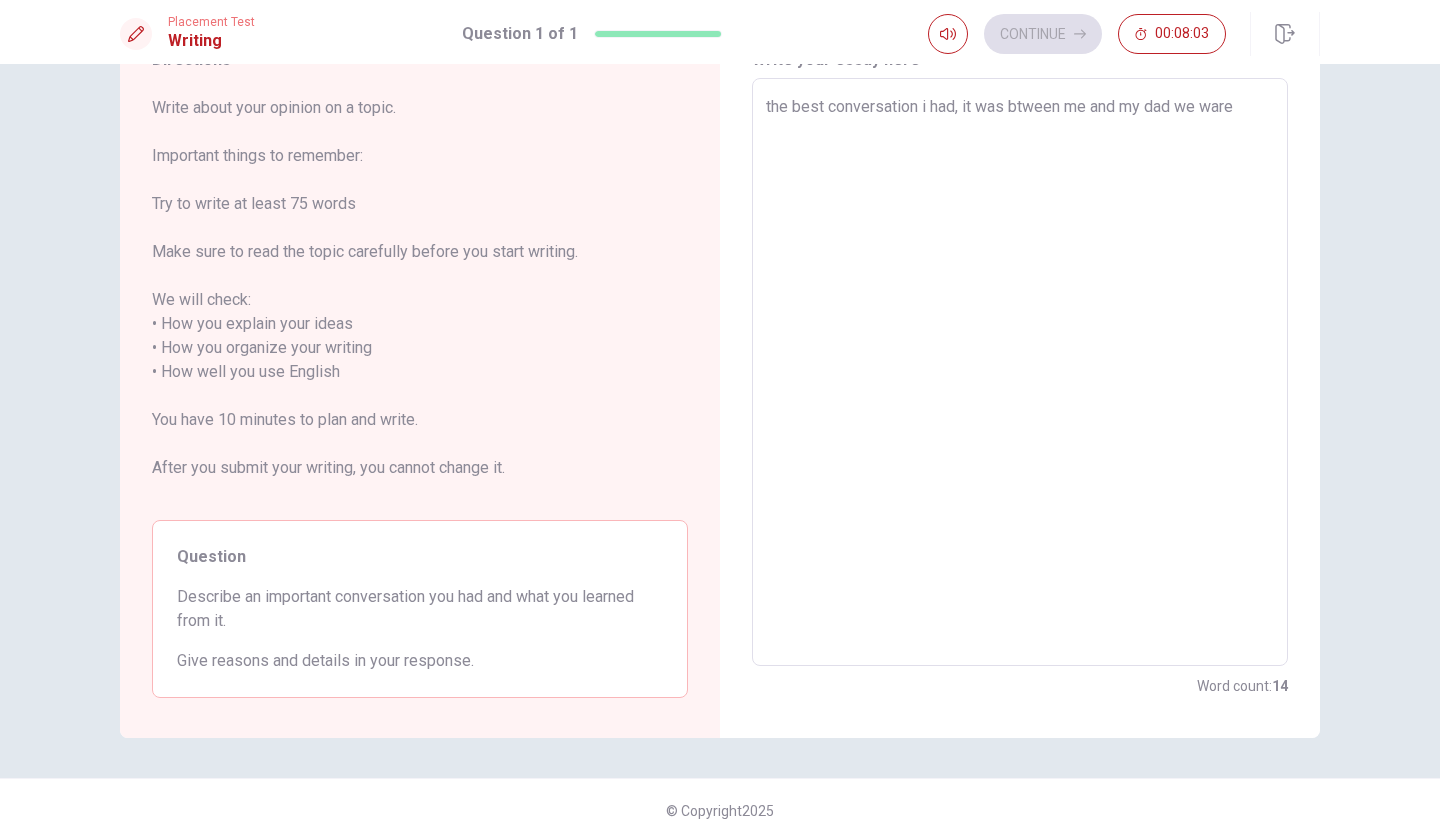 type on "the best conversation i had, it was btween me and my dad we ware i" 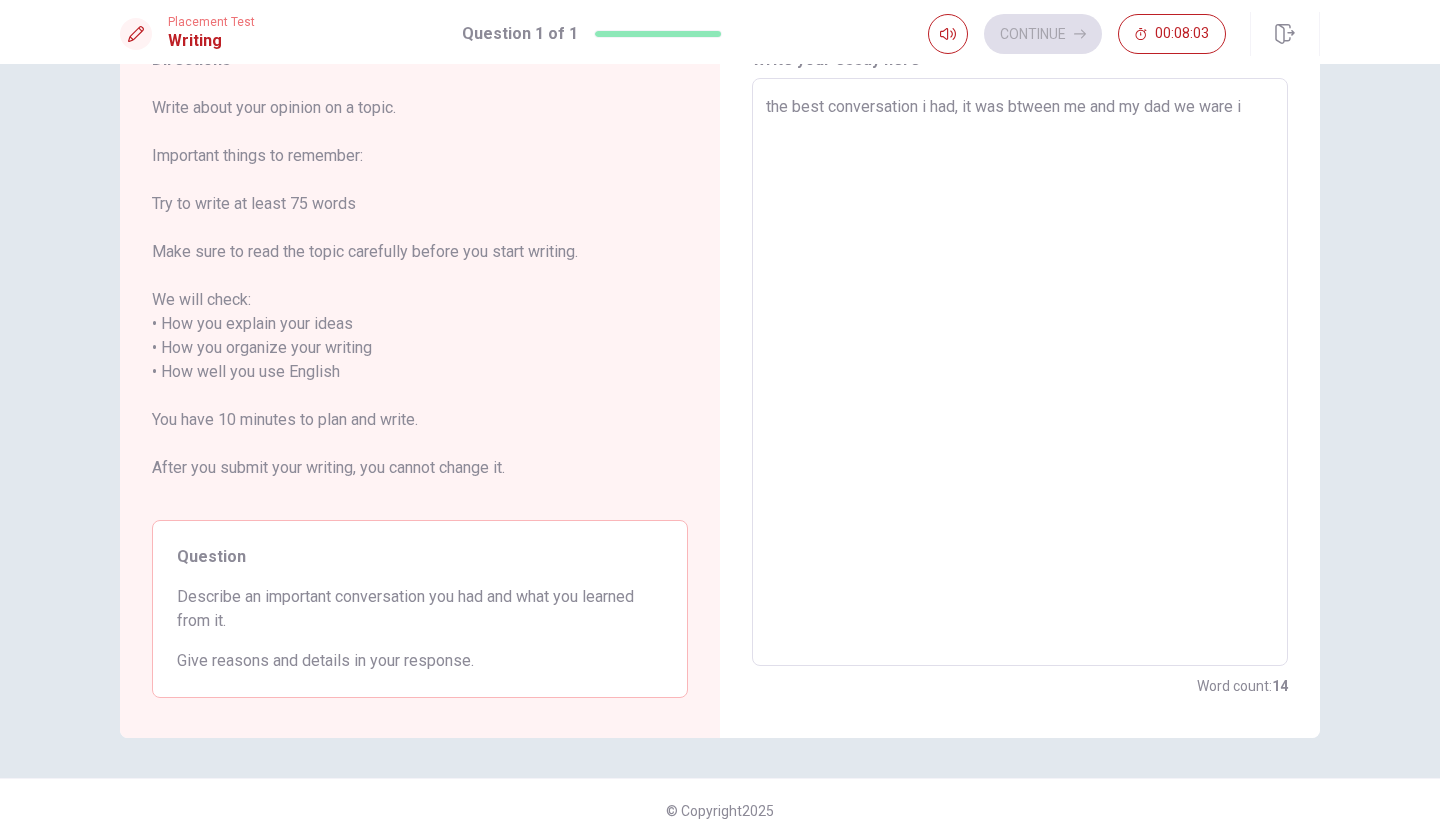 type on "x" 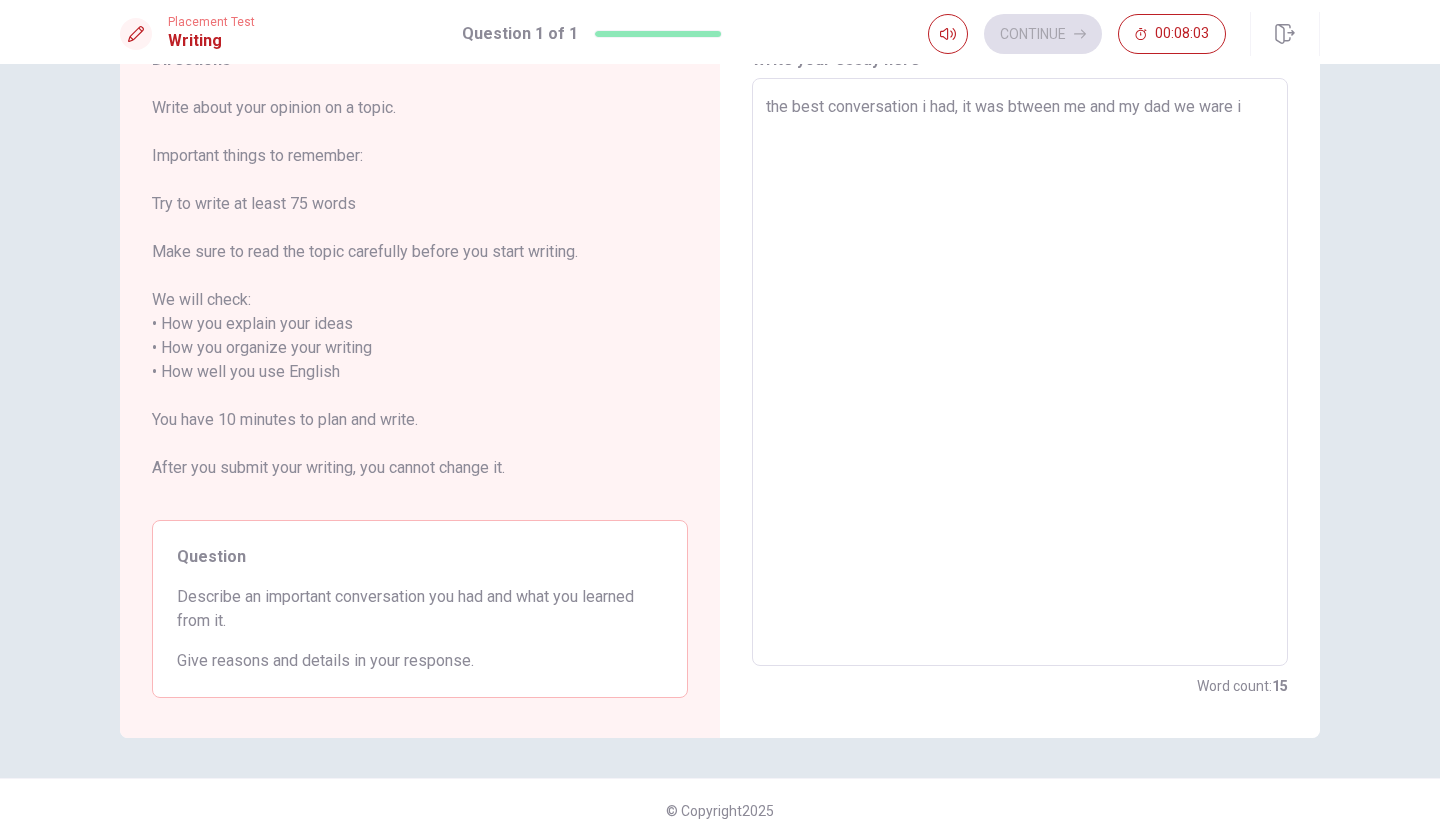 type on "the best conversation i had, it was btween me and my dad we ware in" 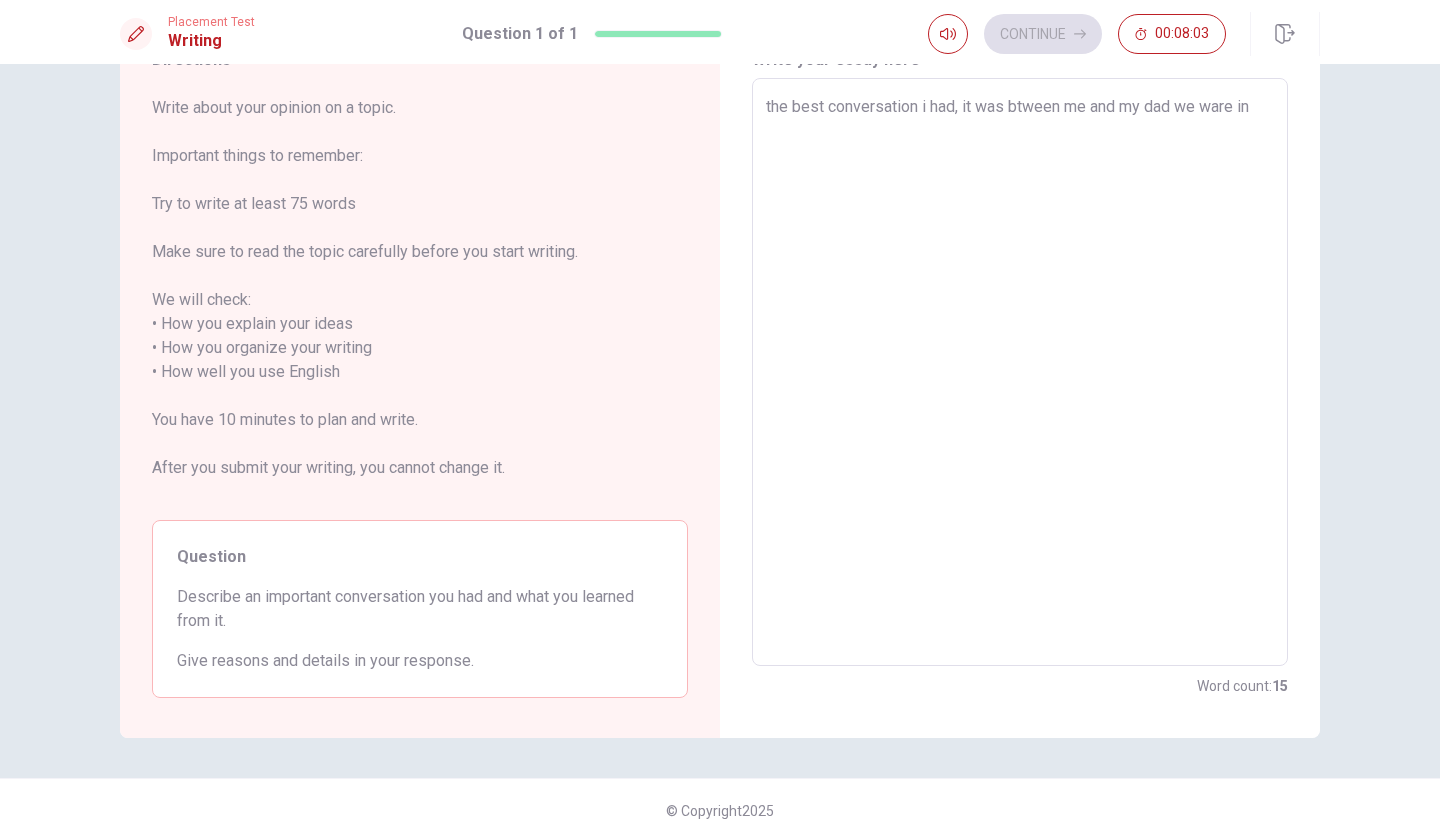 type on "x" 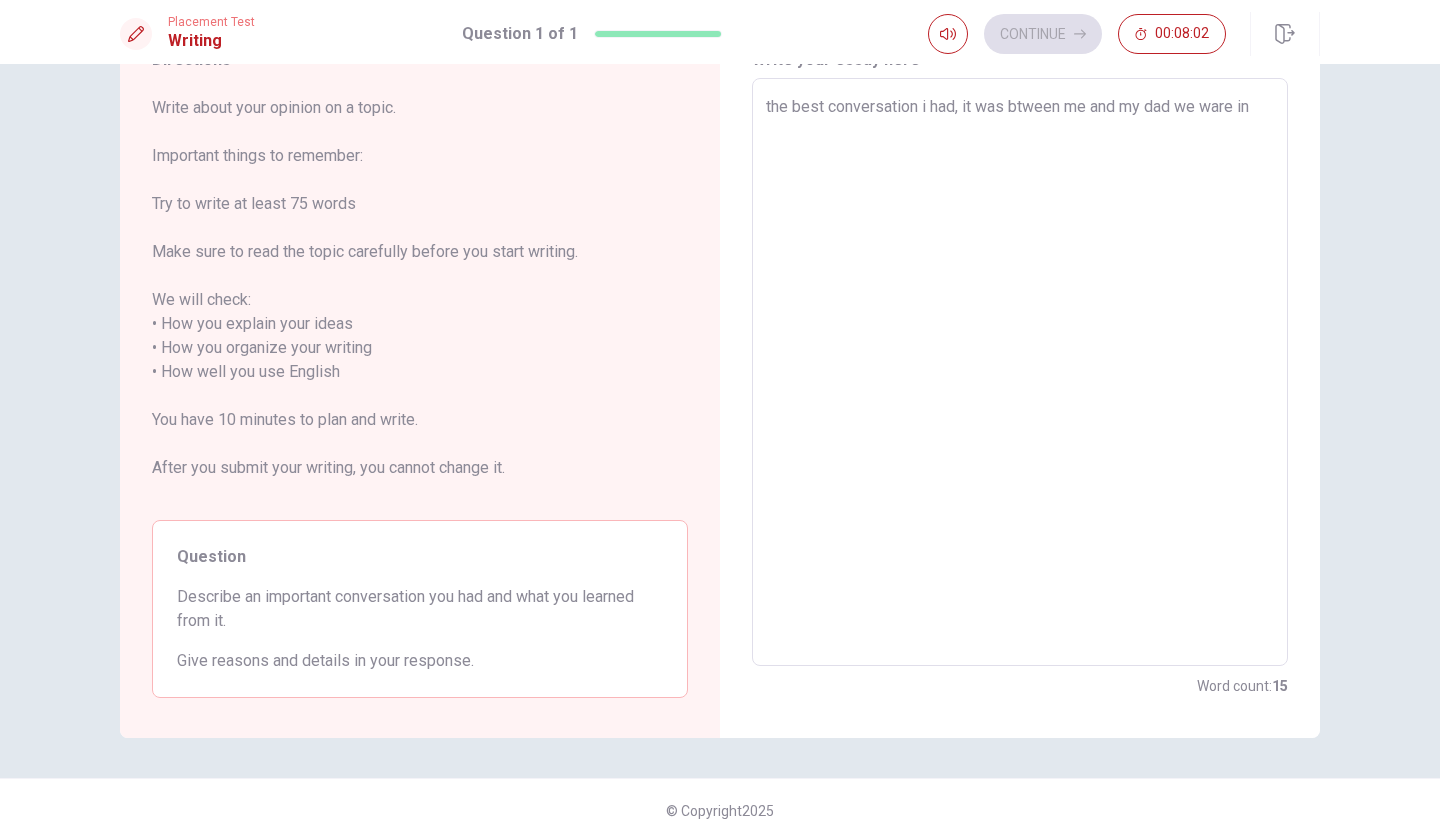 type on "the best conversation i had, it was btween me and my dad we ware in t" 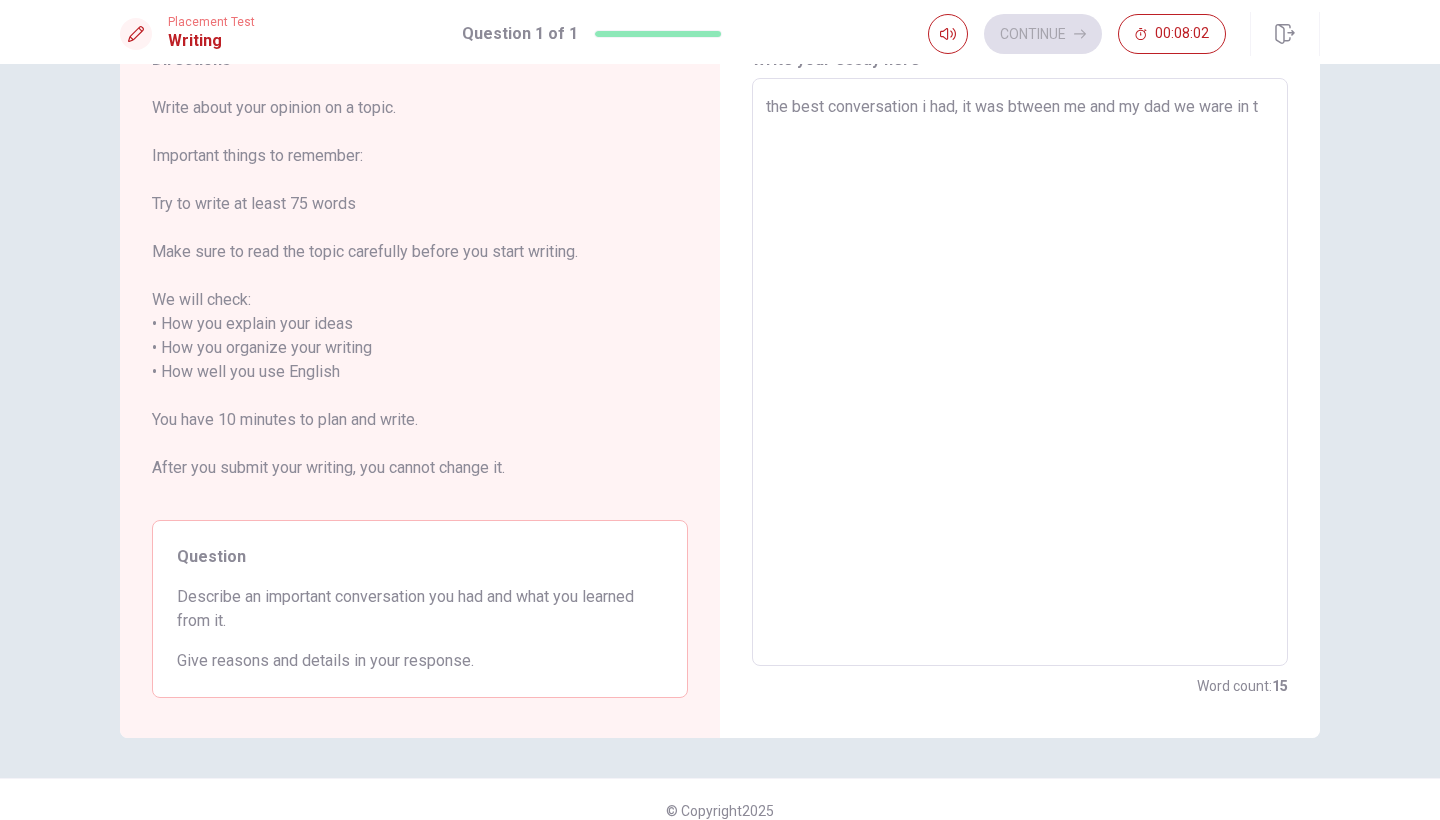 type on "x" 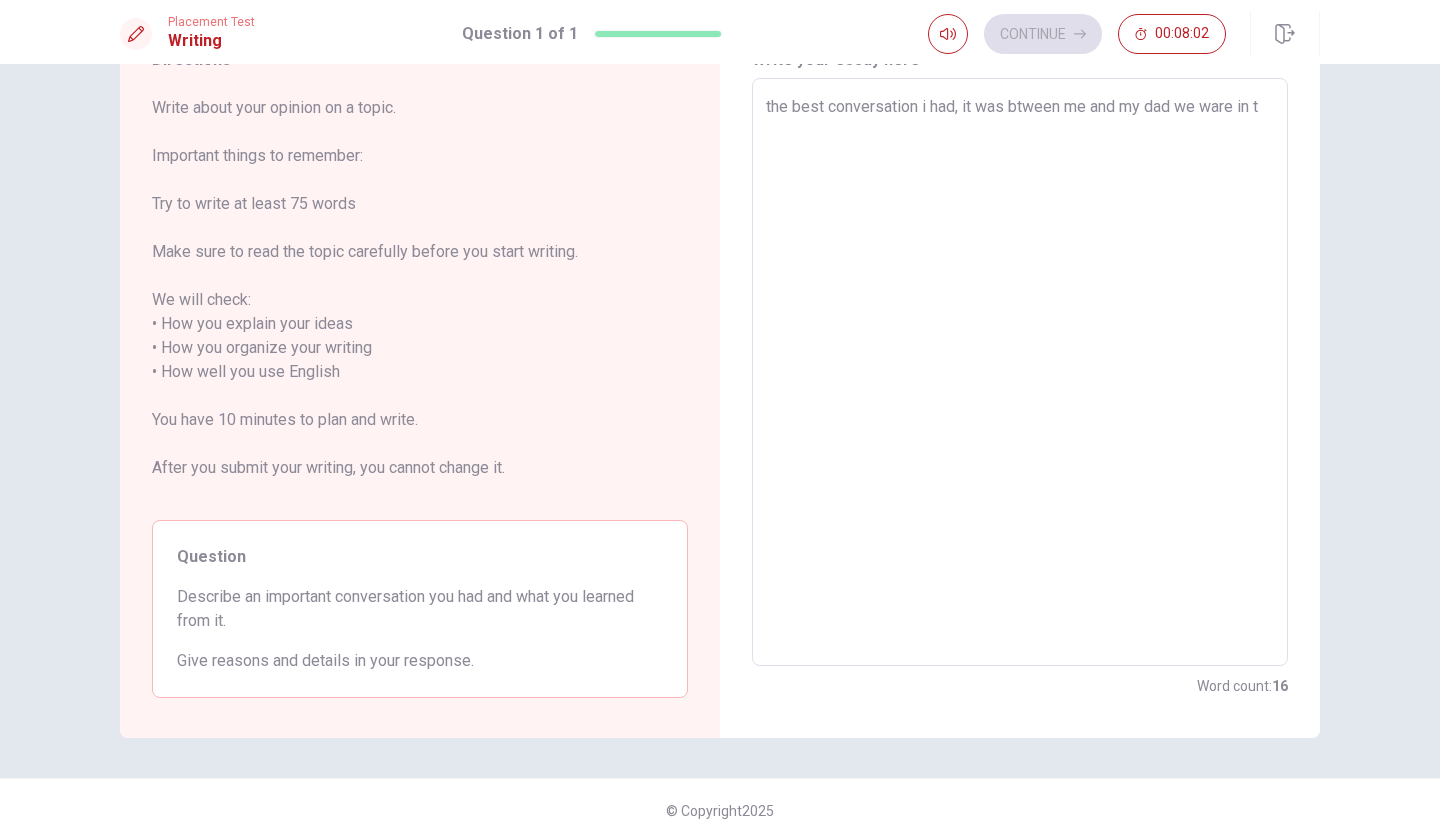 type on "the best conversation i had, it was btween me and my dad we ware in th" 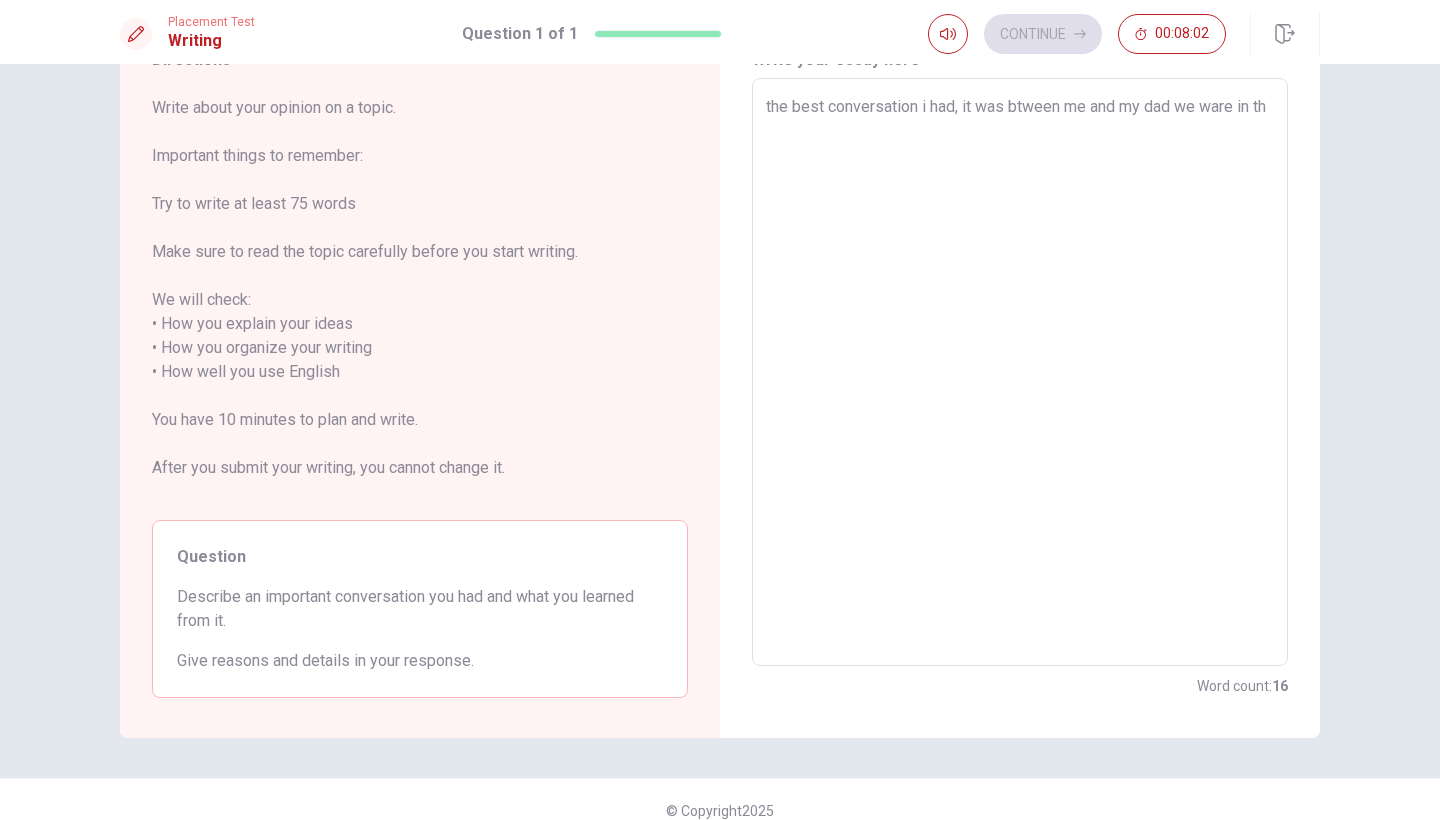 type on "x" 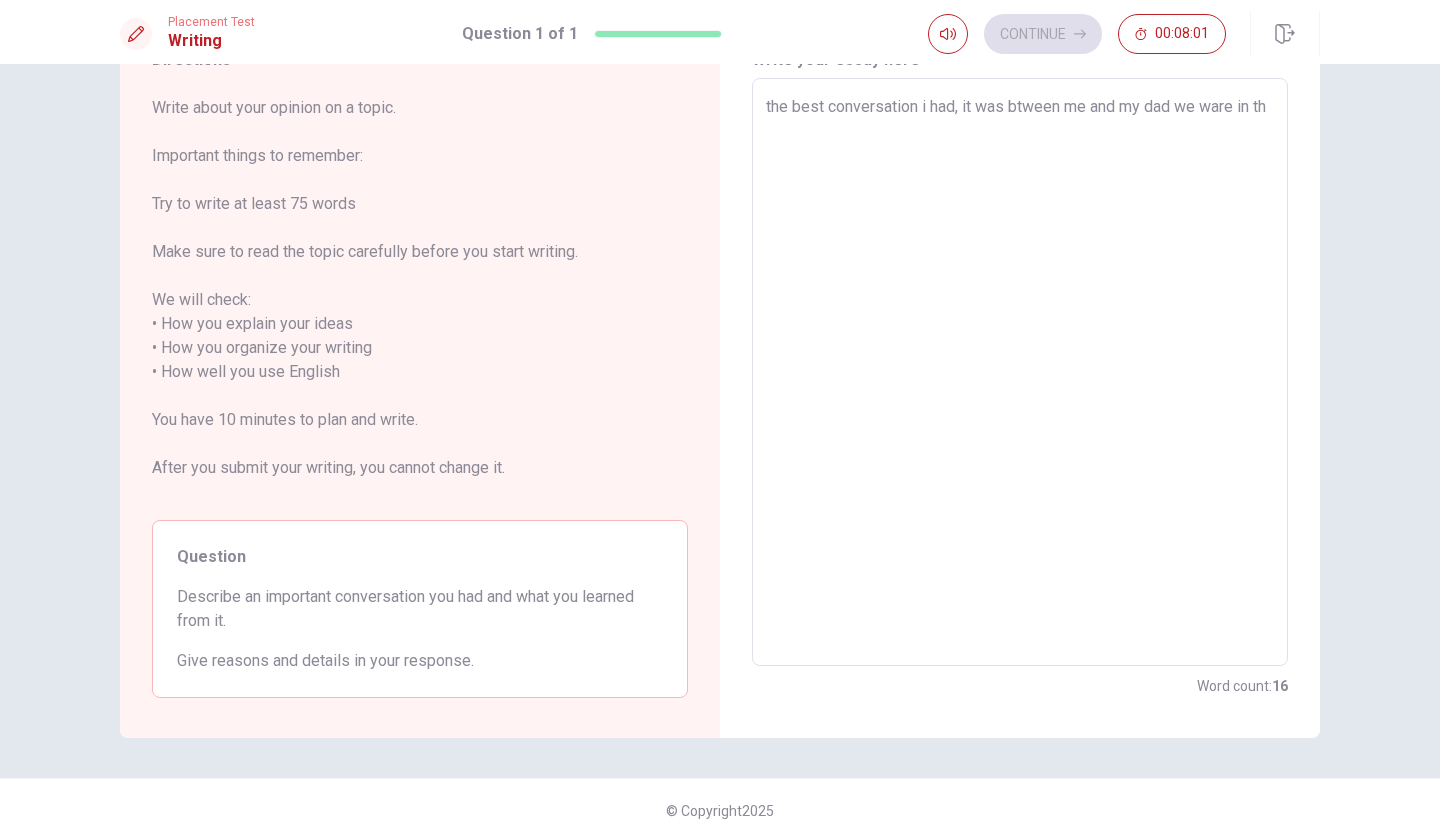 type on "the best conversation i had, it was btween me and my dad we ware in the" 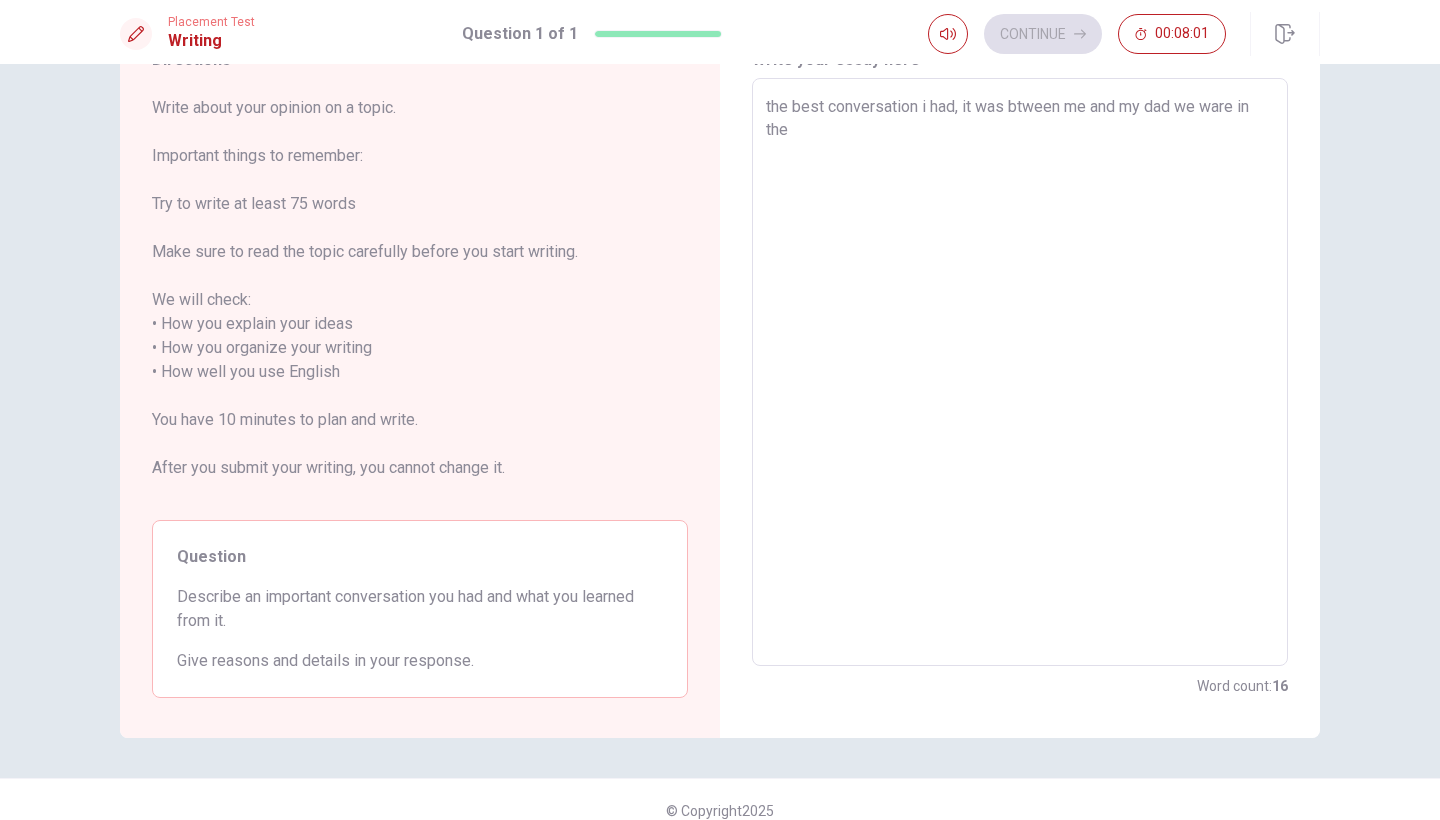 type on "x" 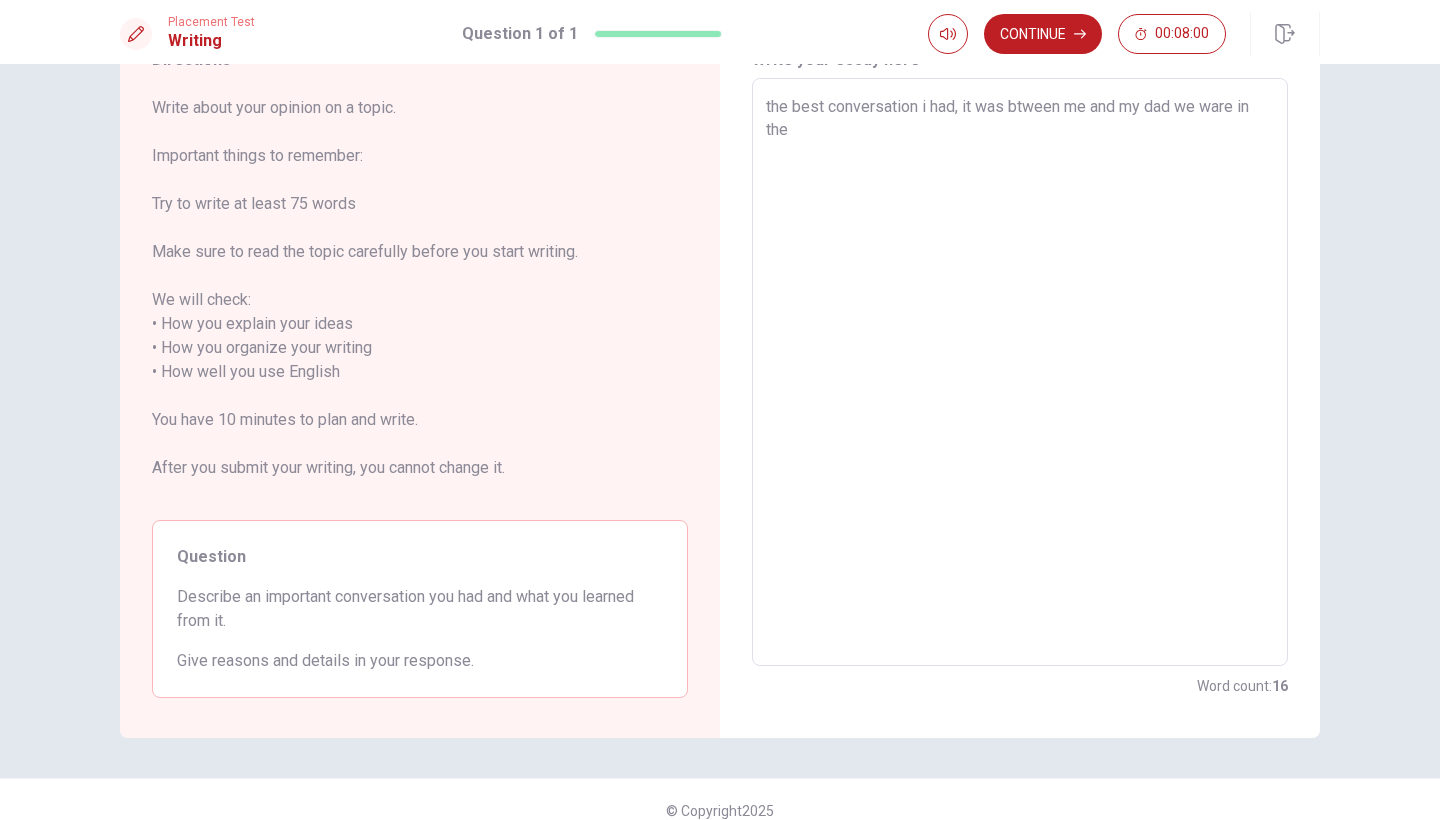 type on "the best conversation i had, it was btween me and my dad we ware in the t" 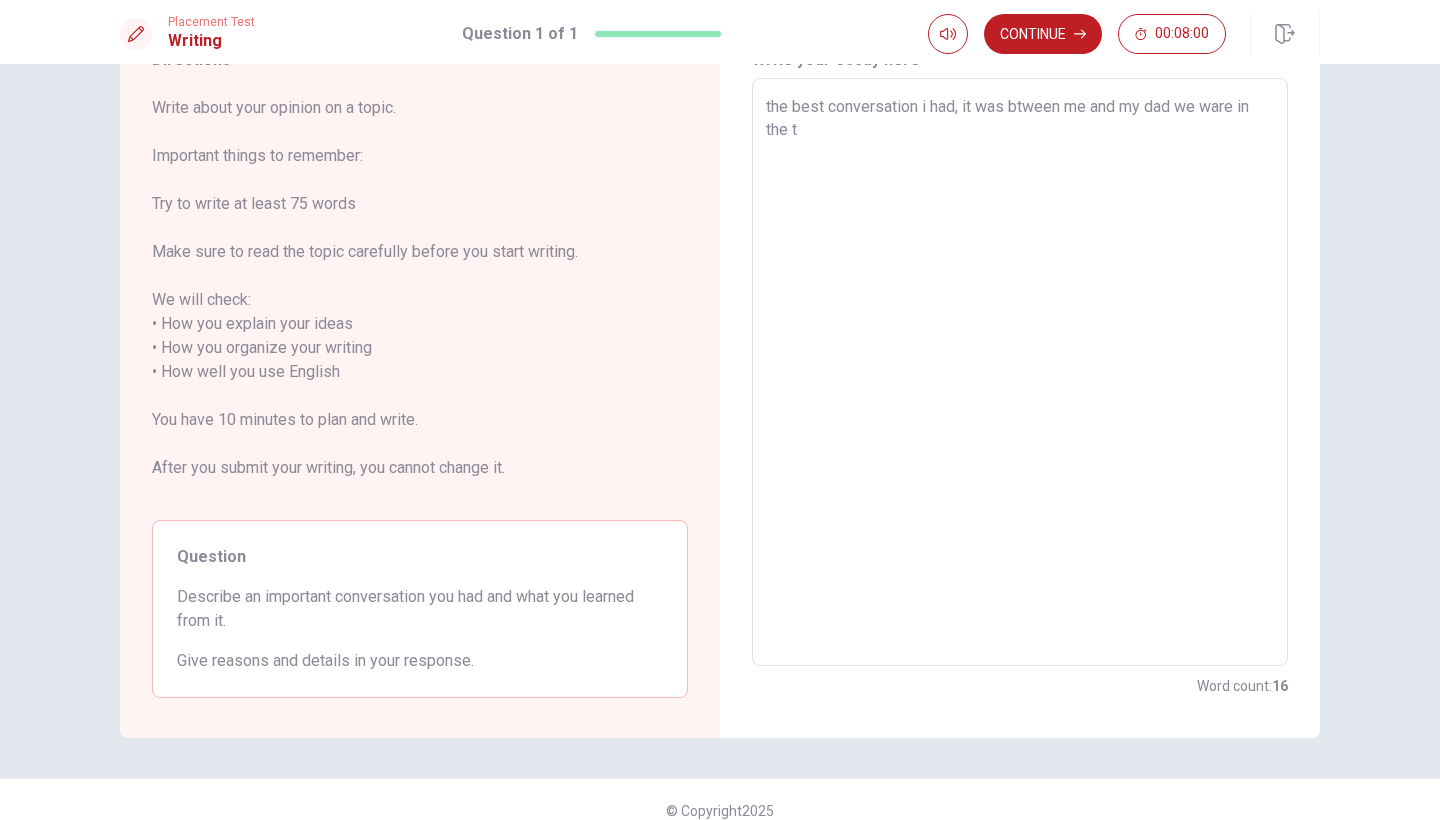 type on "x" 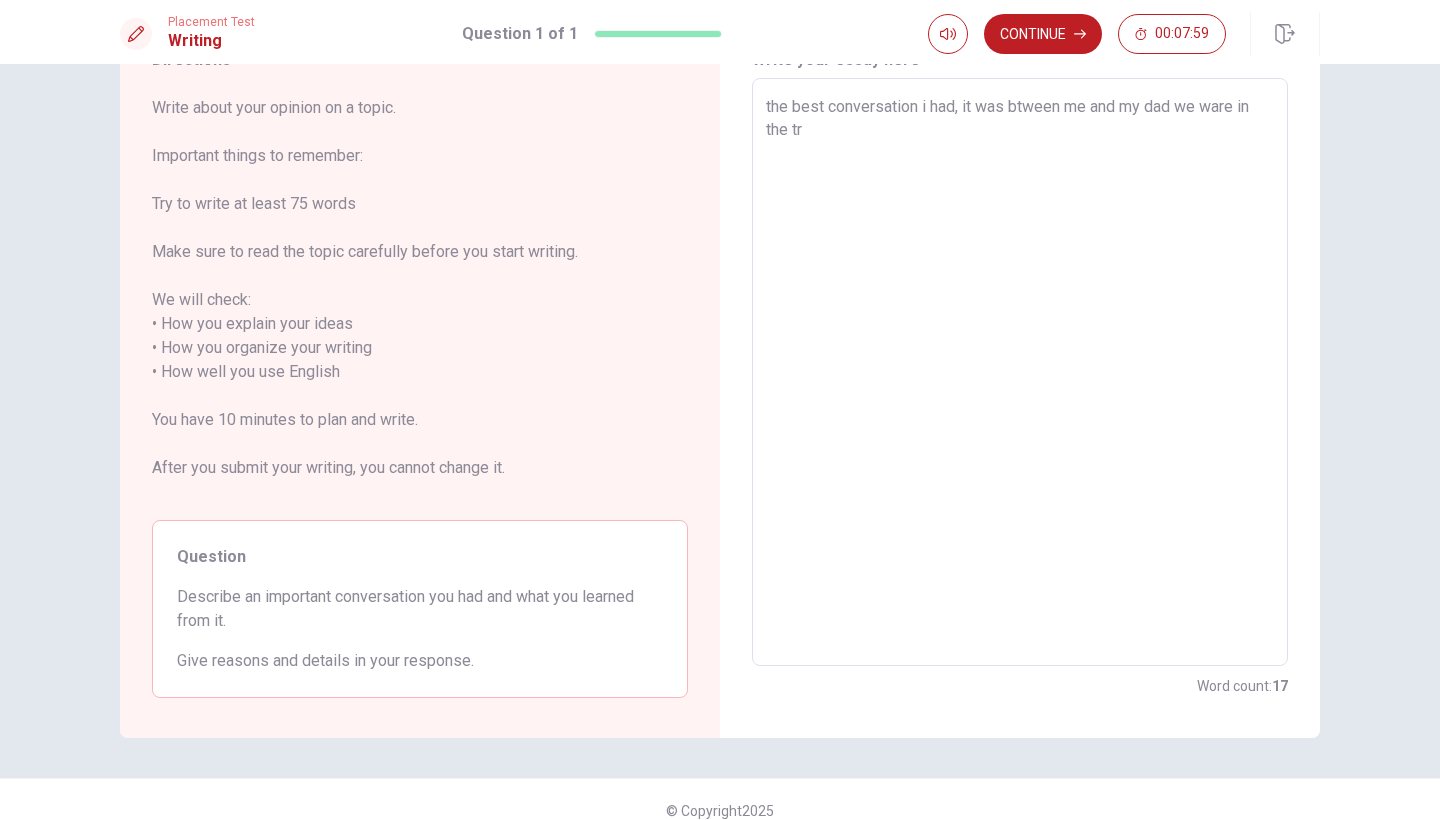 type on "x" 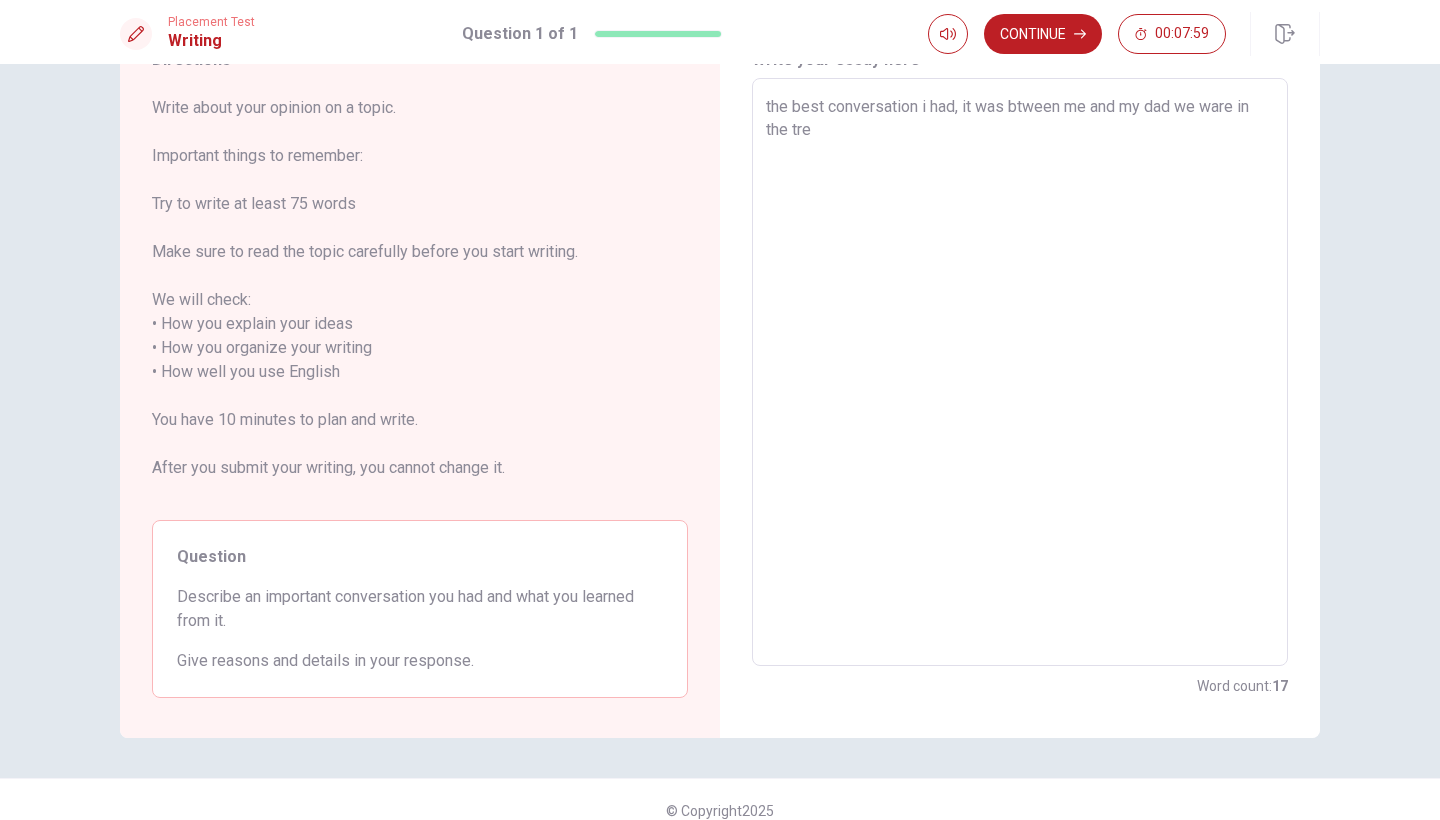 type on "x" 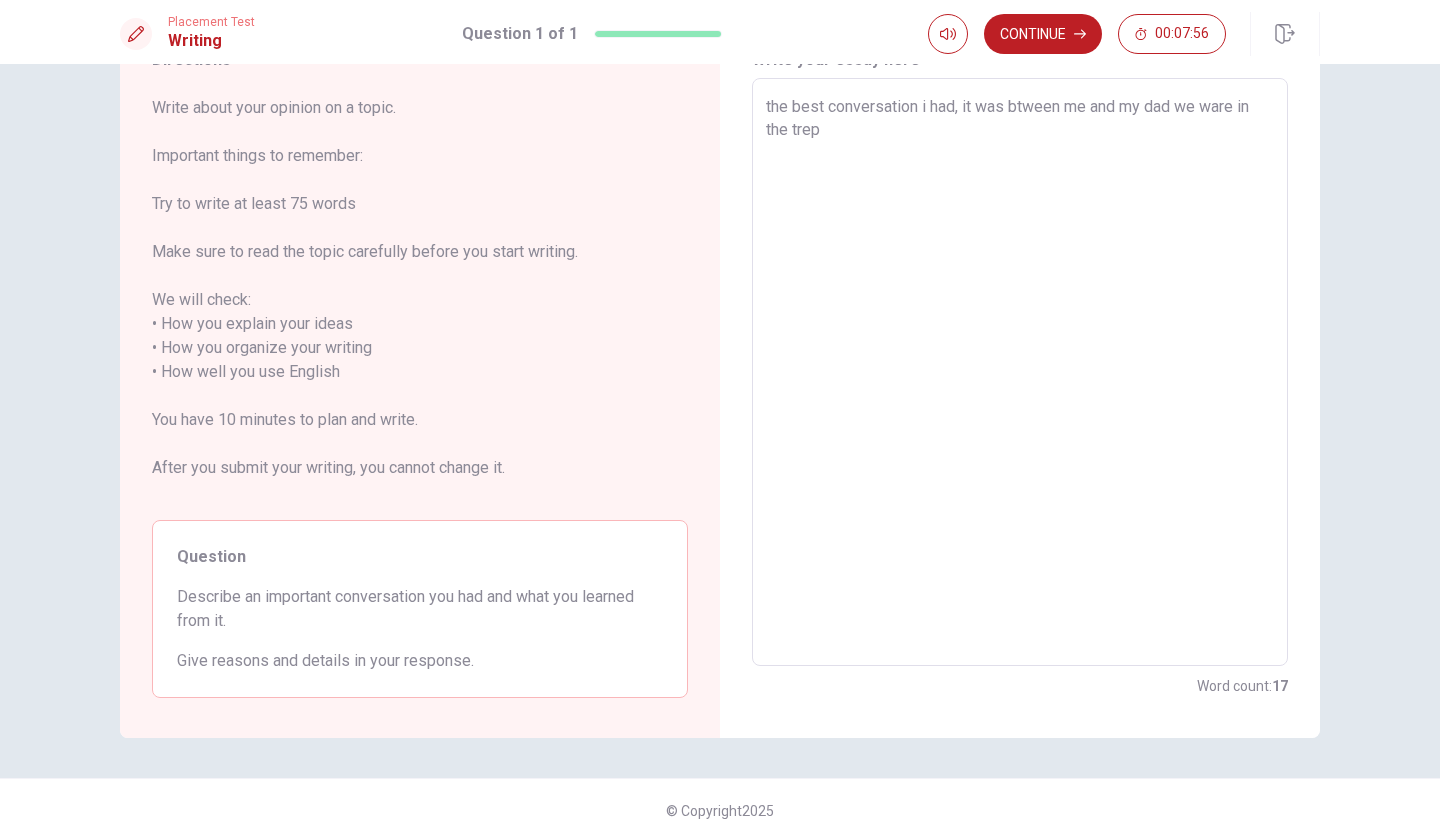 type on "x" 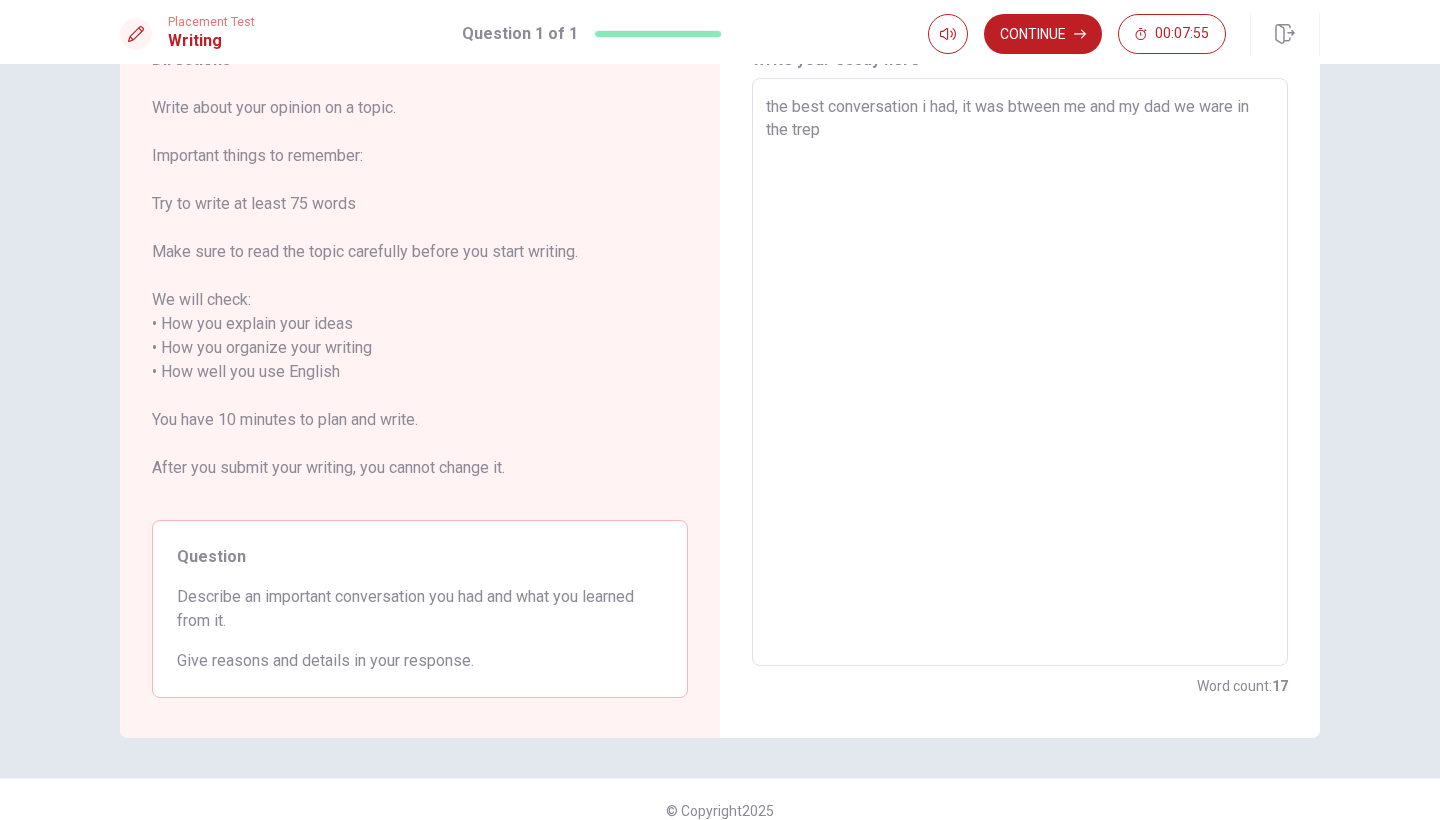 type on "the best conversation i had, it was btween me and my dad we ware in the trep" 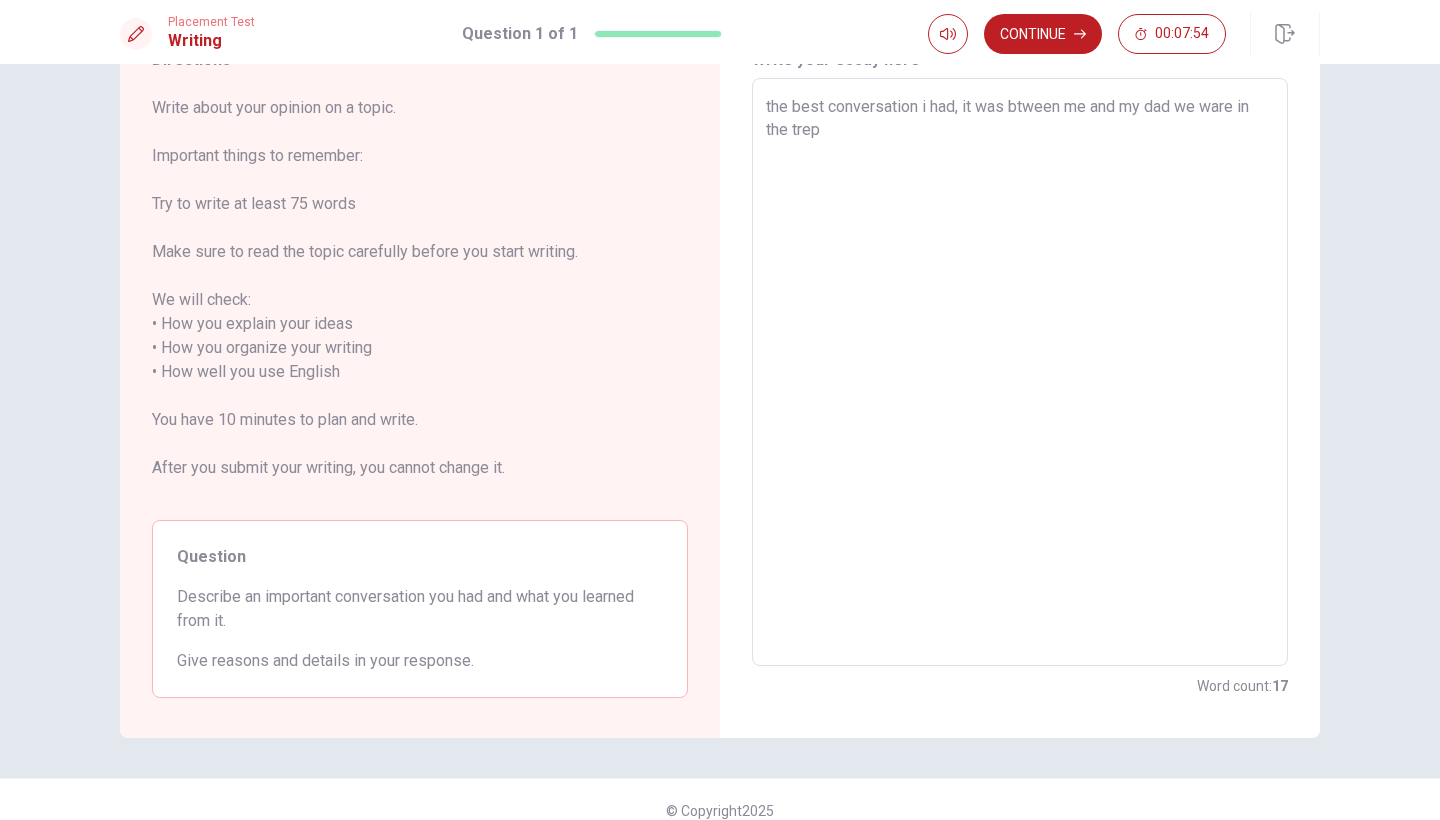 type on "the best conversation i had, it was btween me and my dad we ware in the trep a" 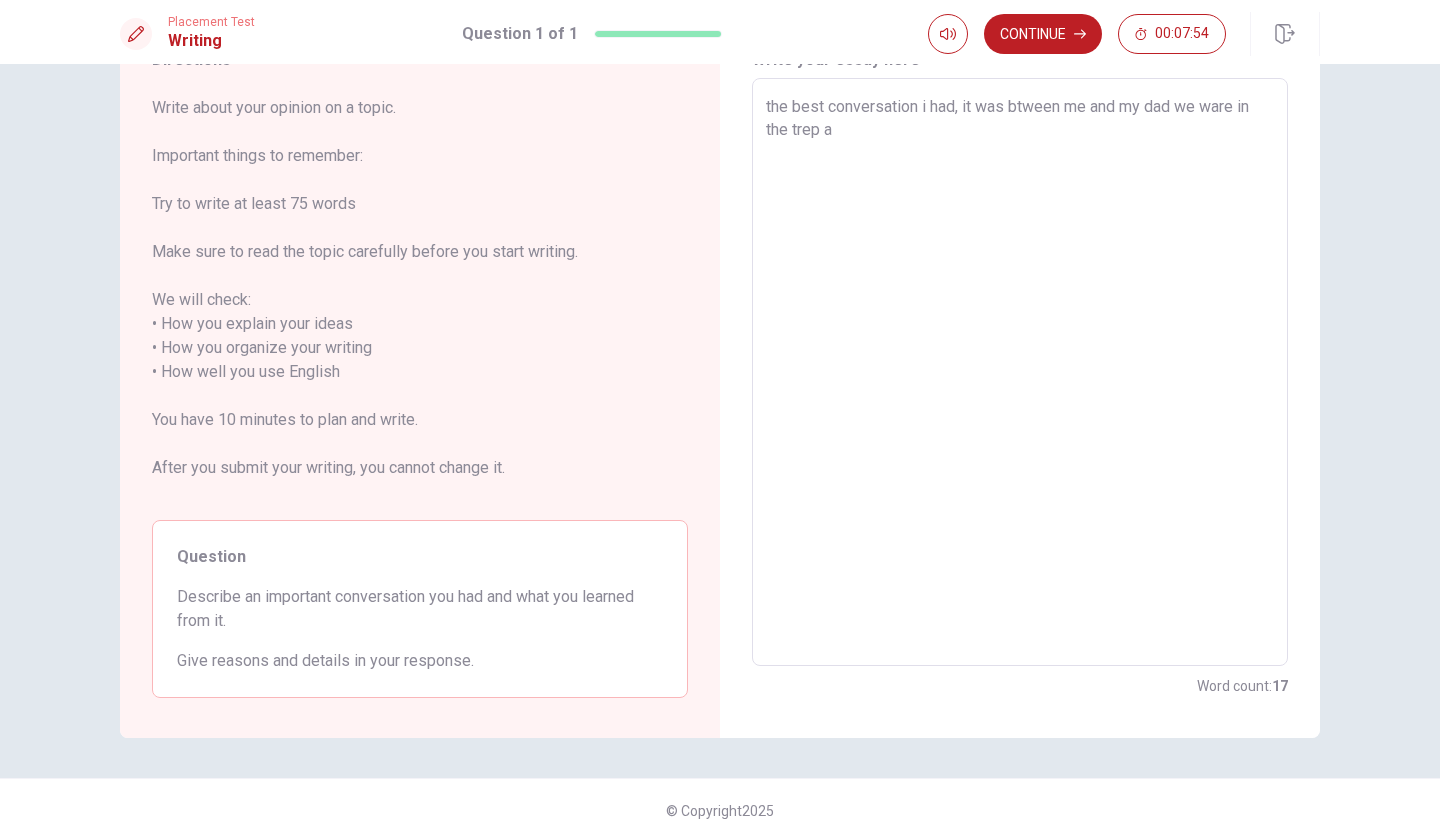 type on "x" 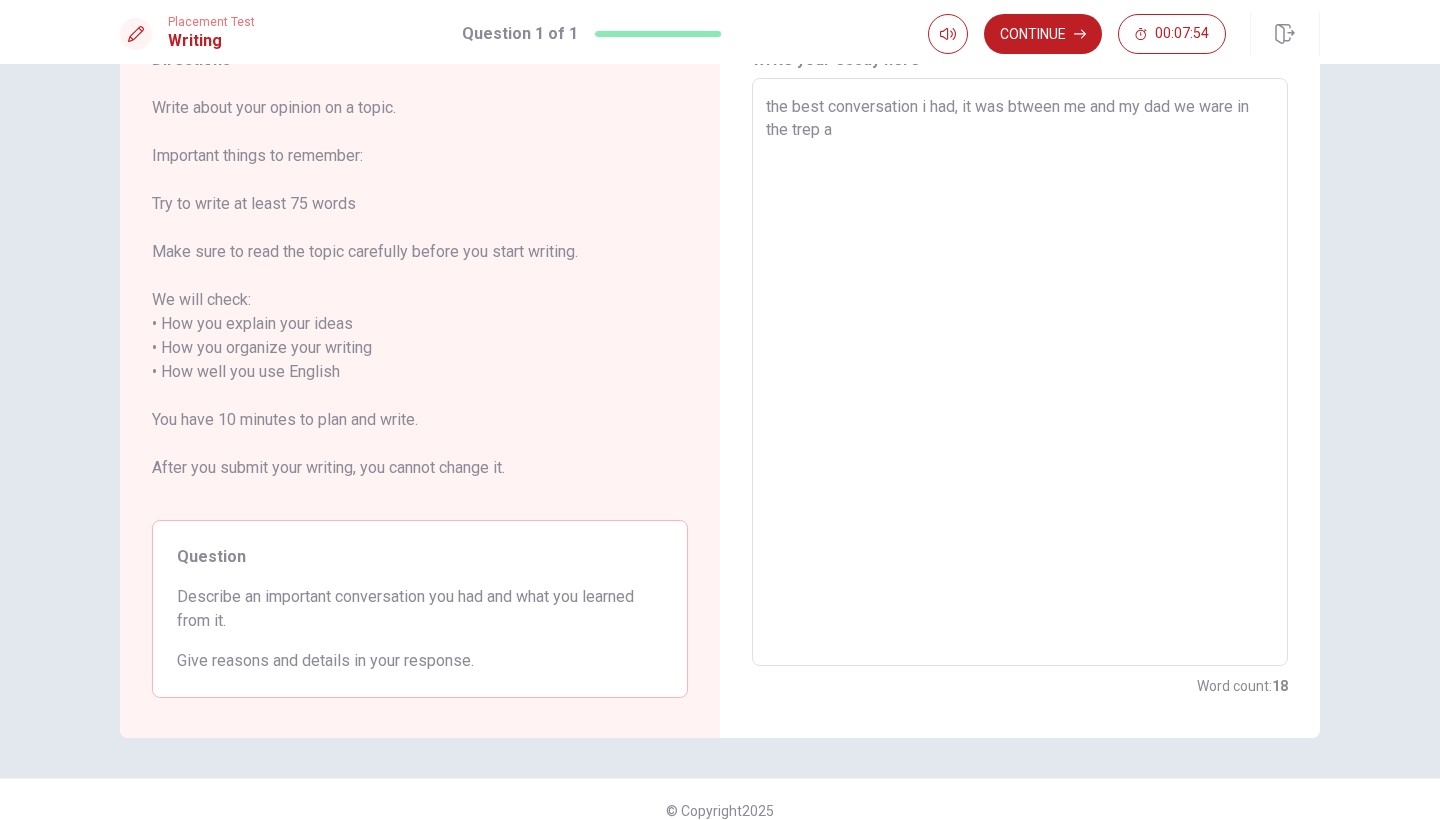 type on "the best conversation i had, it was btween me and my dad we ware in the trep an" 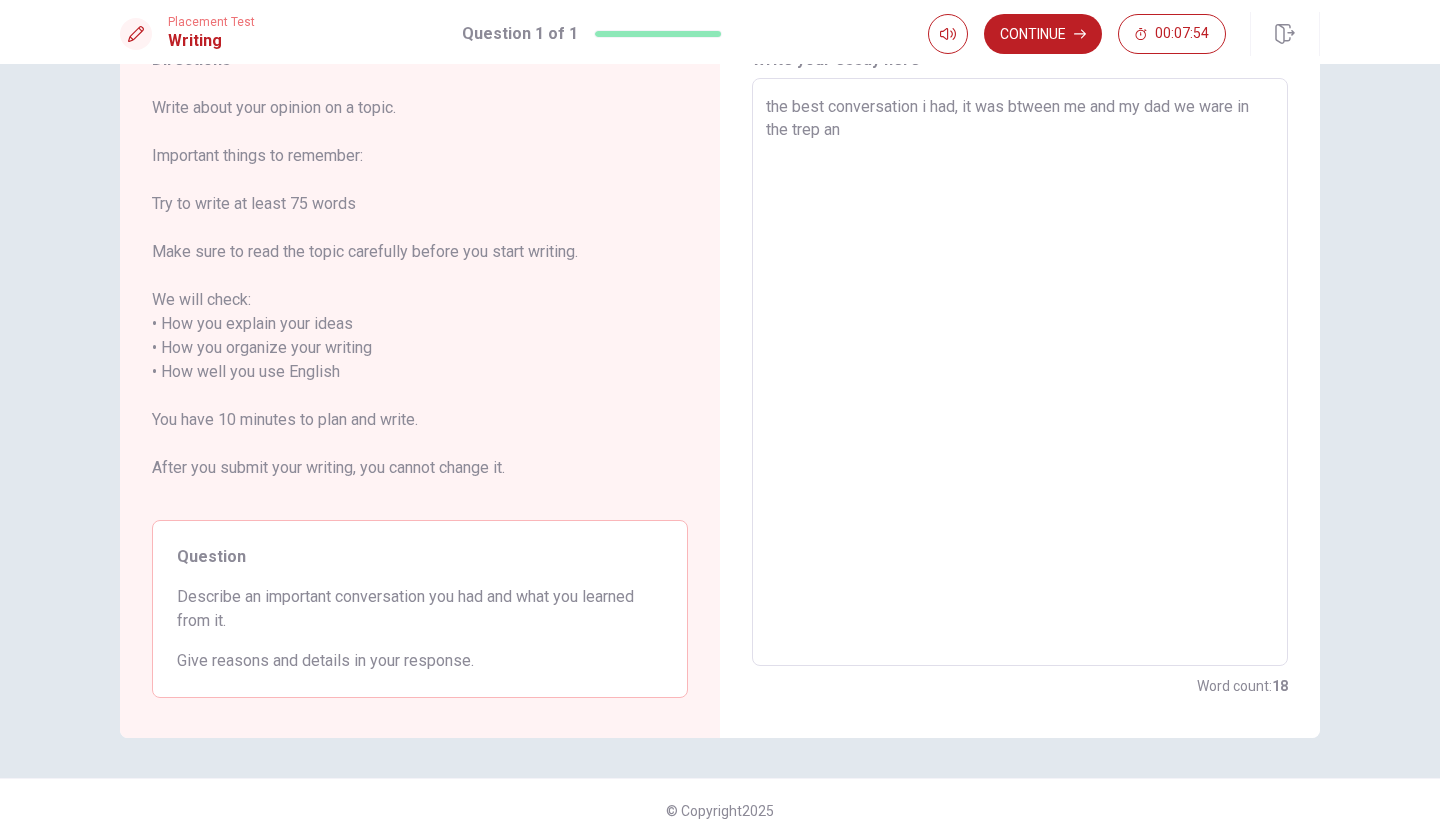 type on "x" 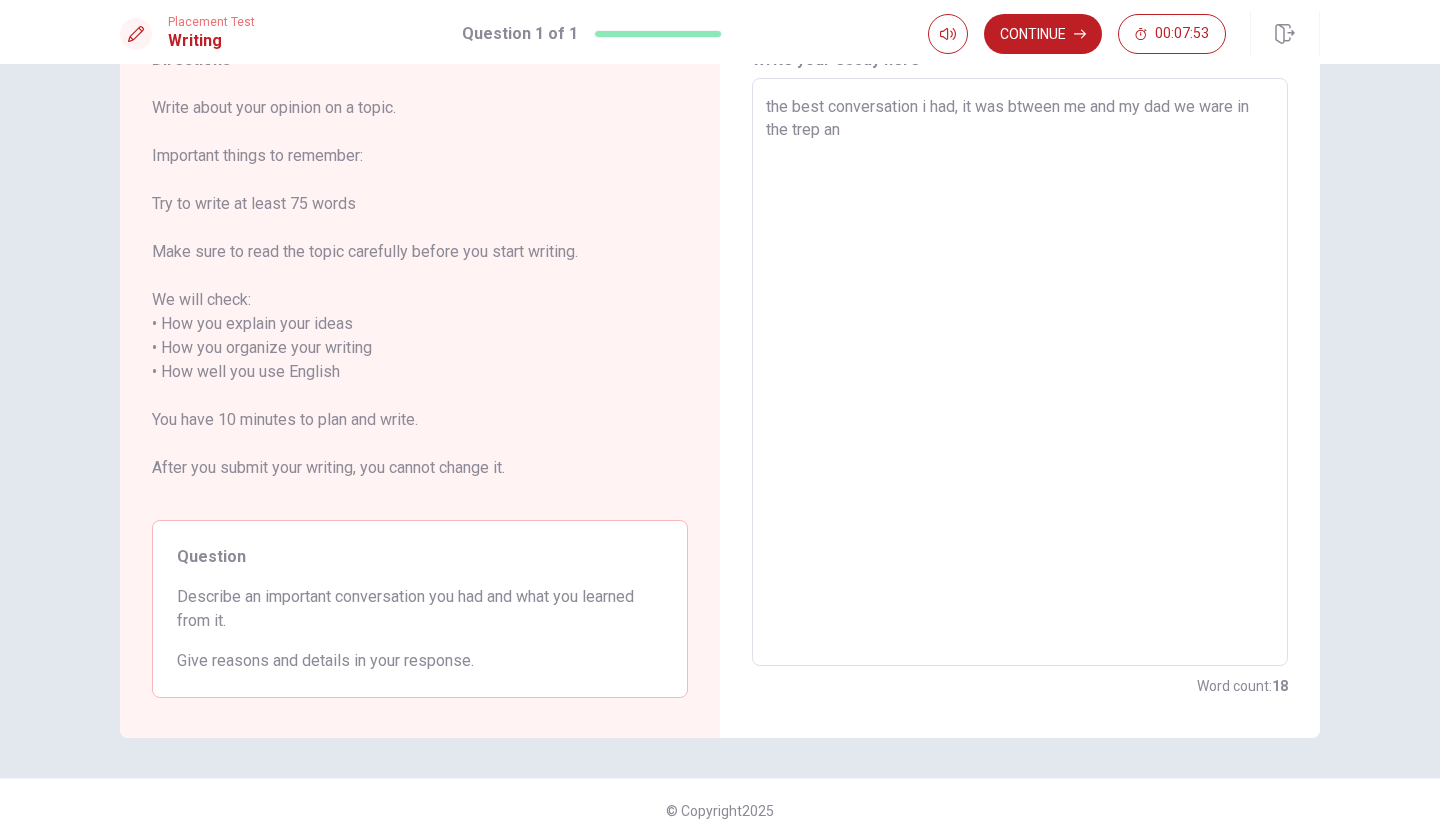 type on "the best conversation i had, it was btween me and my dad we ware in the trep and" 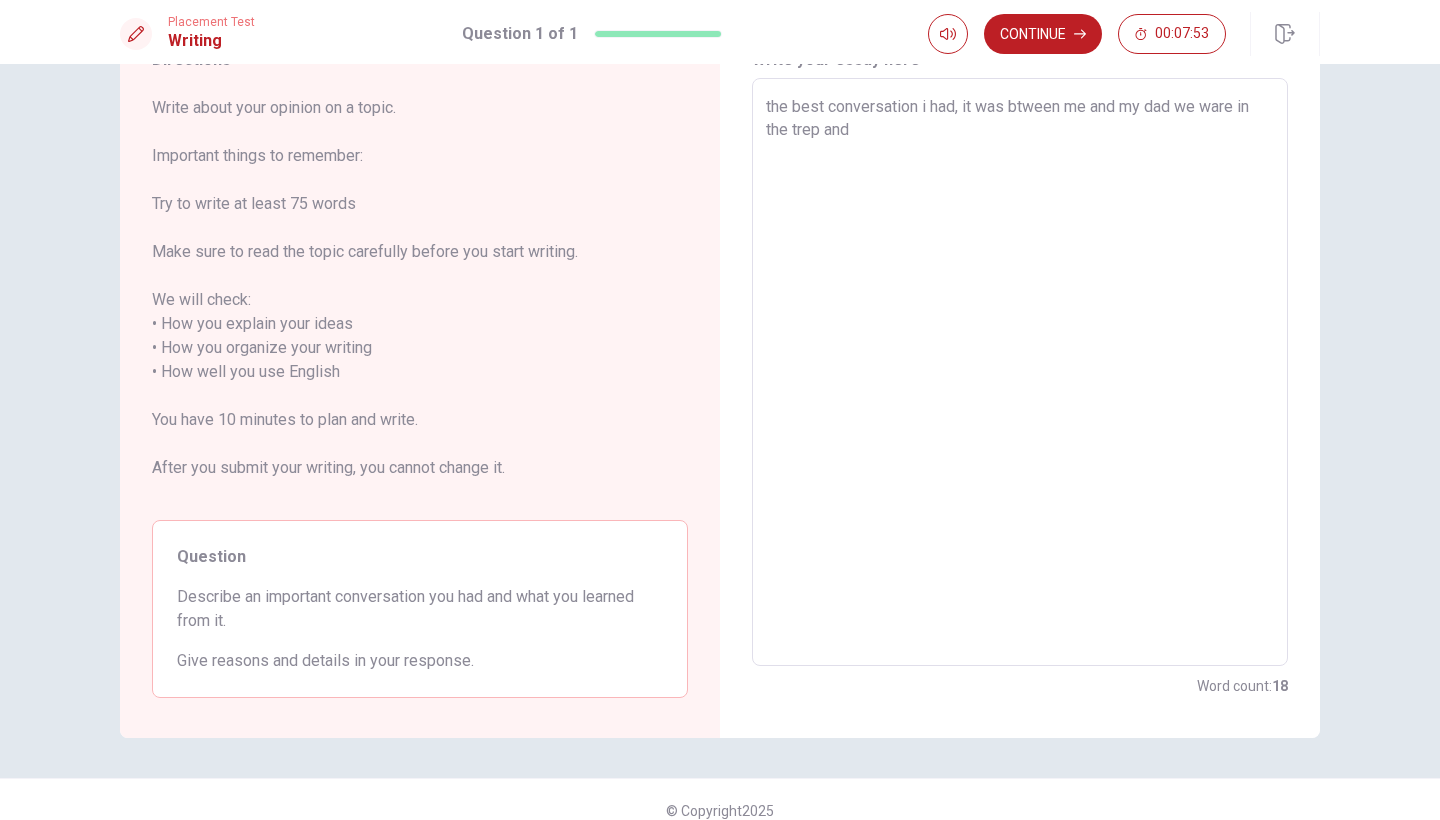 type on "x" 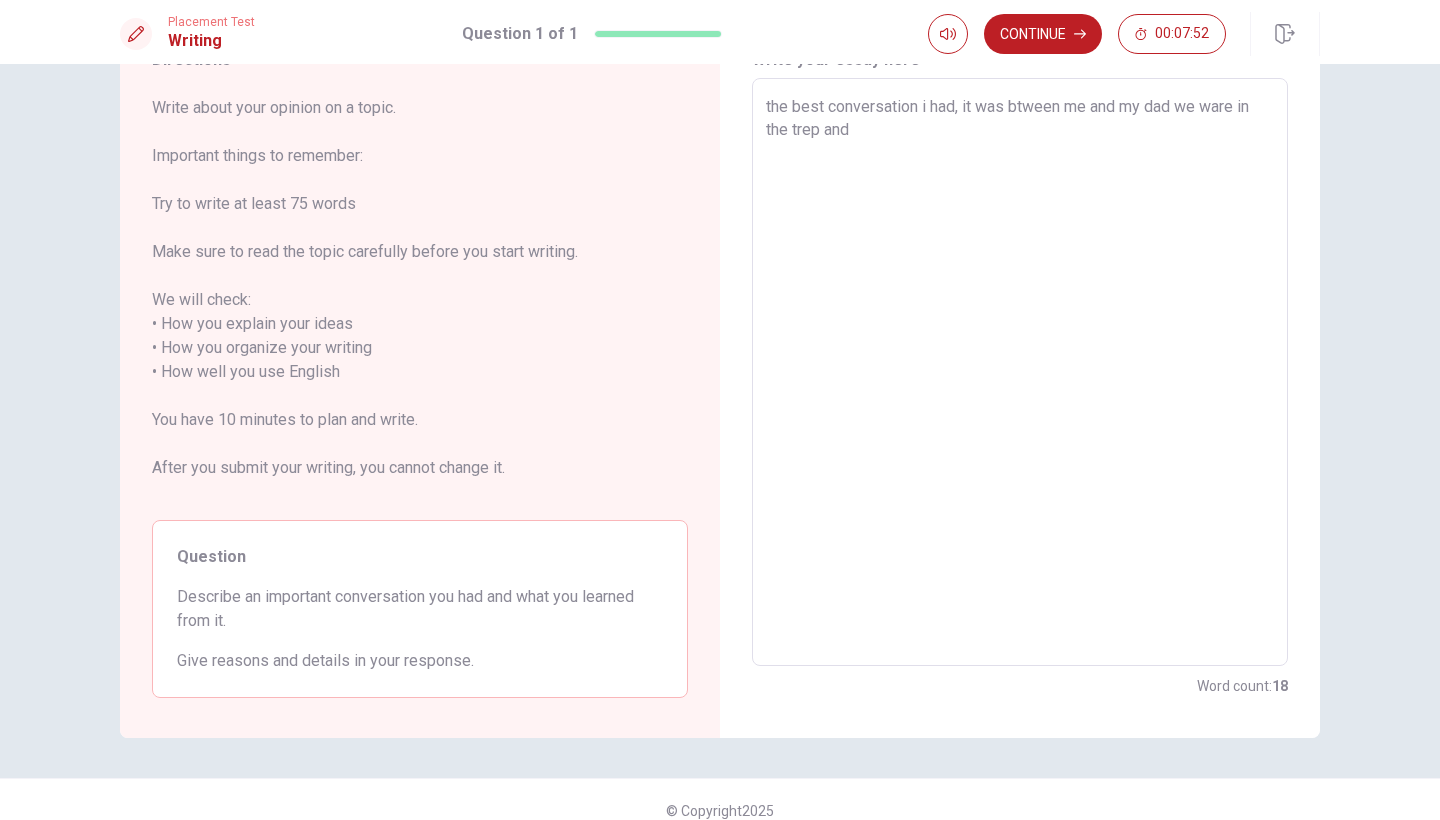 type on "the best conversation i had, it was btween me and my dad we ware in the trep and h" 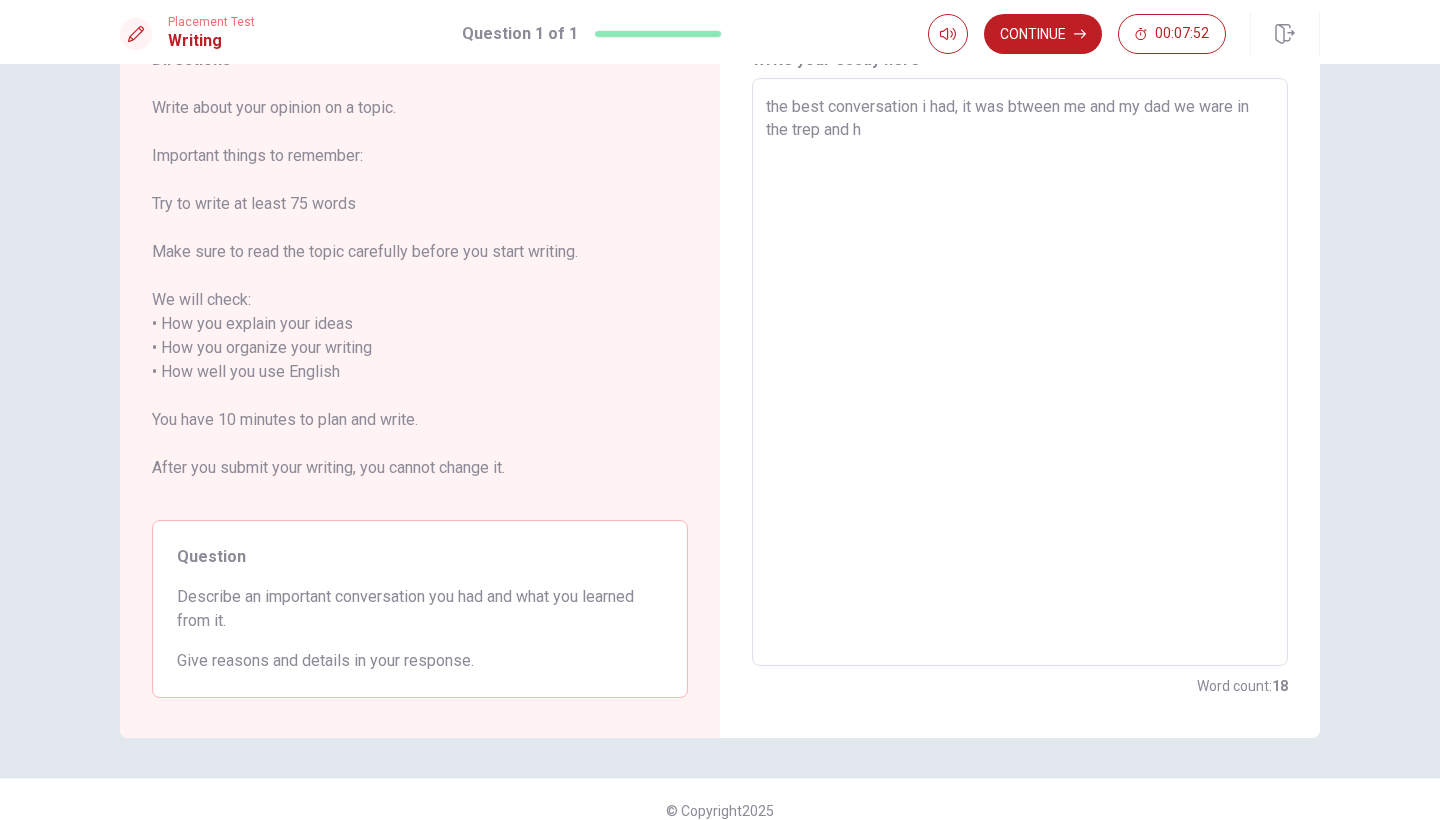 type on "x" 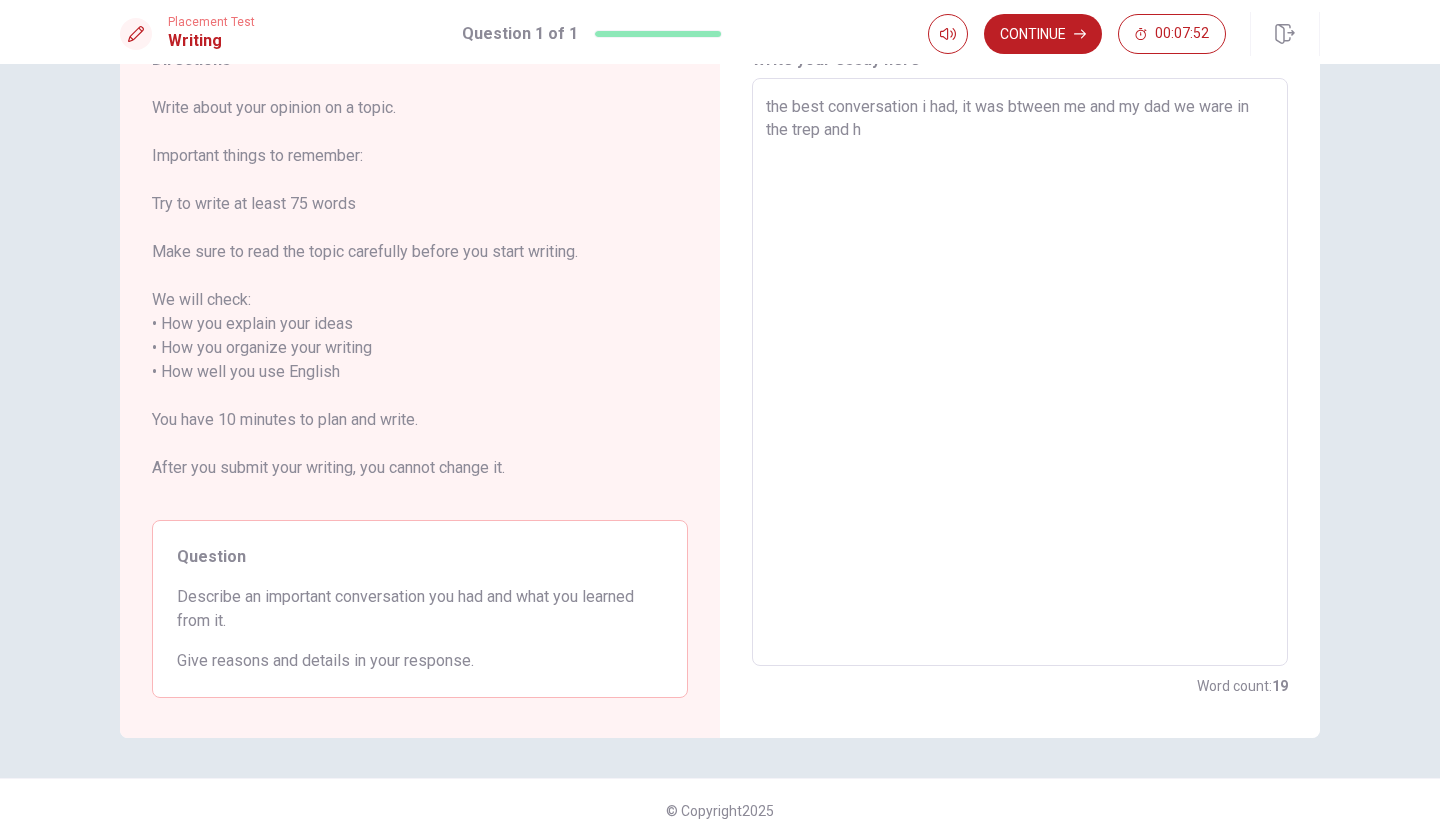 type on "the best conversation i had, it was btween me and my dad we ware in the trep and he" 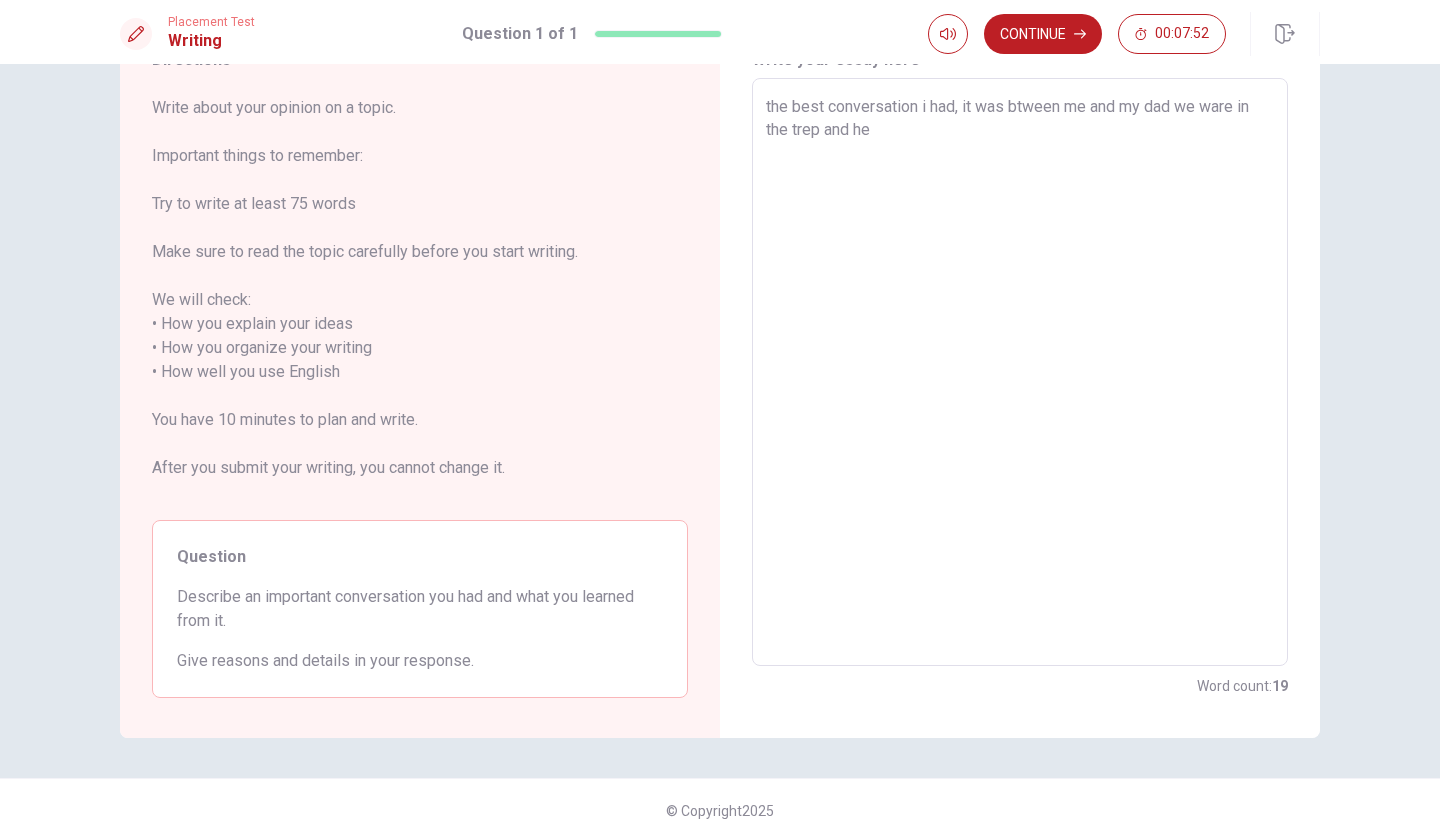 type on "x" 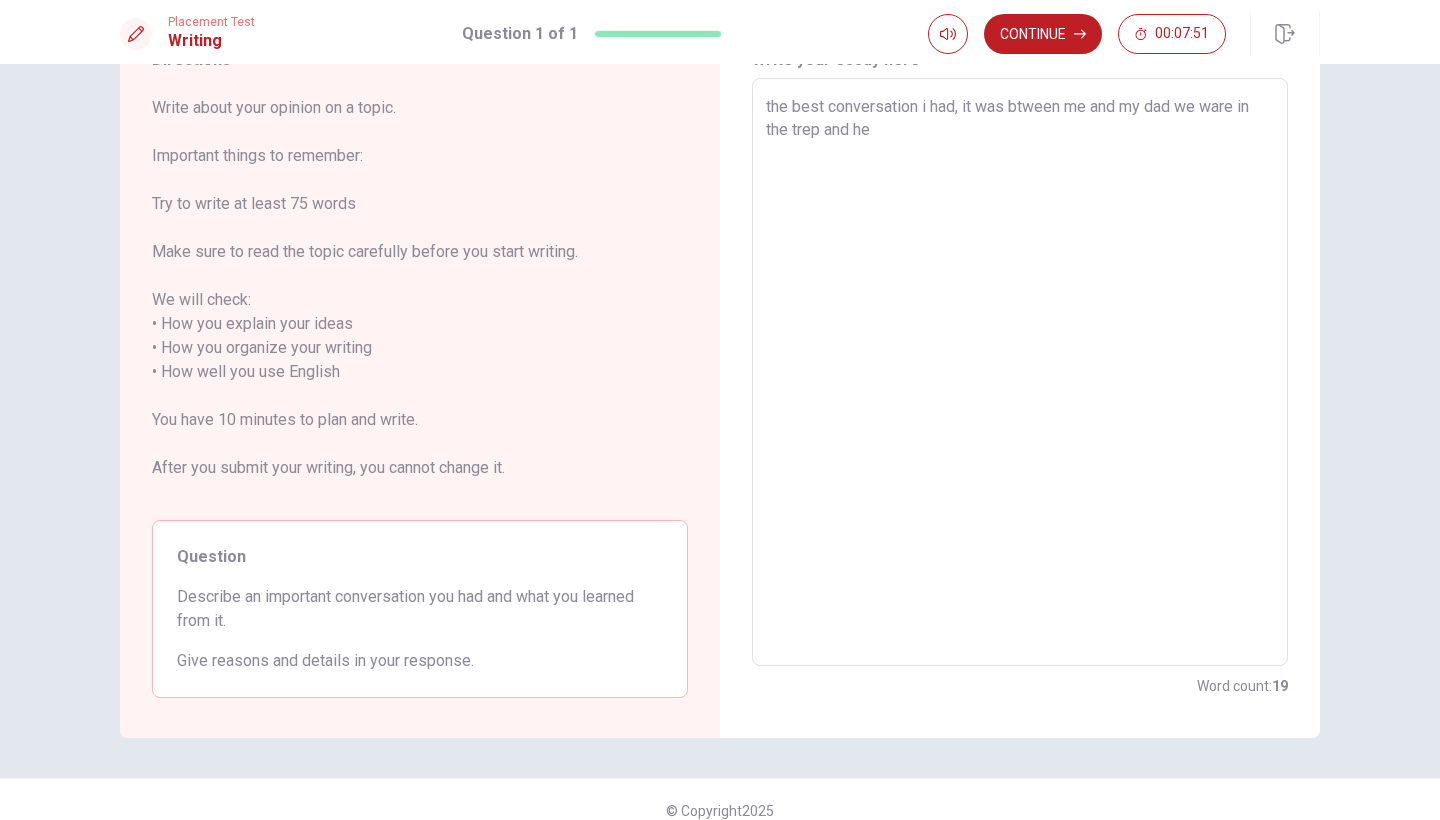 type on "the best conversation i had, it was btween me and my dad we ware in the trep and he s" 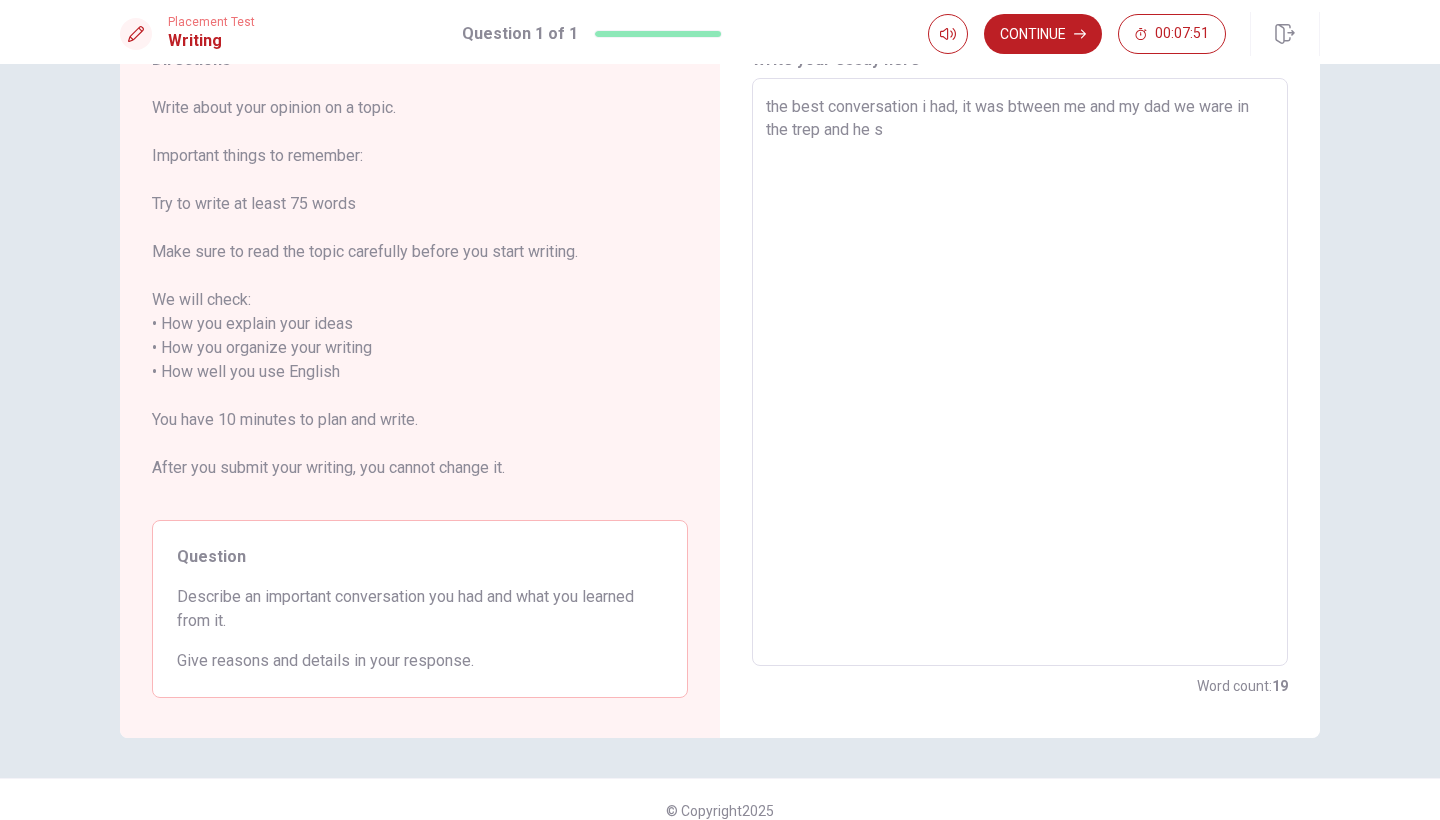 type on "x" 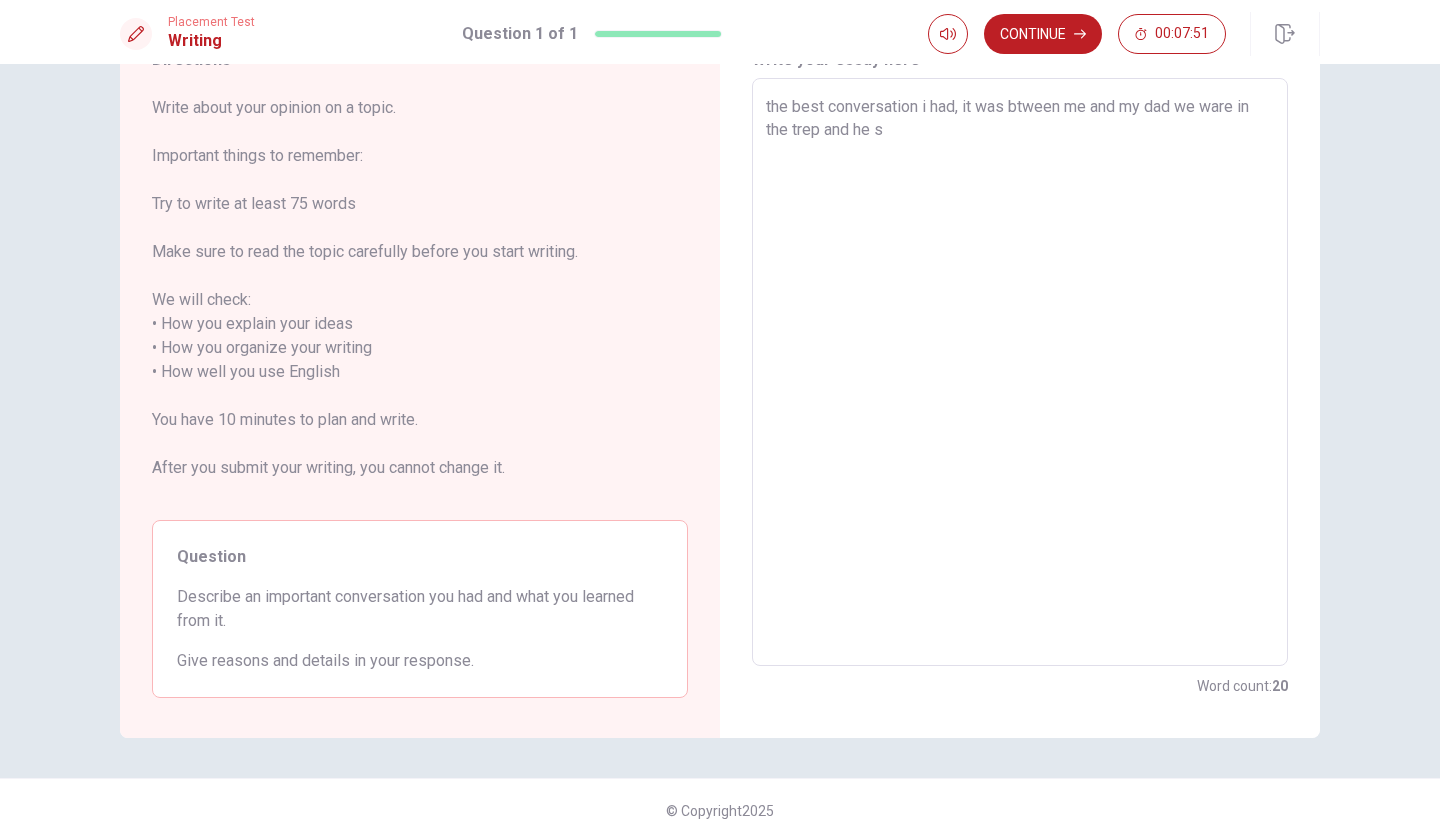 type on "the best conversation i had, it was btween me and my dad we ware in the trep and he st" 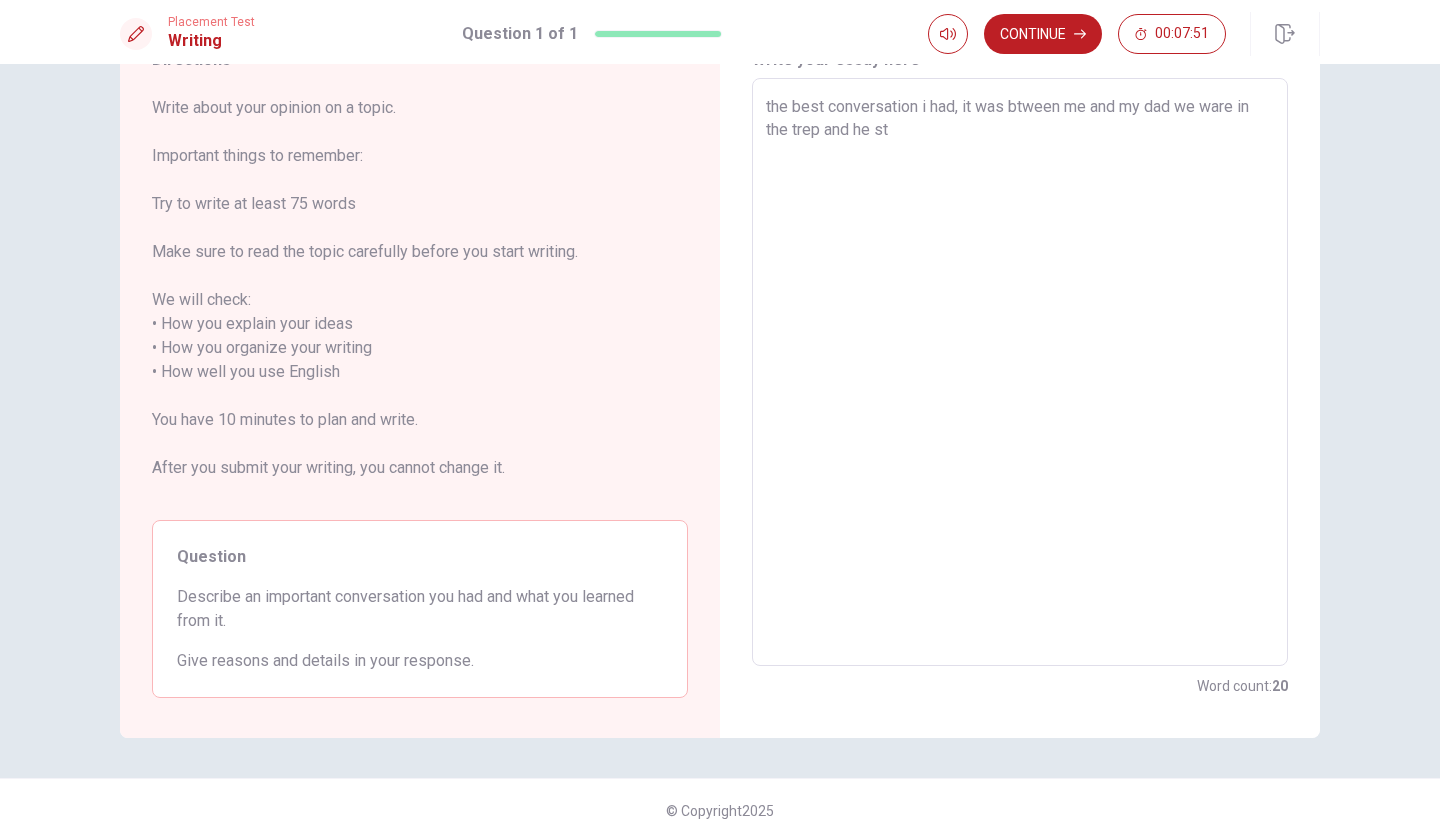 type on "x" 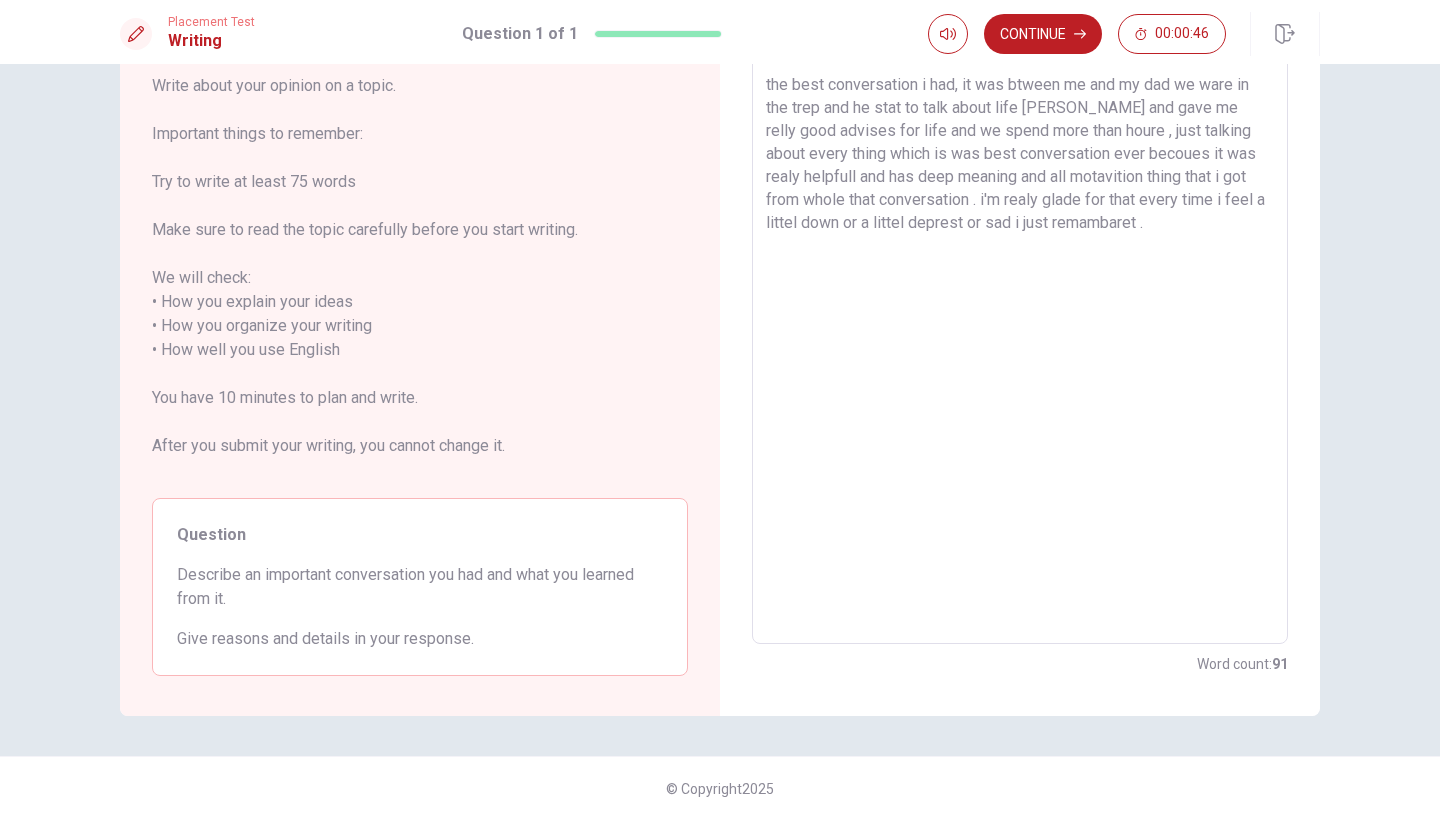scroll, scrollTop: 94, scrollLeft: 0, axis: vertical 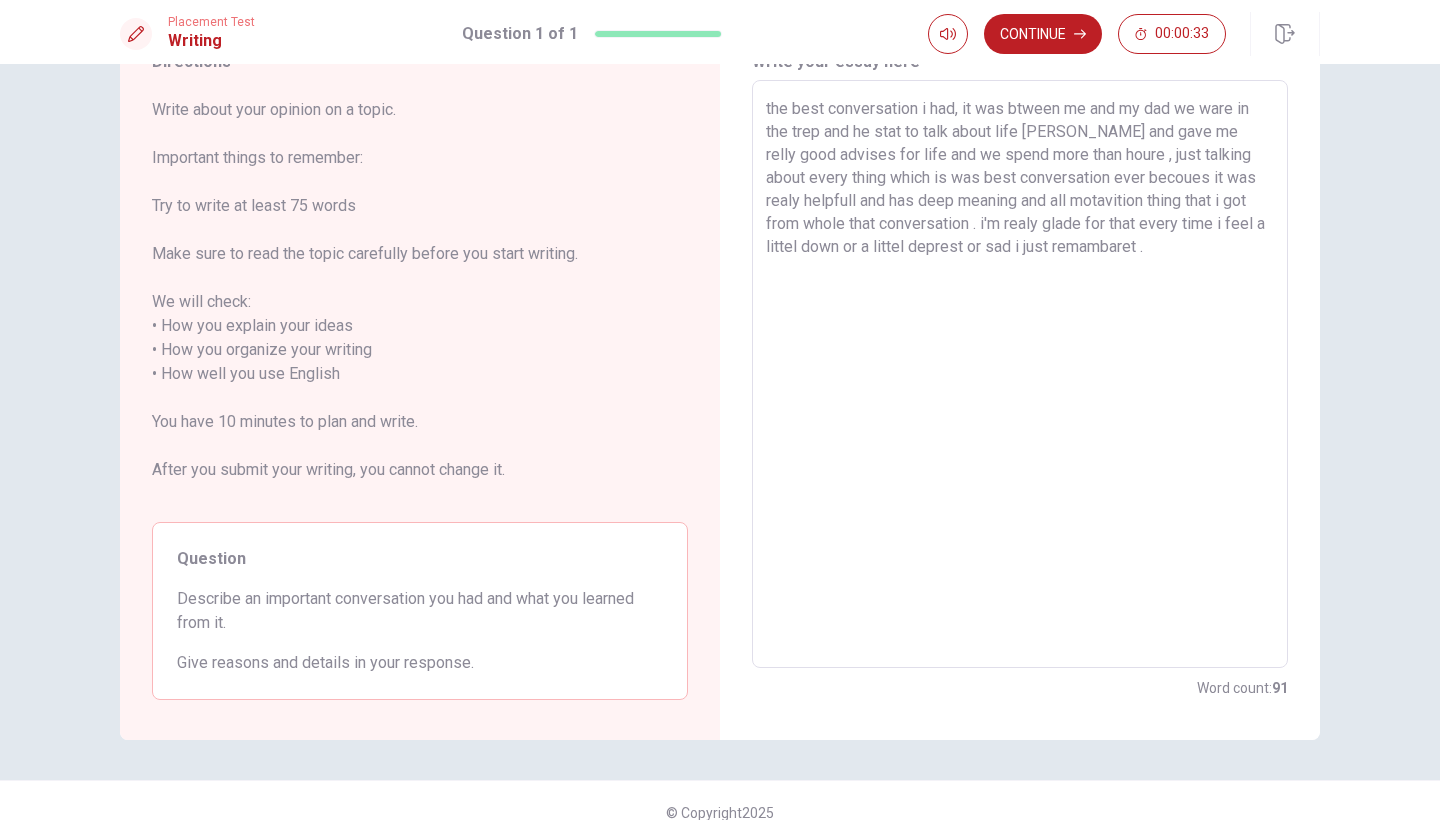 click on "the best conversation i had, it was btween me and my dad we ware in the trep and he stat to talk about life [PERSON_NAME] and gave me relly good advises for life and we spend more than houre , just talking about every thing which is was best conversation ever becoues it was realy helpfull and has deep meaning and all motavition thing that i got from whole that conversation . i'm realy glade for that every time i feel a littel down or a littel deprest or sad i just remambaret ." at bounding box center [1020, 374] 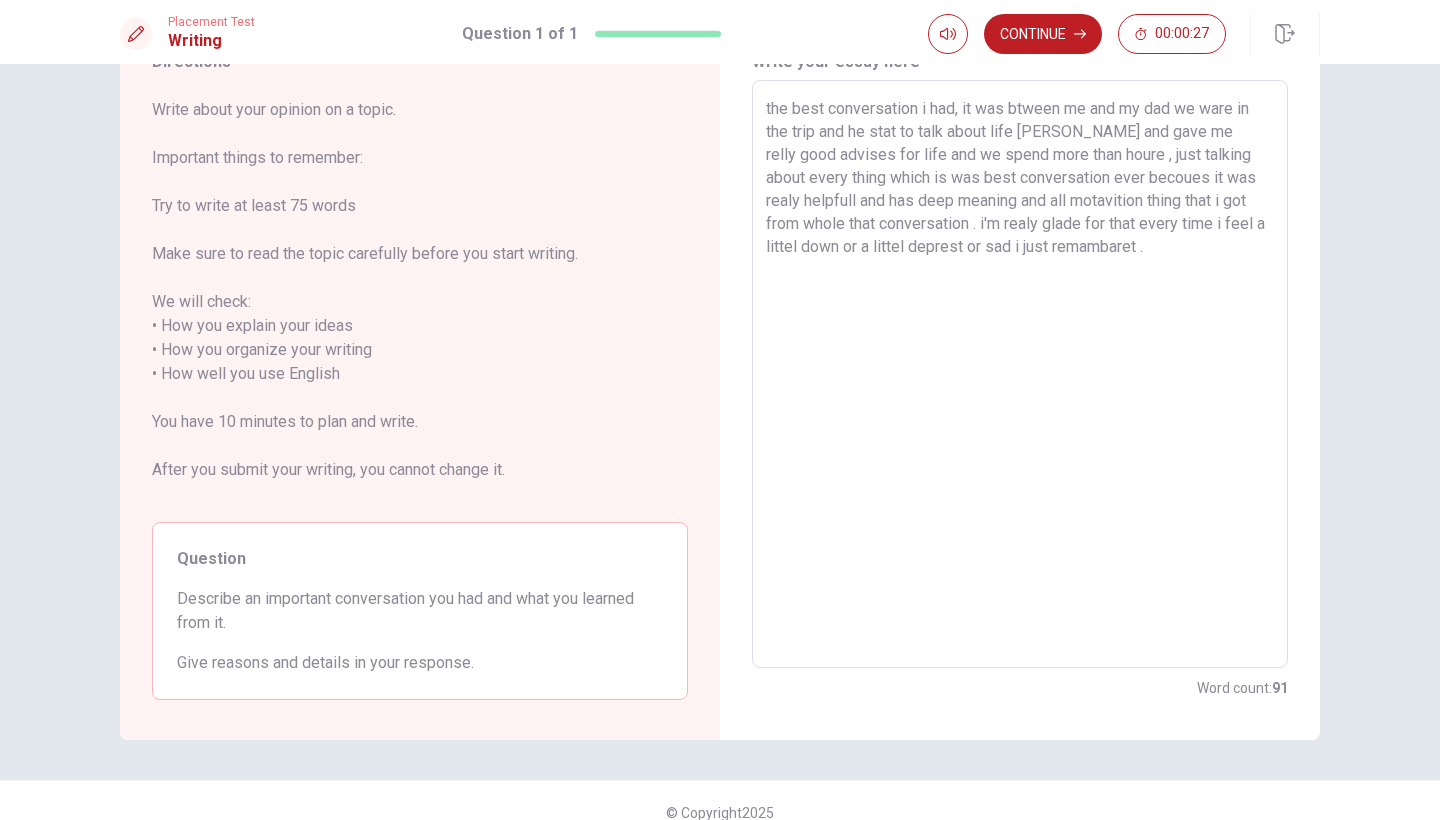 click on "the best conversation i had, it was btween me and my dad we ware in the trip and he stat to talk about life [PERSON_NAME] and gave me relly good advises for life and we spend more than houre , just talking about every thing which is was best conversation ever becoues it was realy helpfull and has deep meaning and all motavition thing that i got from whole that conversation . i'm realy glade for that every time i feel a littel down or a littel deprest or sad i just remambaret ." at bounding box center (1020, 374) 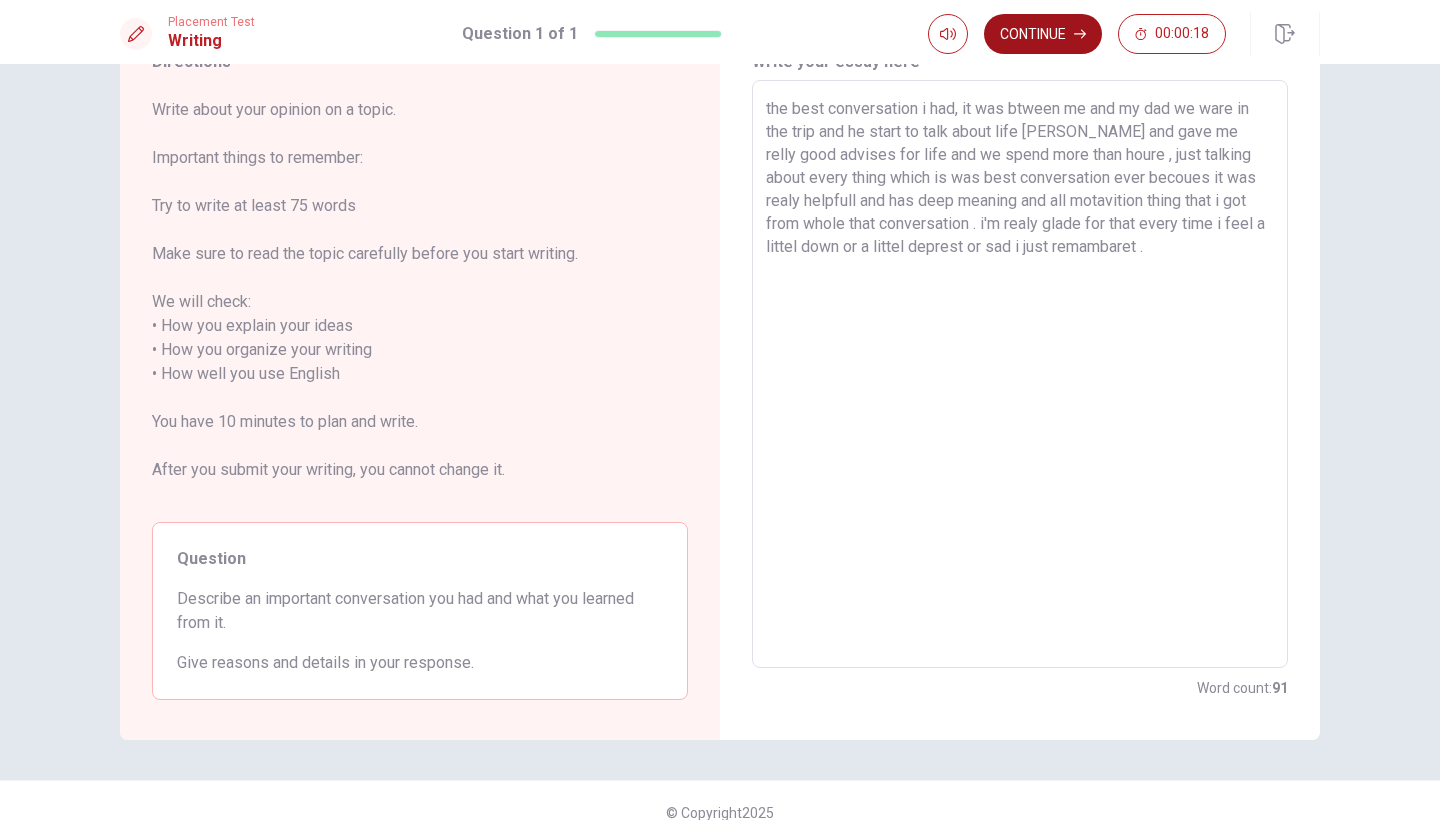 click on "Continue" at bounding box center [1043, 34] 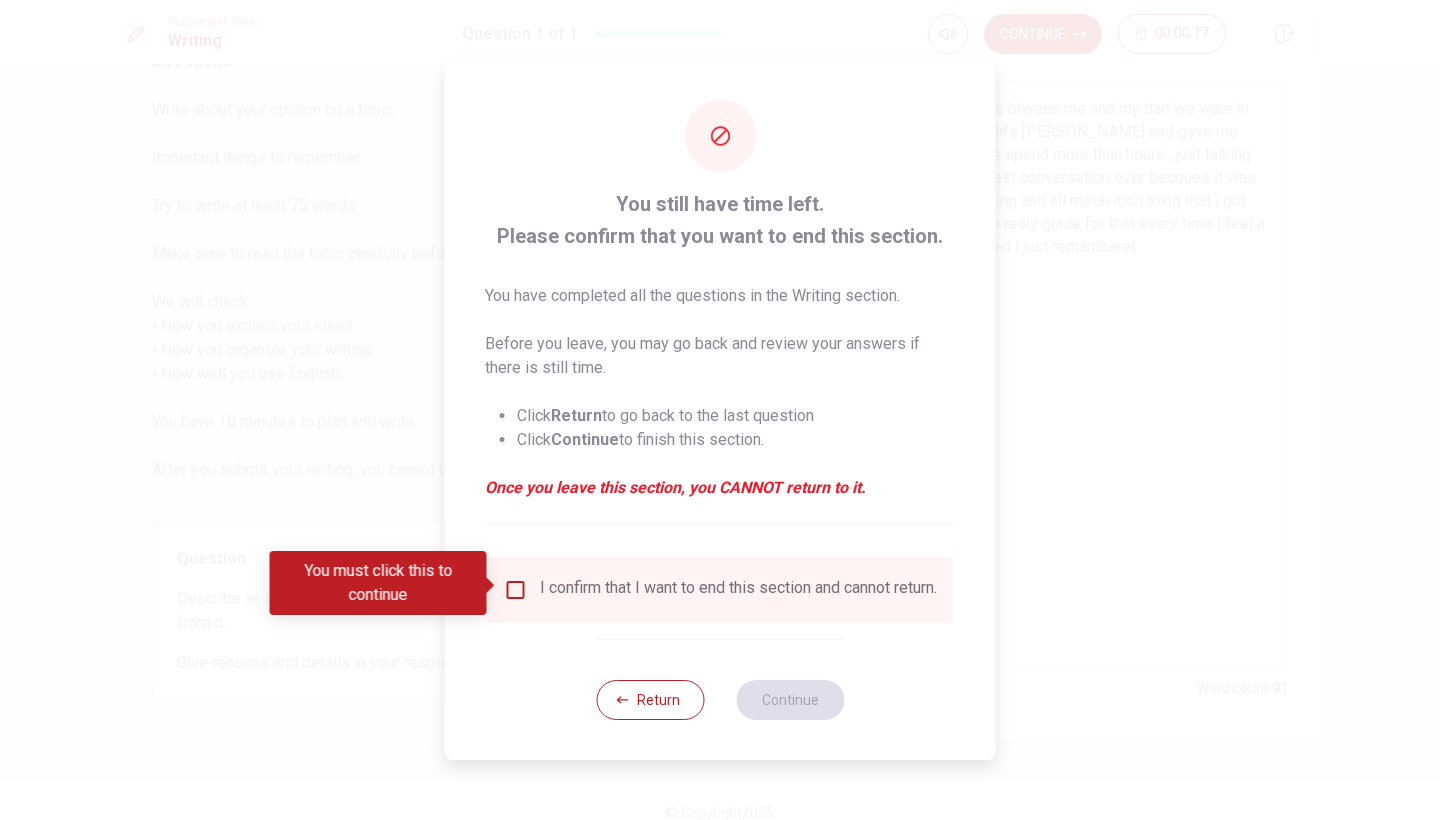 click at bounding box center (516, 590) 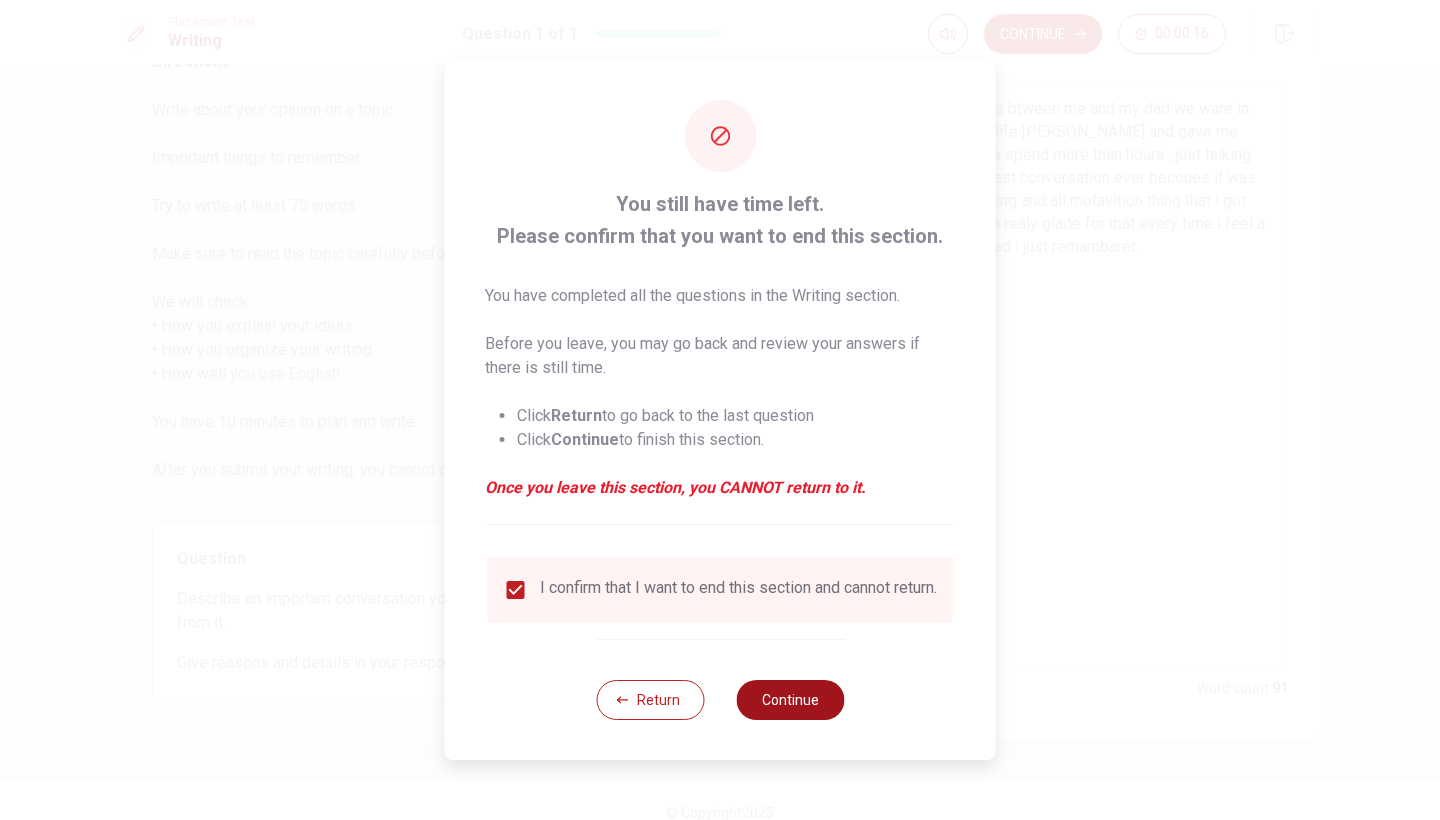 click on "Continue" at bounding box center [790, 700] 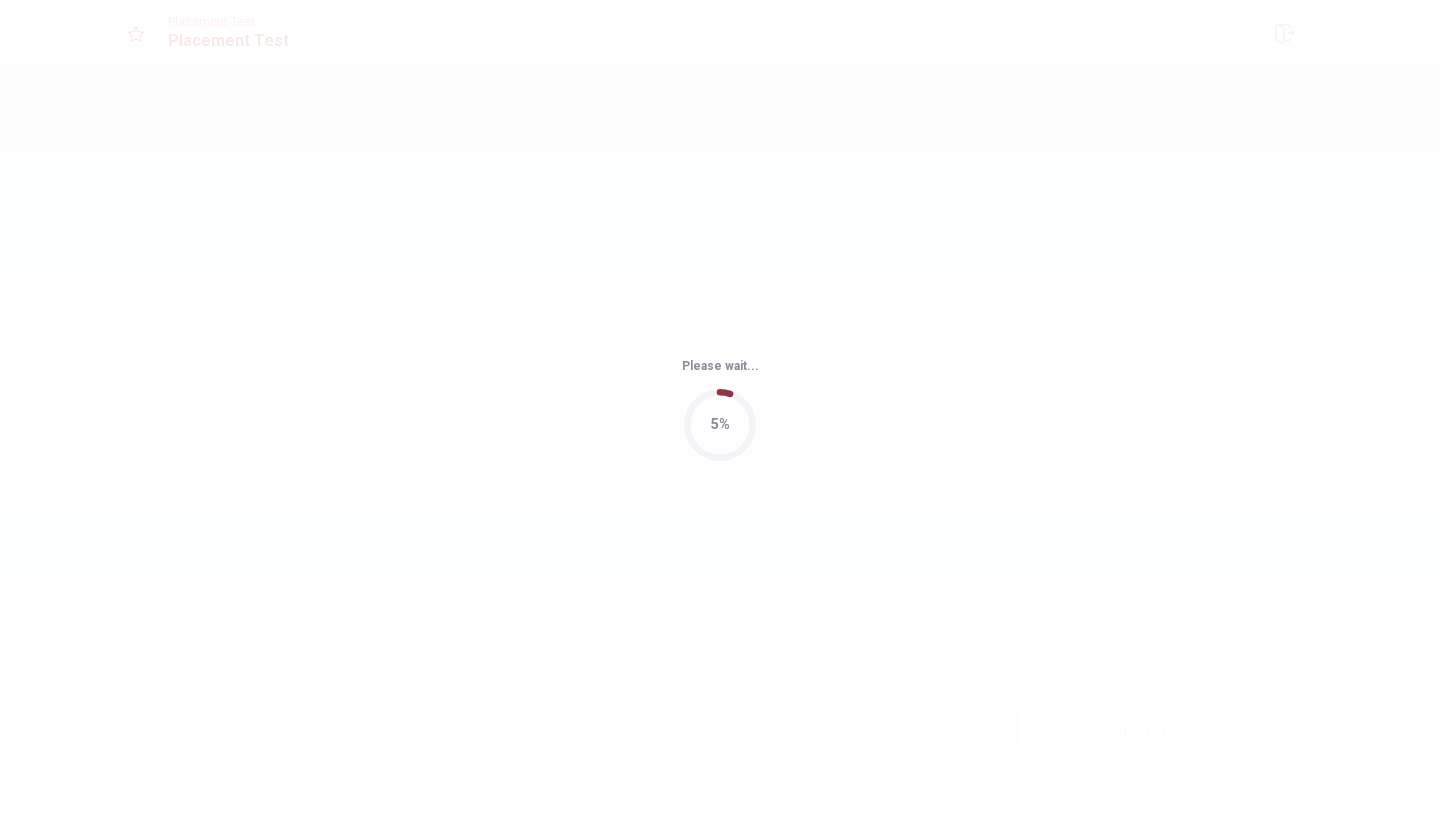 scroll, scrollTop: 0, scrollLeft: 0, axis: both 